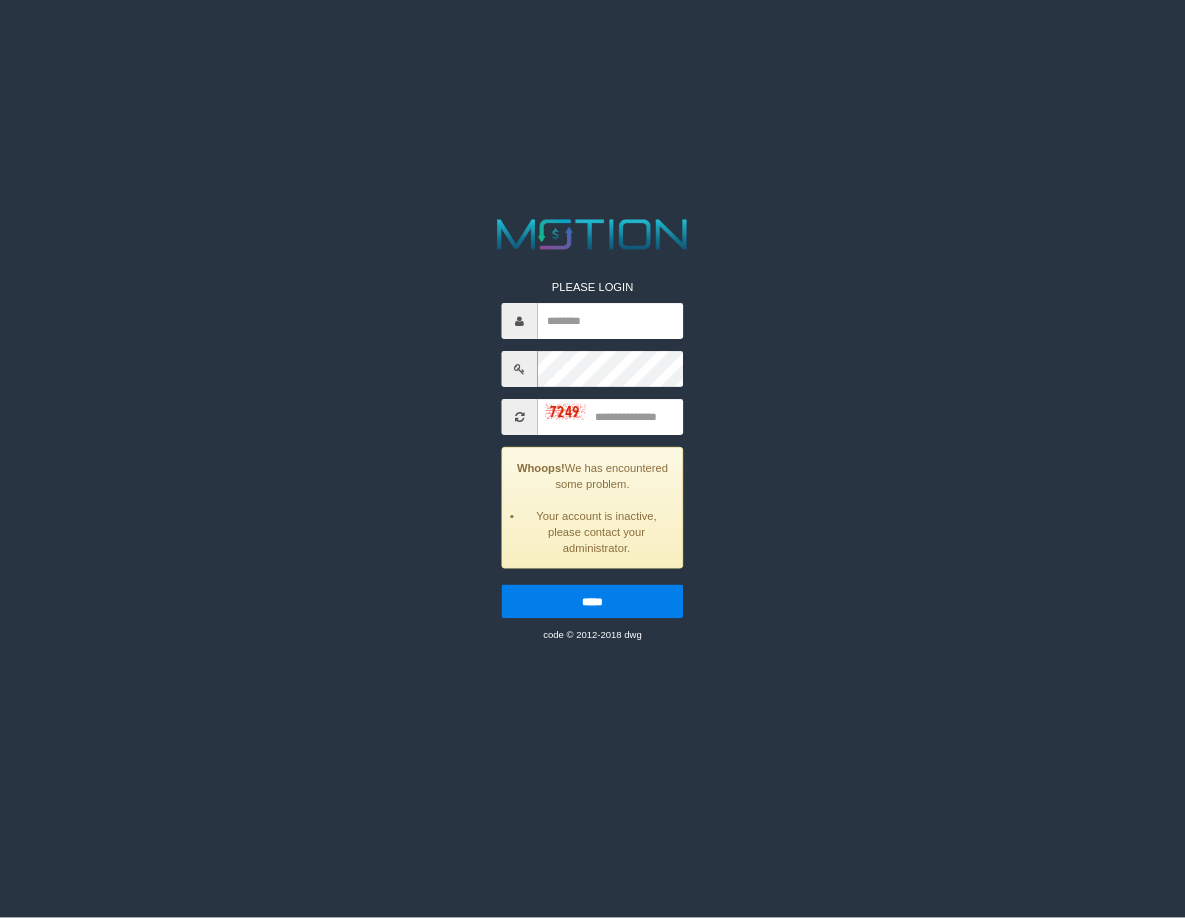 scroll, scrollTop: 0, scrollLeft: 0, axis: both 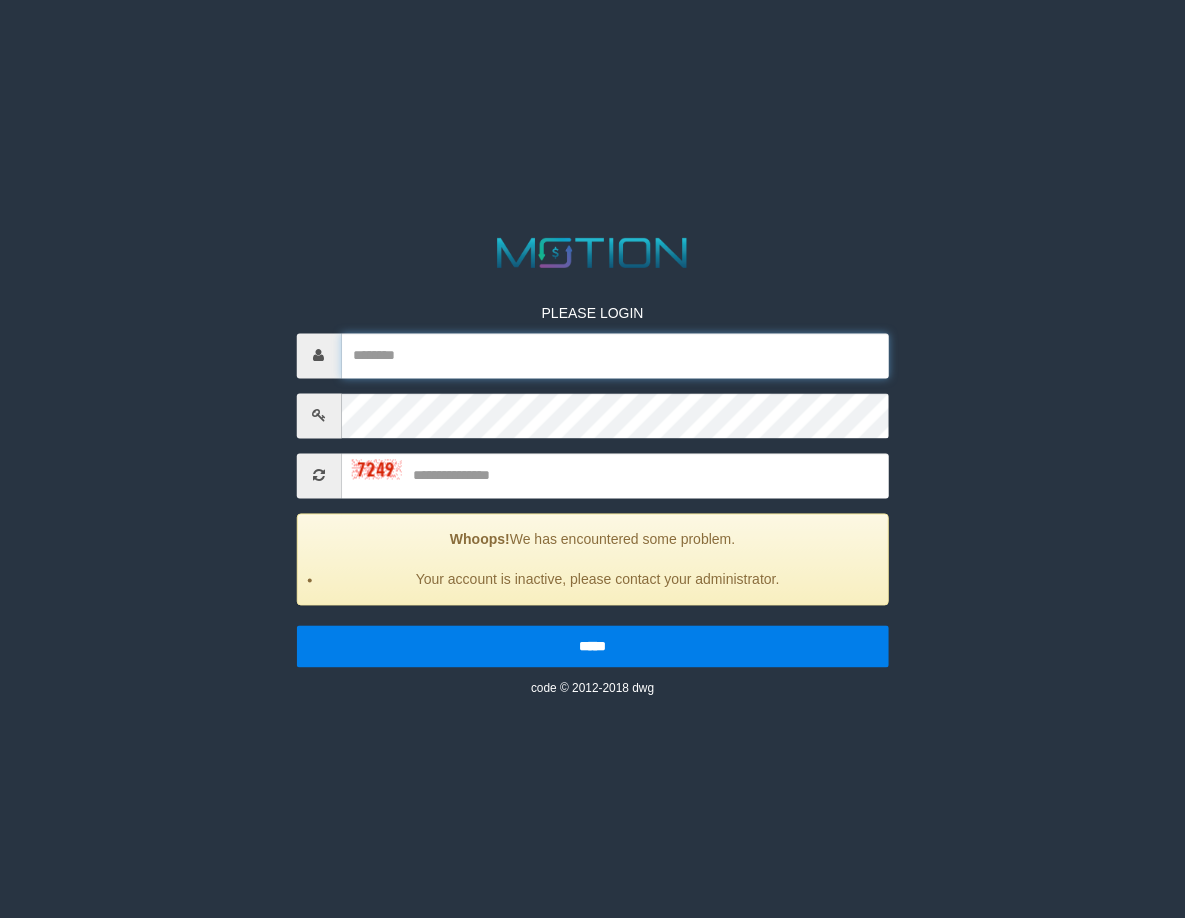 click at bounding box center [615, 355] 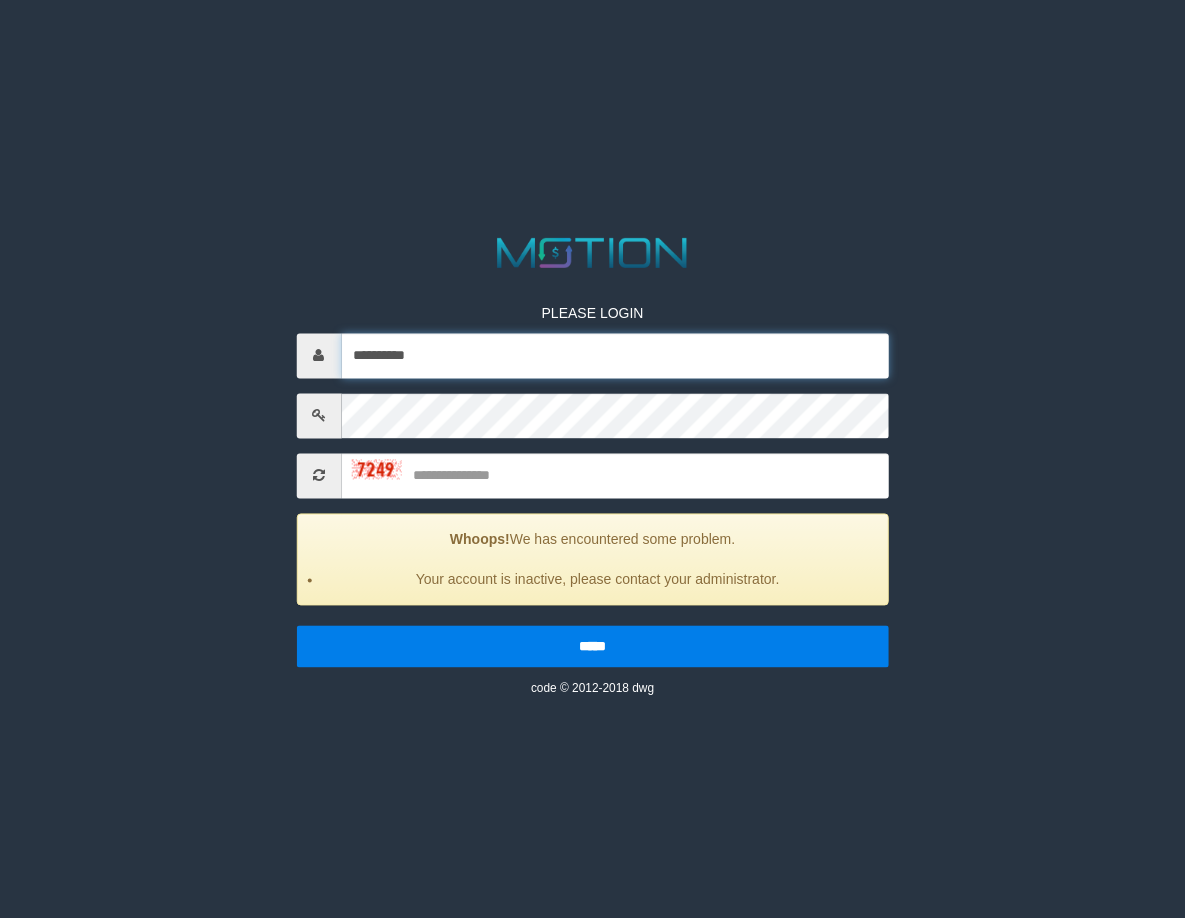 type on "**********" 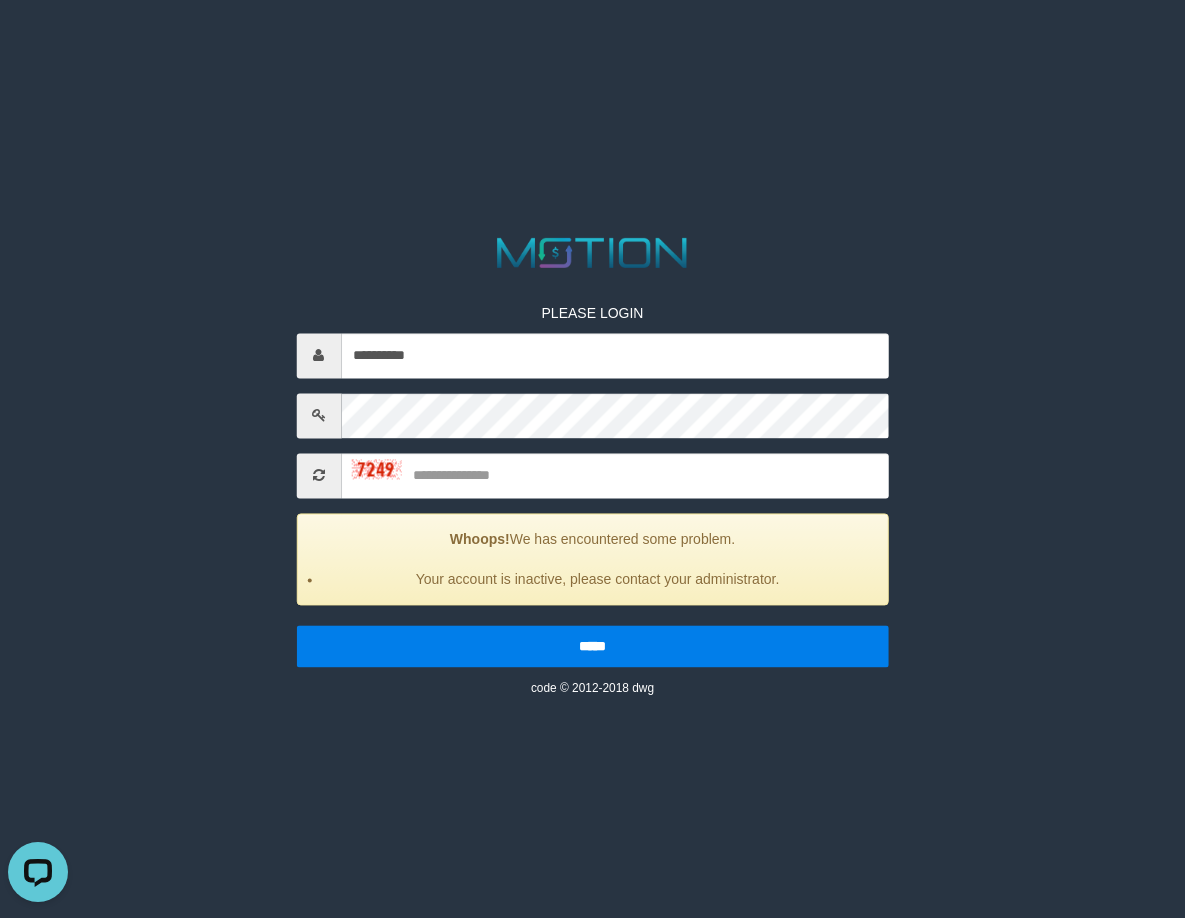 scroll, scrollTop: 0, scrollLeft: 0, axis: both 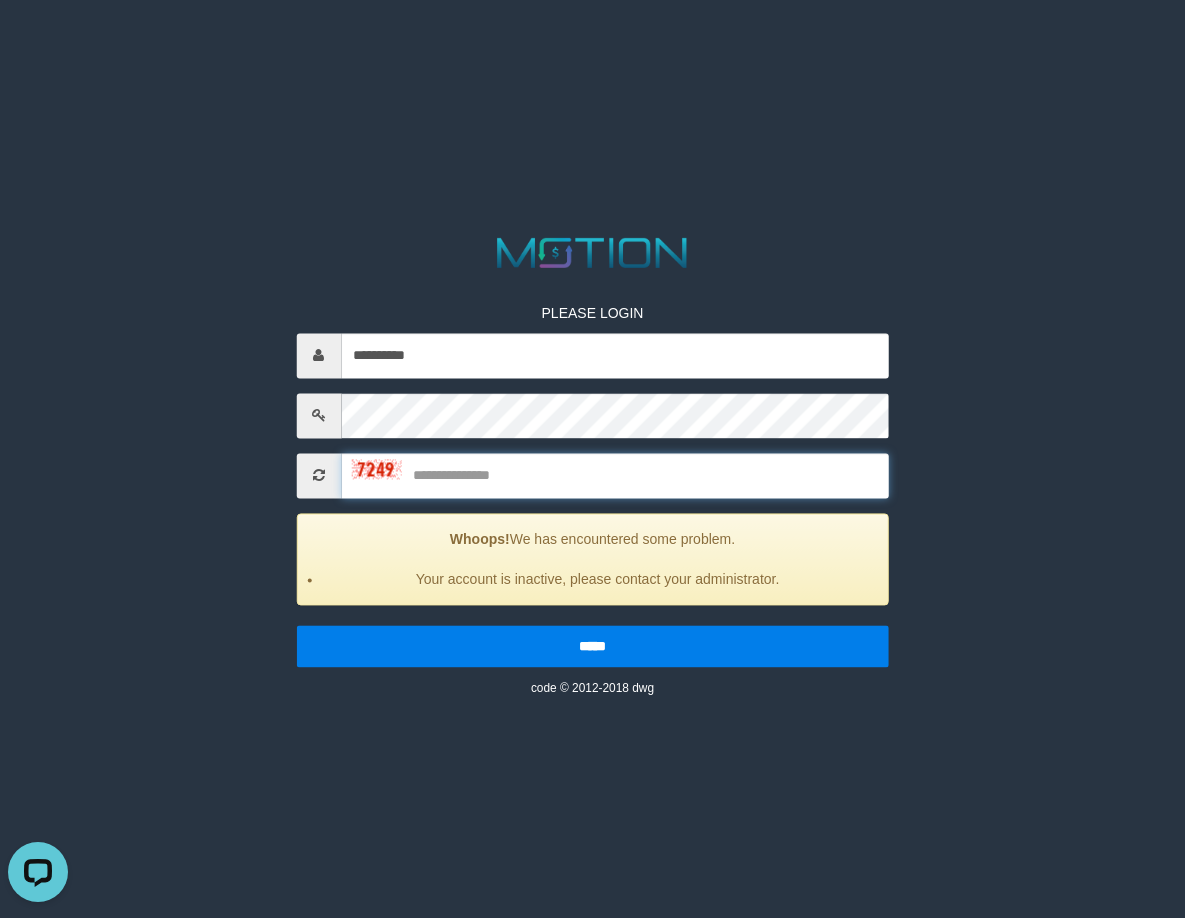 click at bounding box center (615, 475) 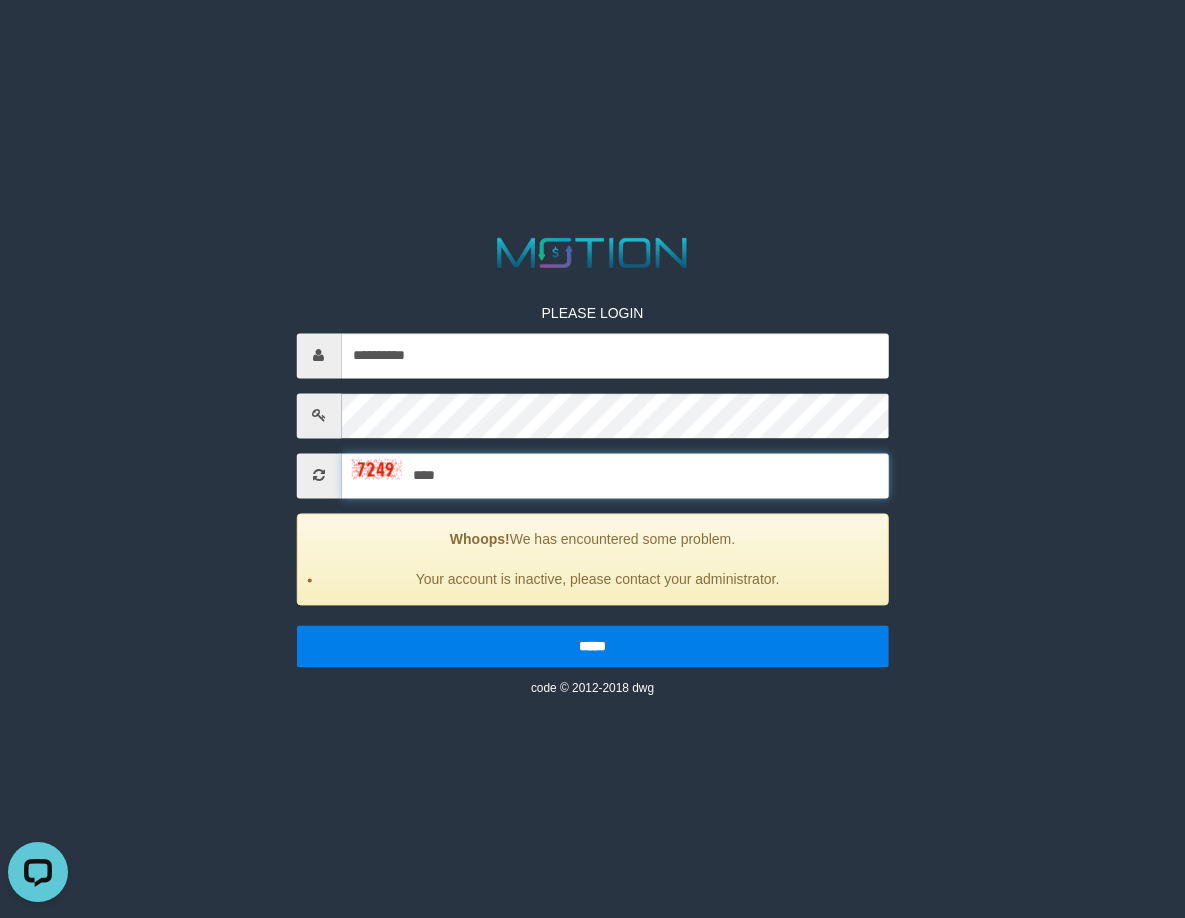 type on "****" 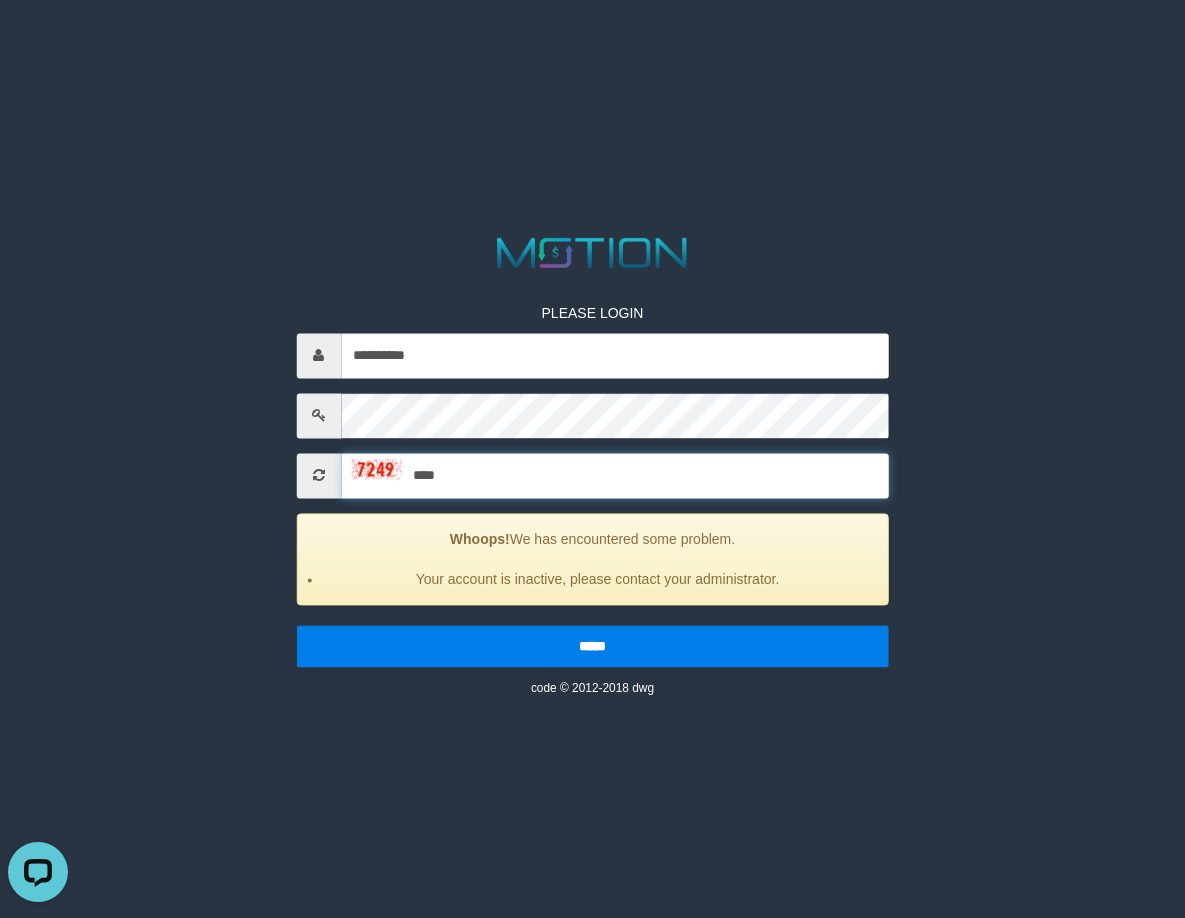 click on "*****" at bounding box center [592, 646] 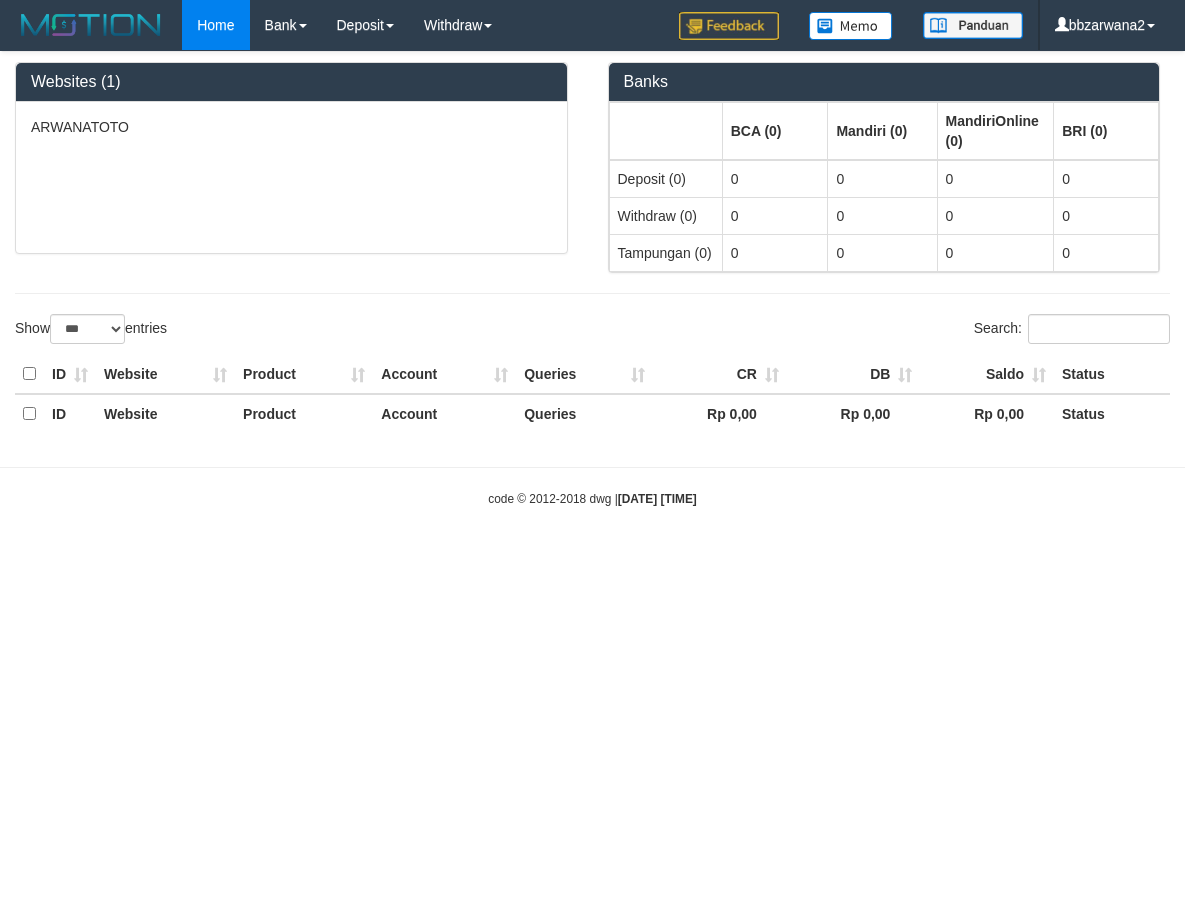 select on "***" 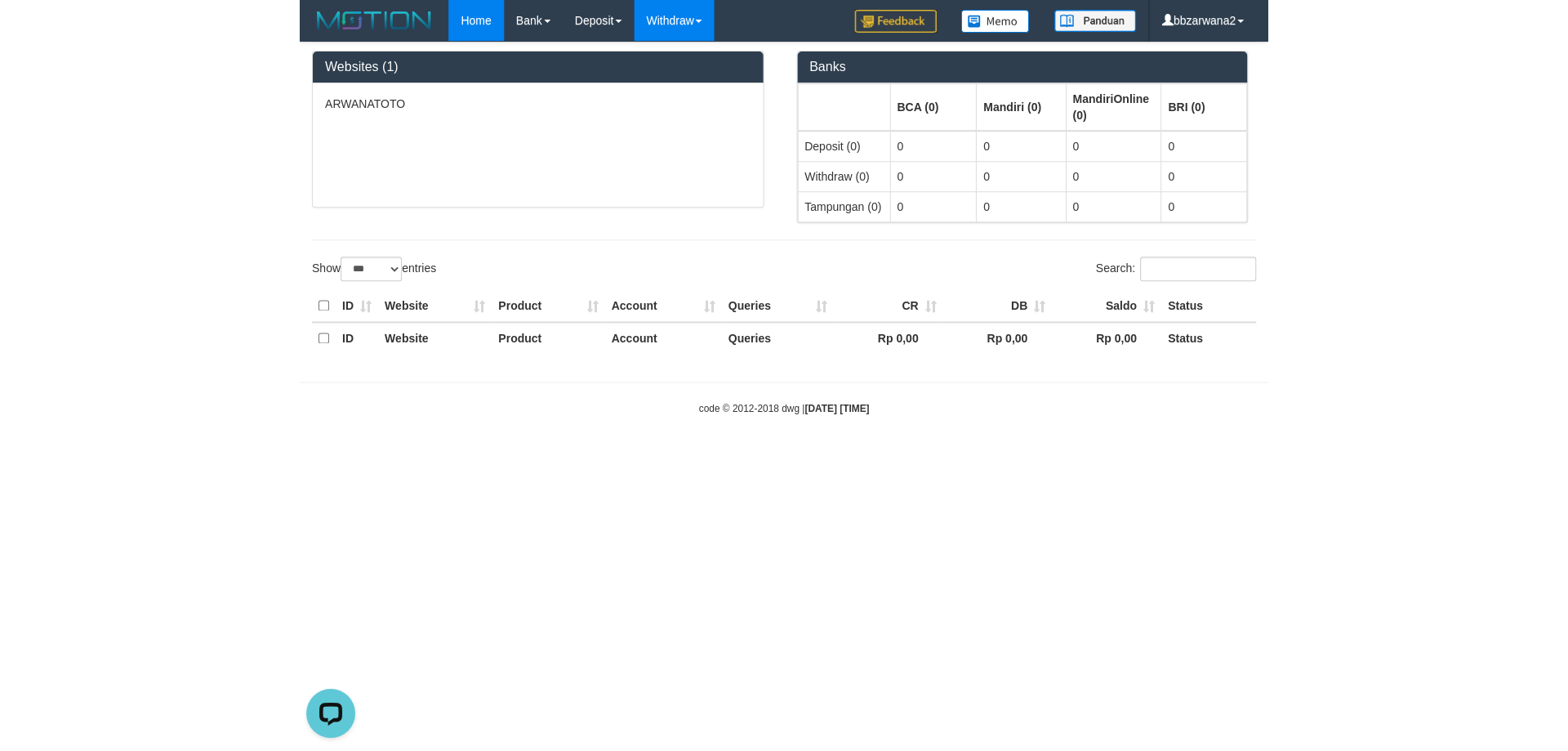 scroll, scrollTop: 0, scrollLeft: 0, axis: both 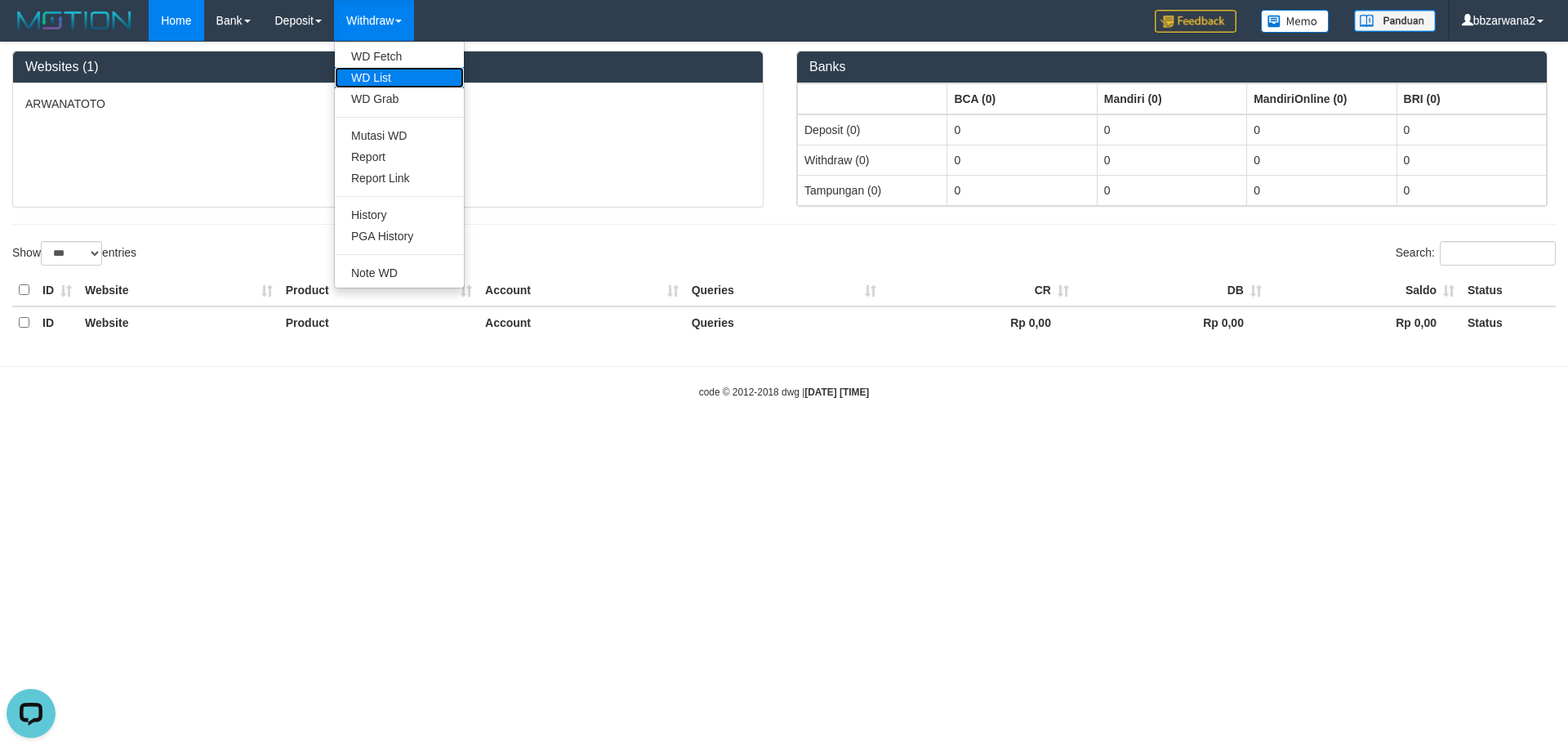 click on "WD List" at bounding box center [399, 78] 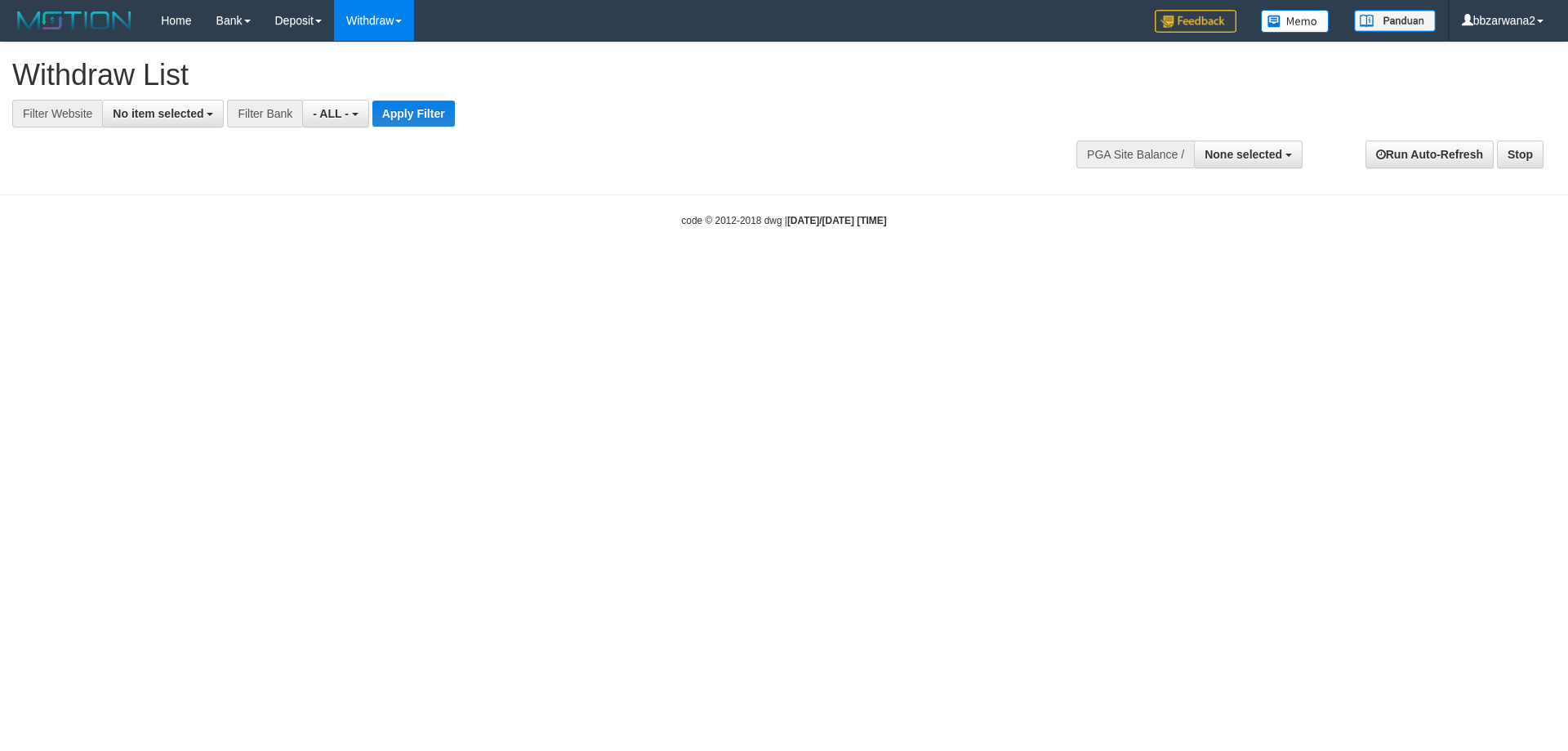 select 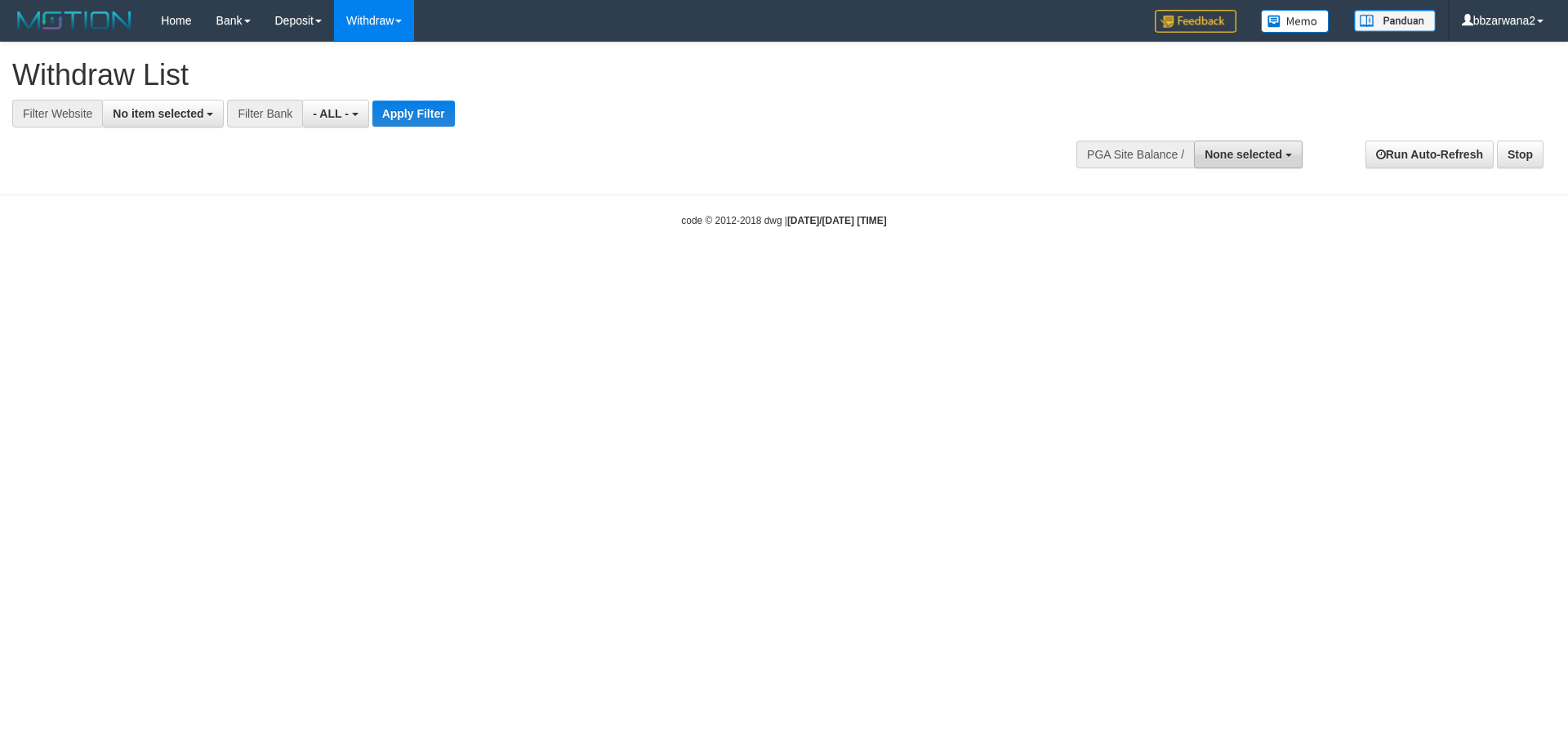 click on "None selected" at bounding box center (1248, 154) 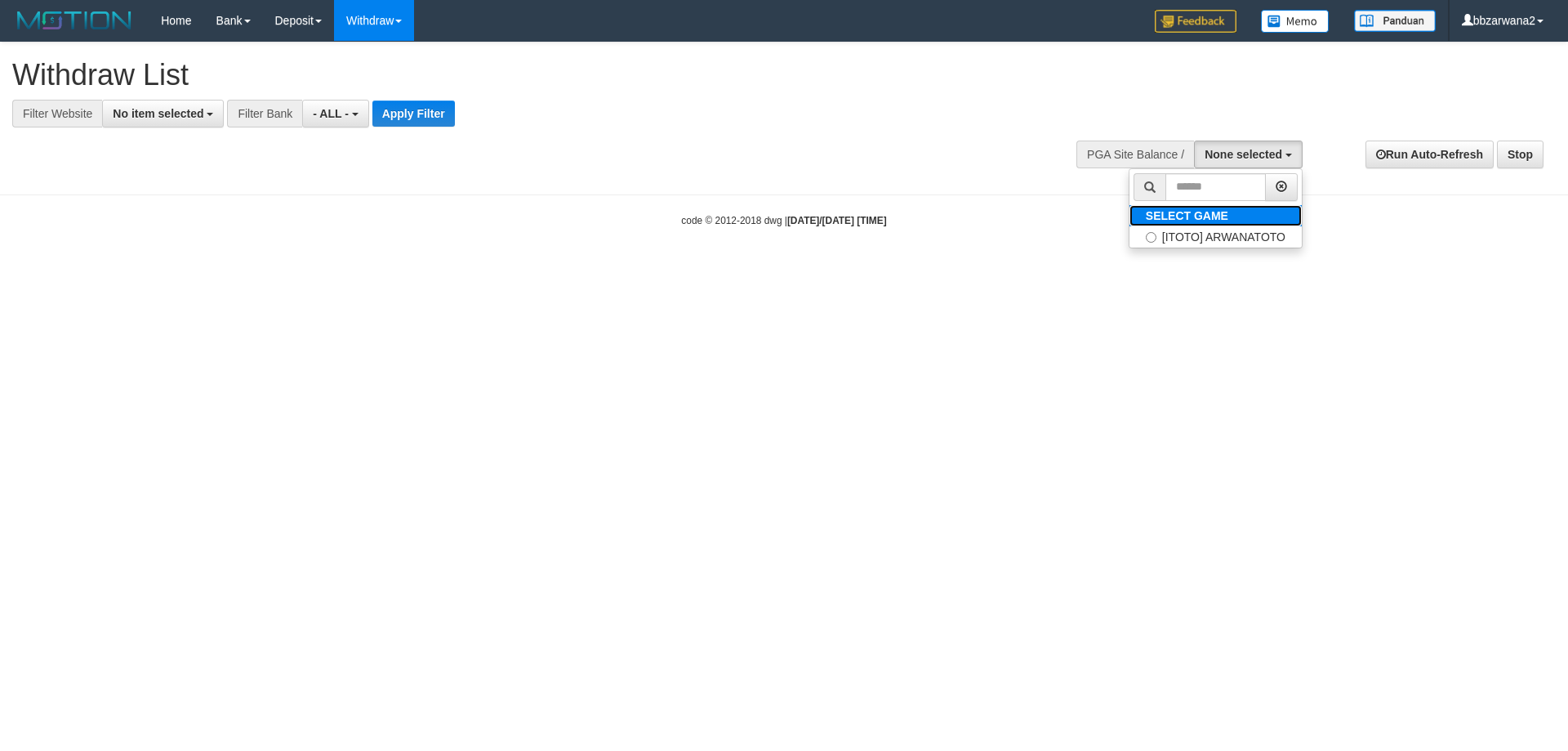 click on "SELECT GAME" at bounding box center (1215, 216) 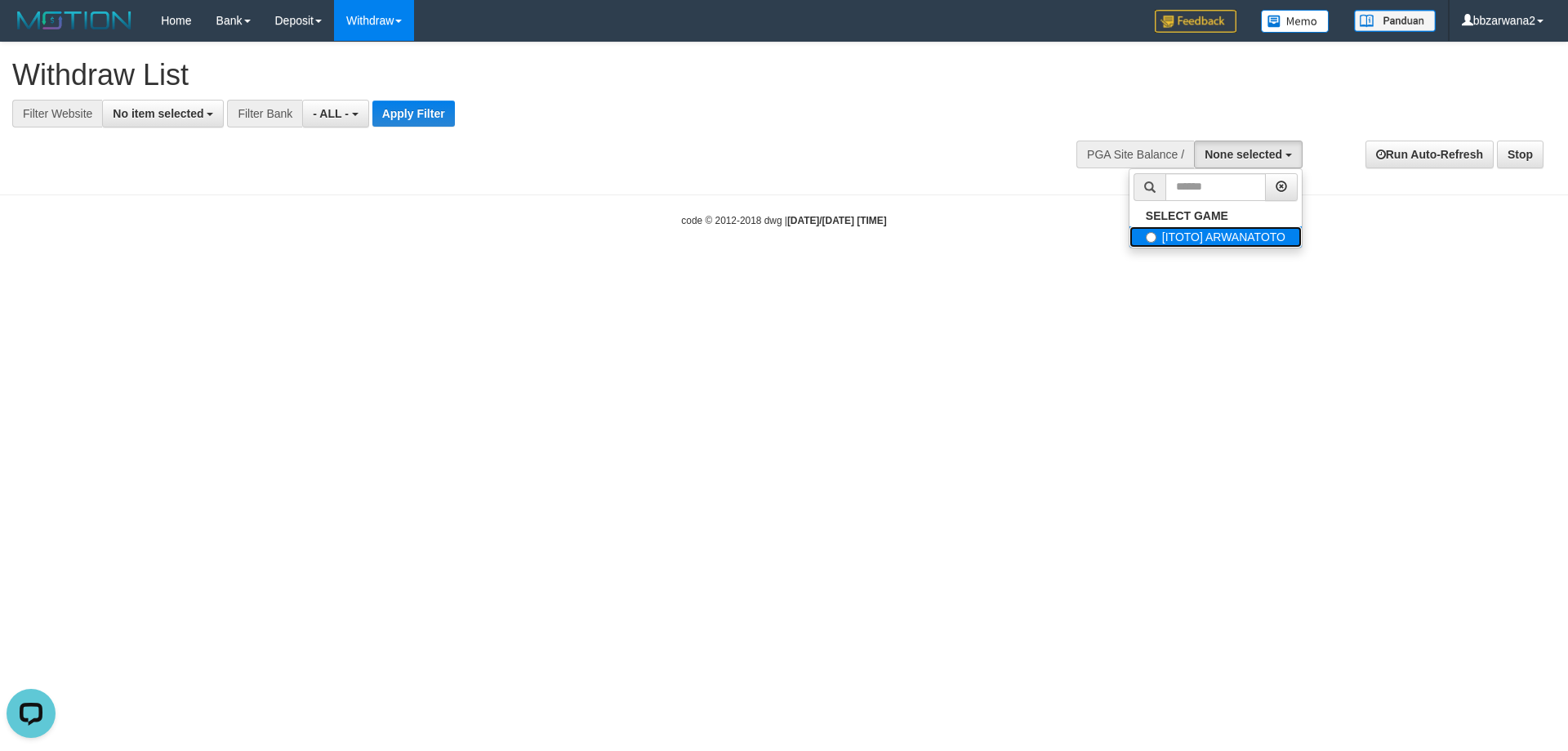 scroll, scrollTop: 0, scrollLeft: 0, axis: both 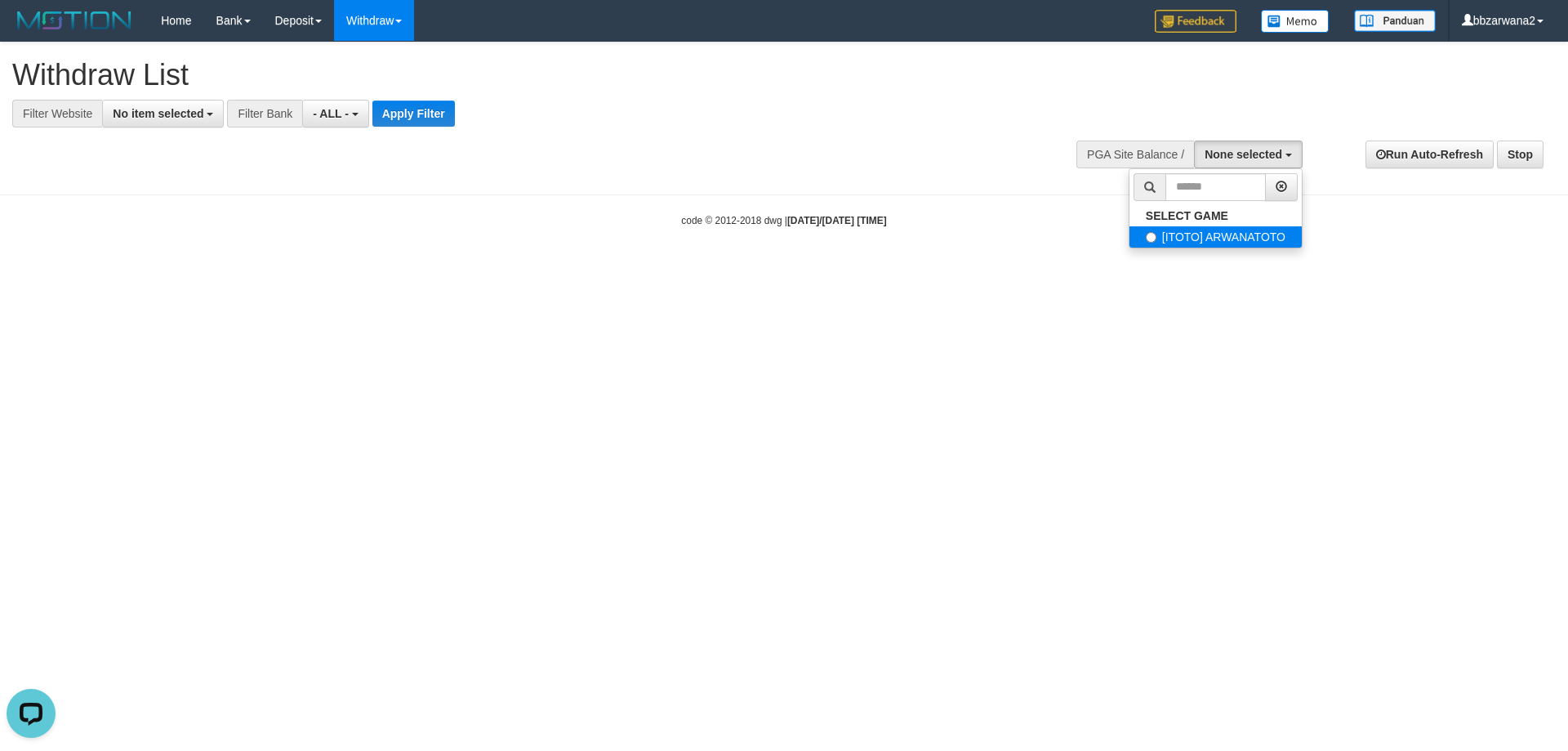 select on "***" 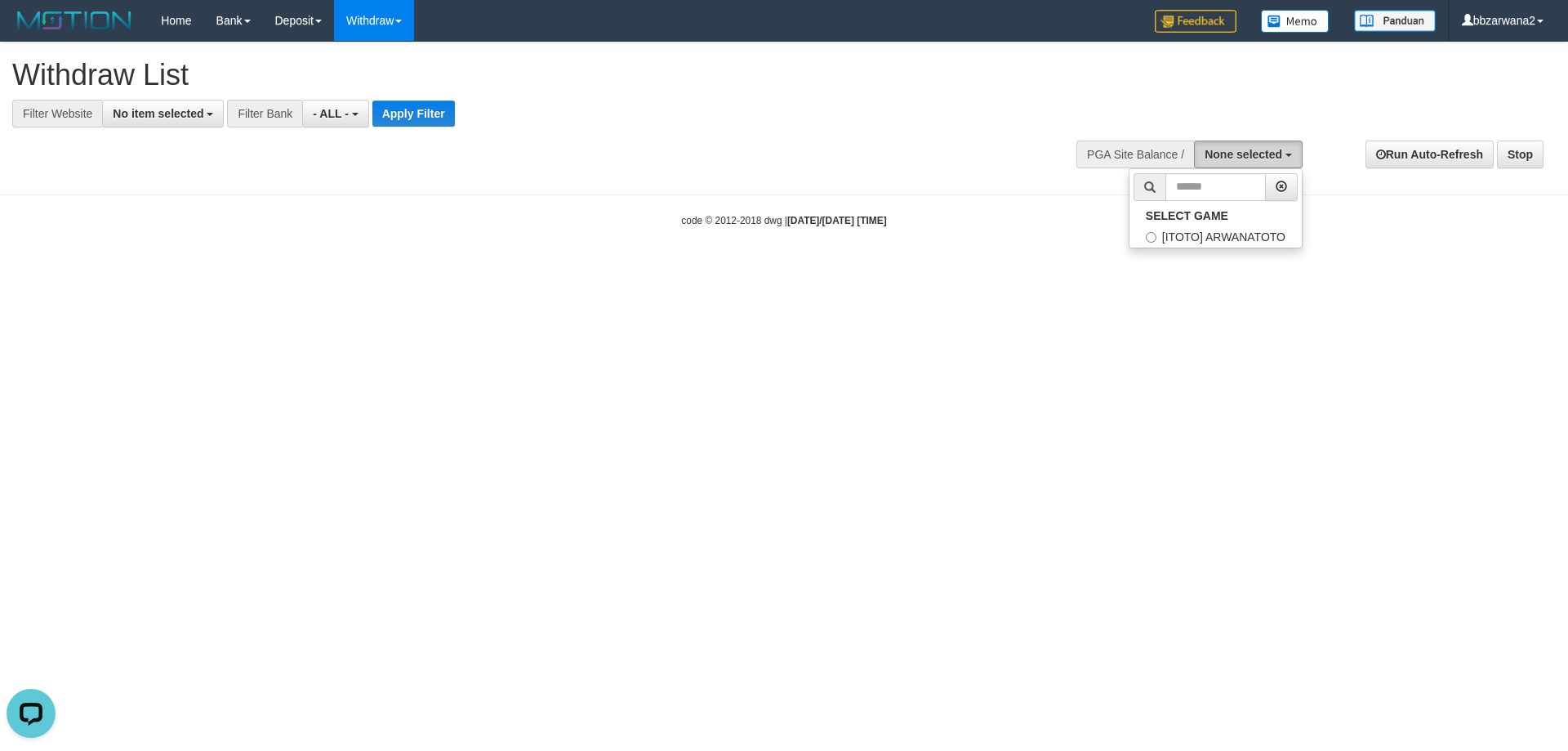 scroll, scrollTop: 15, scrollLeft: 0, axis: vertical 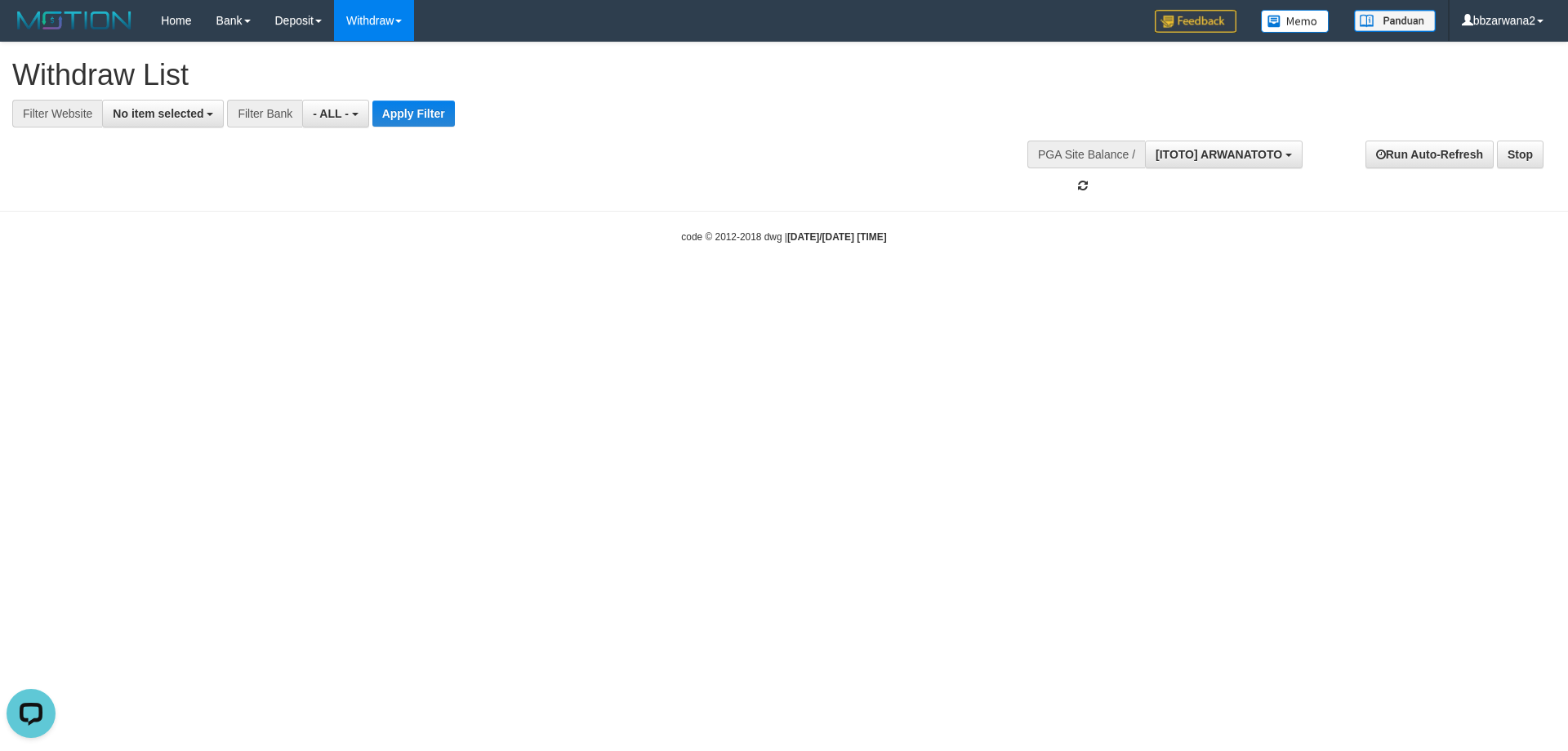 click on "**********" at bounding box center (784, 118) 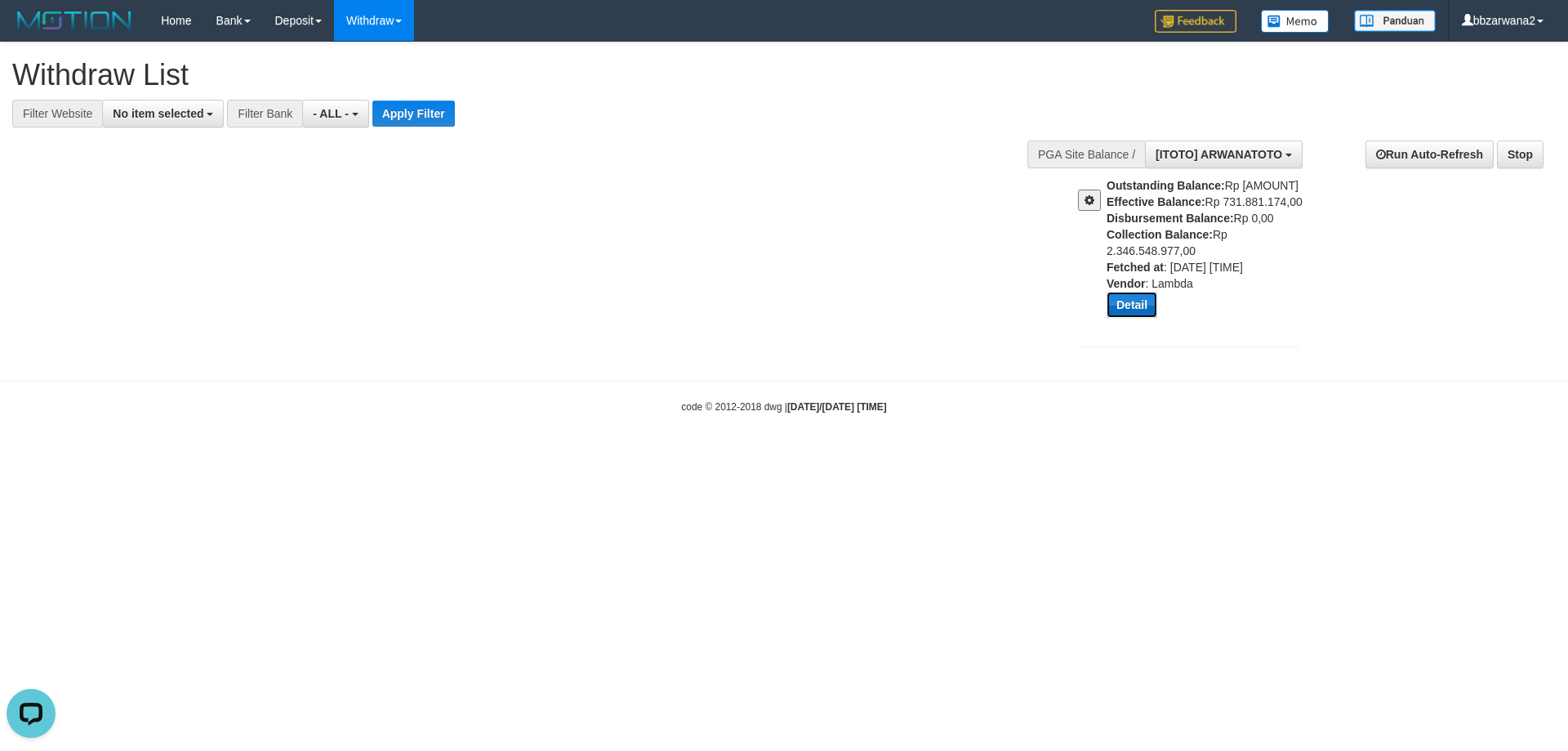 click on "Detail" at bounding box center (1132, 305) 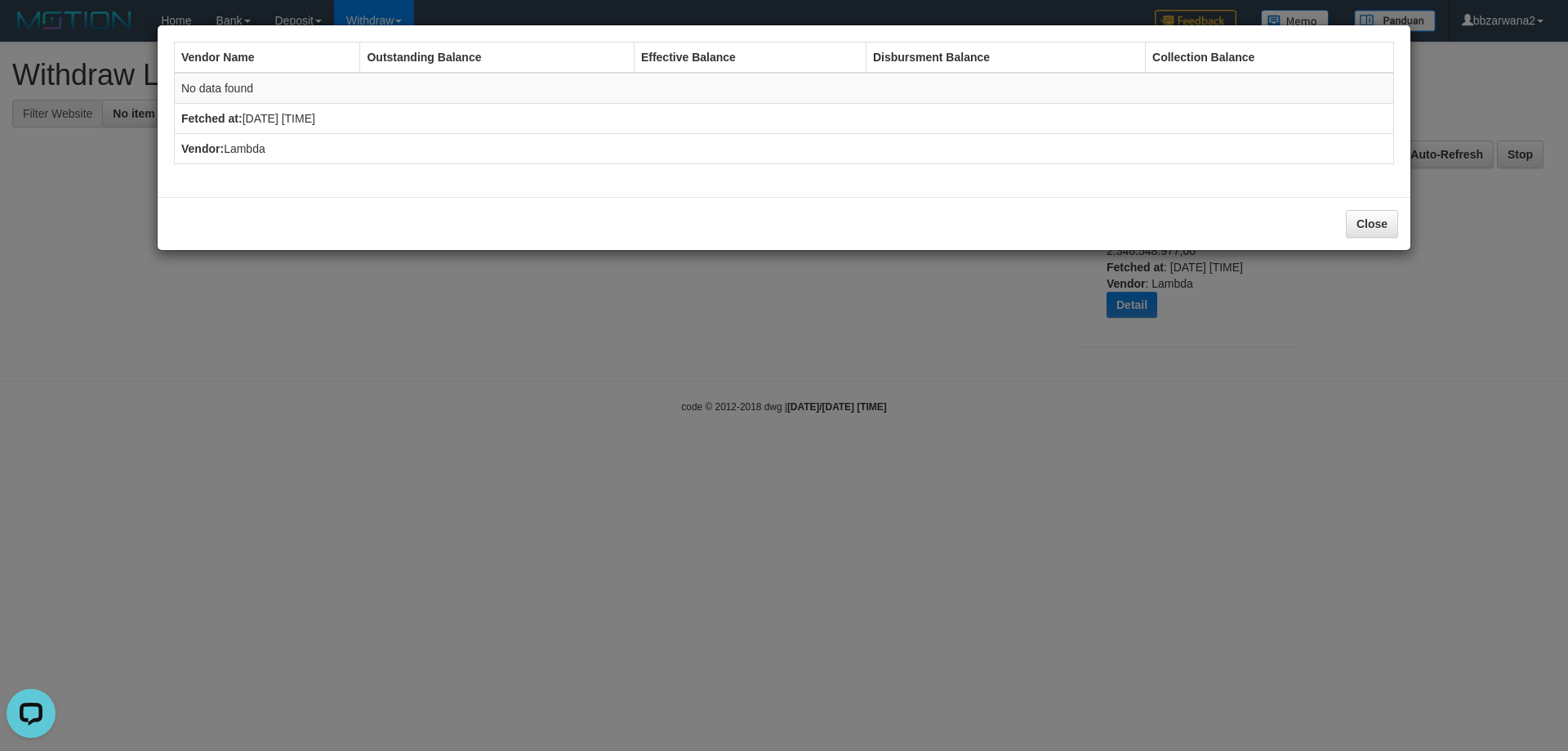 click on "Close" at bounding box center (784, 223) 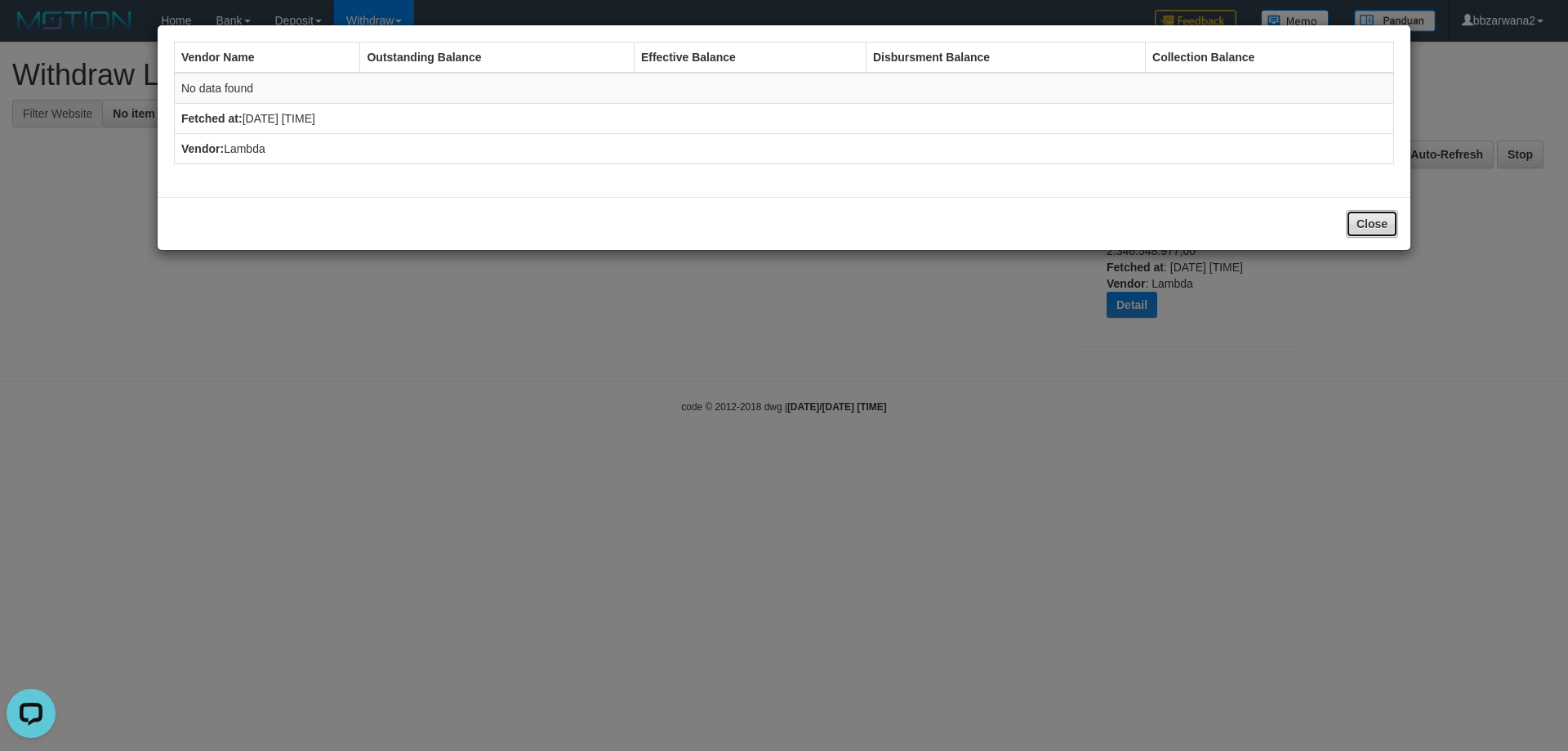 click on "Close" at bounding box center (1372, 224) 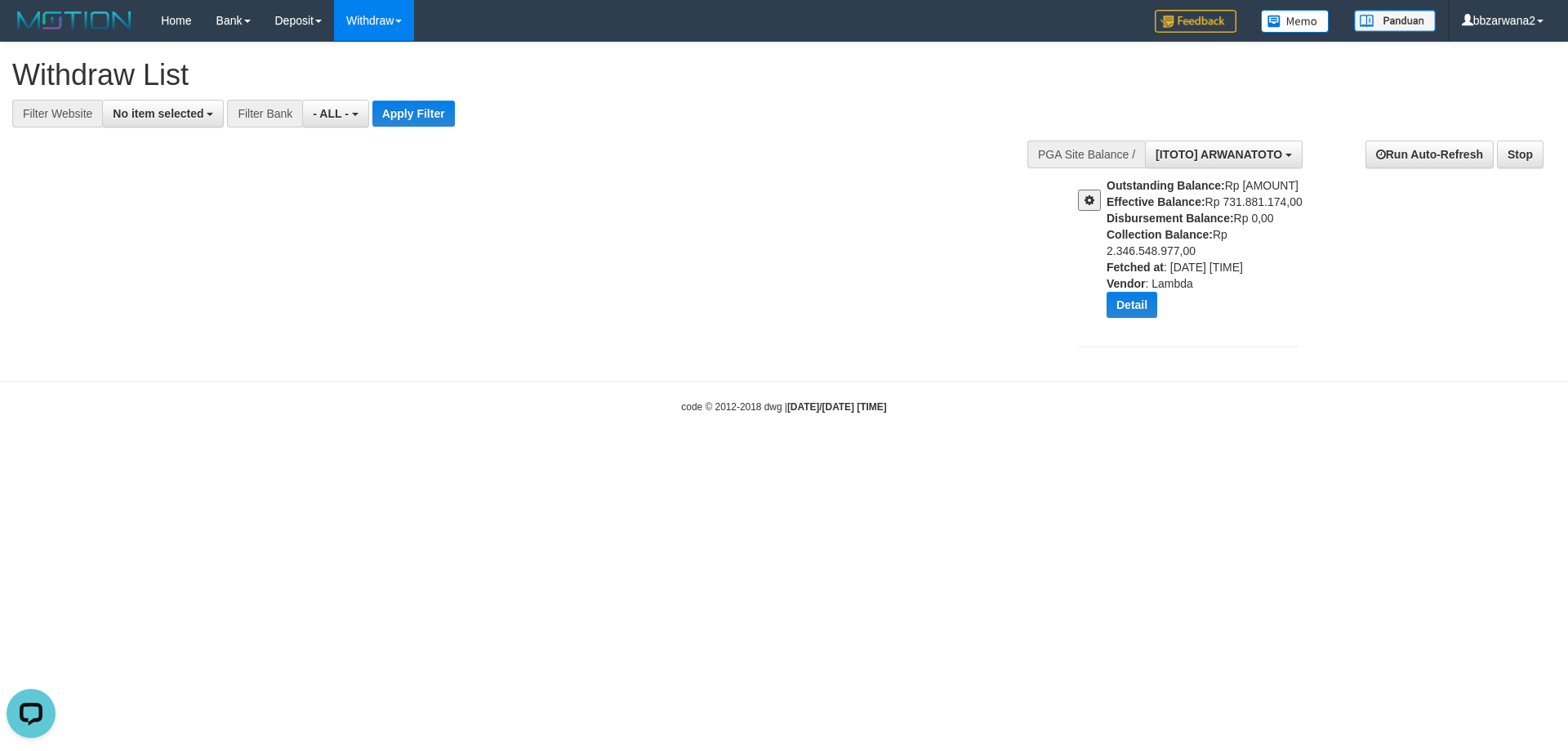 click at bounding box center [1089, 200] 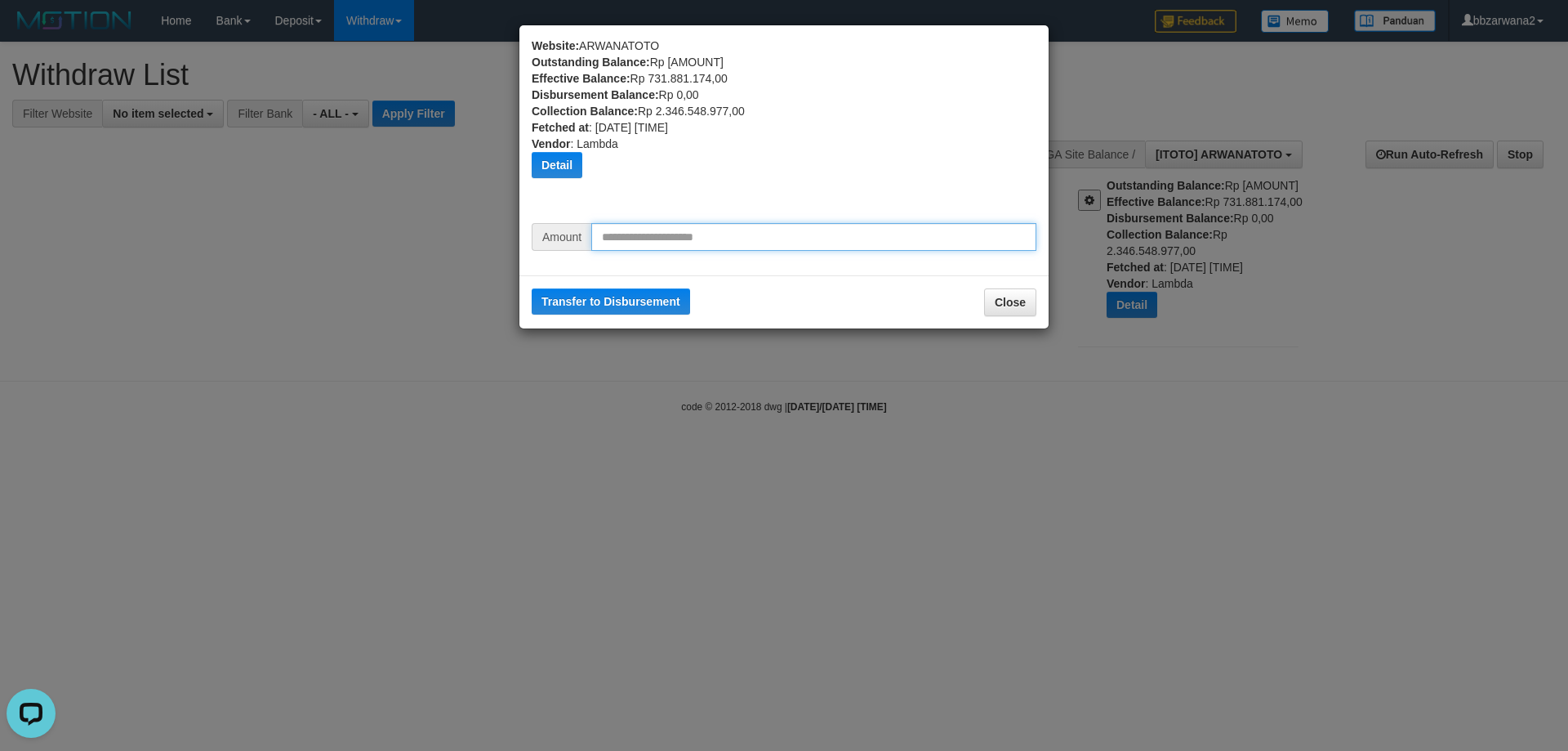 click at bounding box center (813, 237) 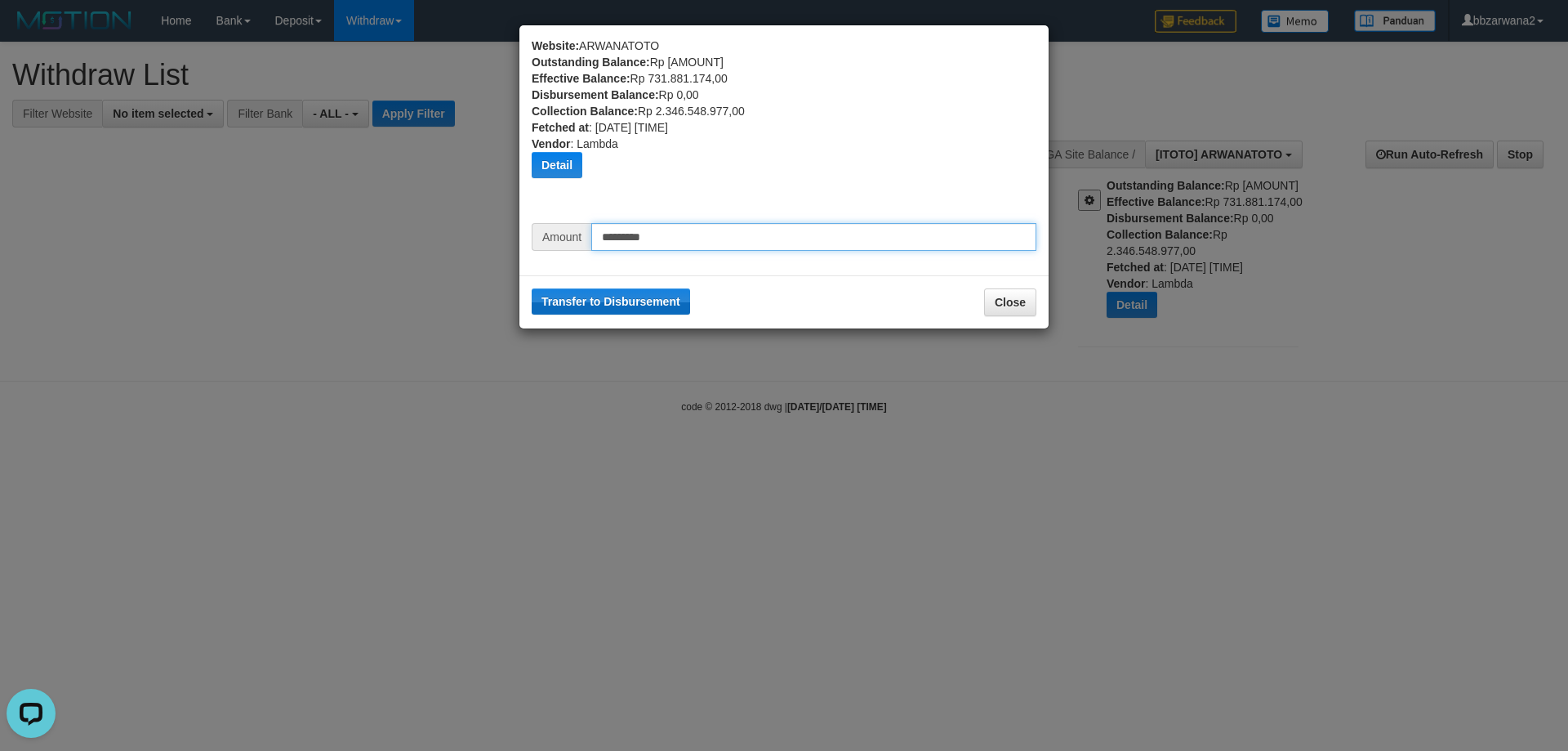 type on "*********" 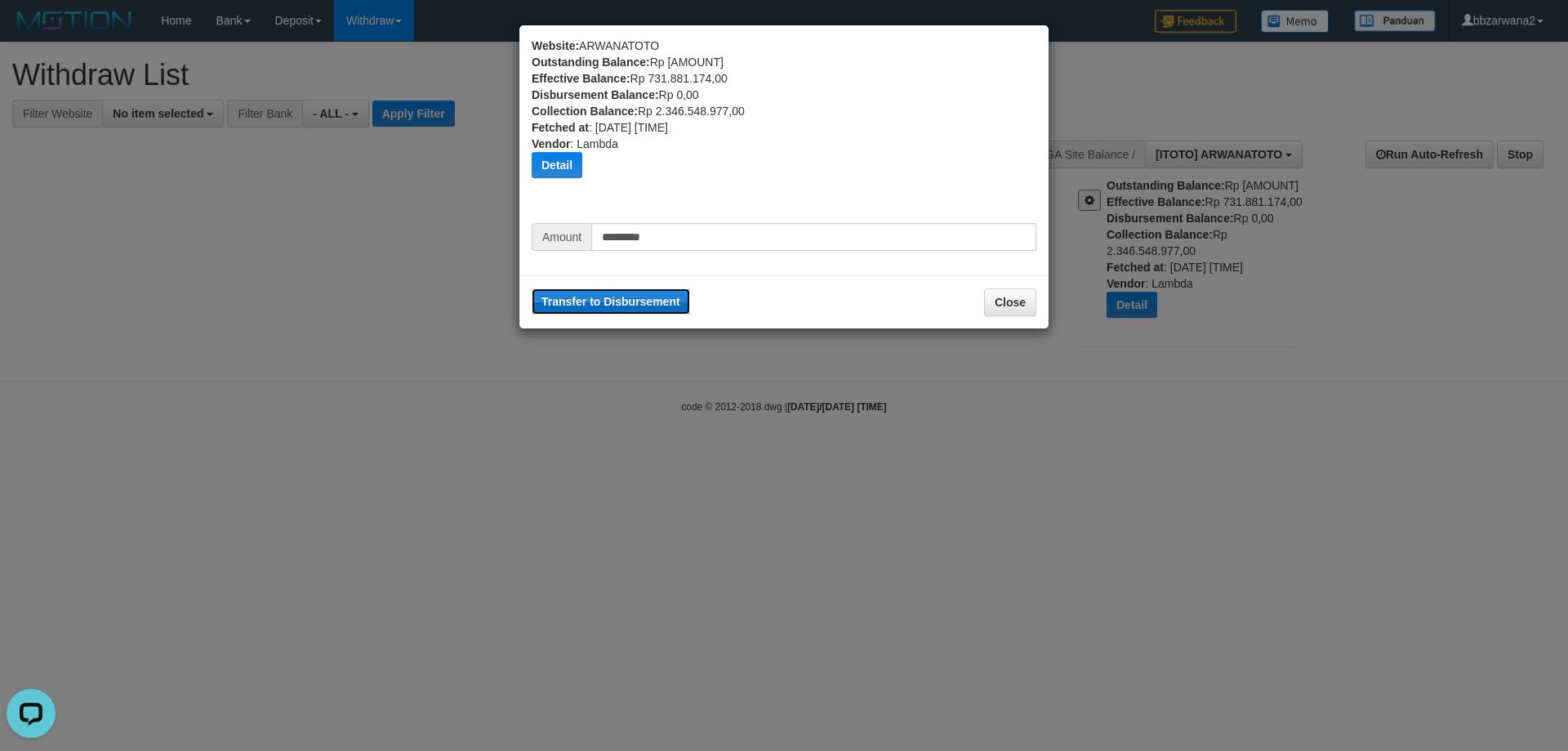 click on "Transfer to Disbursement" at bounding box center [611, 302] 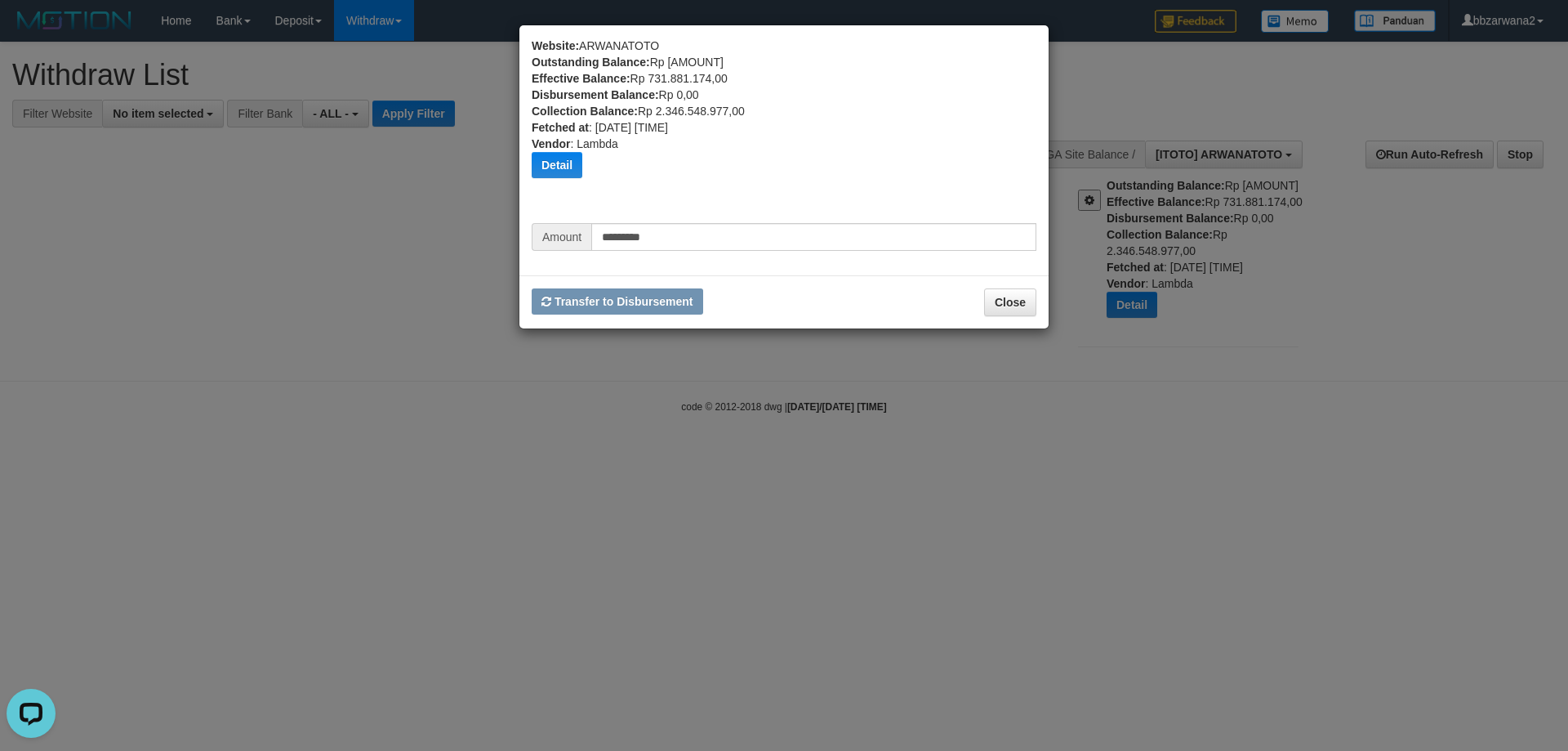 type 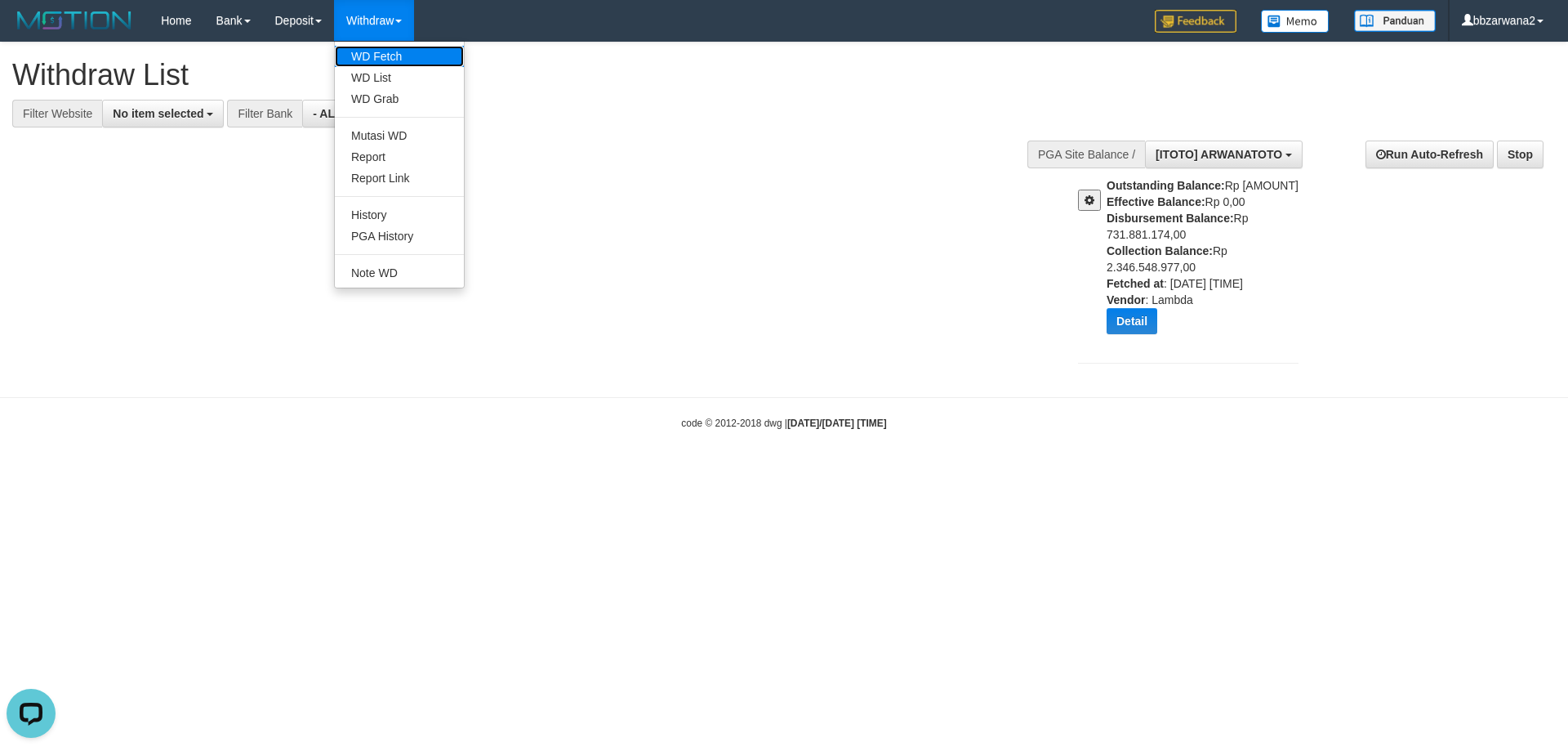click on "WD Fetch" at bounding box center [399, 56] 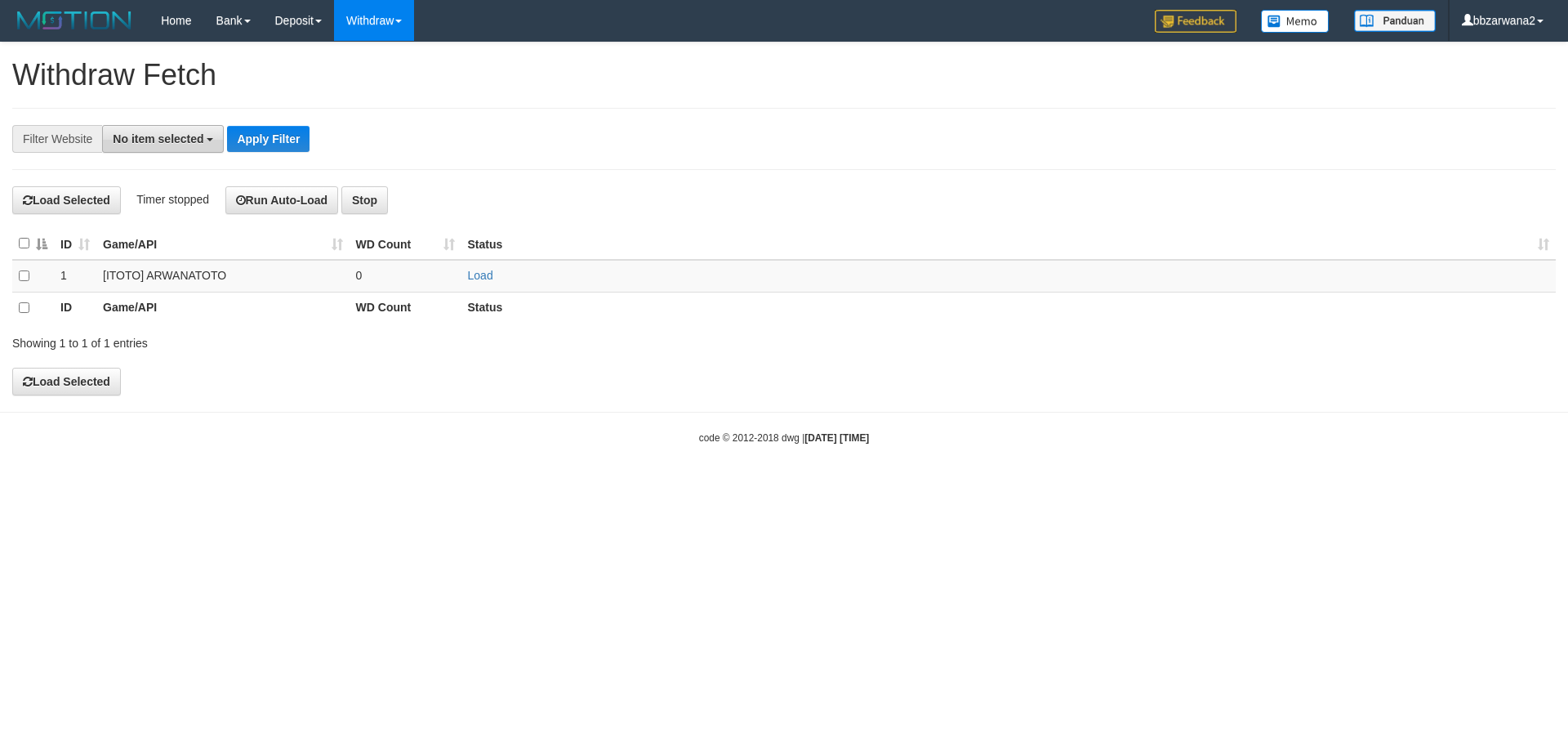 scroll, scrollTop: 0, scrollLeft: 0, axis: both 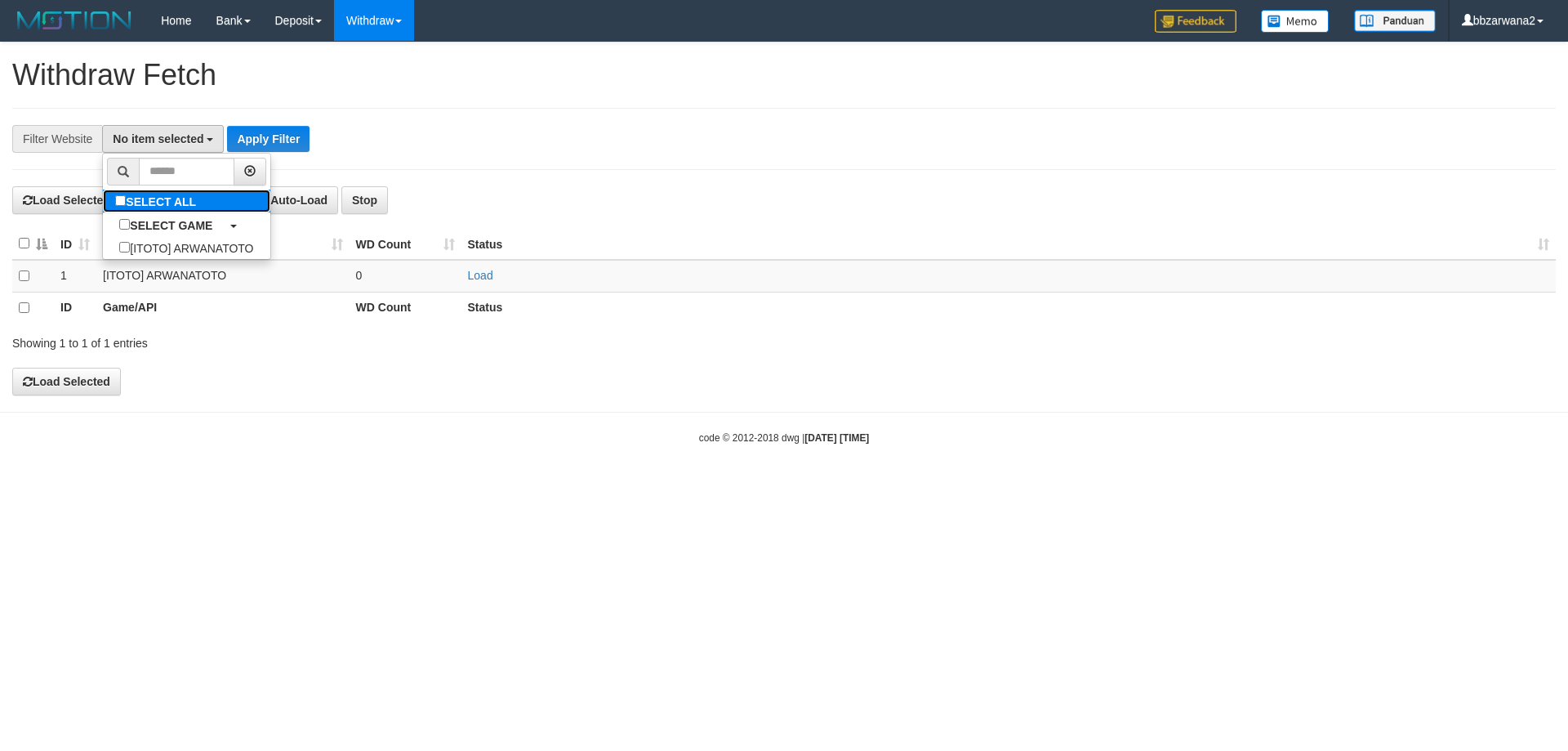 click on "SELECT ALL" at bounding box center (158, 201) 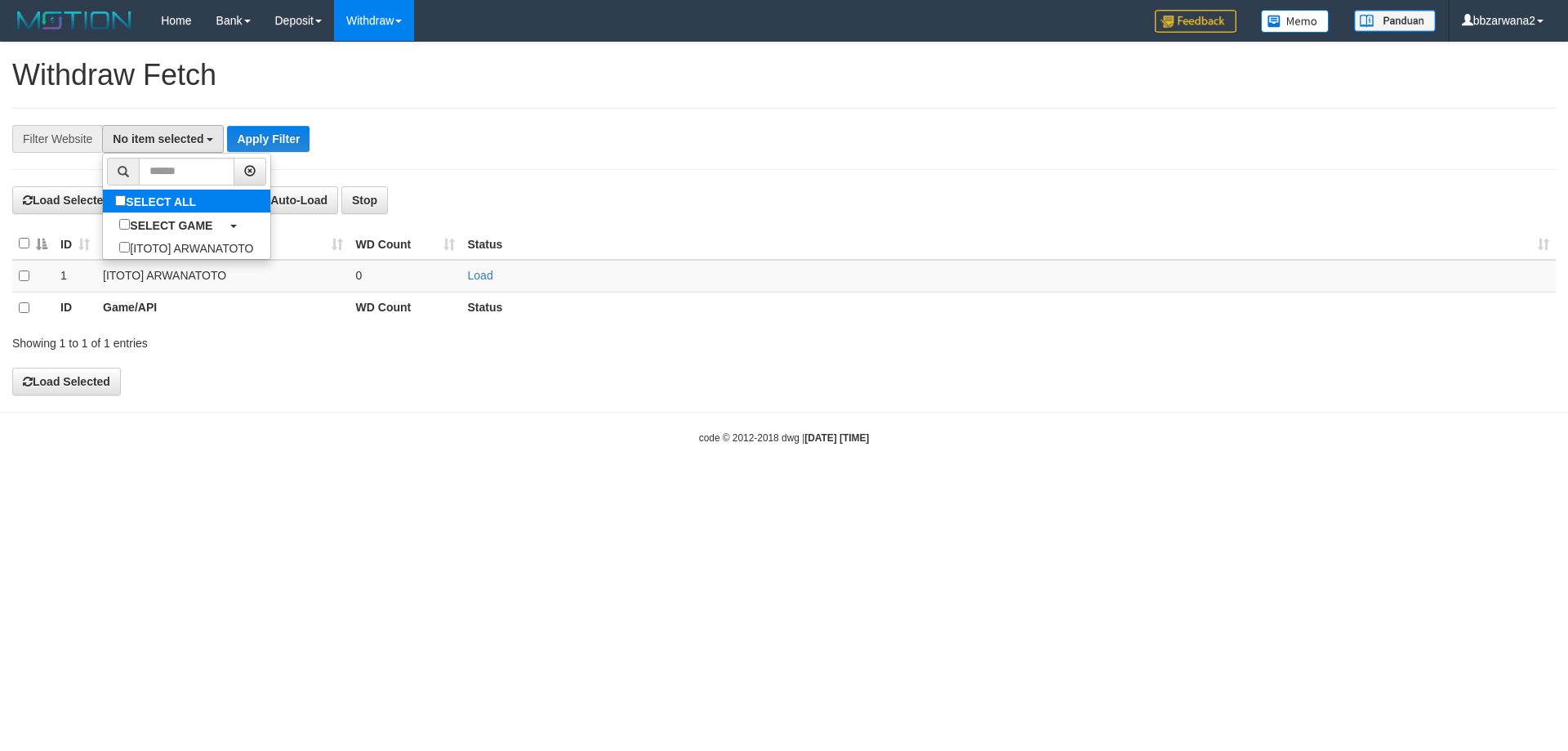 select on "***" 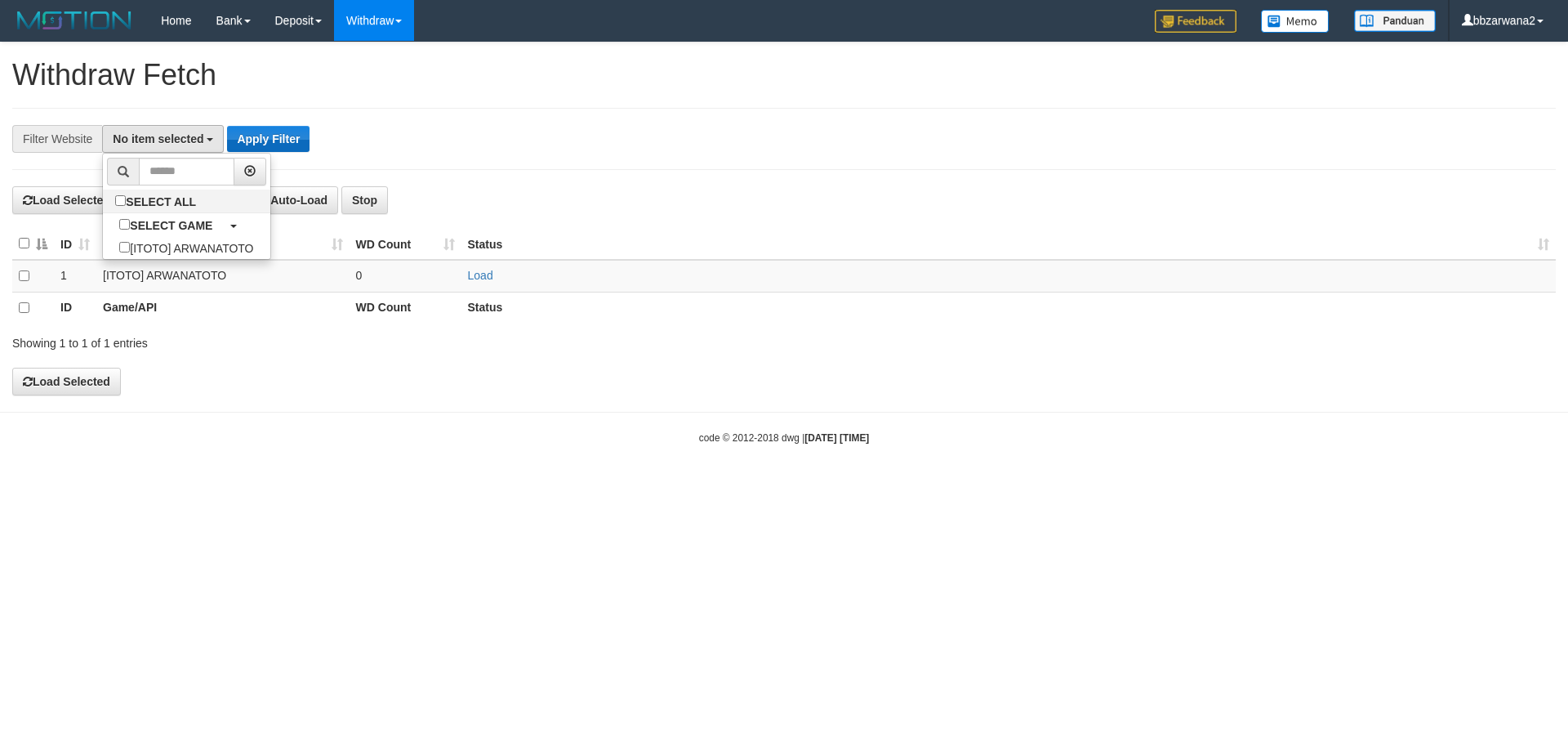 scroll, scrollTop: 15, scrollLeft: 0, axis: vertical 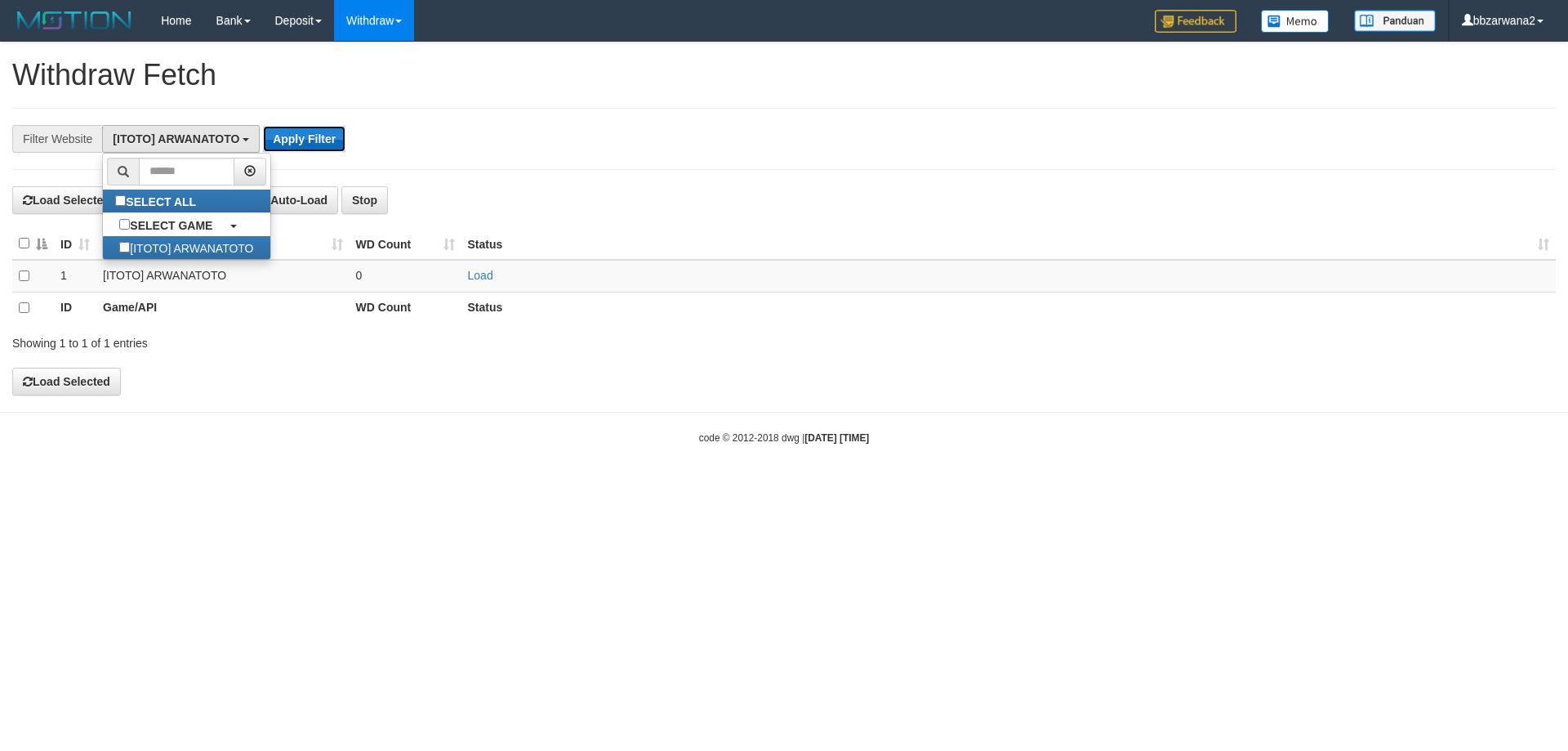 click on "Apply Filter" at bounding box center (304, 139) 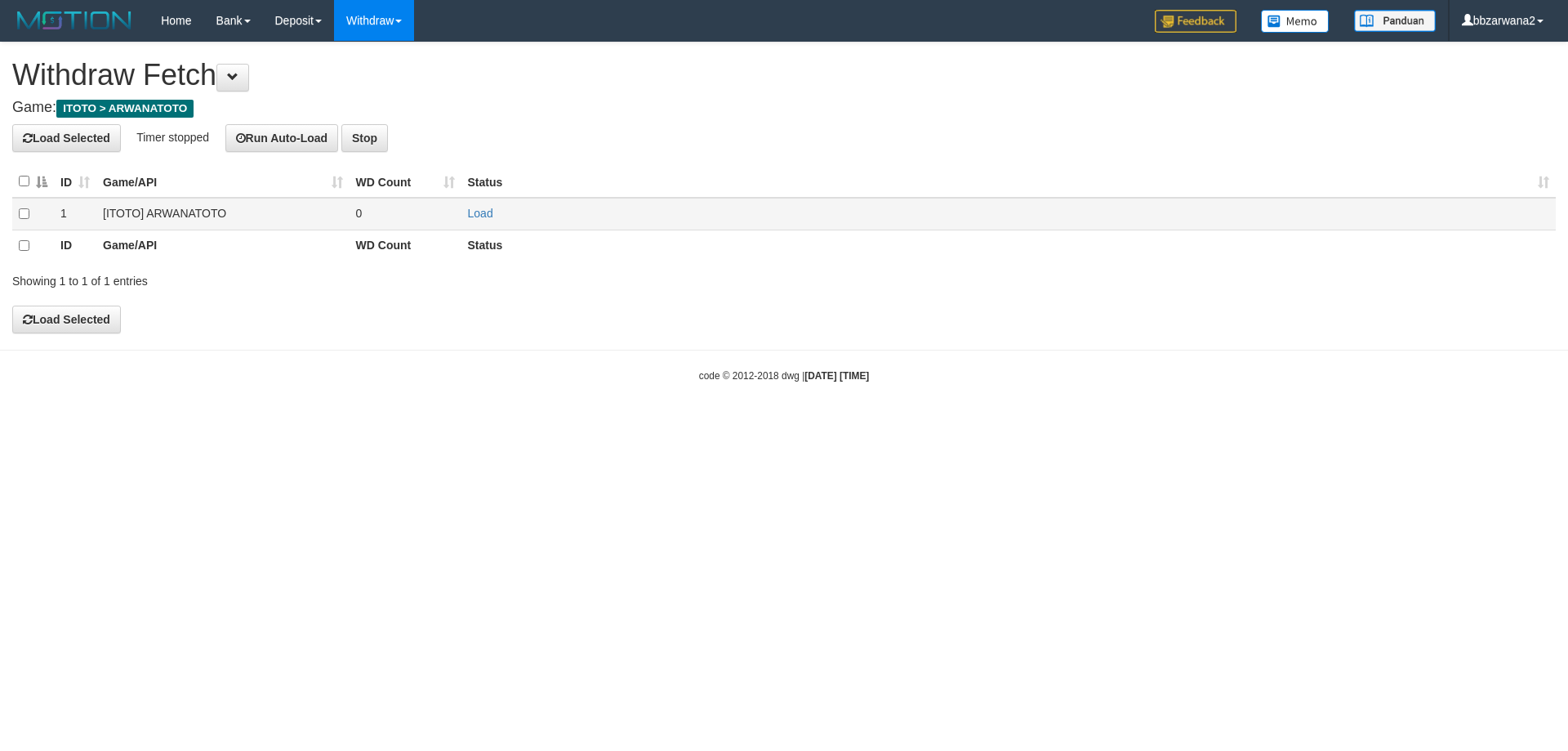 scroll, scrollTop: 0, scrollLeft: 0, axis: both 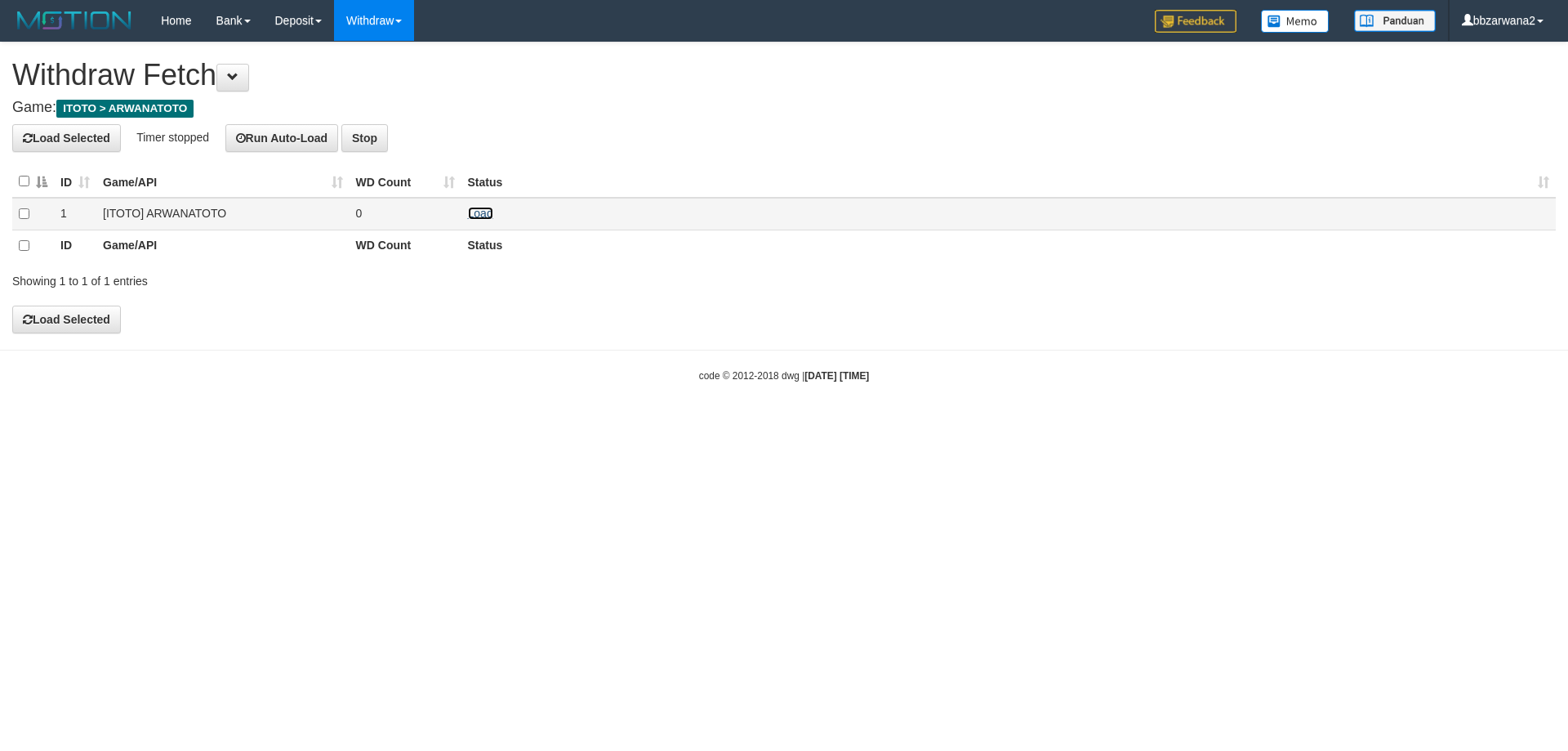 click on "Load" at bounding box center (480, 213) 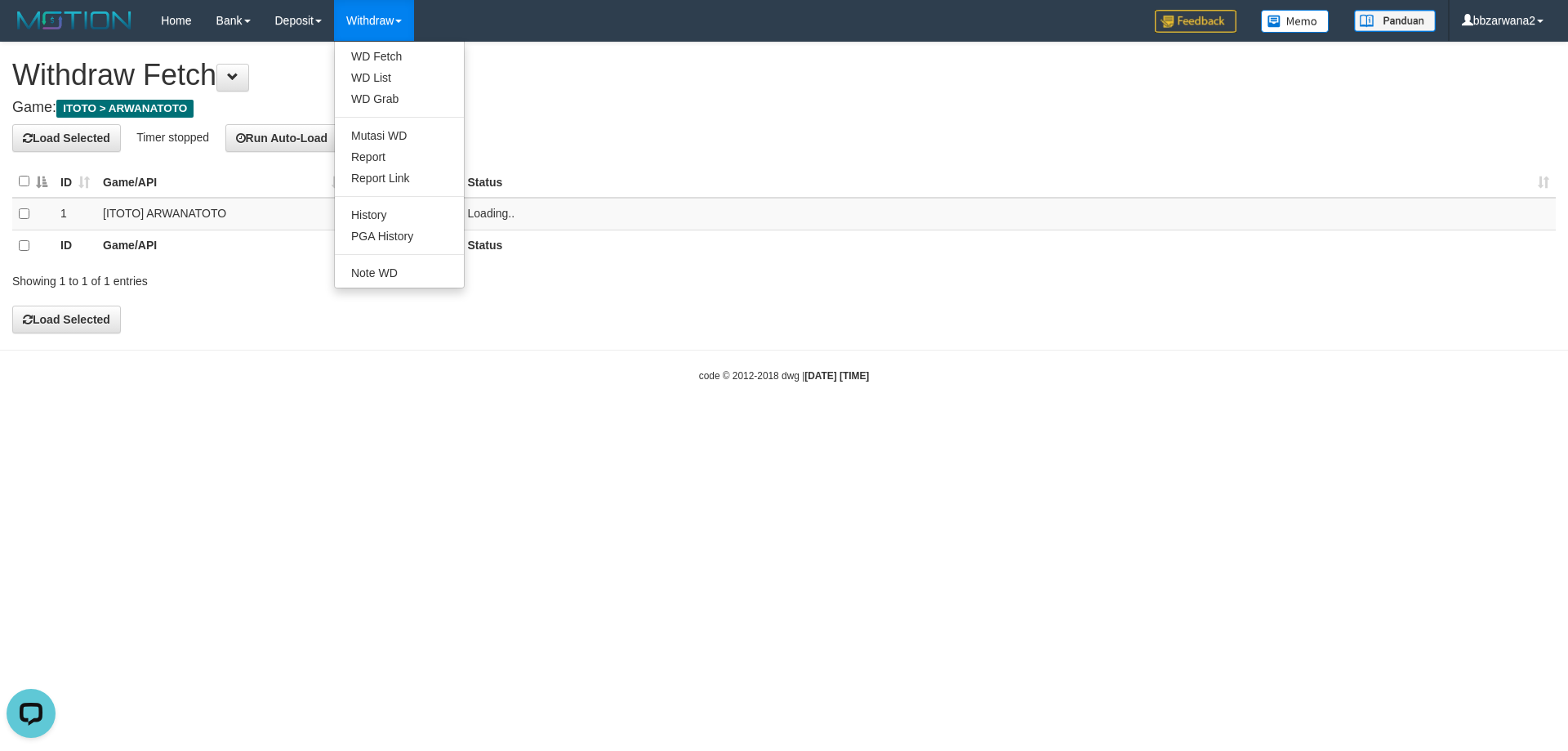 scroll, scrollTop: 0, scrollLeft: 0, axis: both 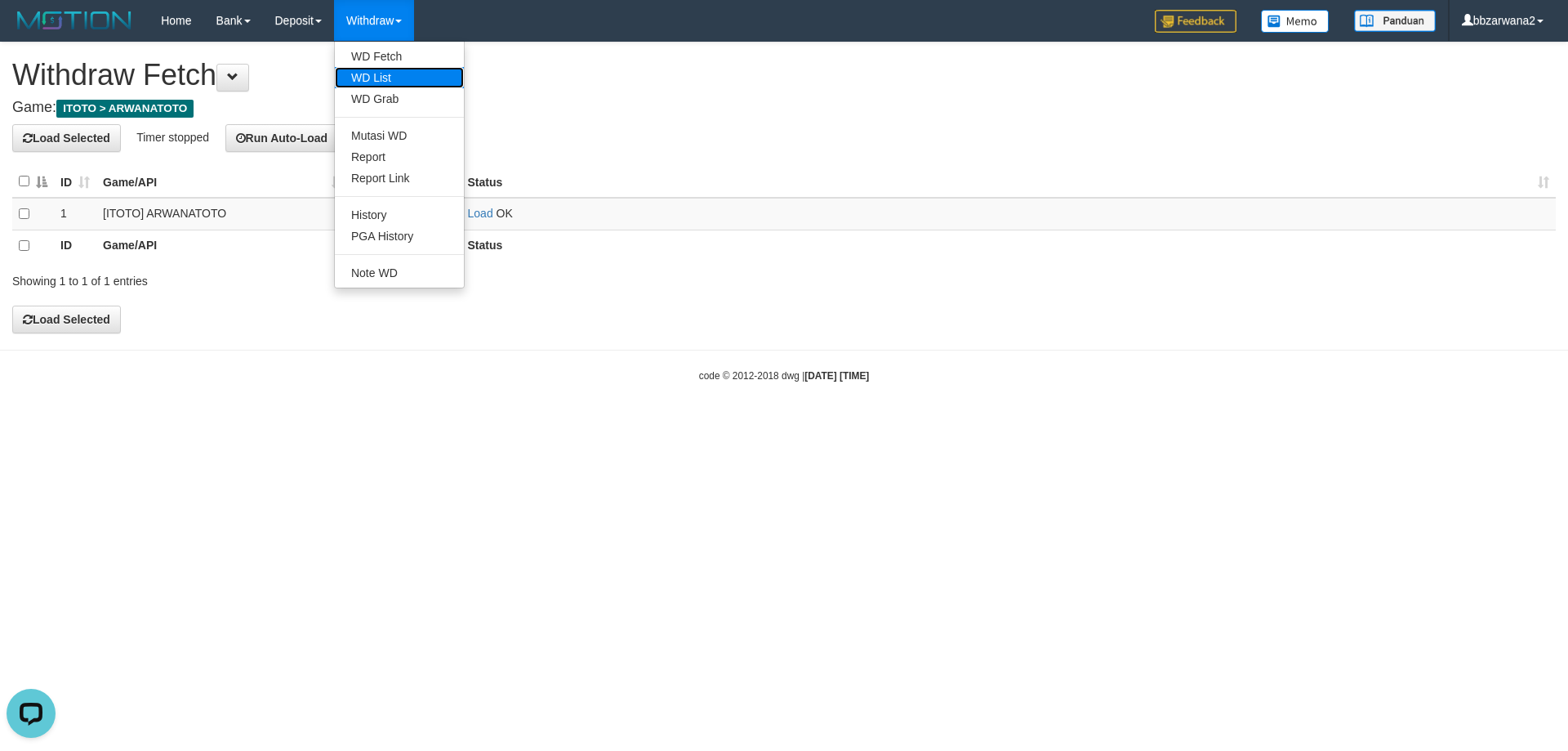 click on "WD List" at bounding box center (399, 78) 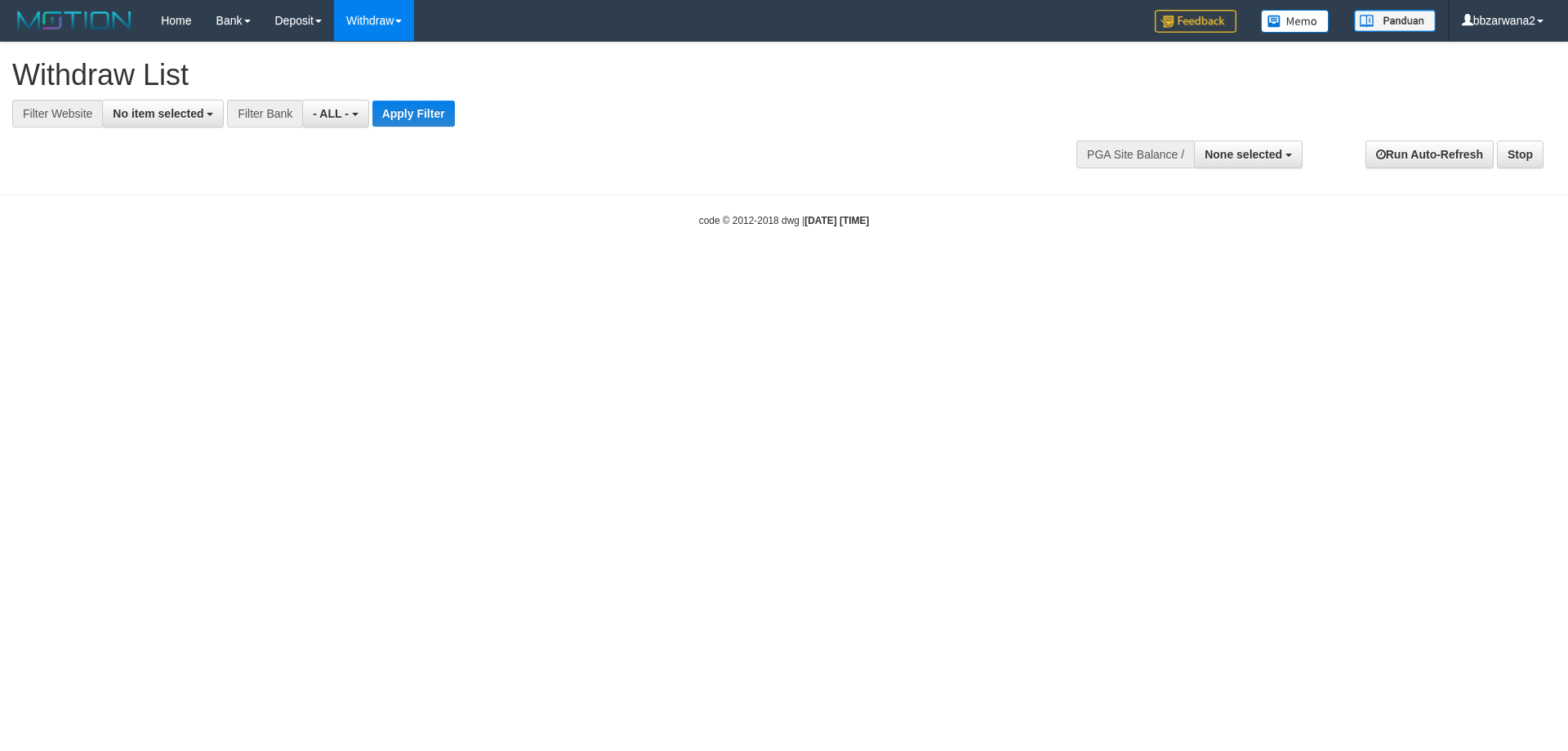 select 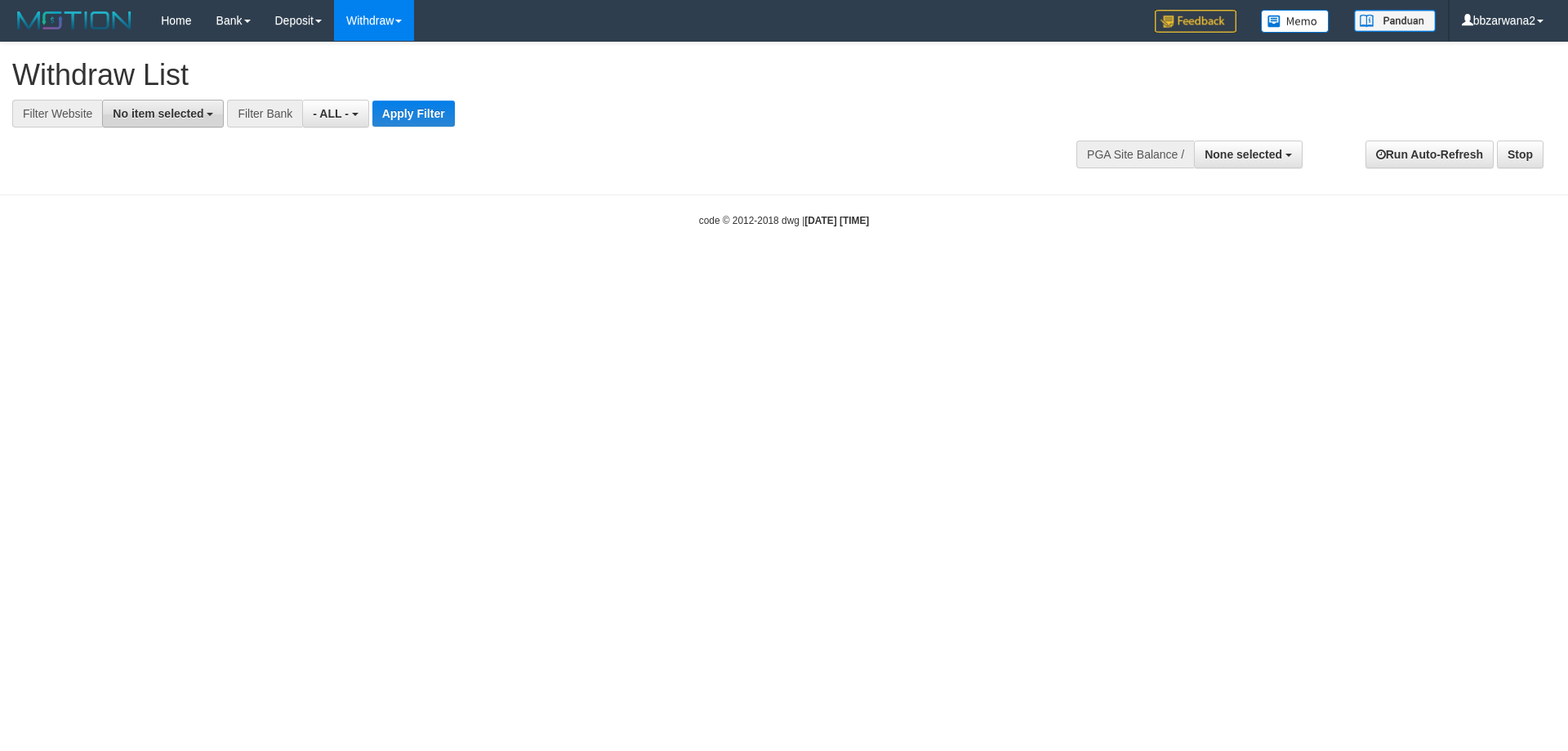scroll, scrollTop: 0, scrollLeft: 0, axis: both 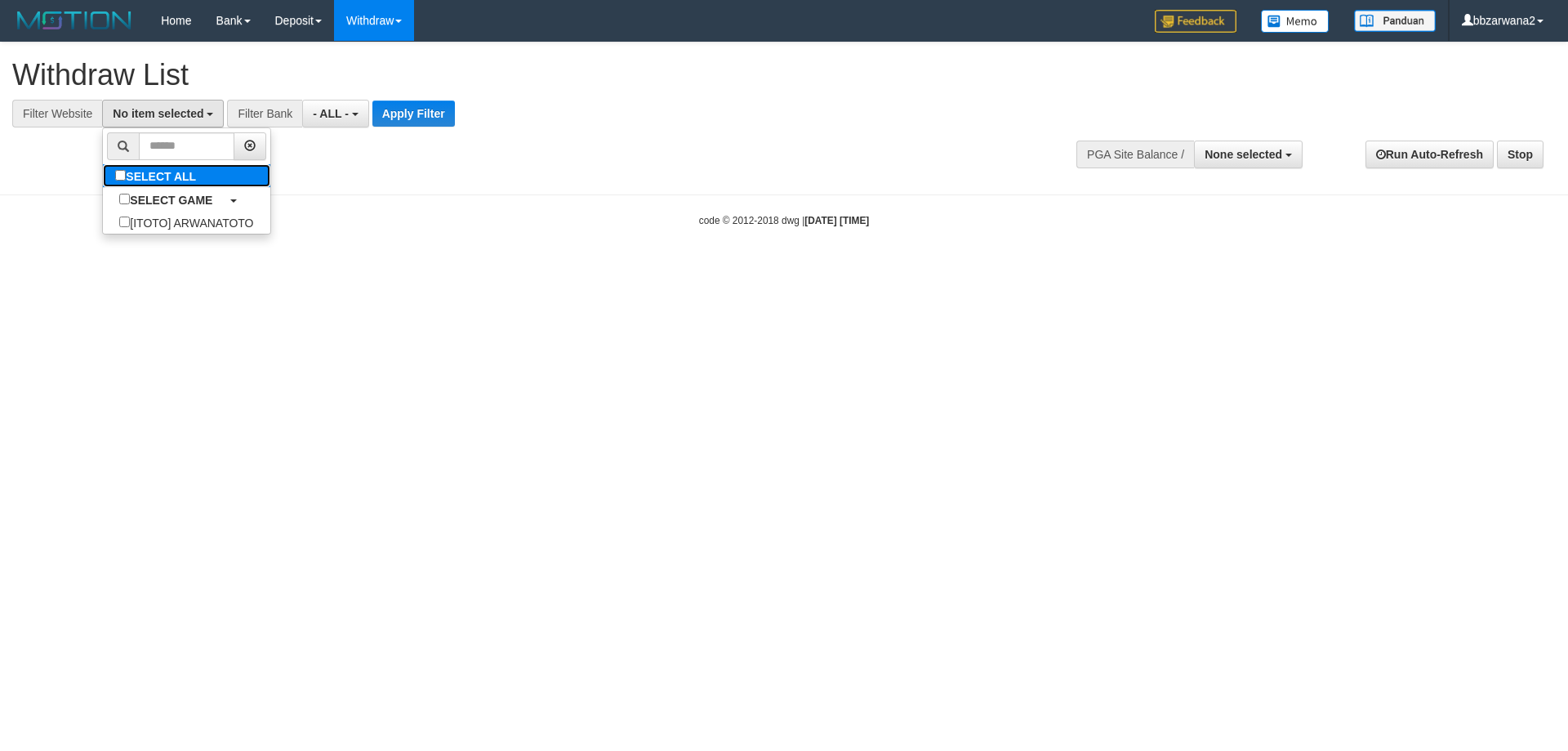 click on "SELECT ALL" at bounding box center [158, 176] 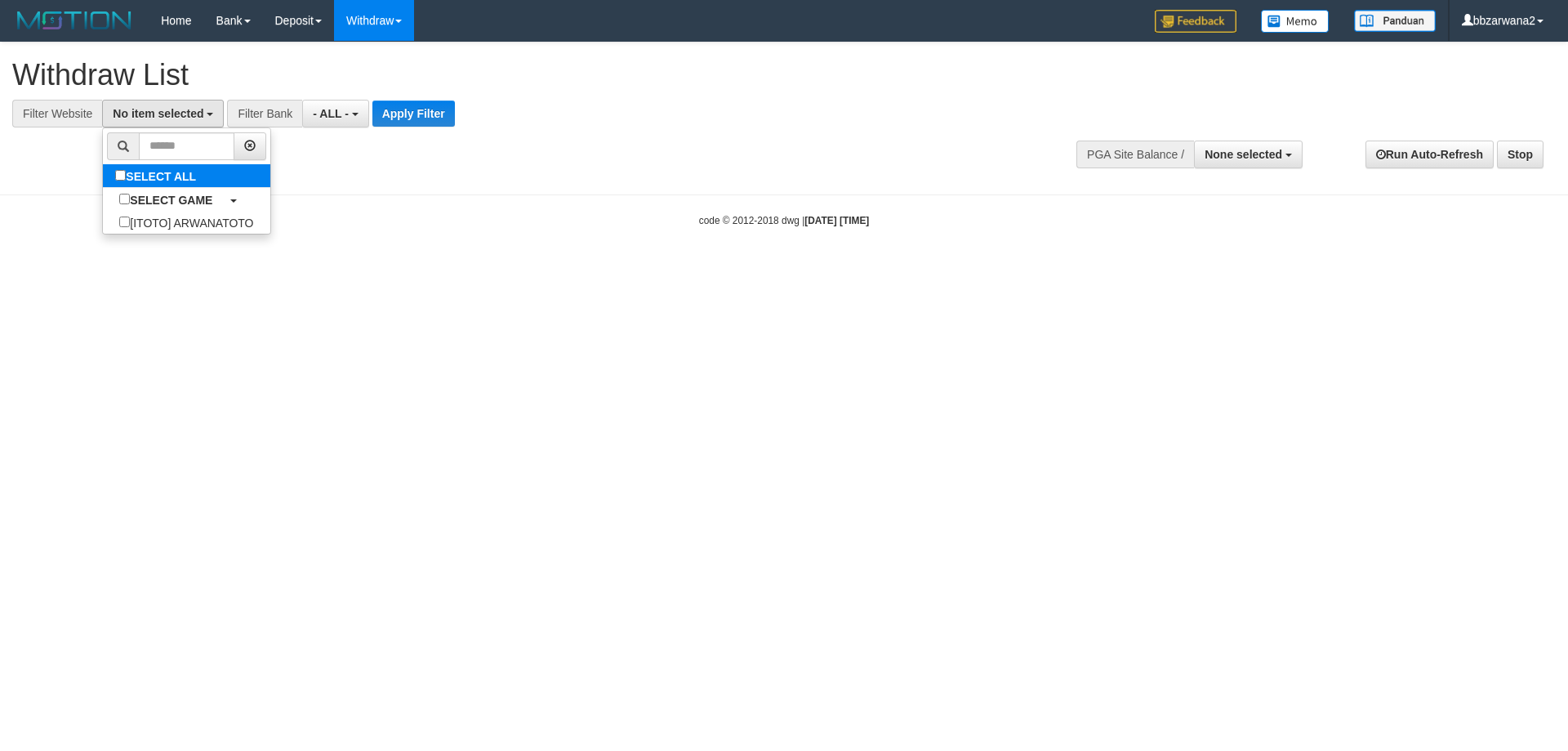 select on "***" 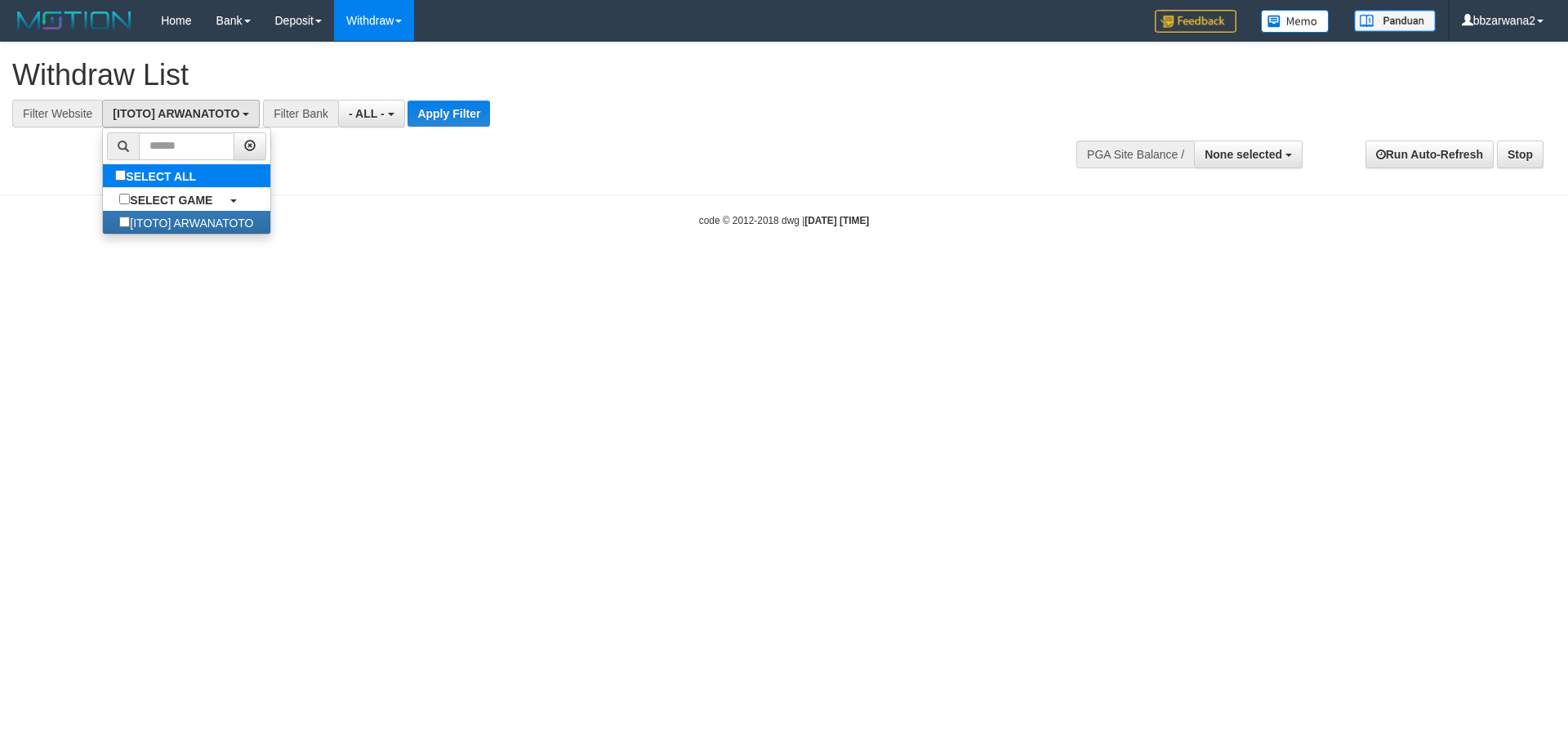 scroll, scrollTop: 15, scrollLeft: 0, axis: vertical 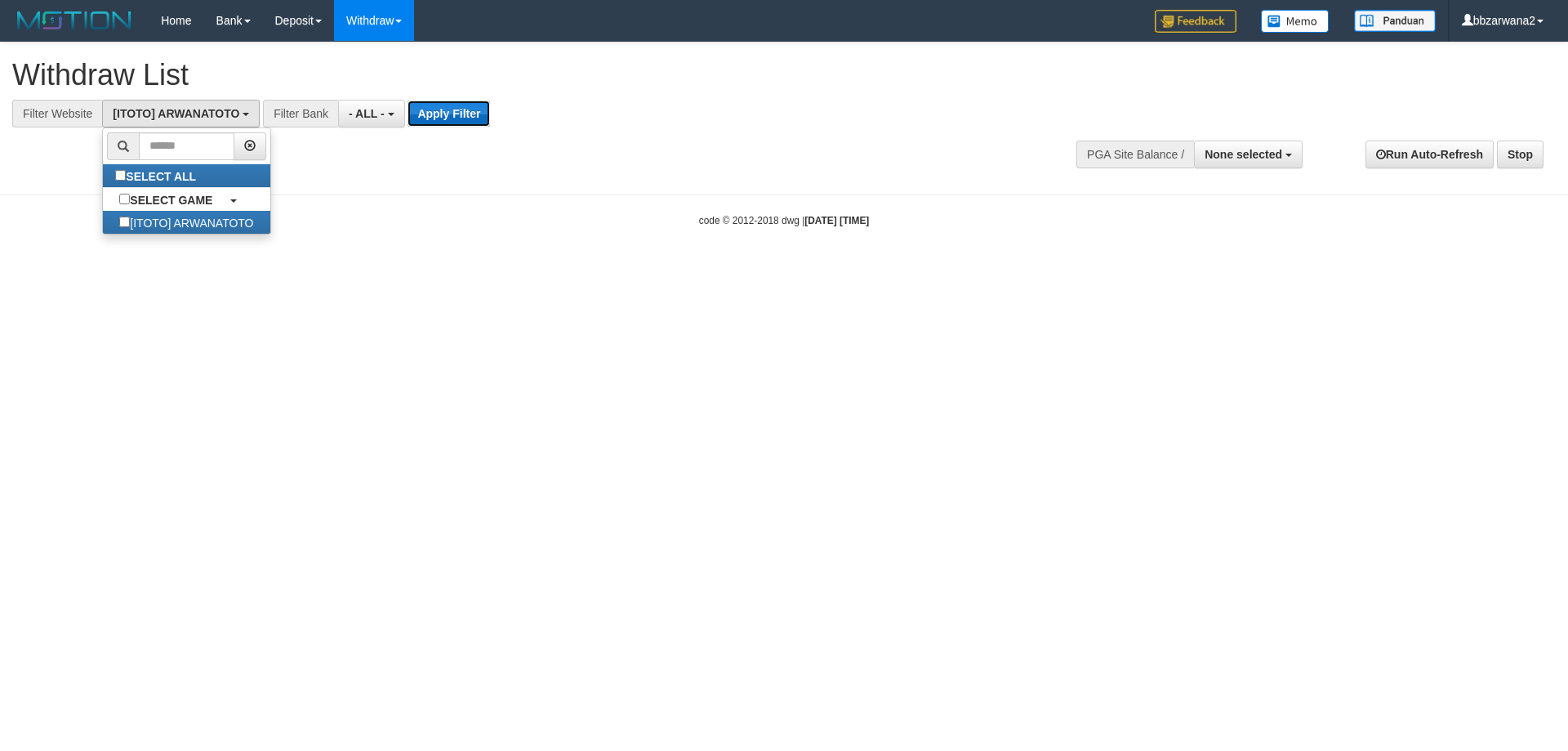 click on "Apply Filter" at bounding box center [448, 114] 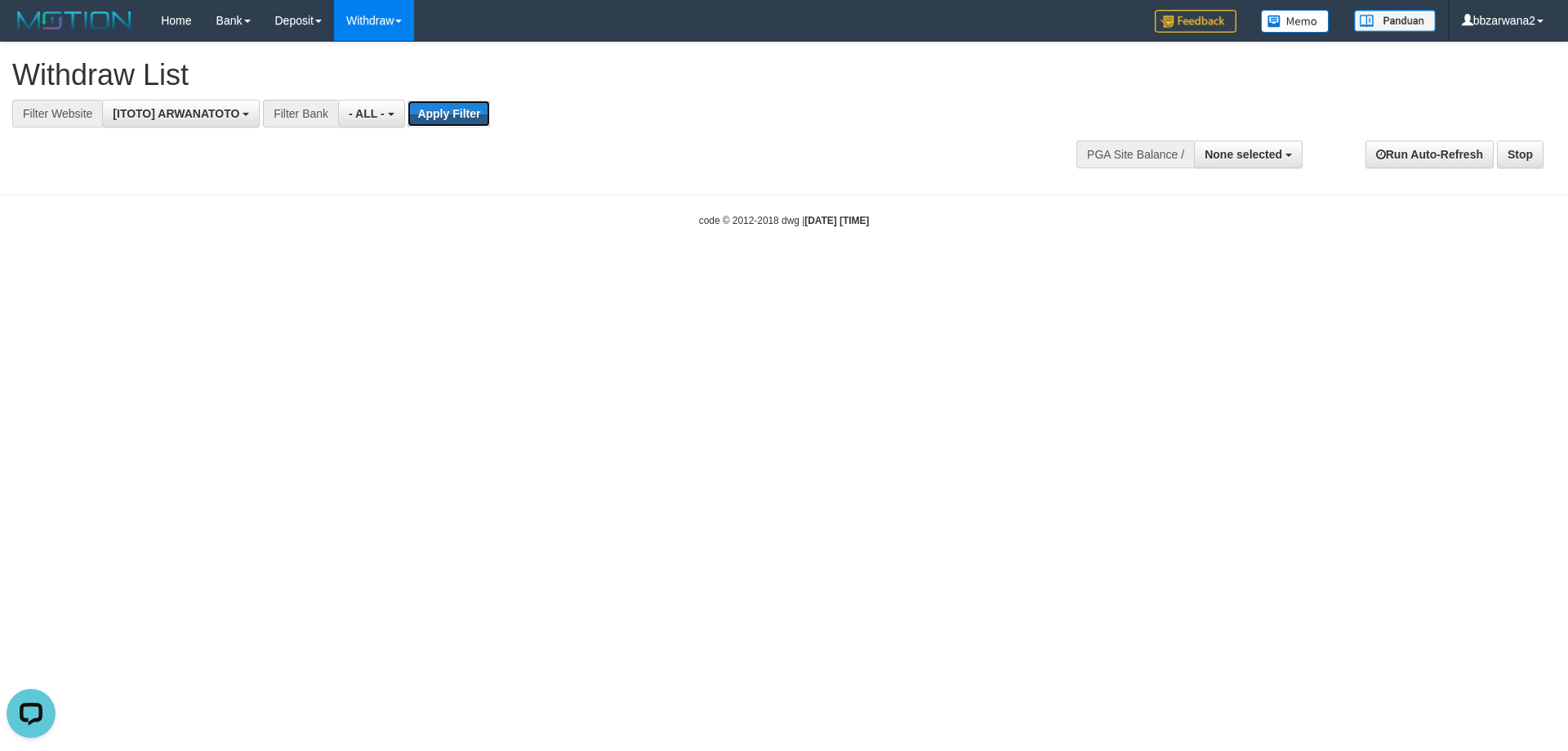 scroll, scrollTop: 0, scrollLeft: 0, axis: both 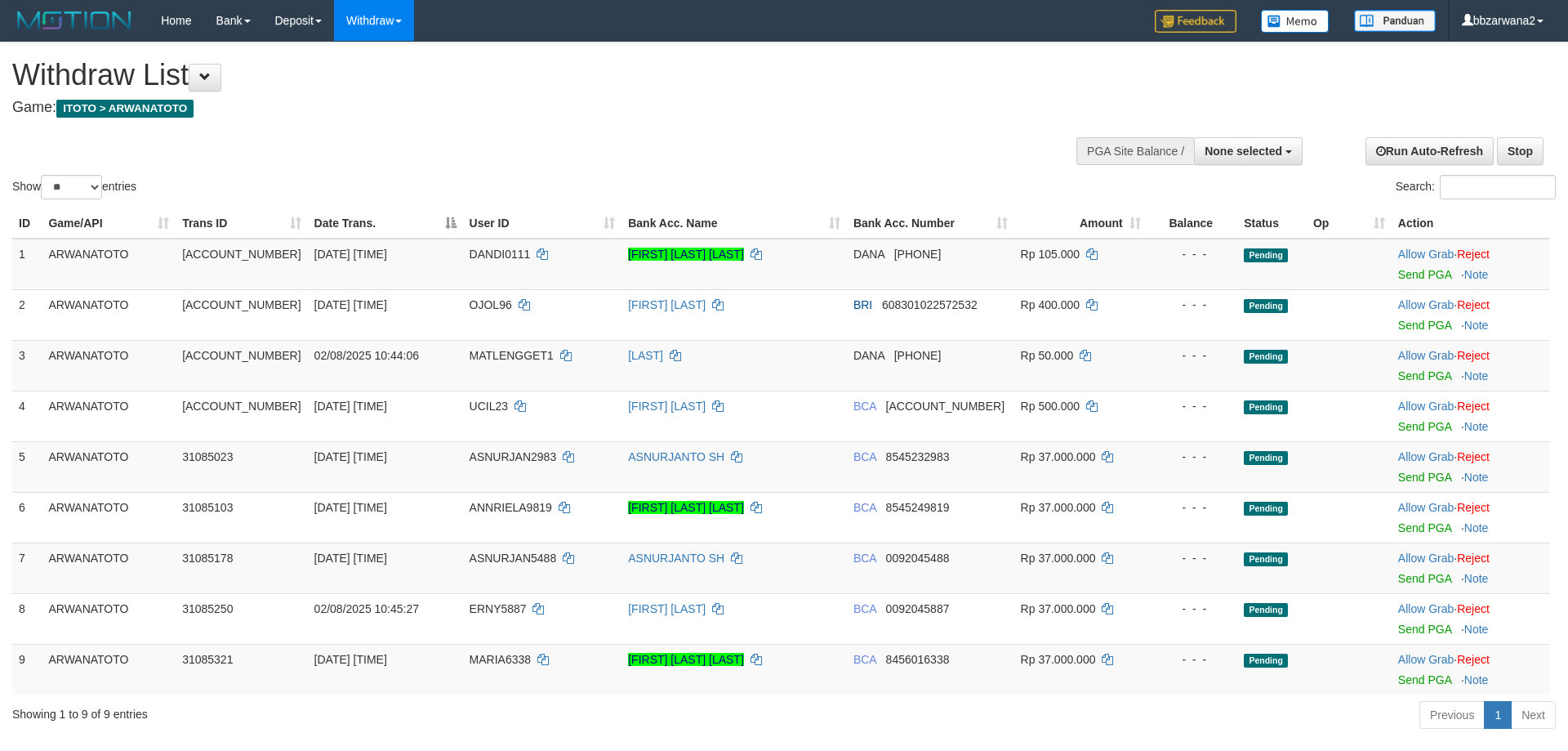 select 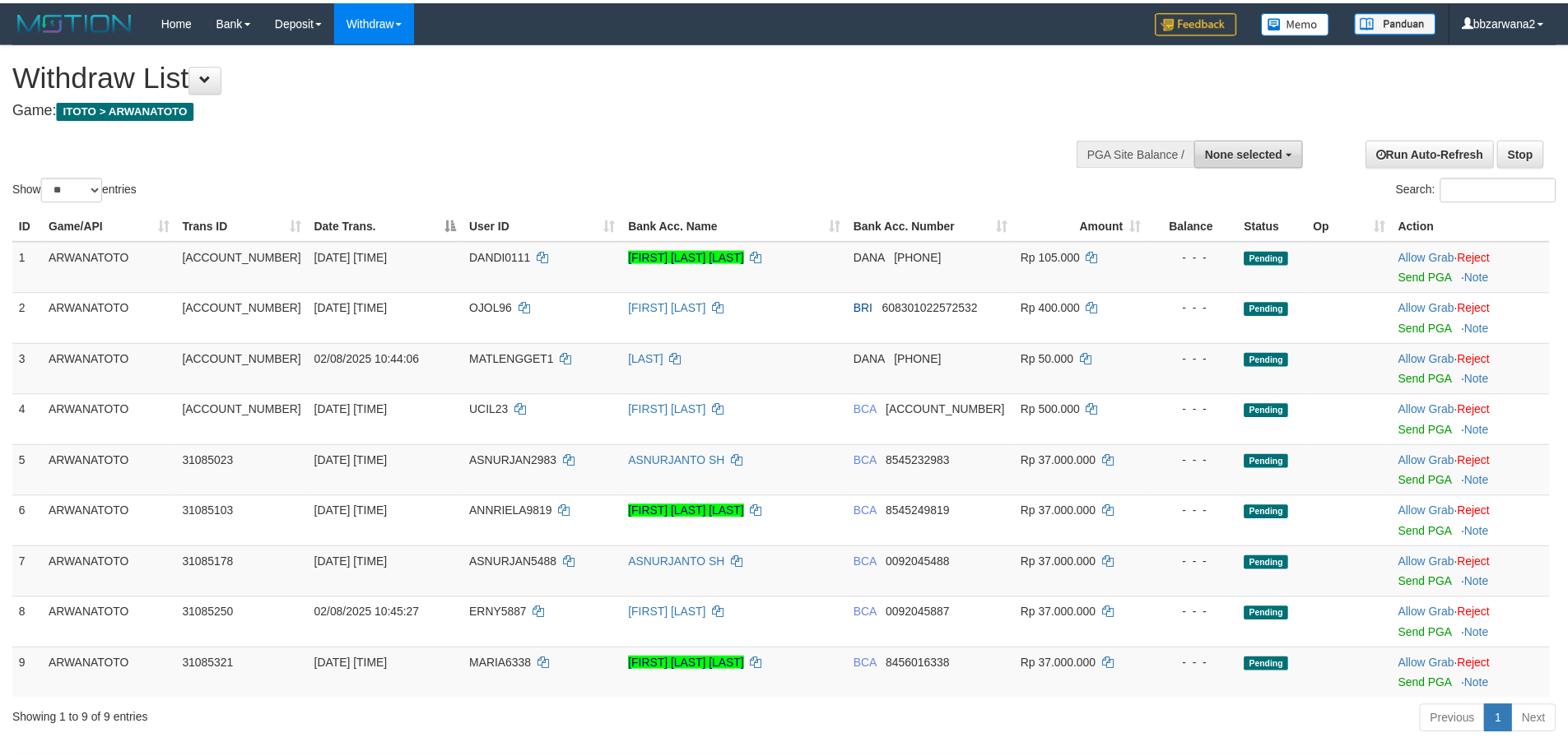 scroll, scrollTop: 0, scrollLeft: 0, axis: both 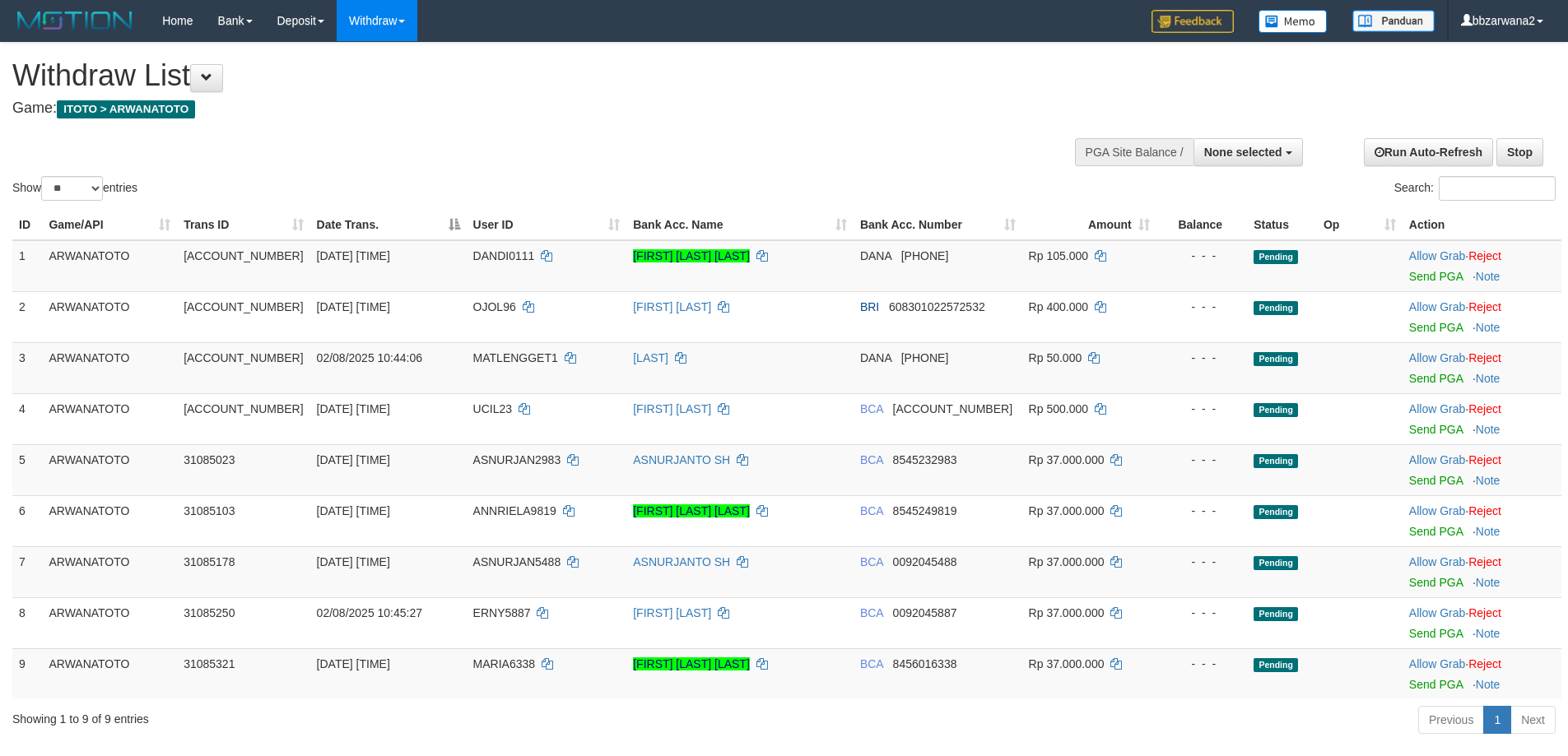click on "Amount" at bounding box center [1089, 225] 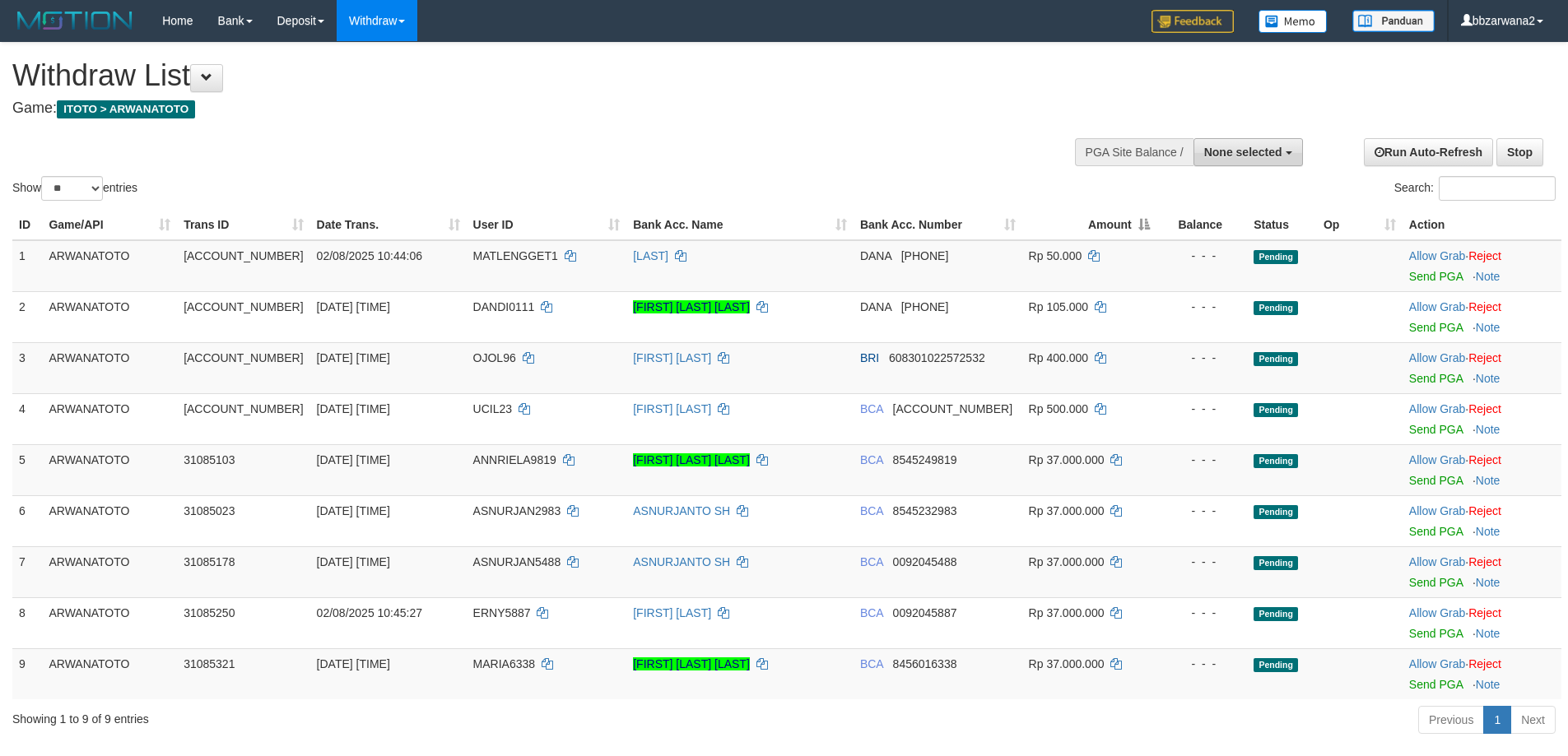 click on "None selected" at bounding box center [1243, 152] 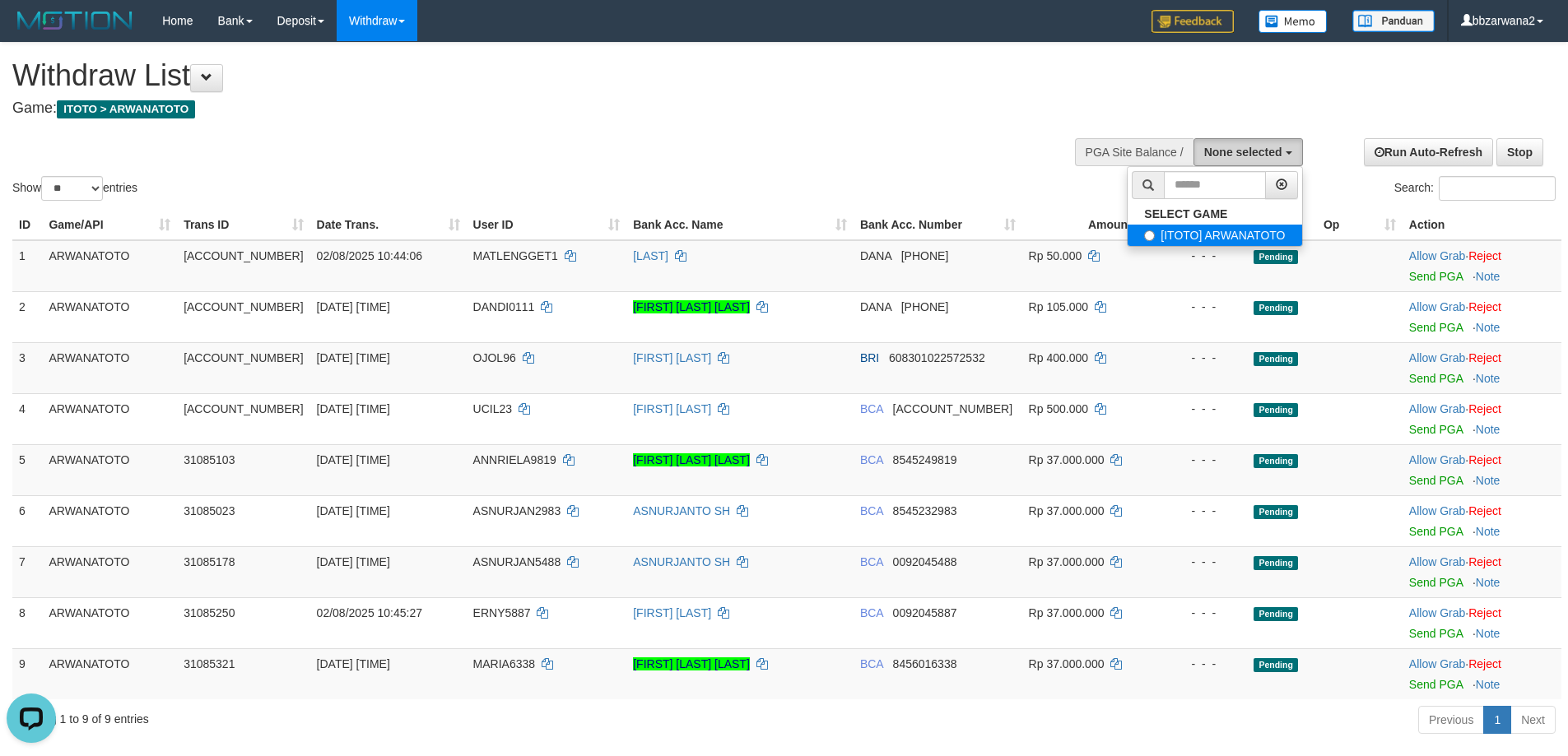 scroll, scrollTop: 0, scrollLeft: 0, axis: both 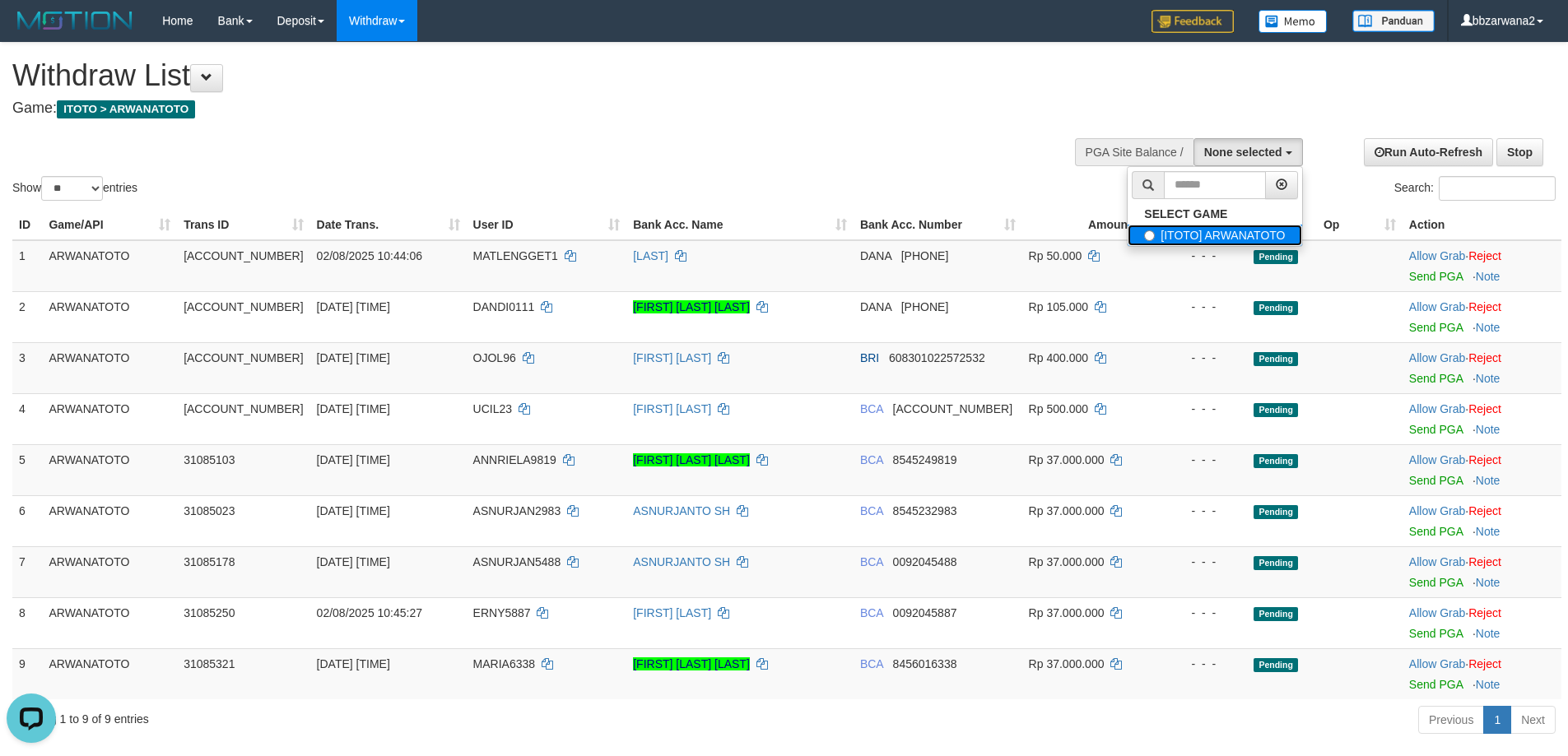 click on "[ITOTO] ARWANATOTO" at bounding box center [1214, 235] 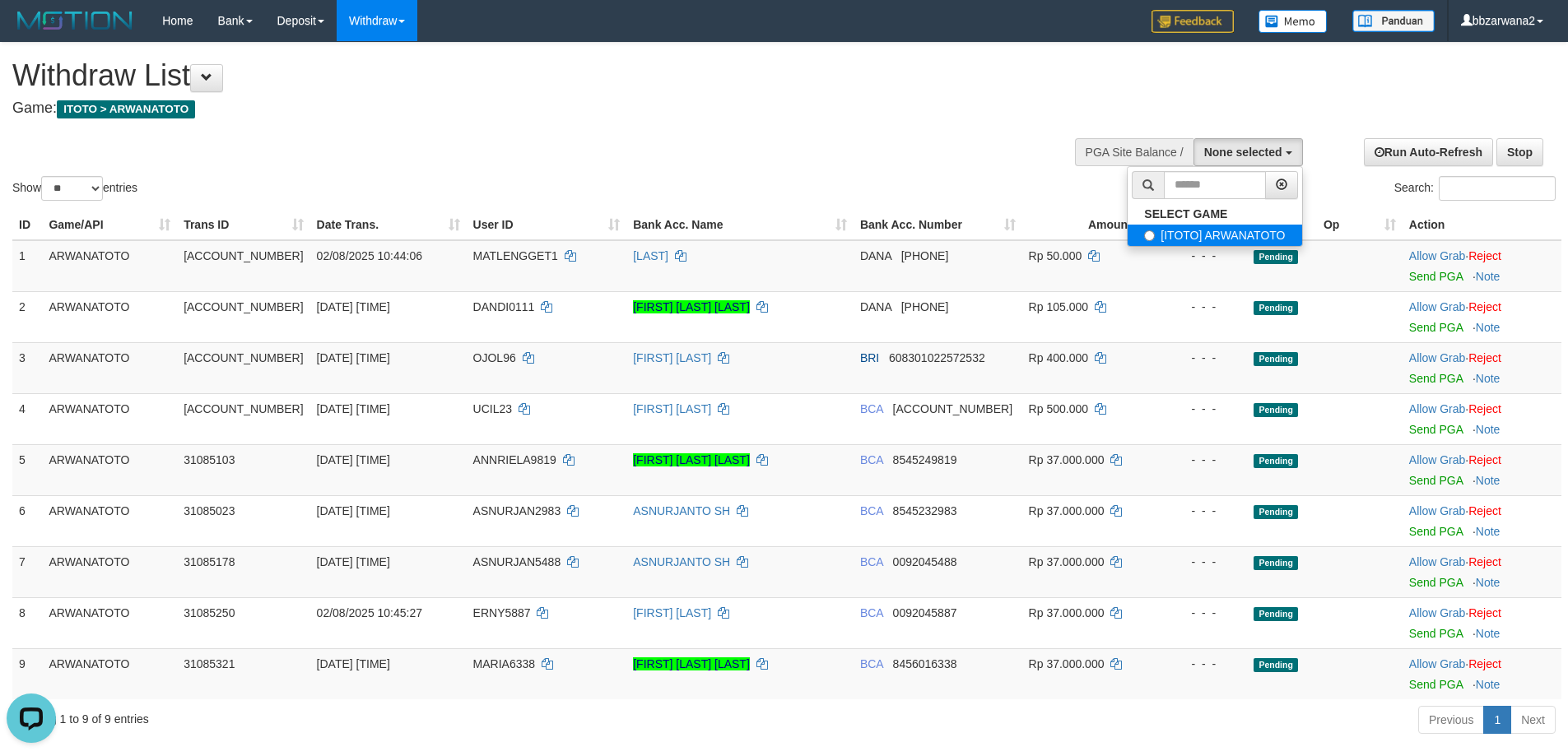 select on "***" 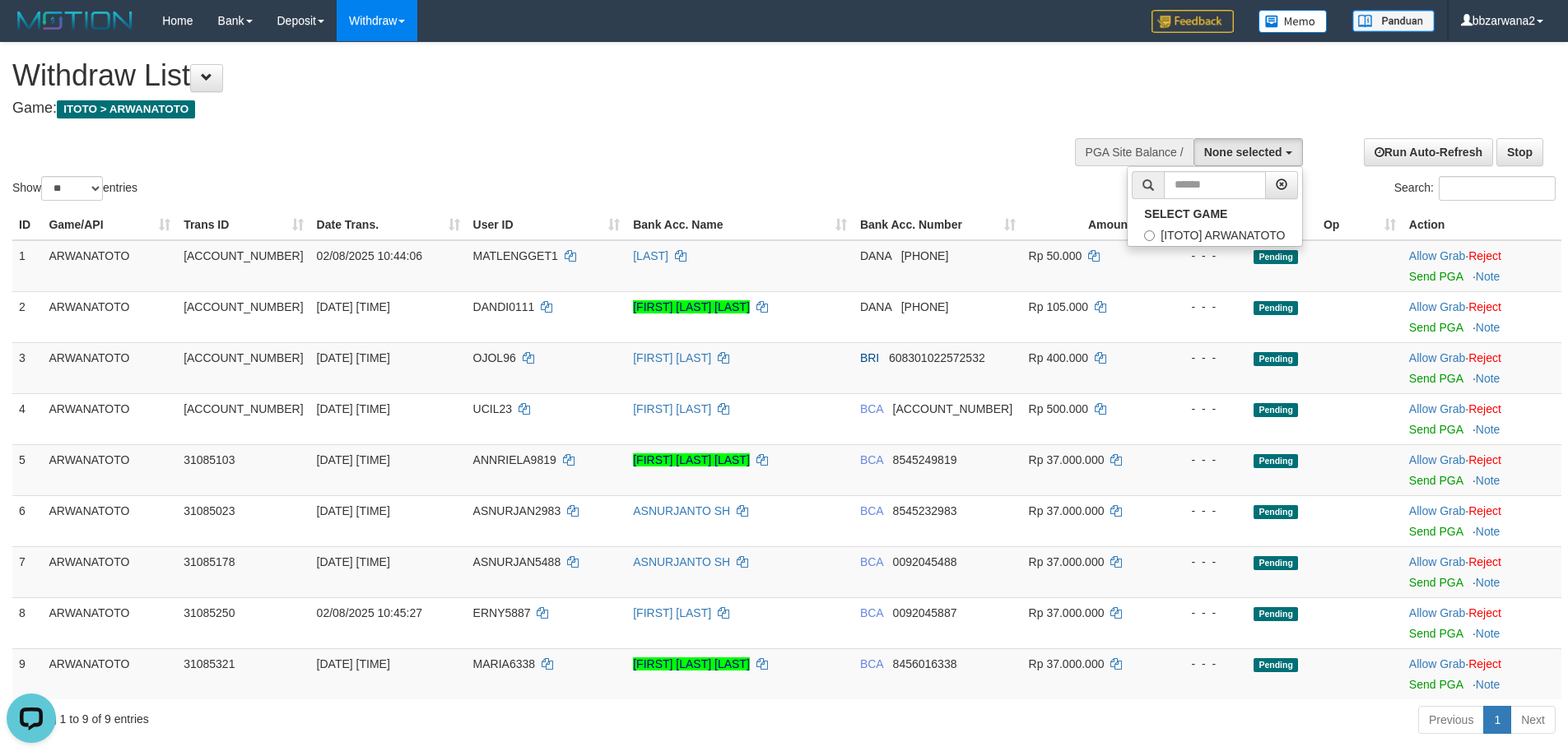 scroll, scrollTop: 15, scrollLeft: 0, axis: vertical 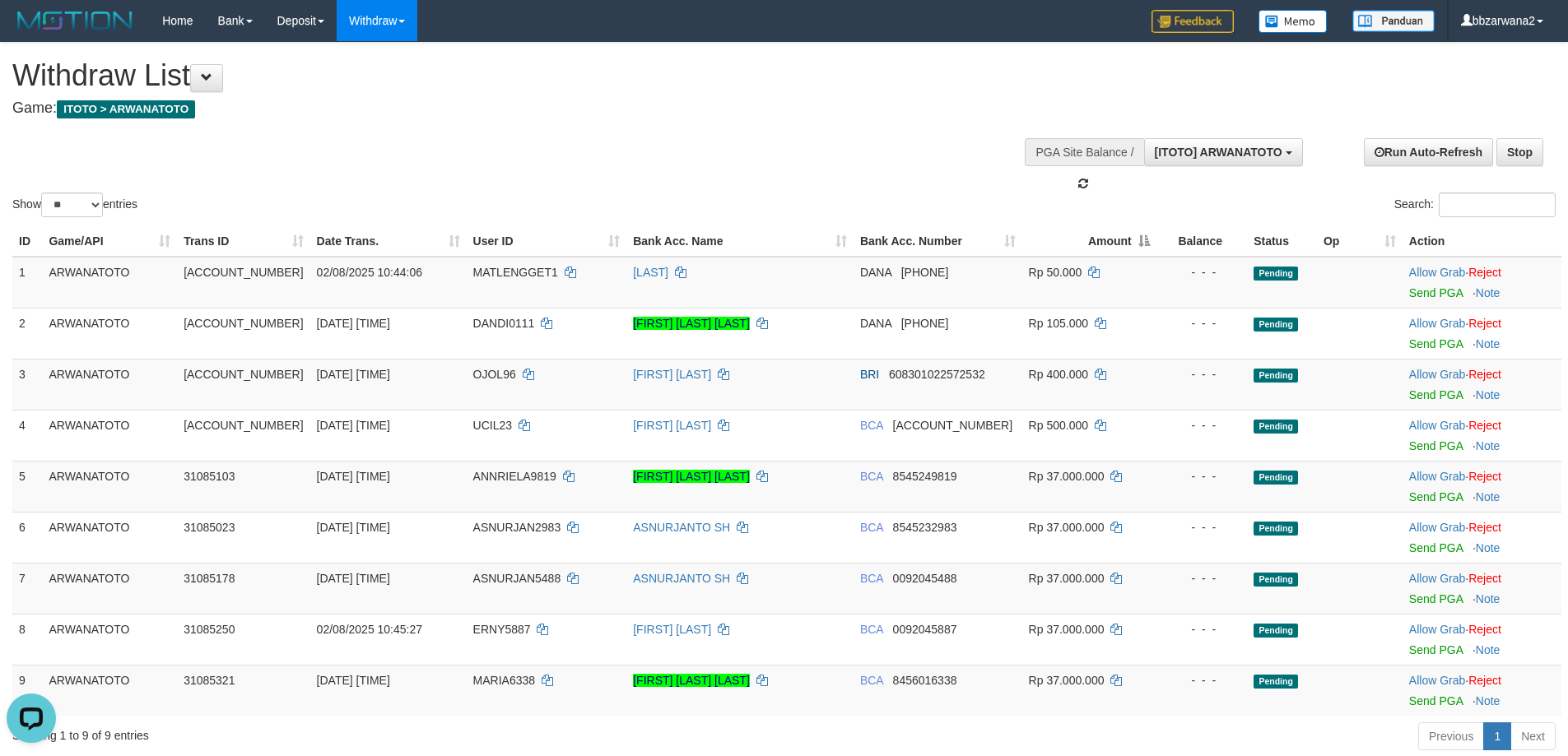 click on "Show  ** ** ** ***  entries Search:" at bounding box center (784, 132) 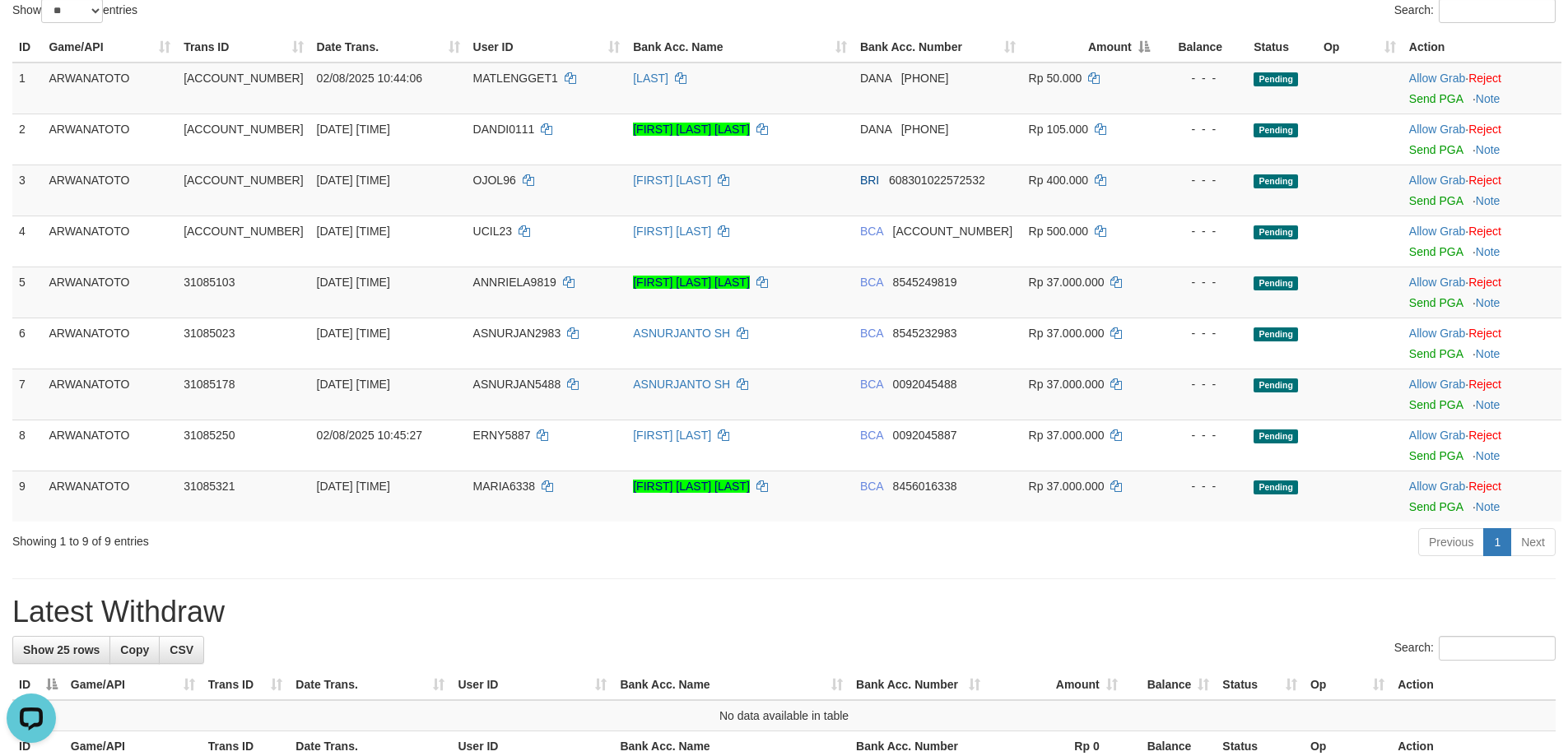 scroll, scrollTop: 411, scrollLeft: 0, axis: vertical 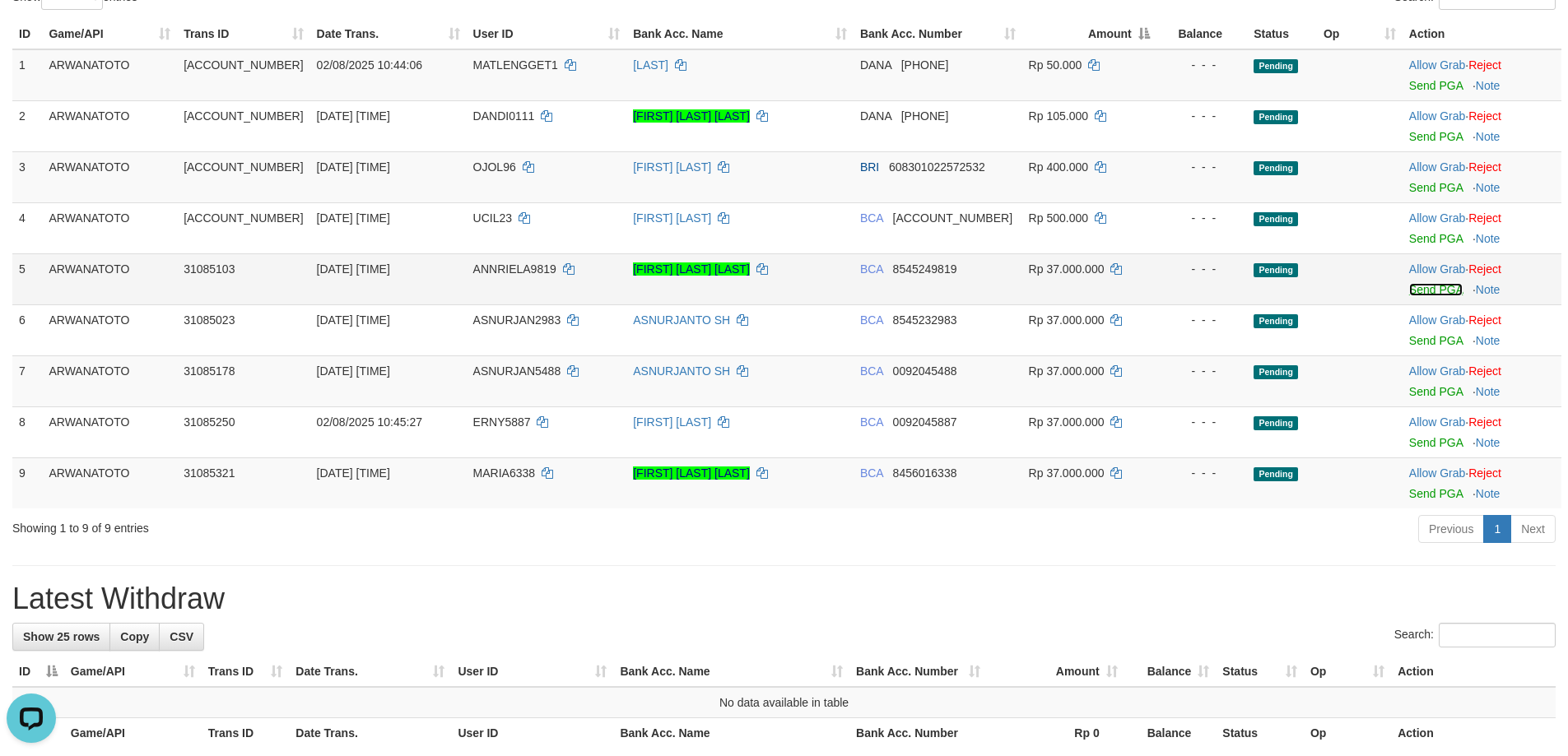 click on "Send PGA" at bounding box center [1435, 290] 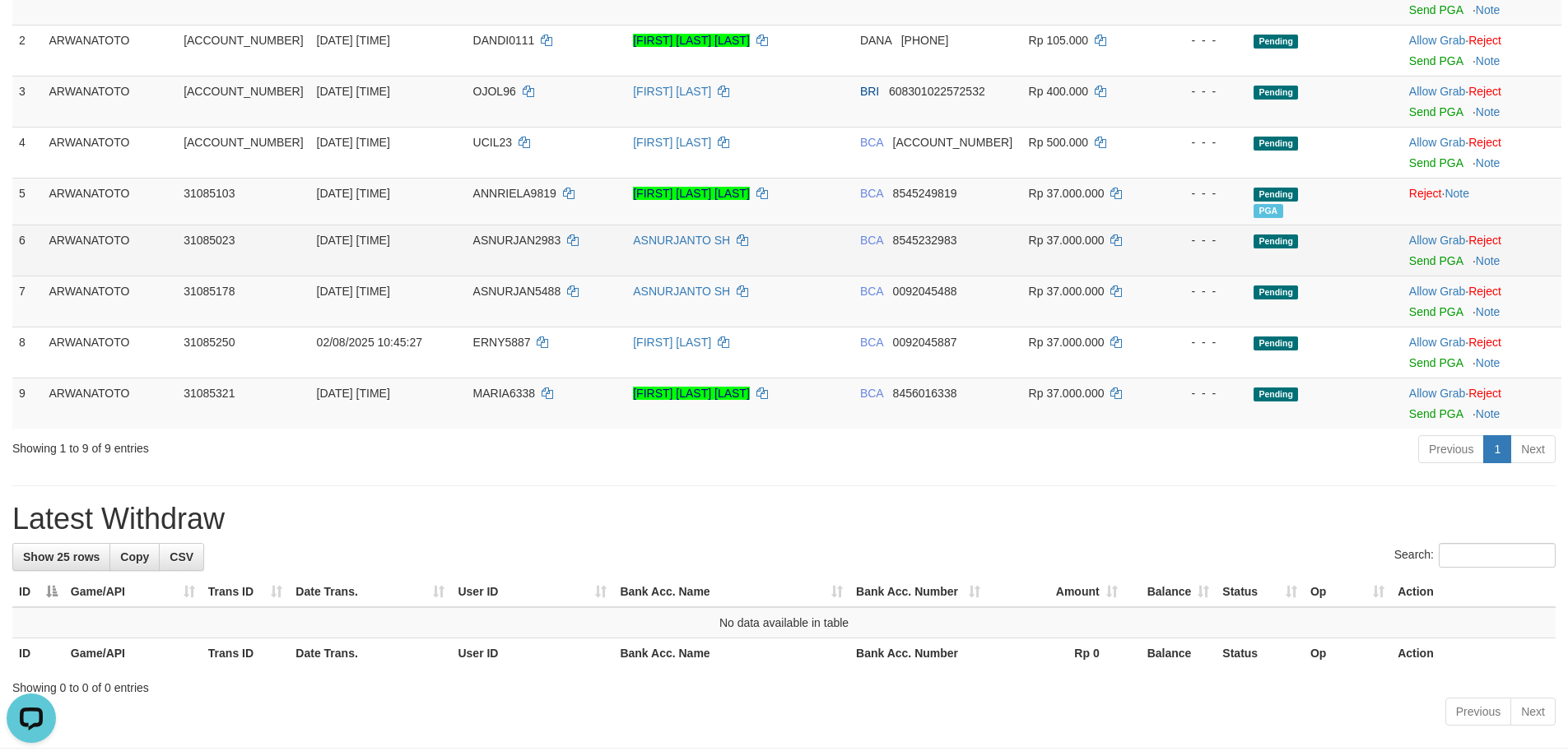 scroll, scrollTop: 489, scrollLeft: 0, axis: vertical 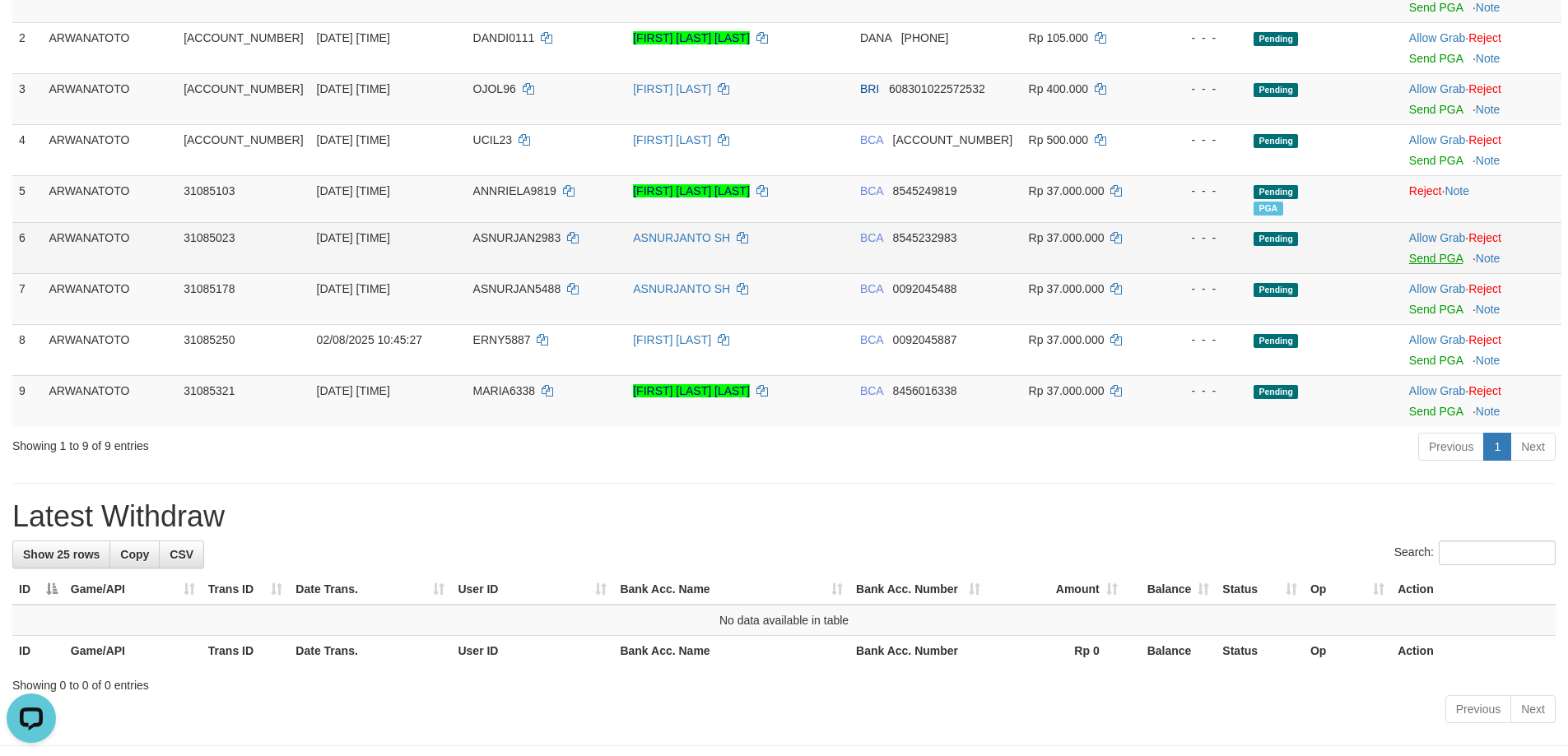 click on "Allow Grab   ·    Reject Send PGA     ·    Note" at bounding box center [1482, 248] 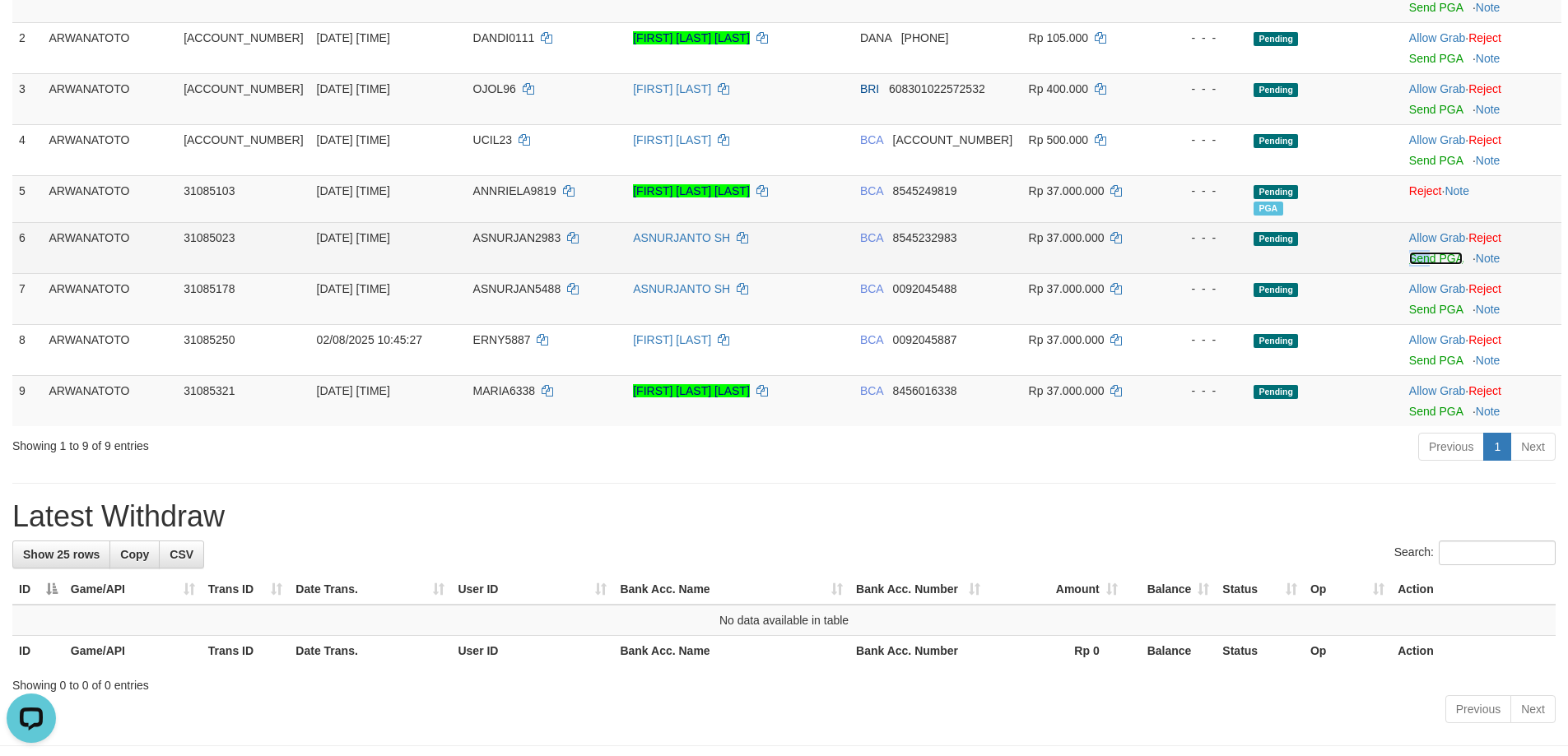click on "Send PGA" at bounding box center (1435, 258) 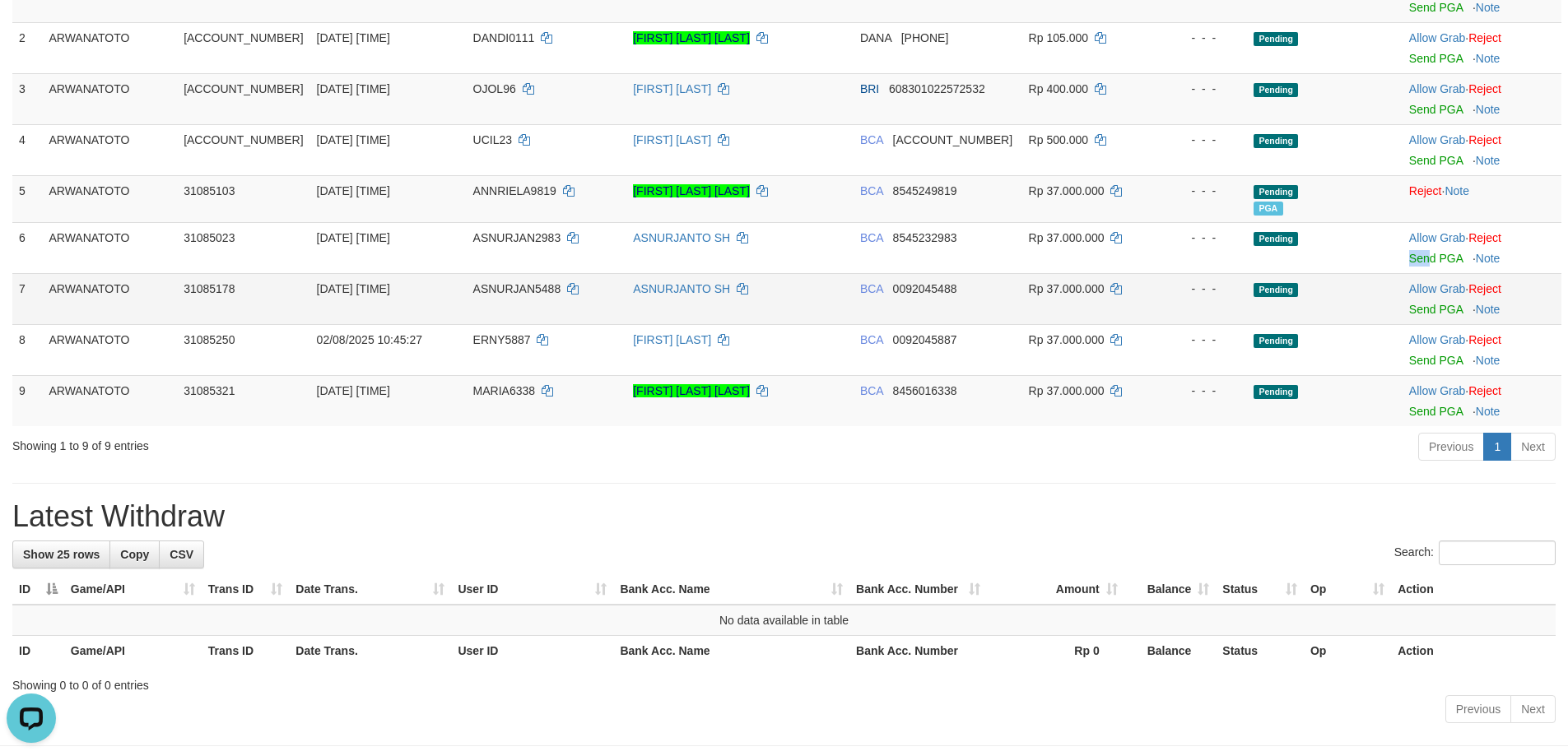 scroll, scrollTop: 485, scrollLeft: 0, axis: vertical 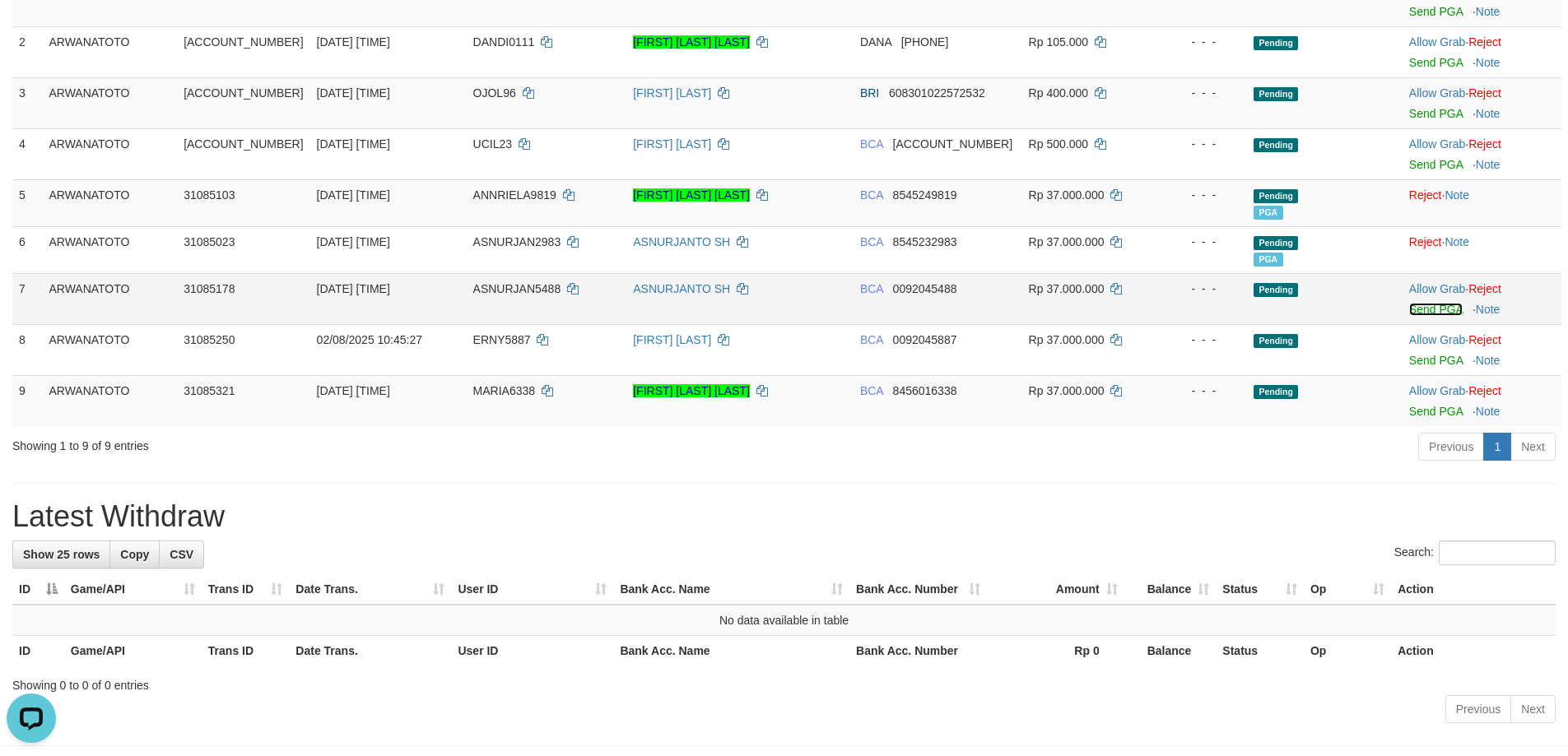 click on "Send PGA" at bounding box center (1435, 309) 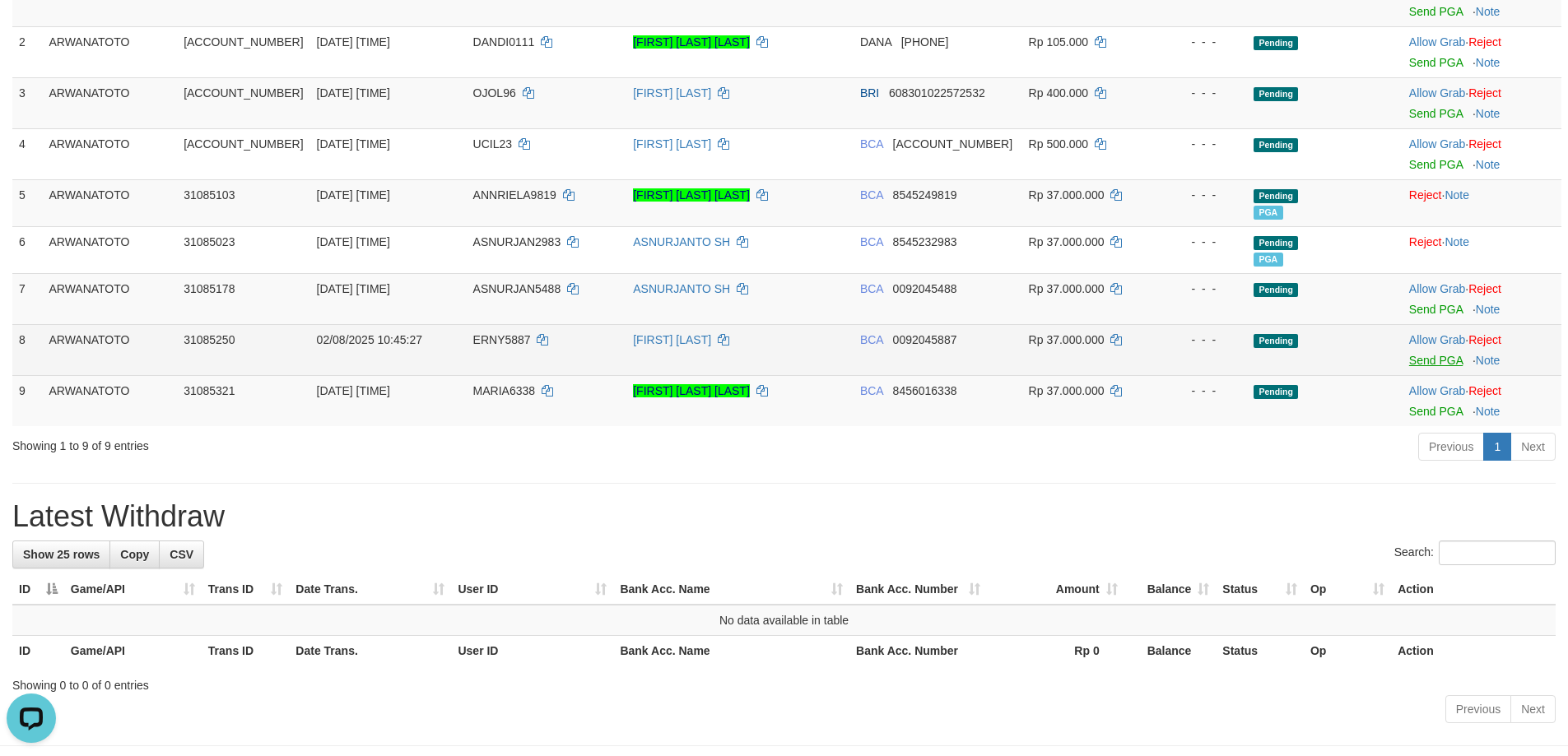 scroll, scrollTop: 481, scrollLeft: 0, axis: vertical 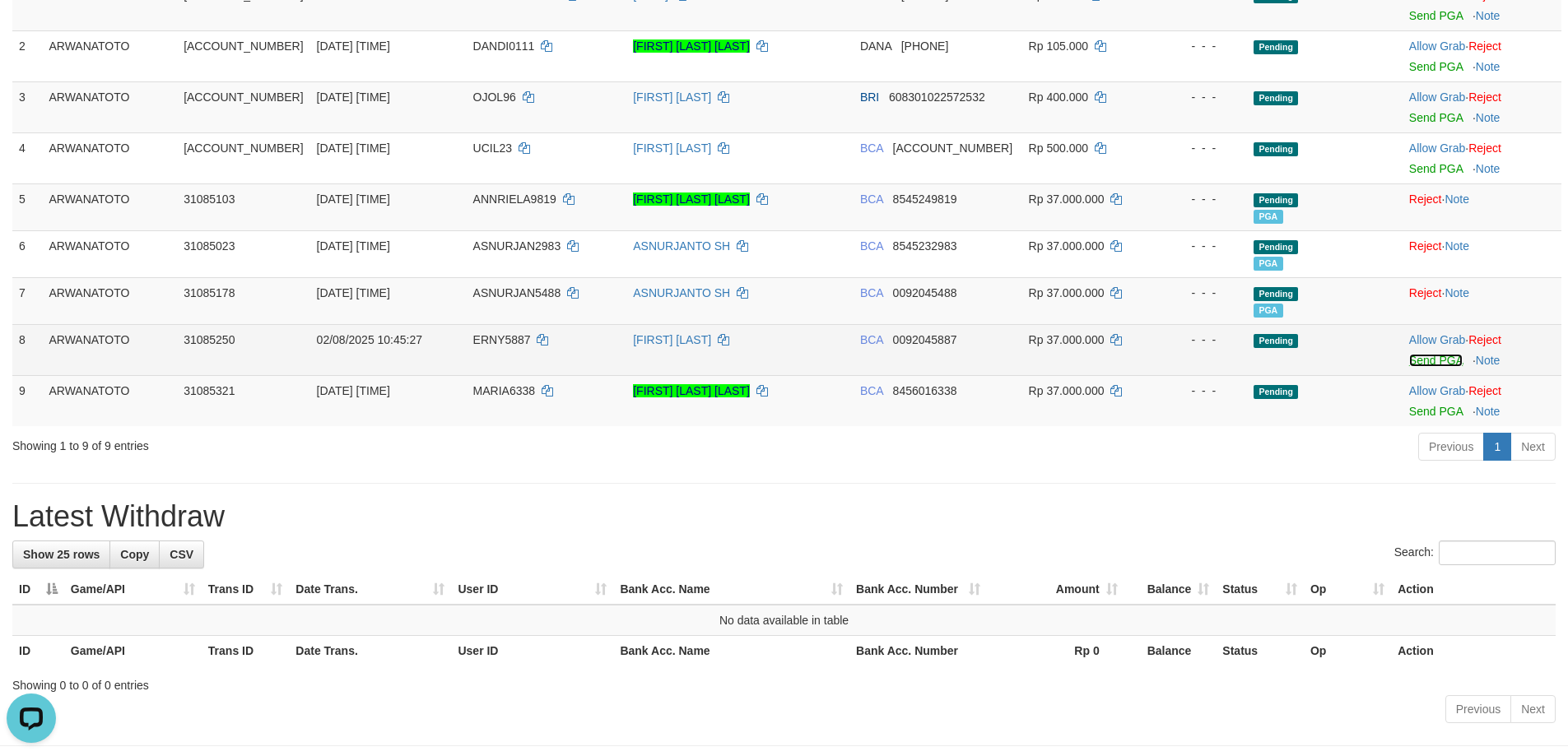 click on "Send PGA" at bounding box center (1435, 360) 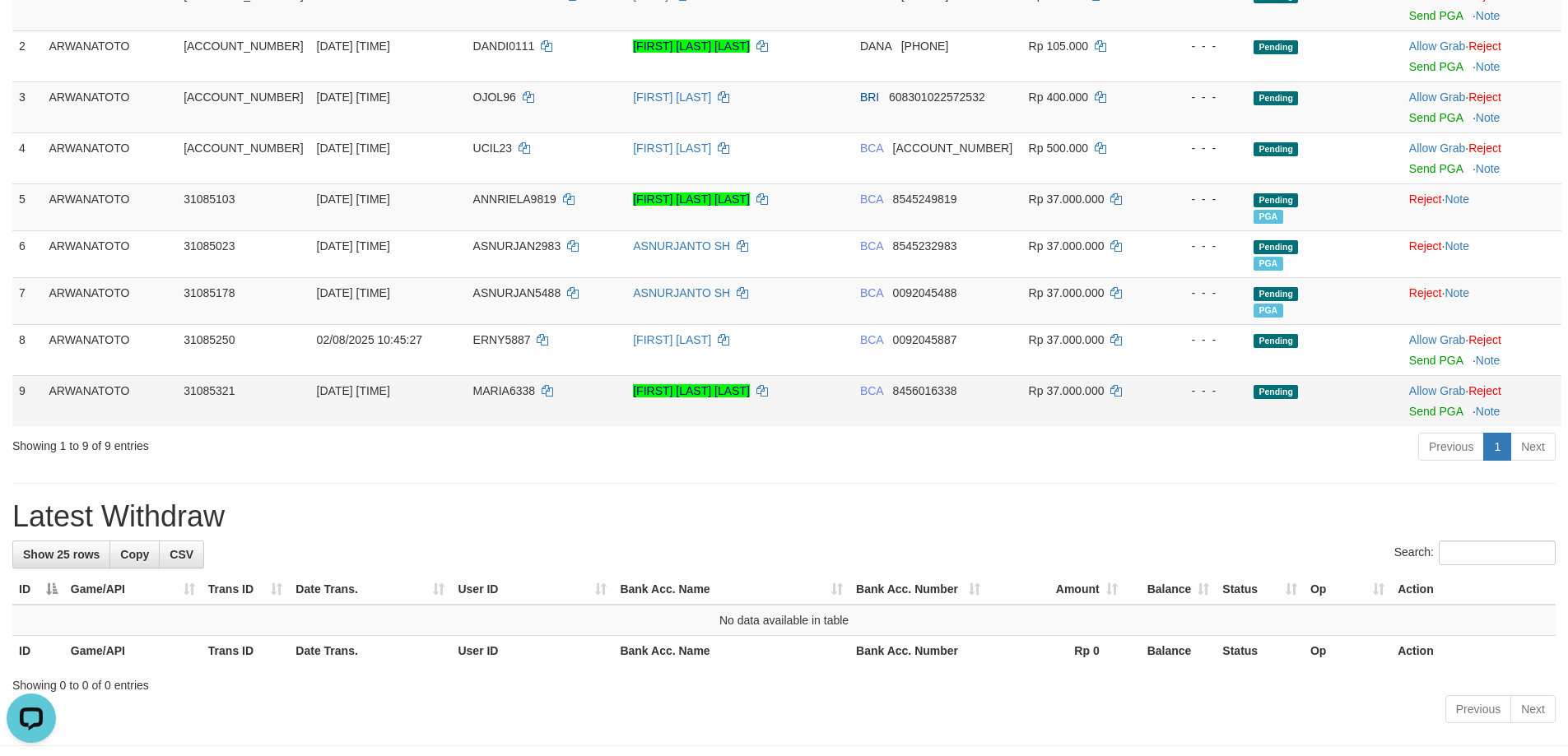 scroll, scrollTop: 477, scrollLeft: 0, axis: vertical 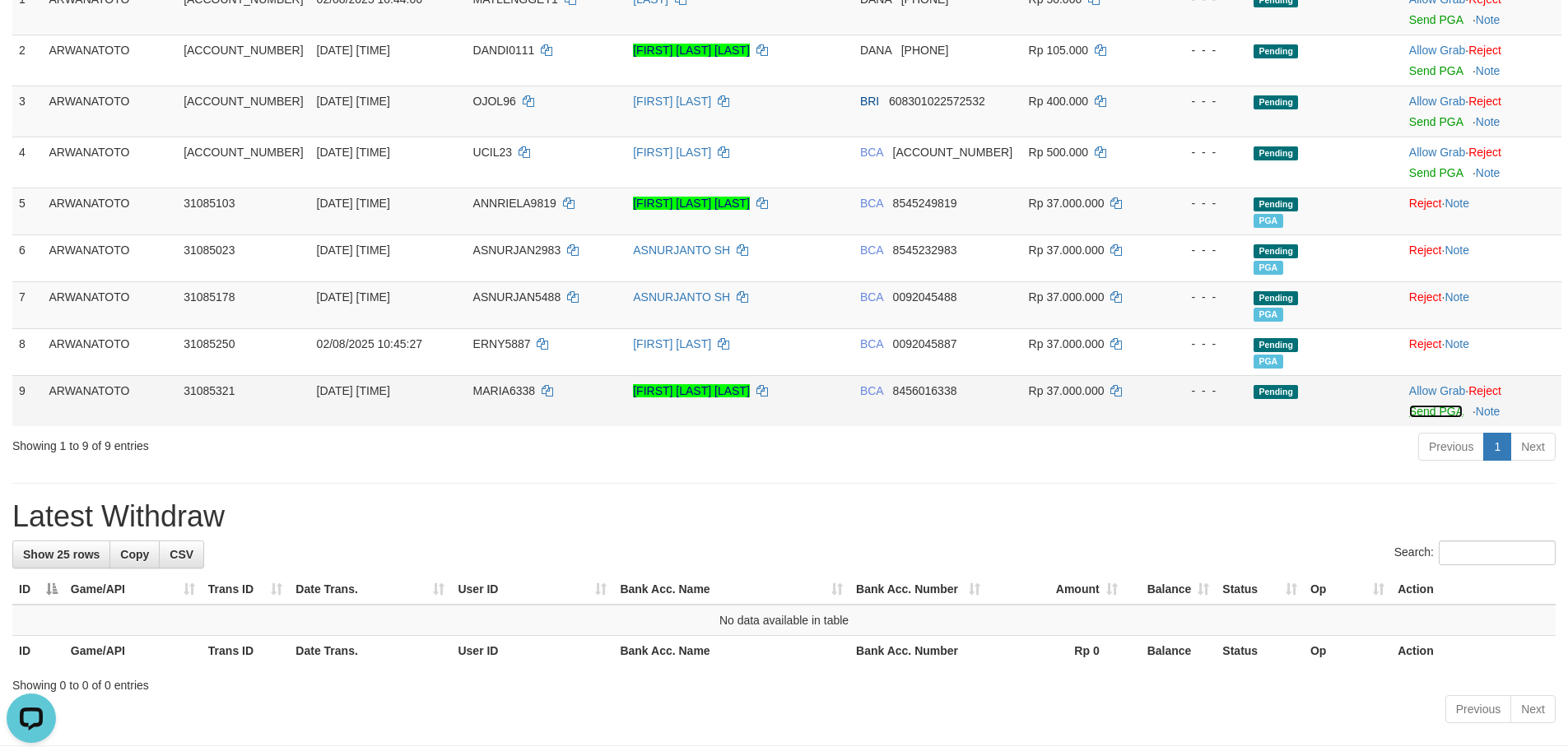 click on "Send PGA" at bounding box center [1435, 411] 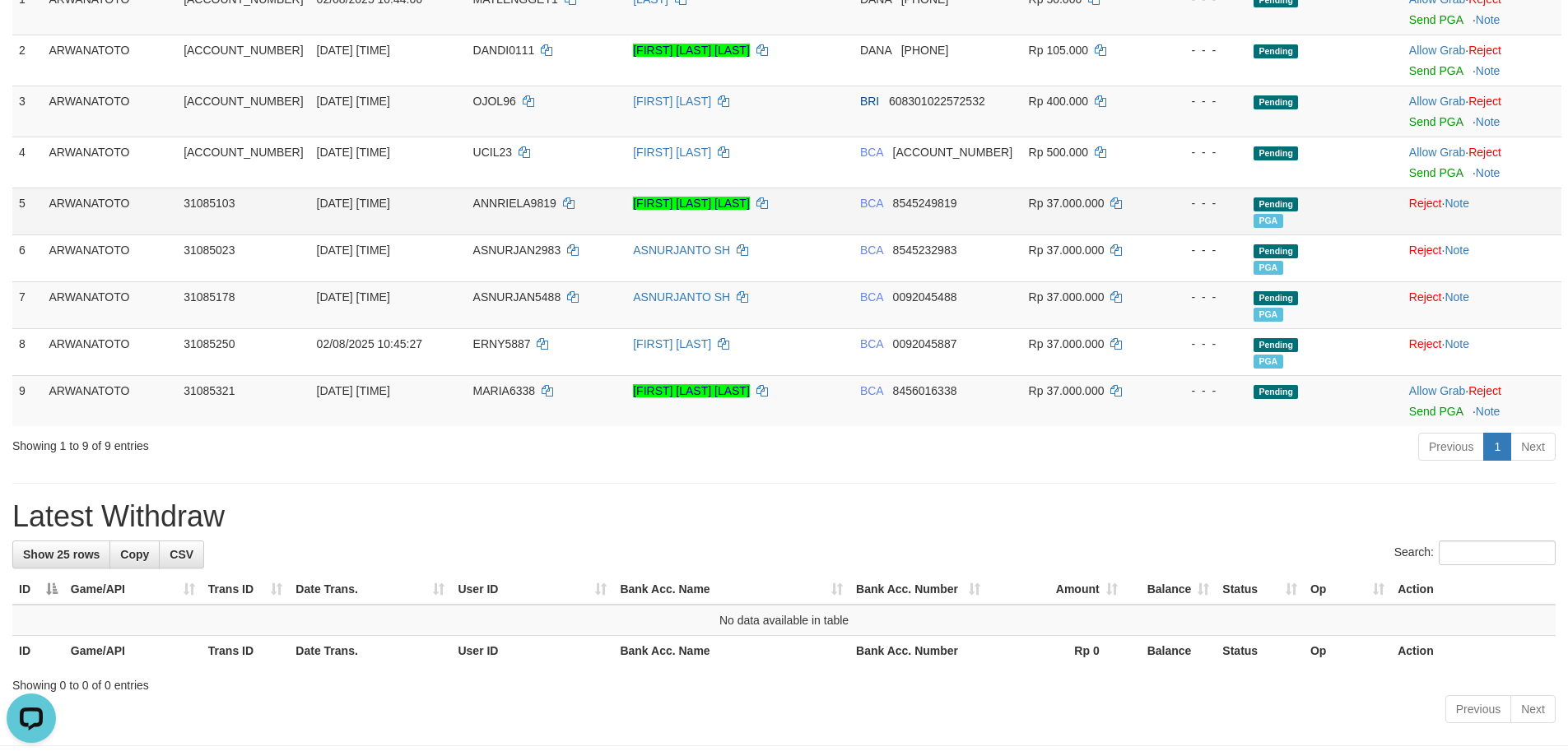 click on "BCA     8545249819" at bounding box center [938, 211] 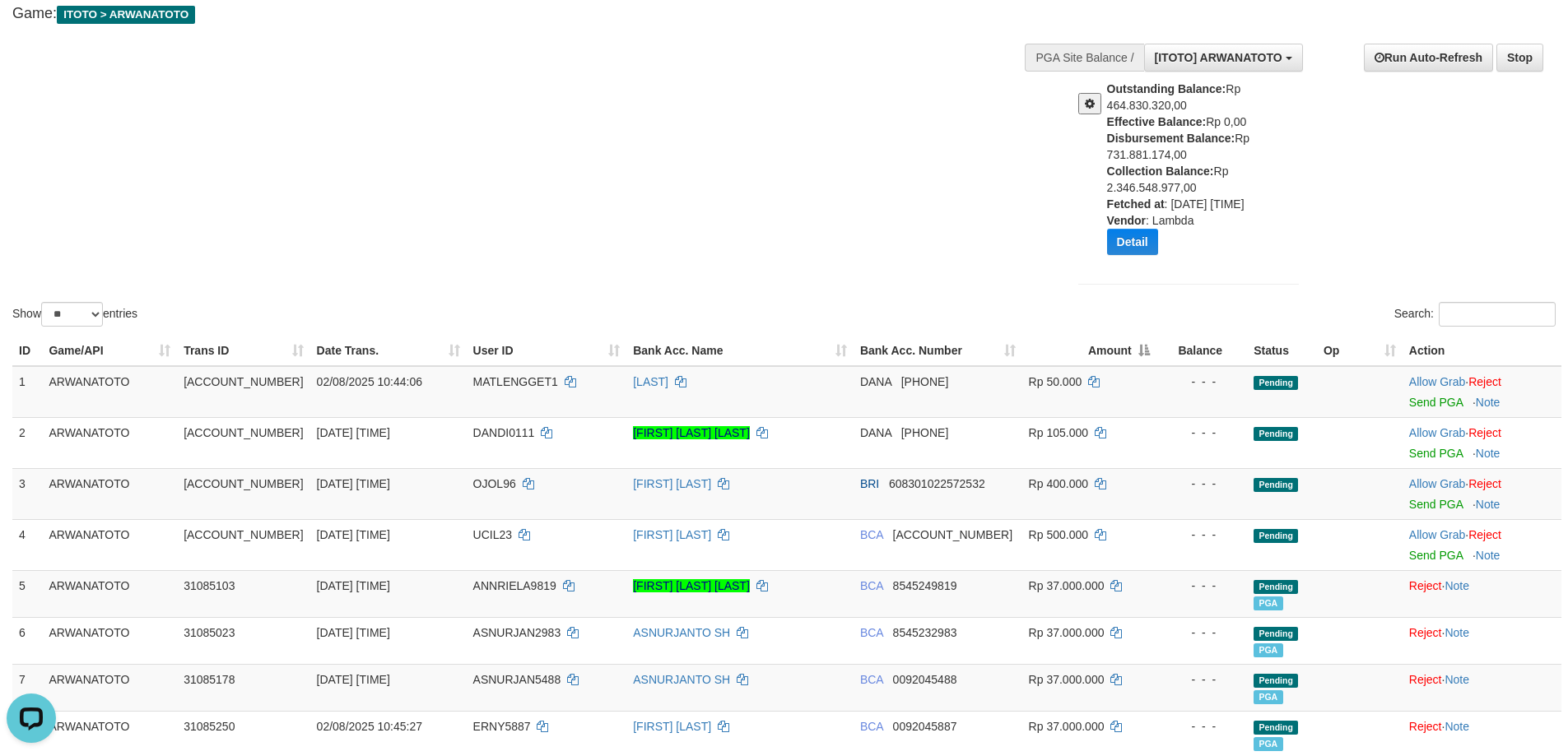 scroll, scrollTop: 0, scrollLeft: 0, axis: both 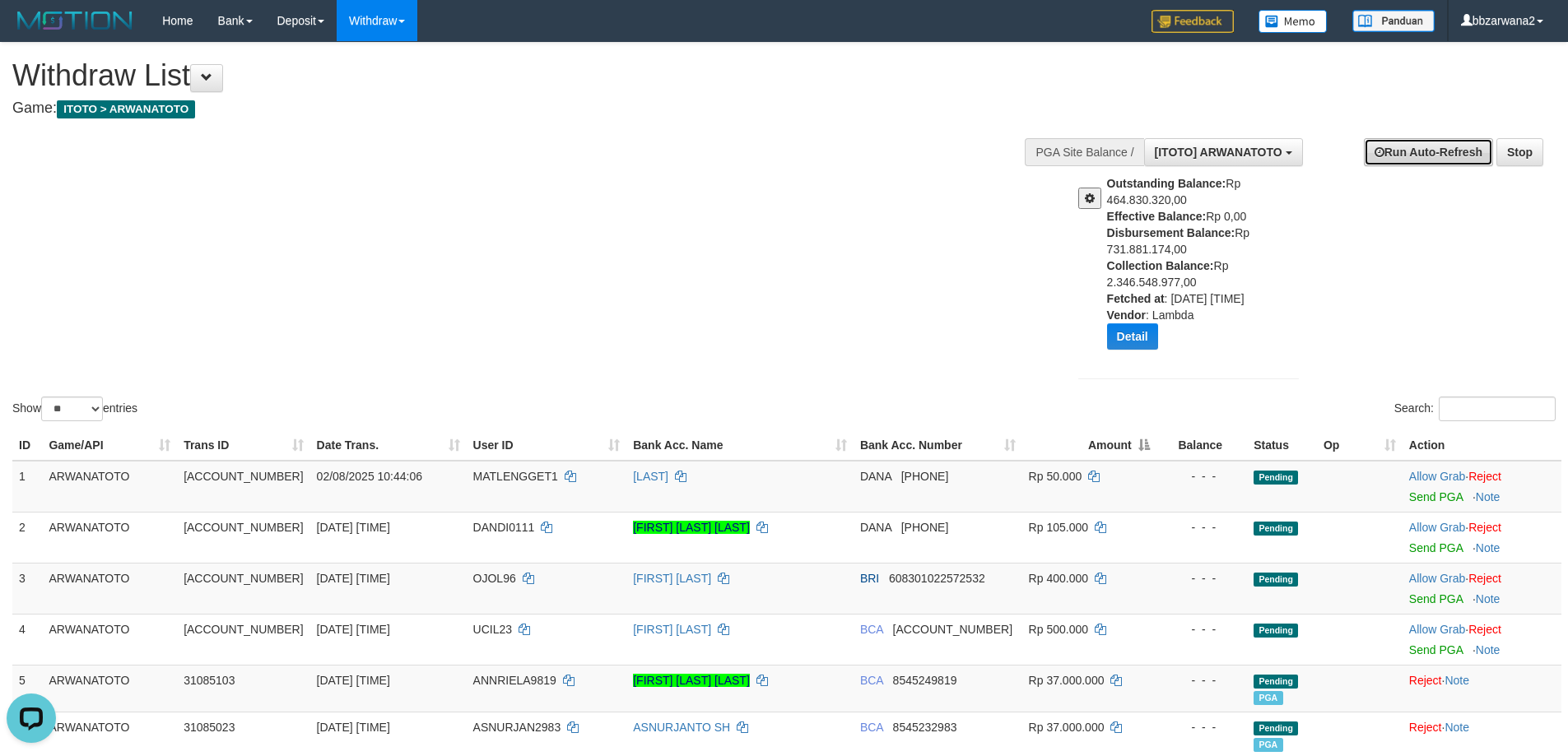 click on "Run Auto-Refresh" at bounding box center (1428, 152) 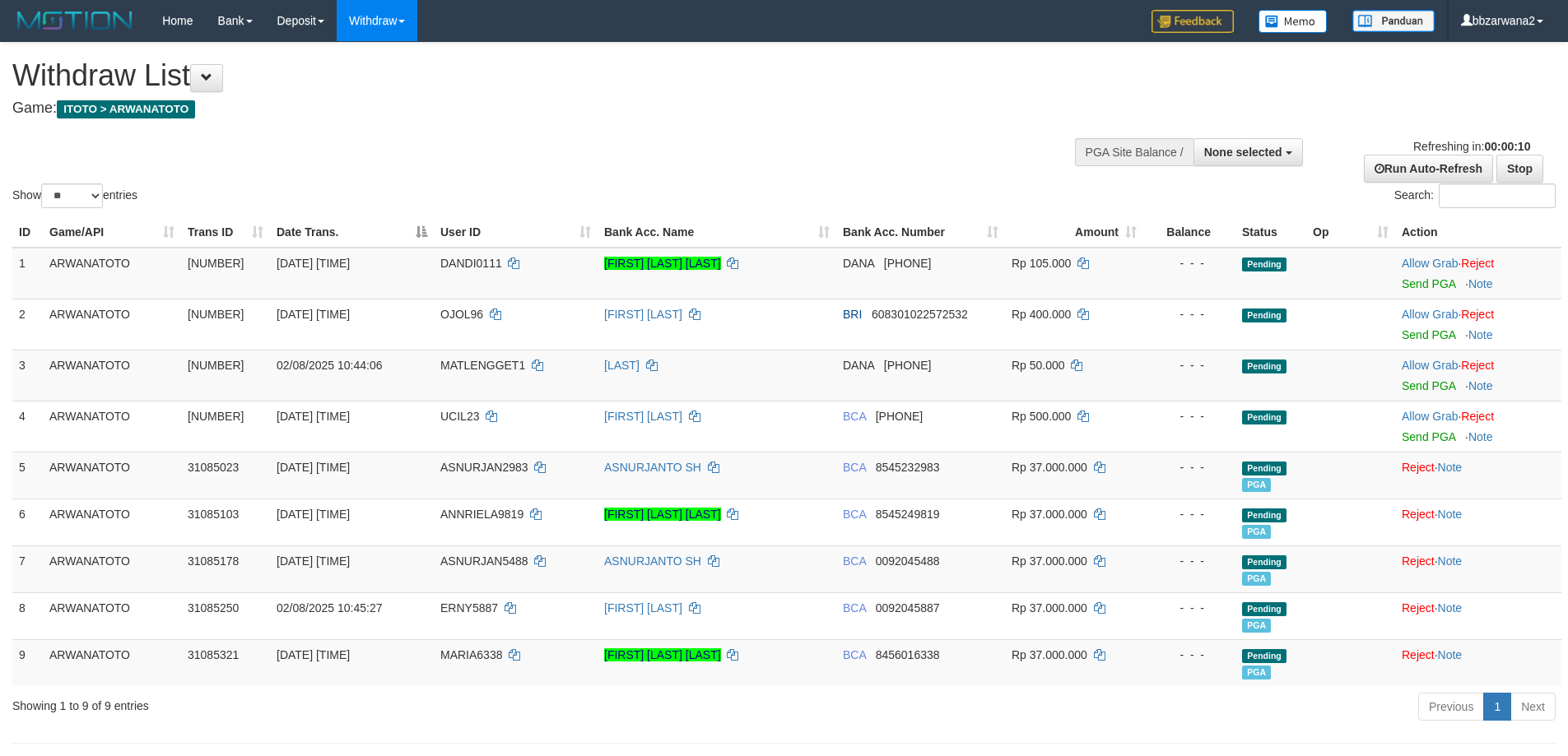 select 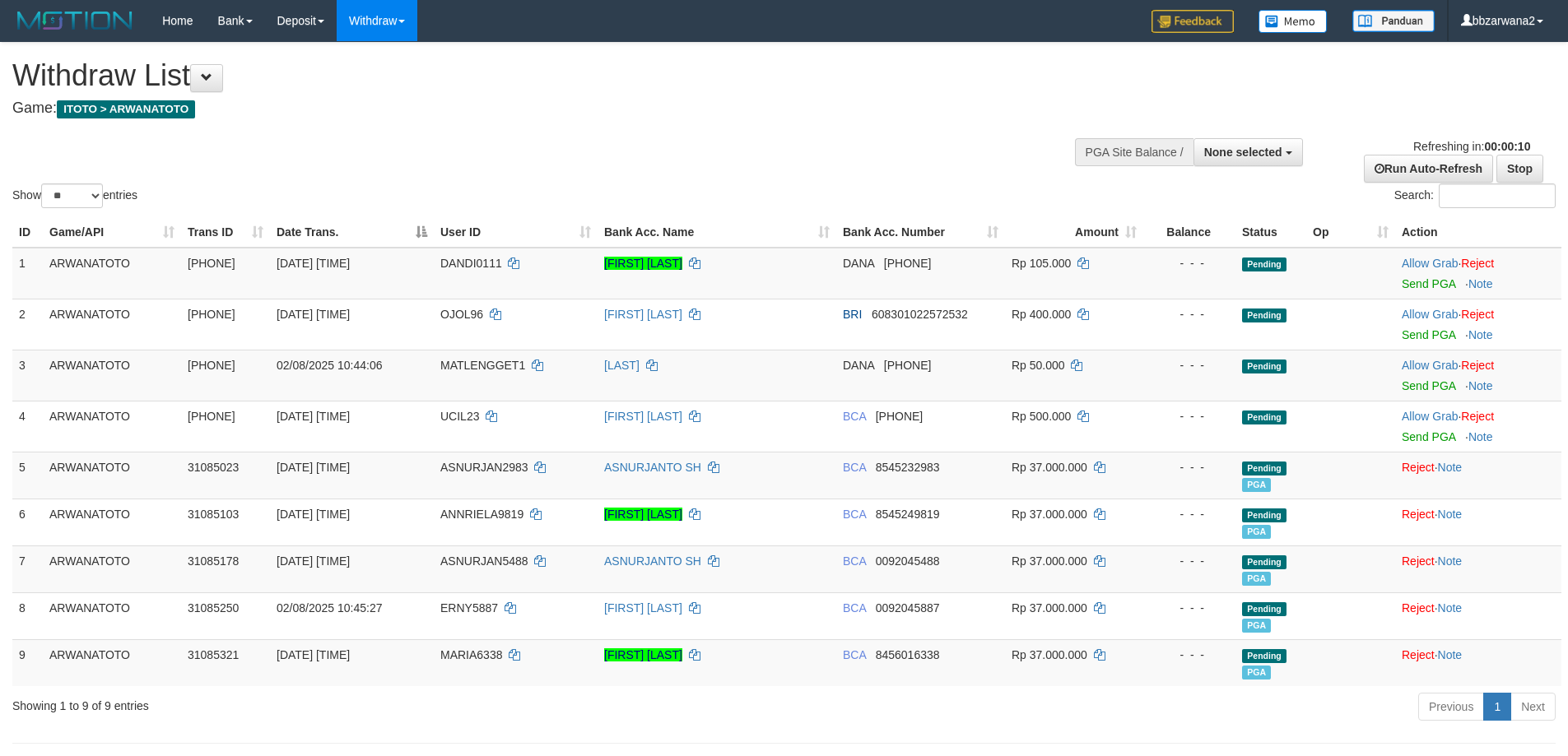select 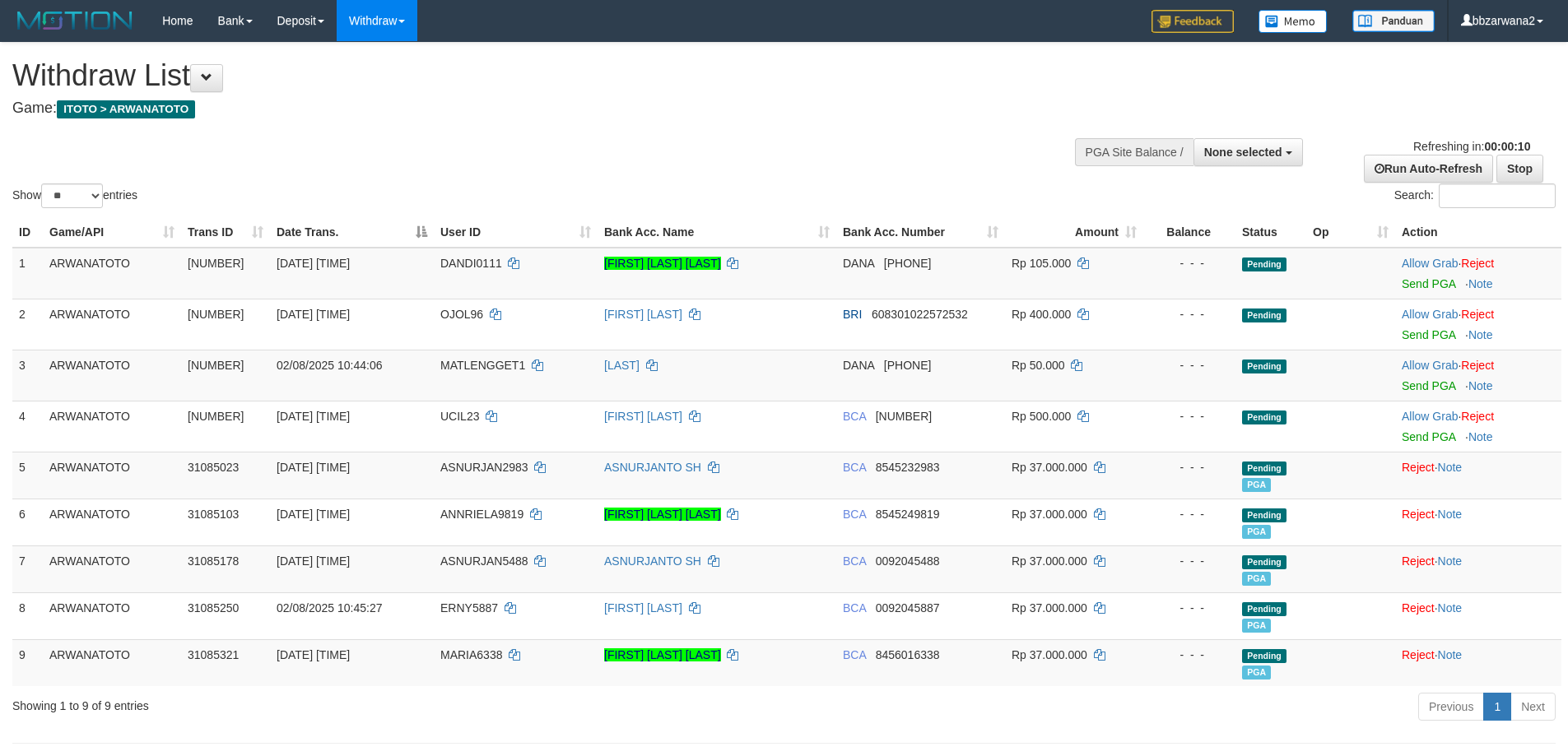 select 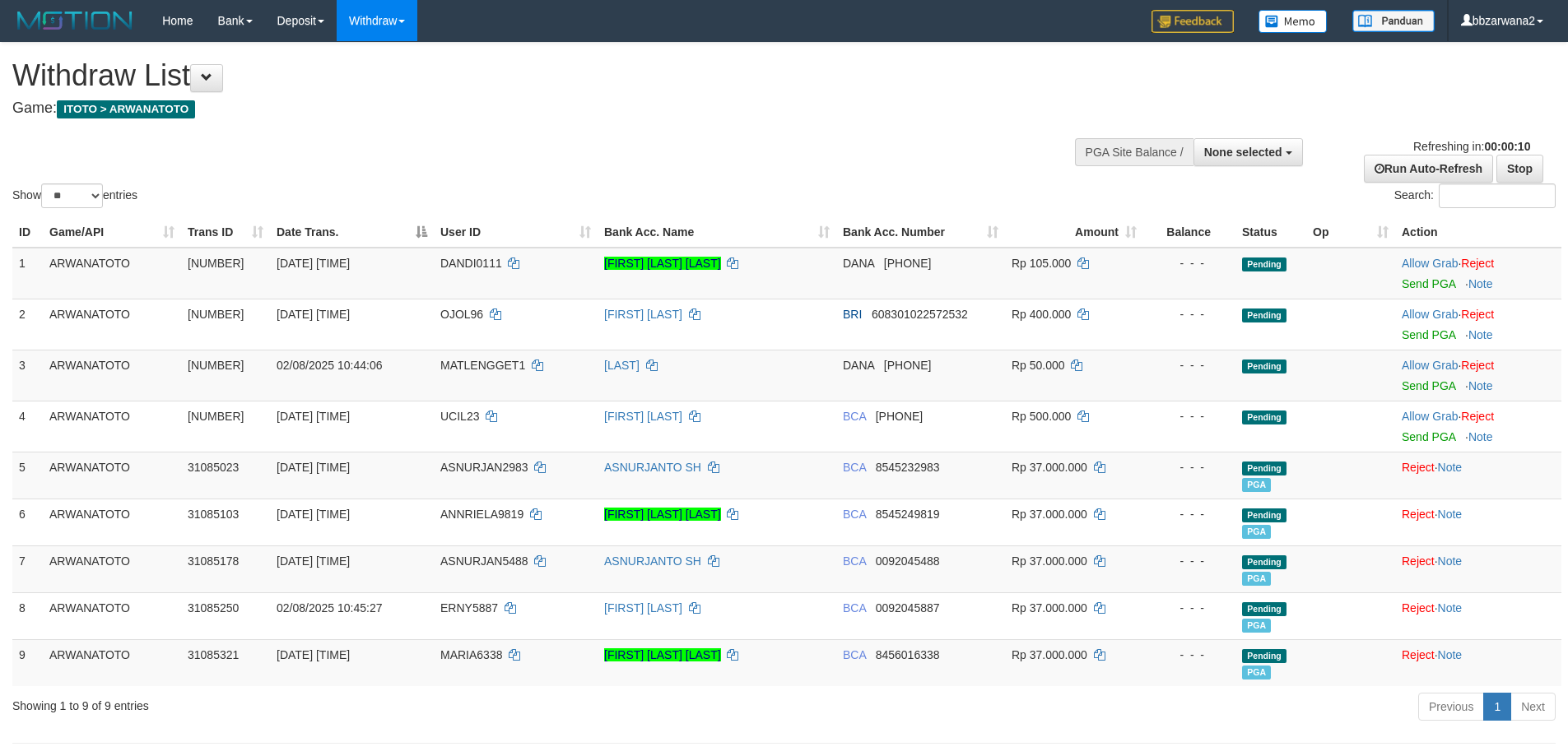 select 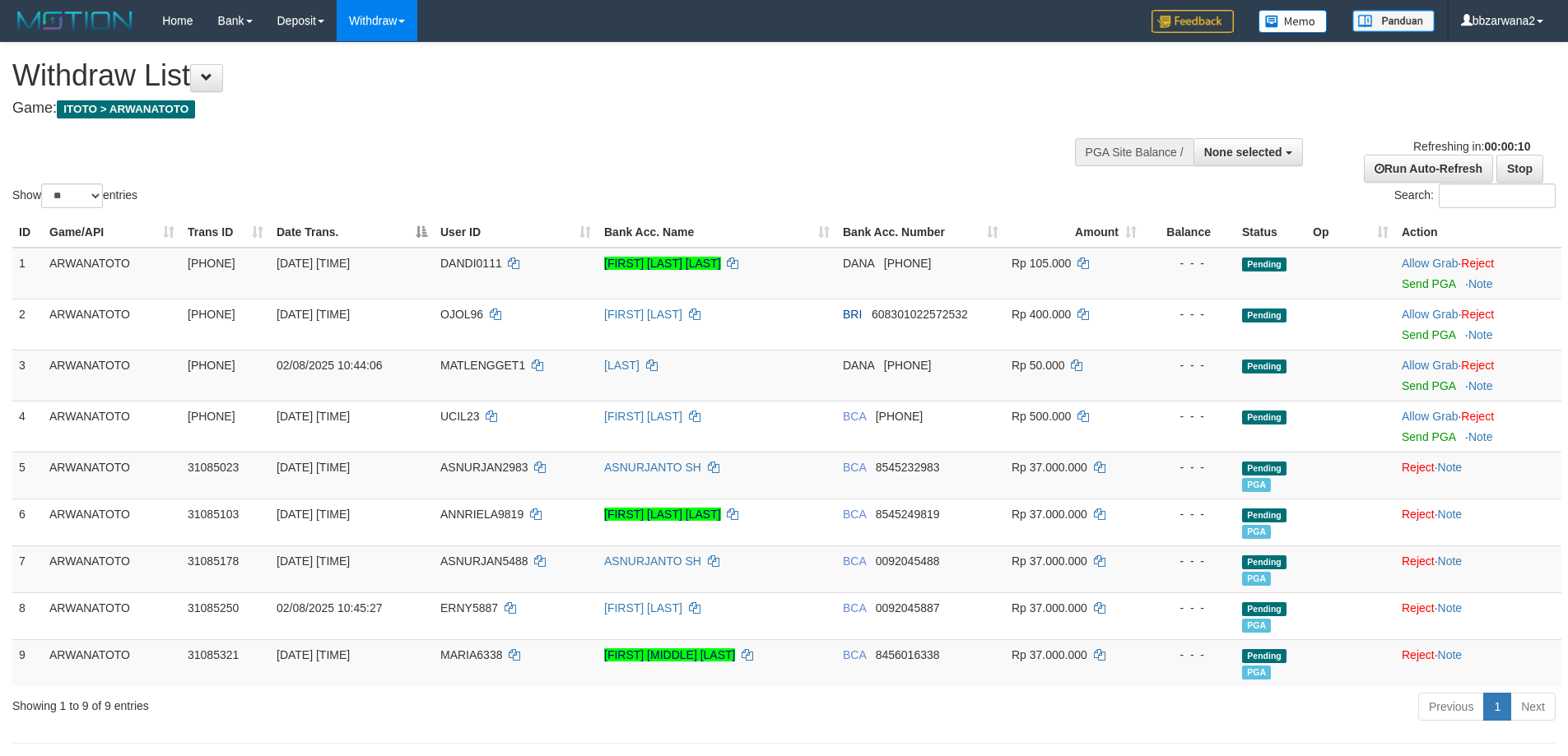 select 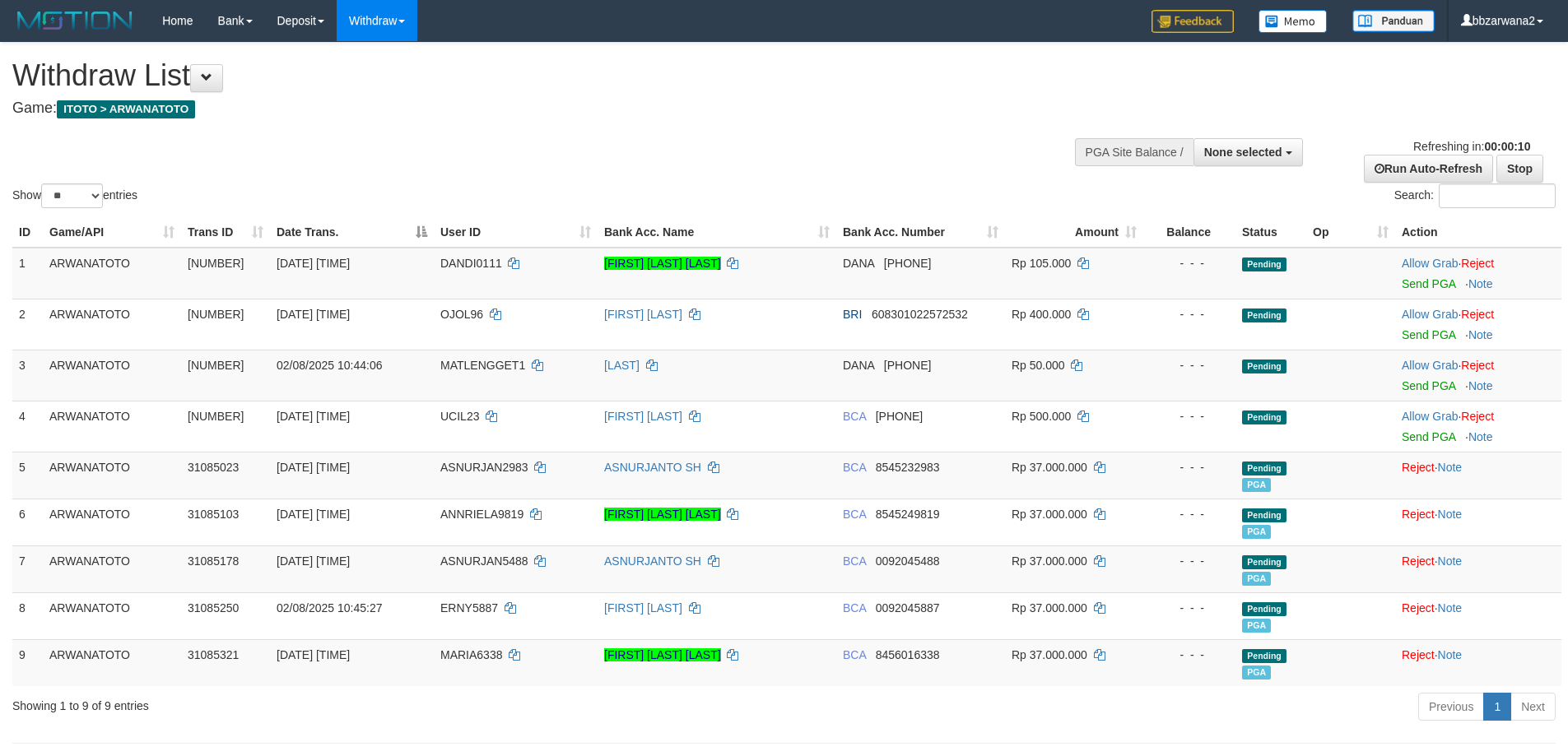 select 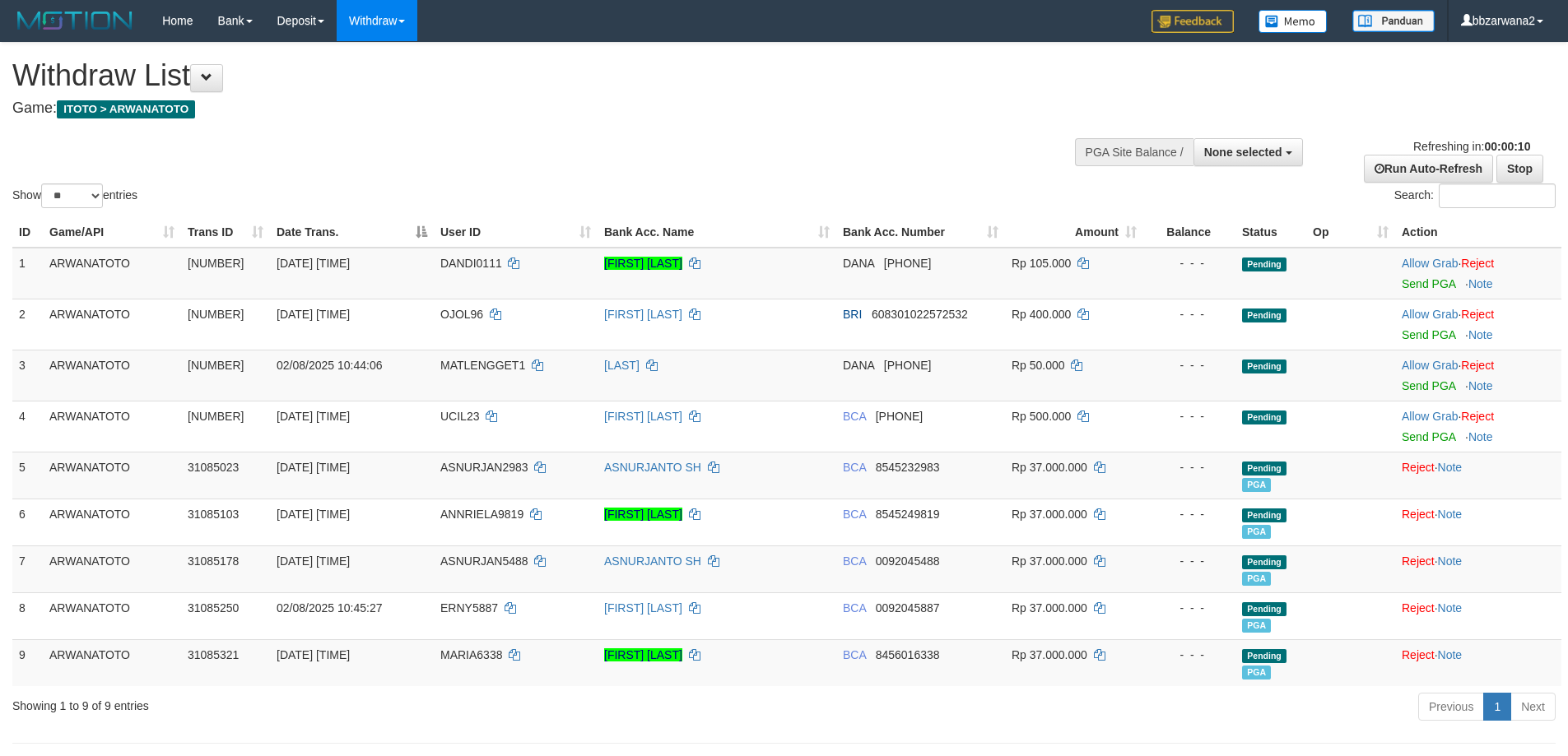 select 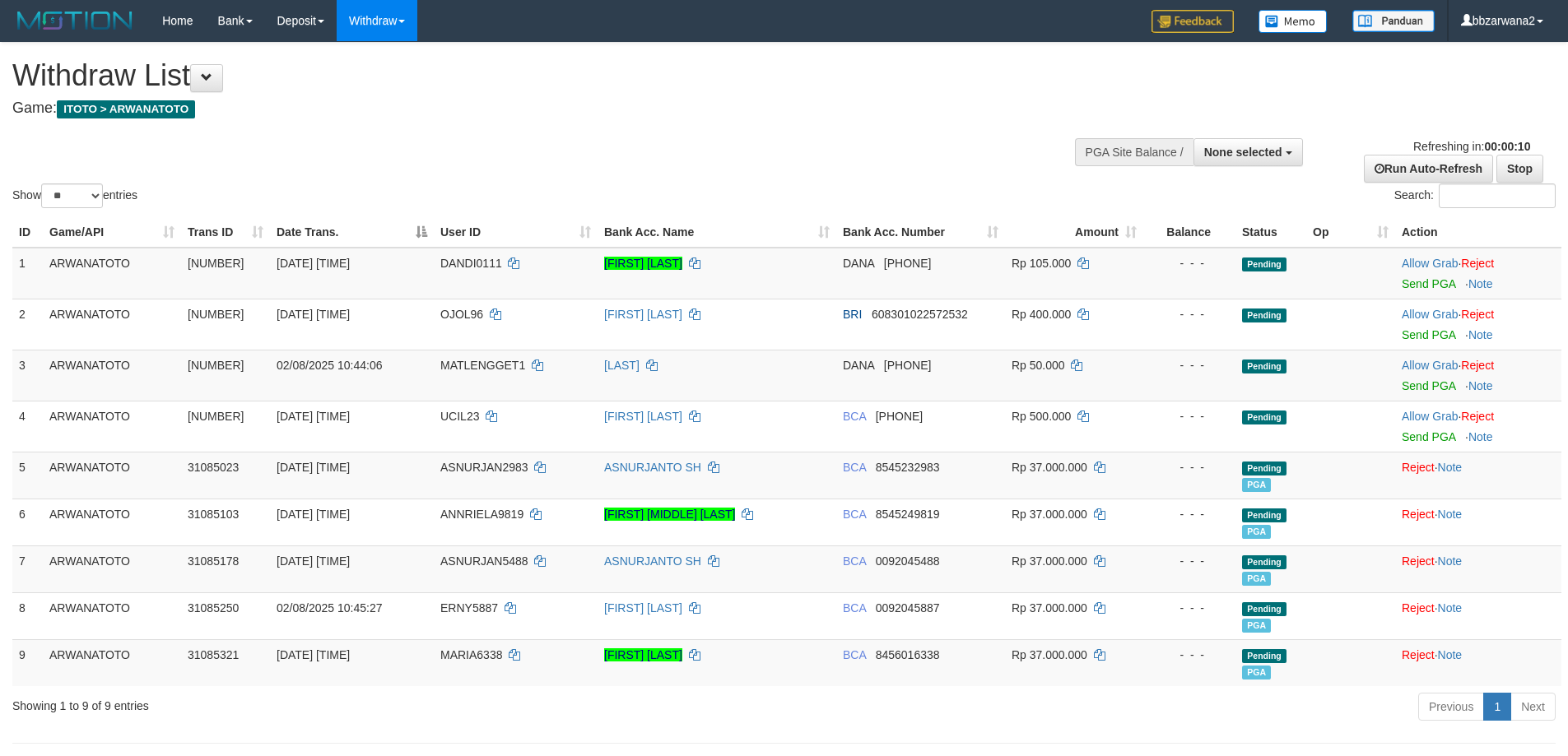 select 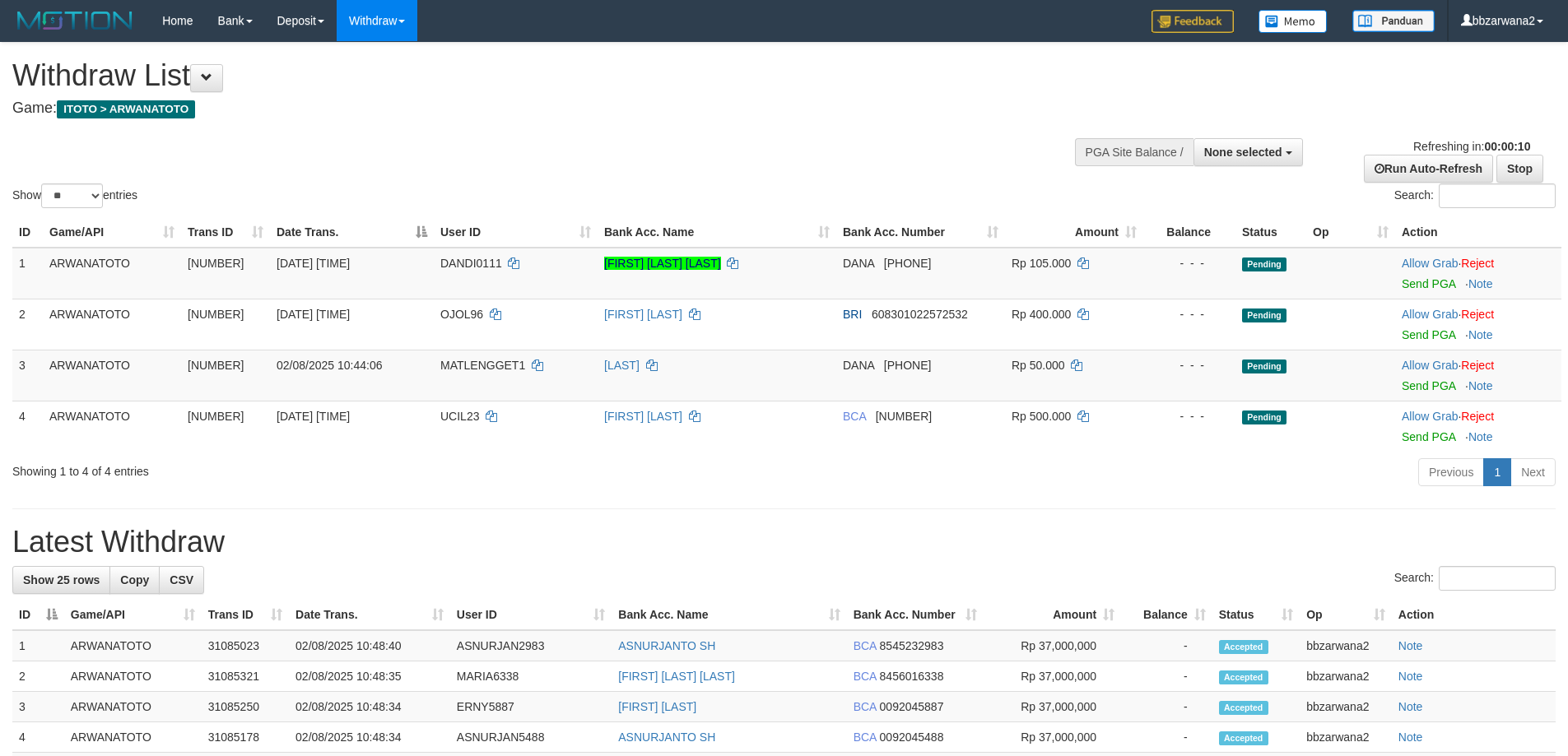select 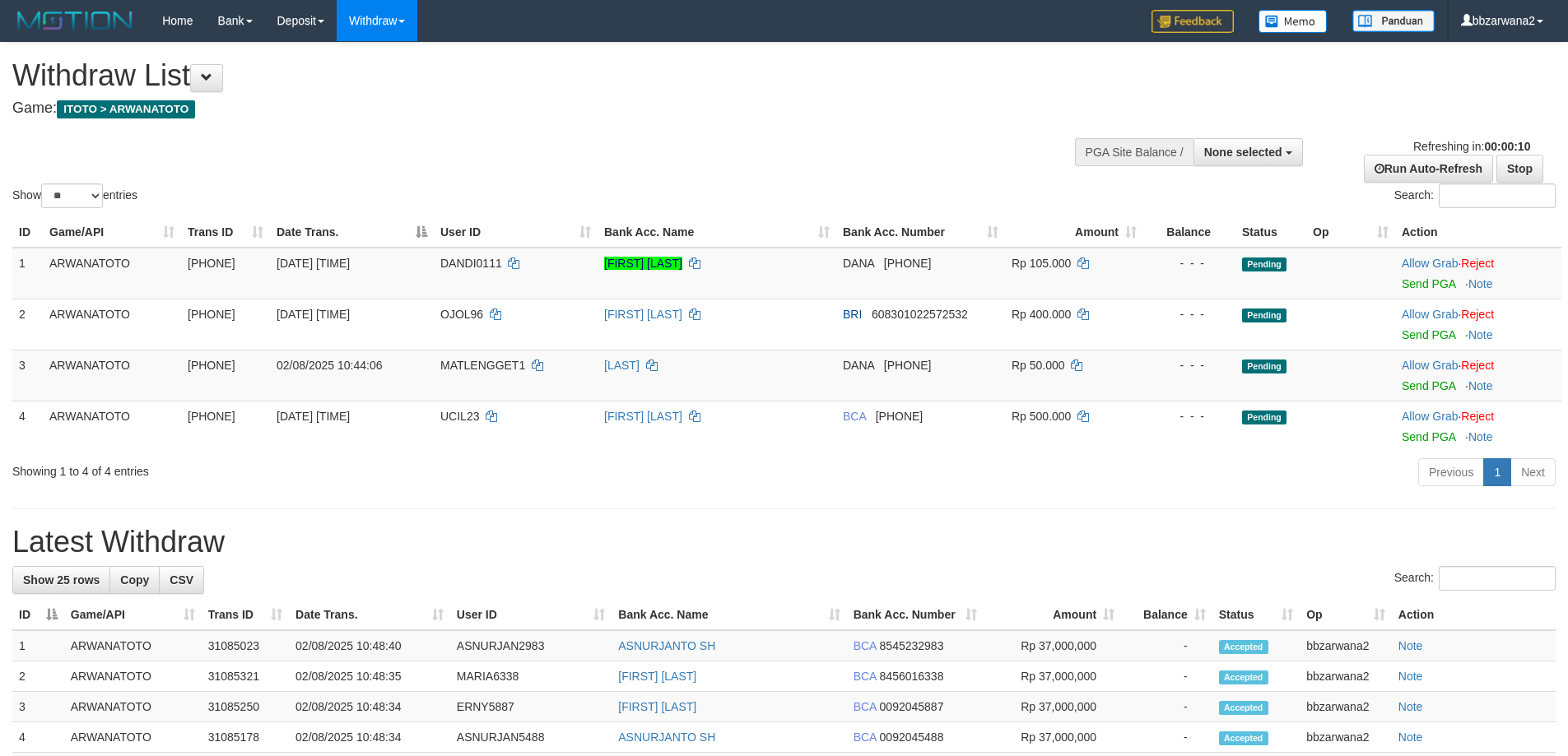 select 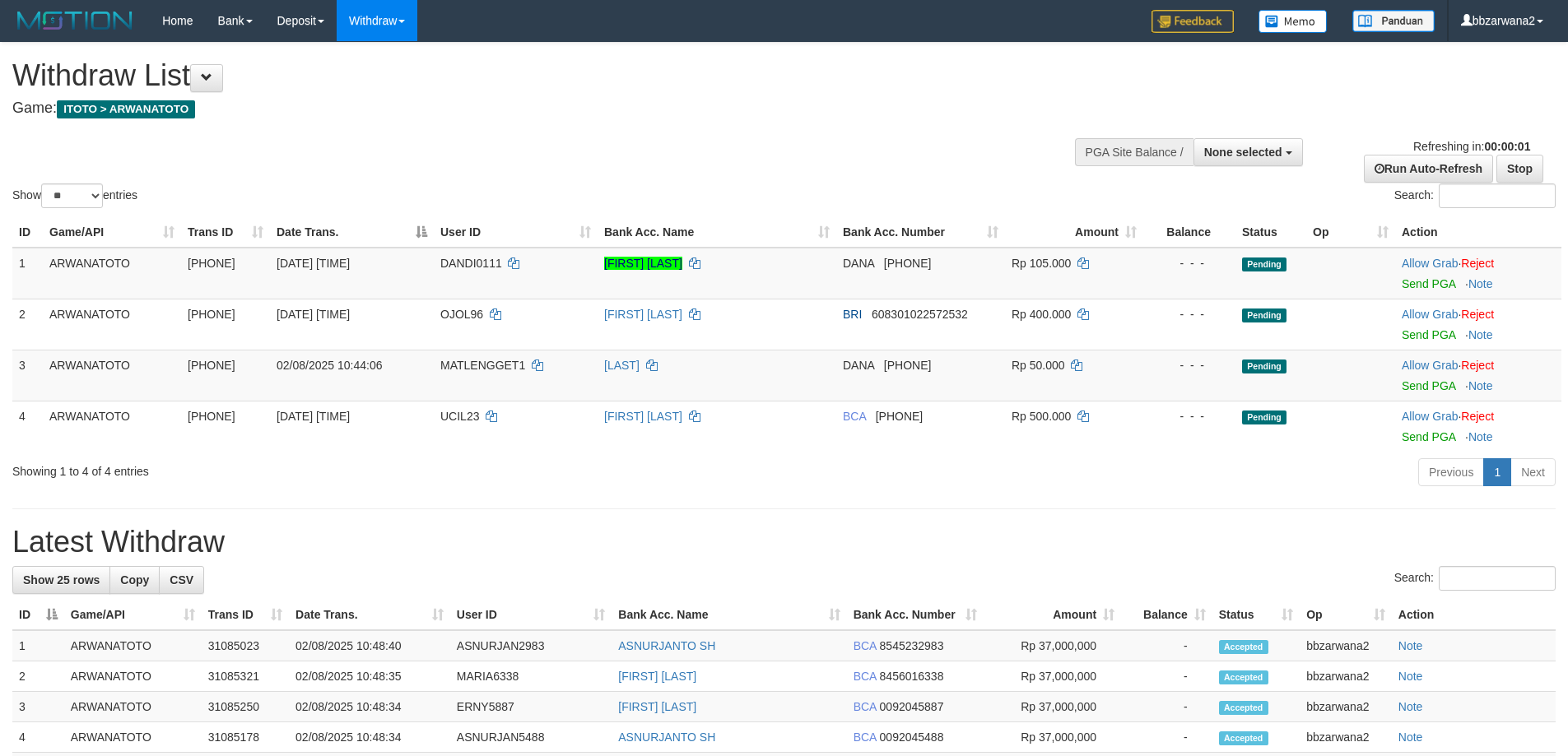 scroll, scrollTop: 0, scrollLeft: 0, axis: both 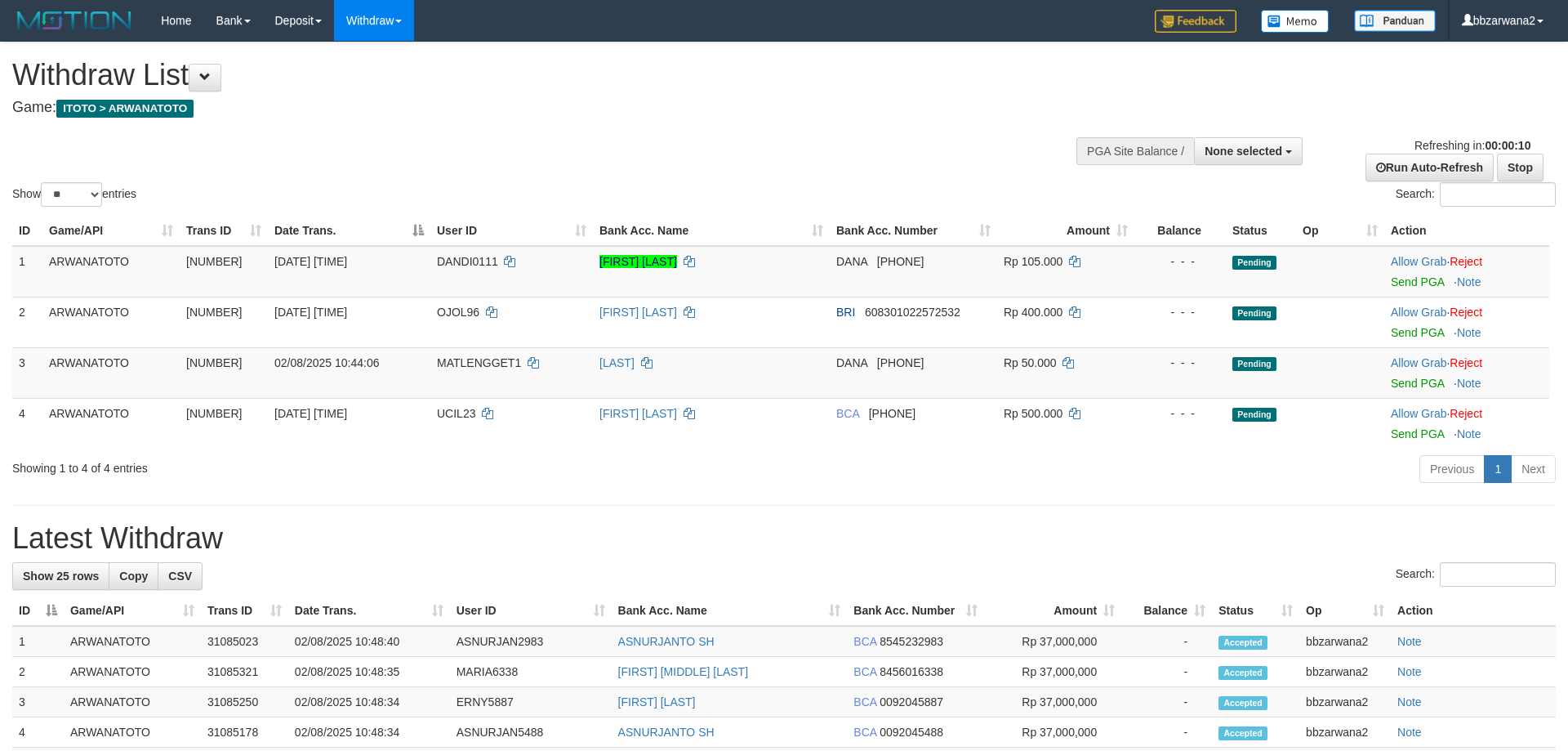 select 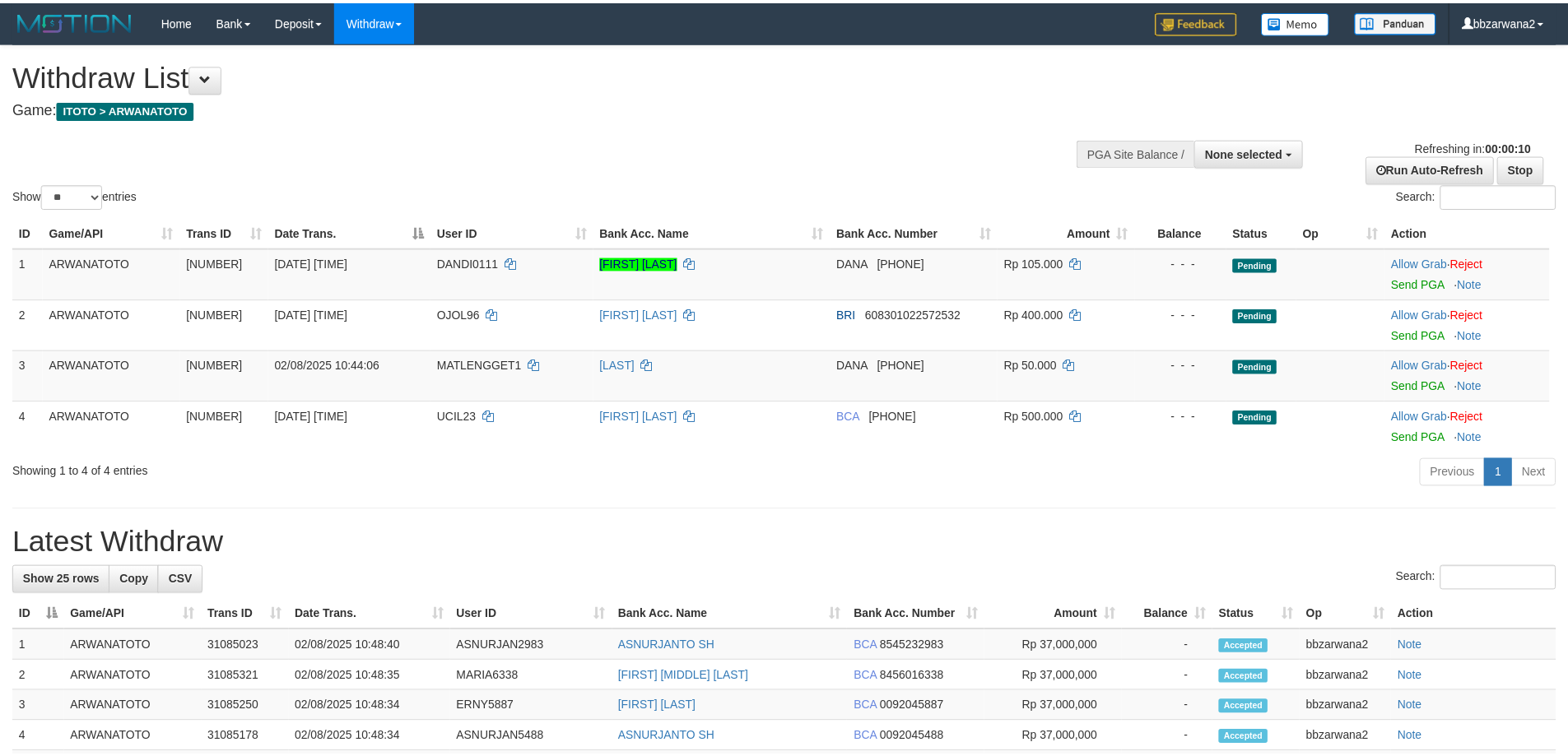 scroll, scrollTop: 0, scrollLeft: 0, axis: both 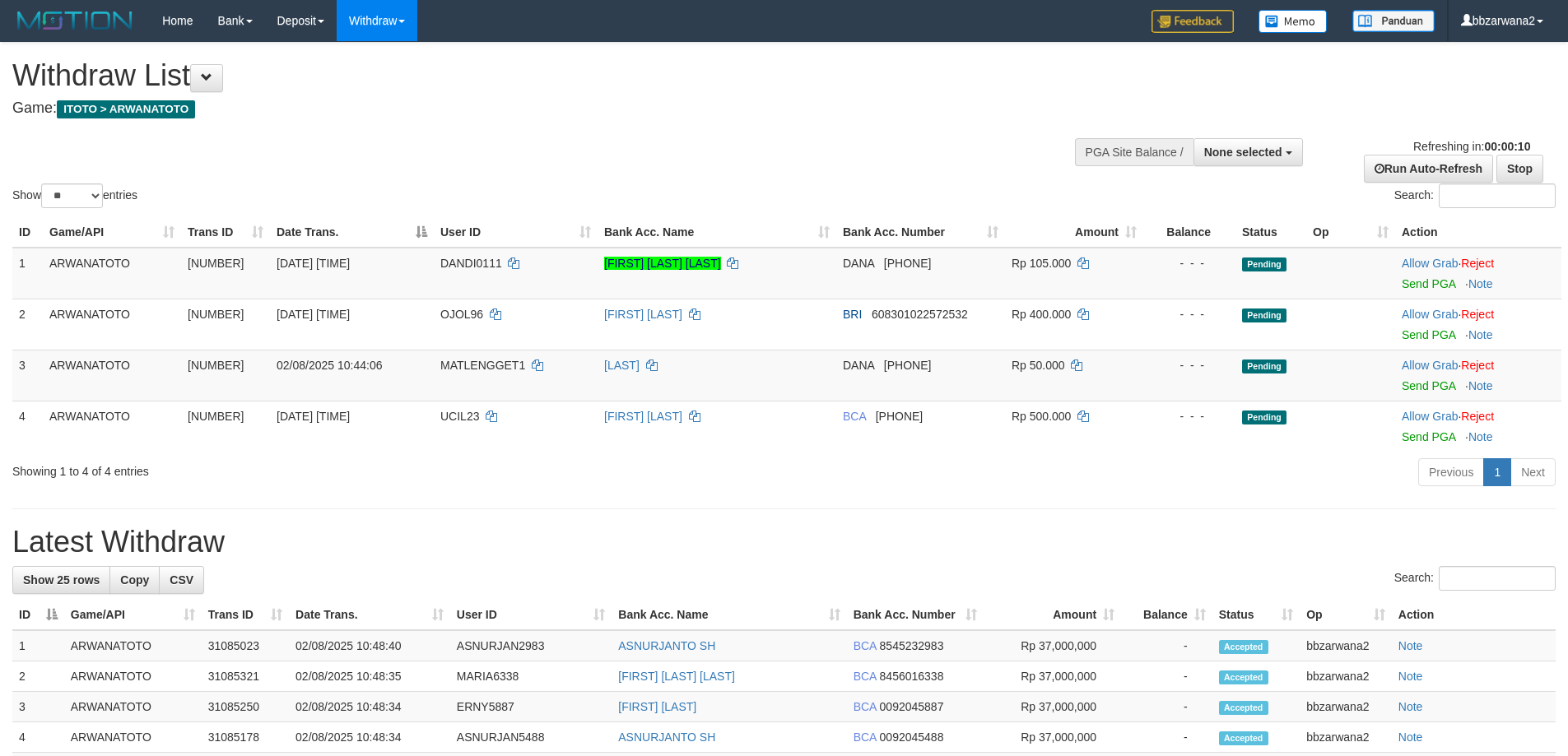 select 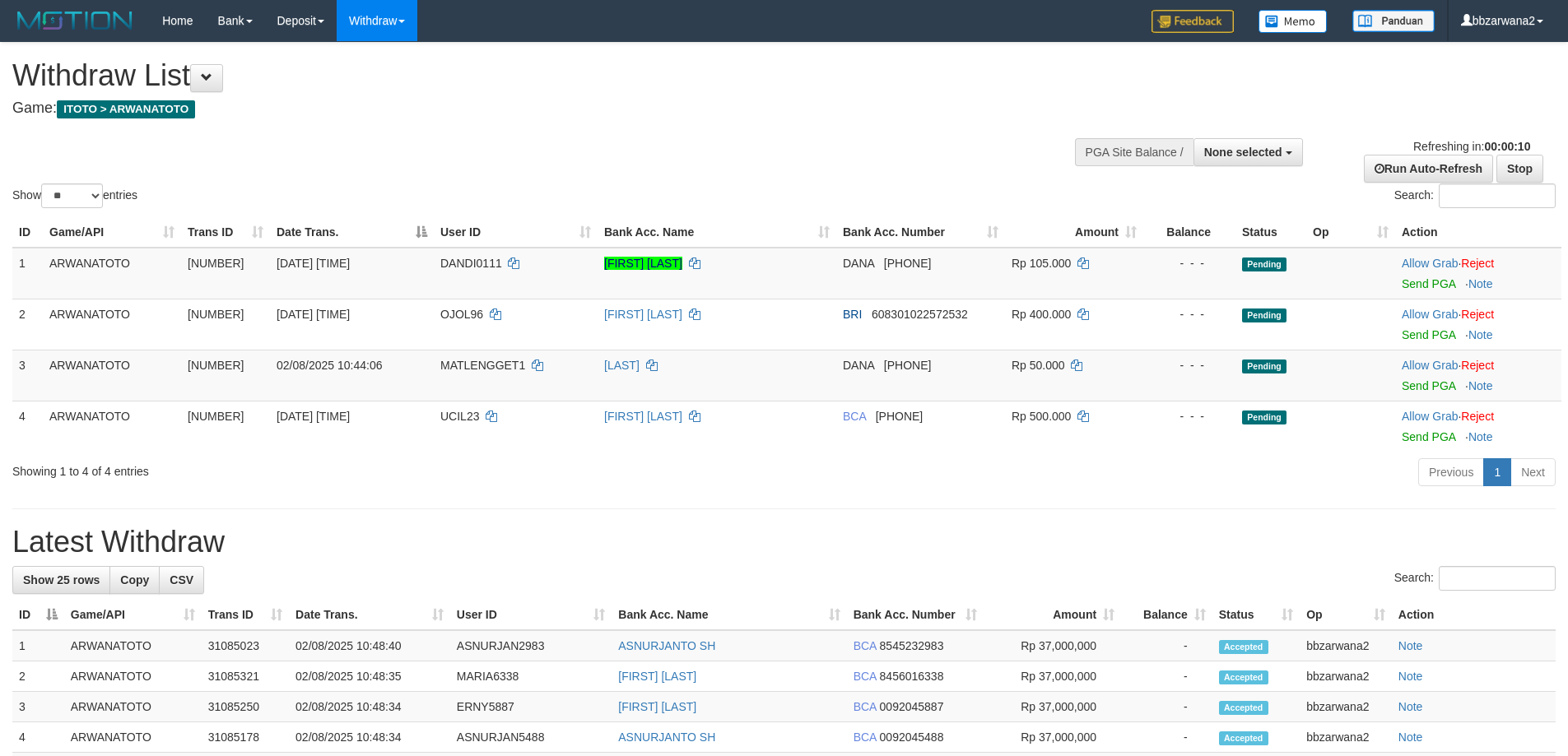 select 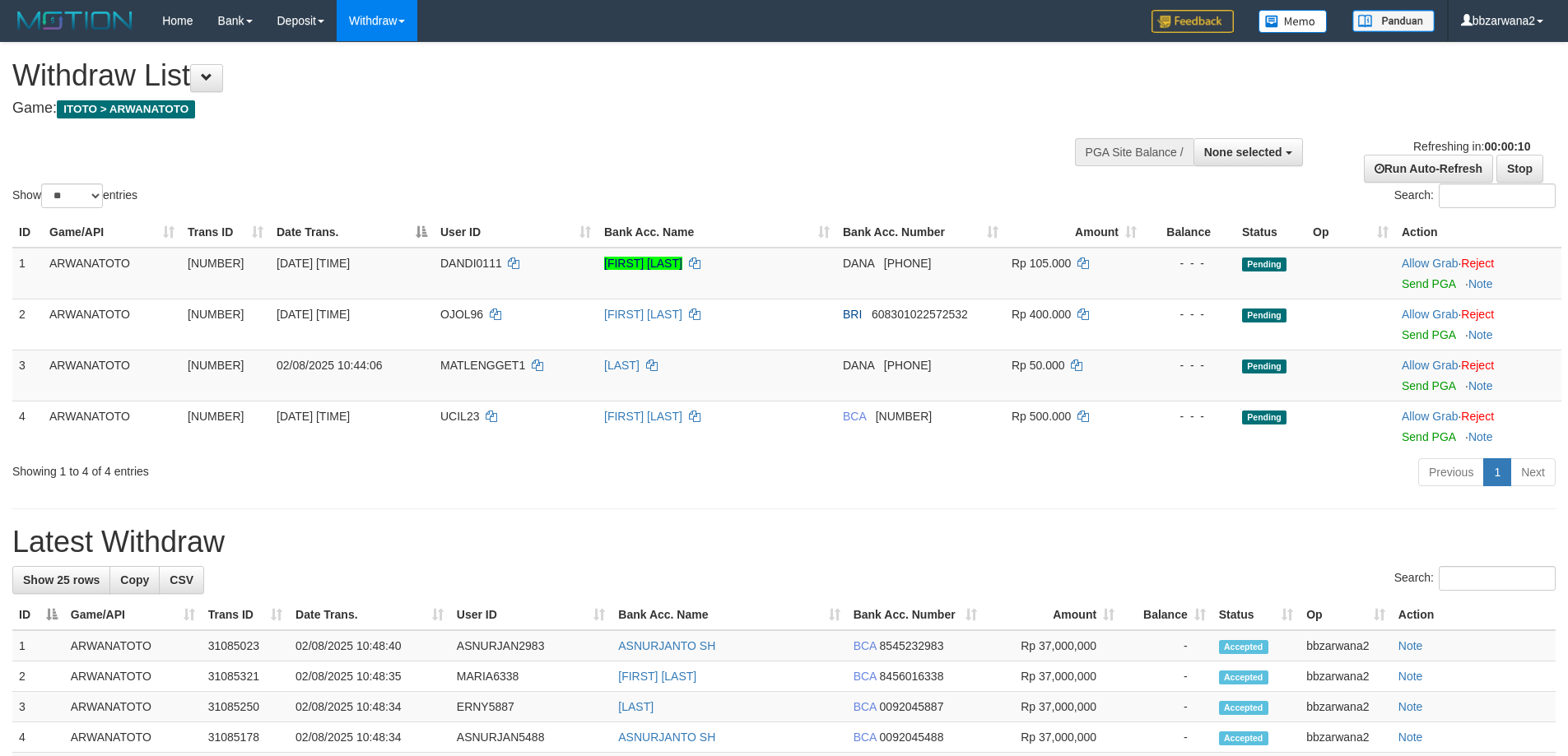 select 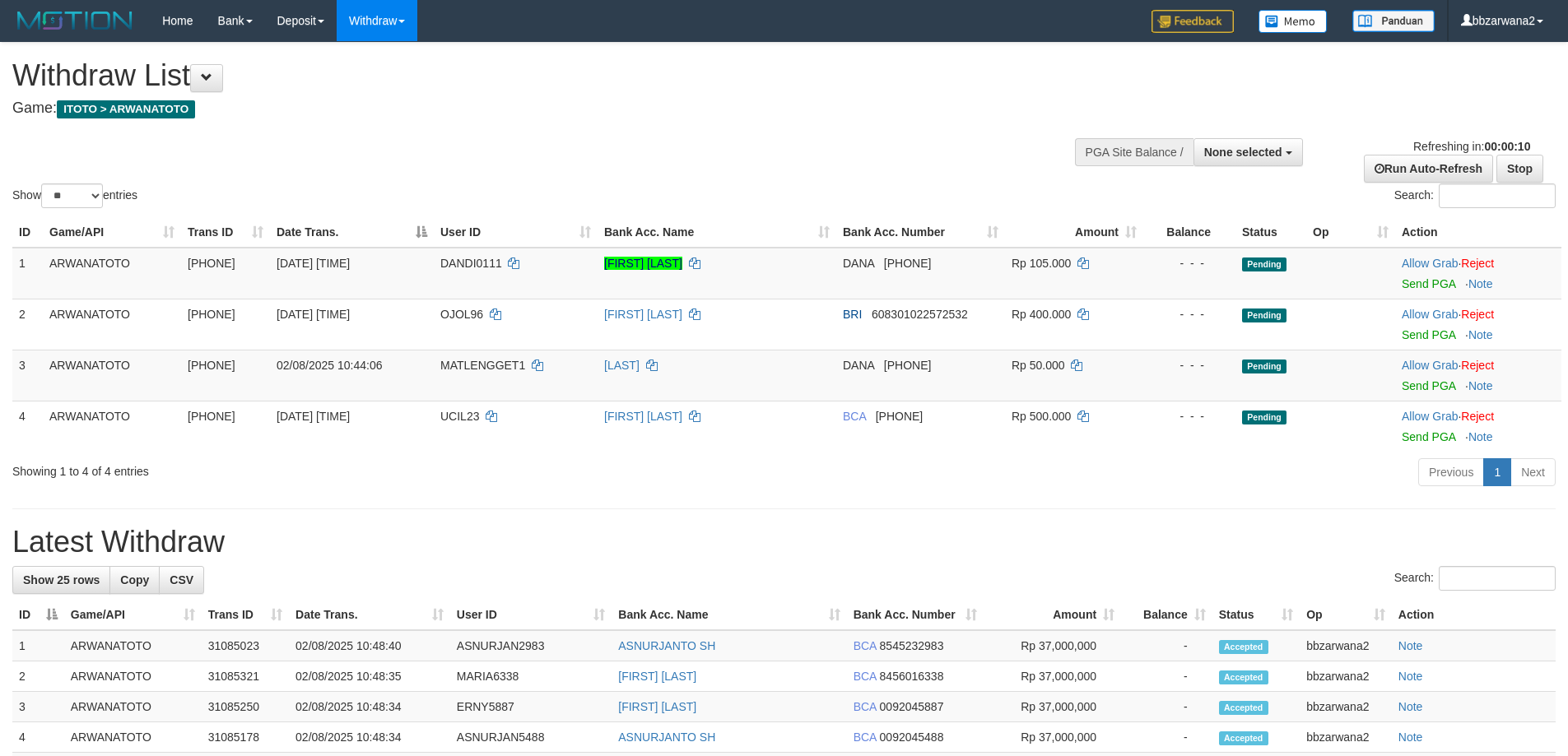 select 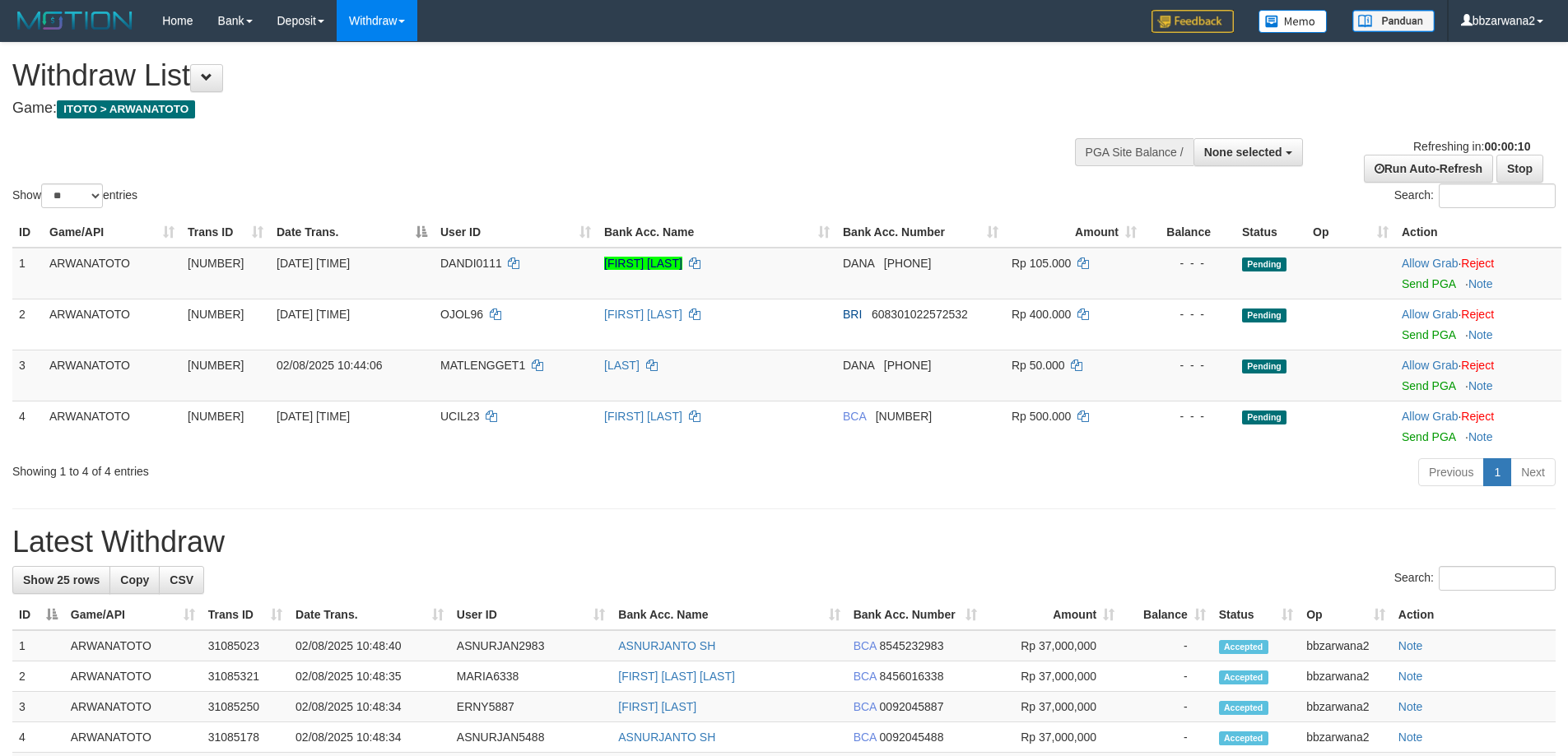 select 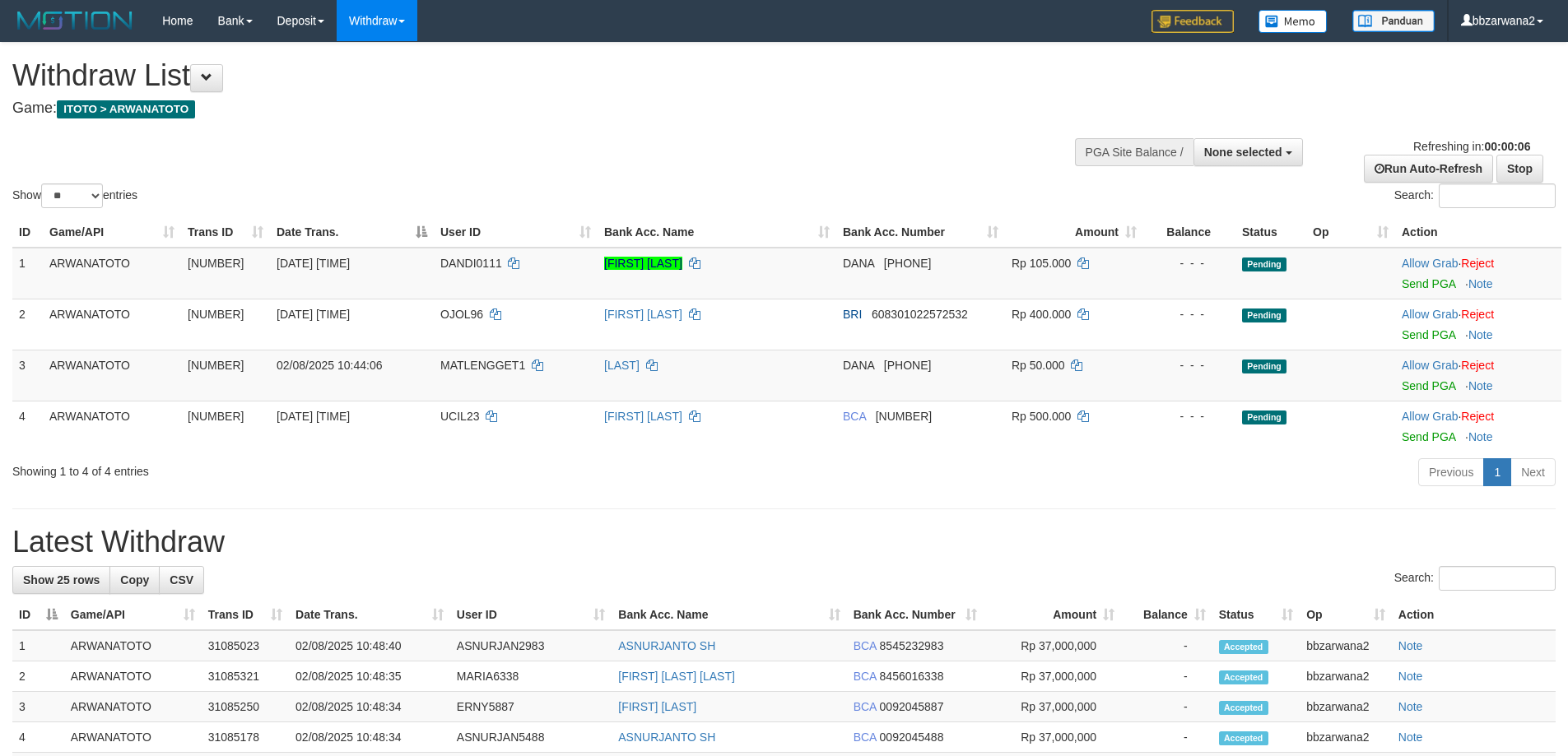 scroll, scrollTop: 0, scrollLeft: 0, axis: both 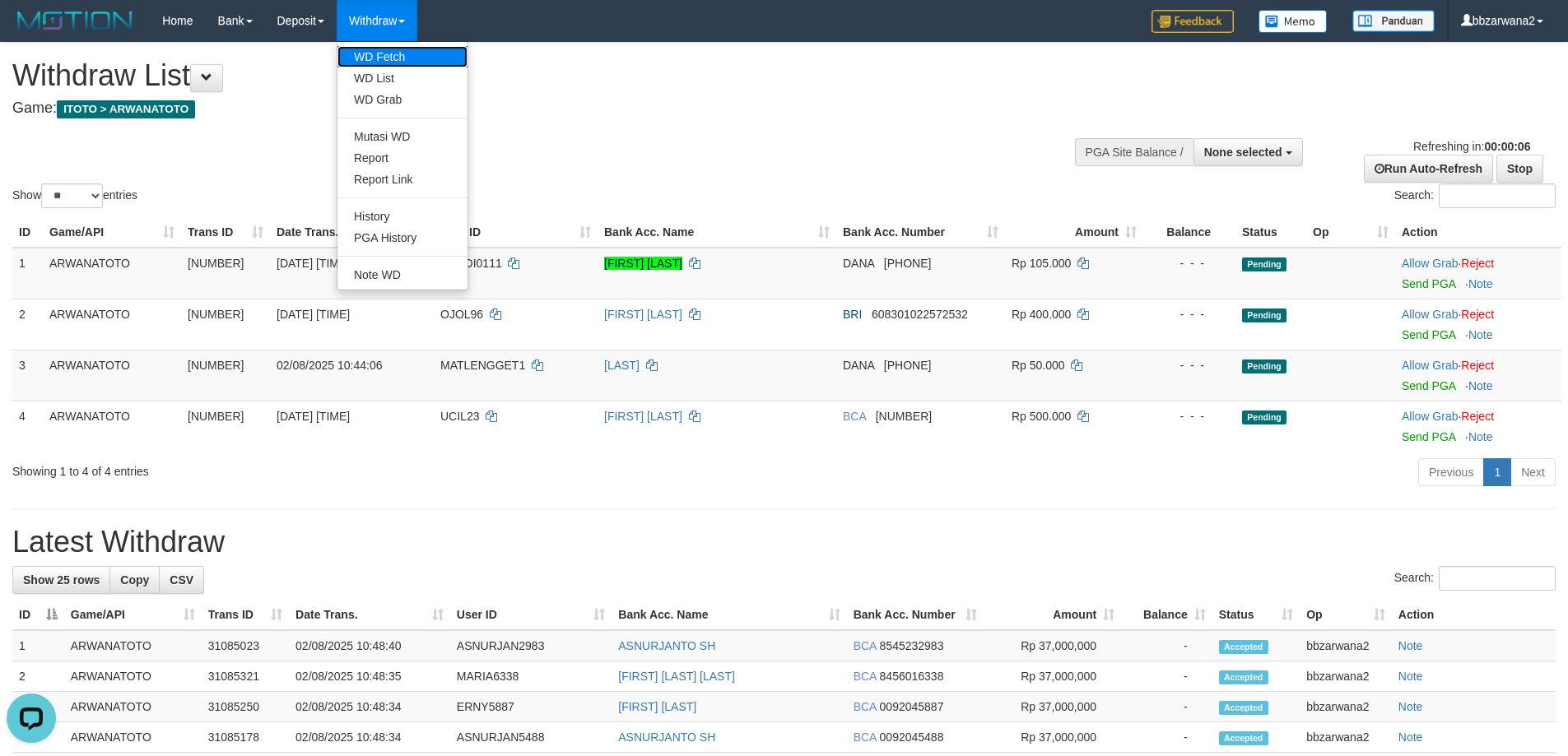 click on "WD Fetch" at bounding box center (402, 57) 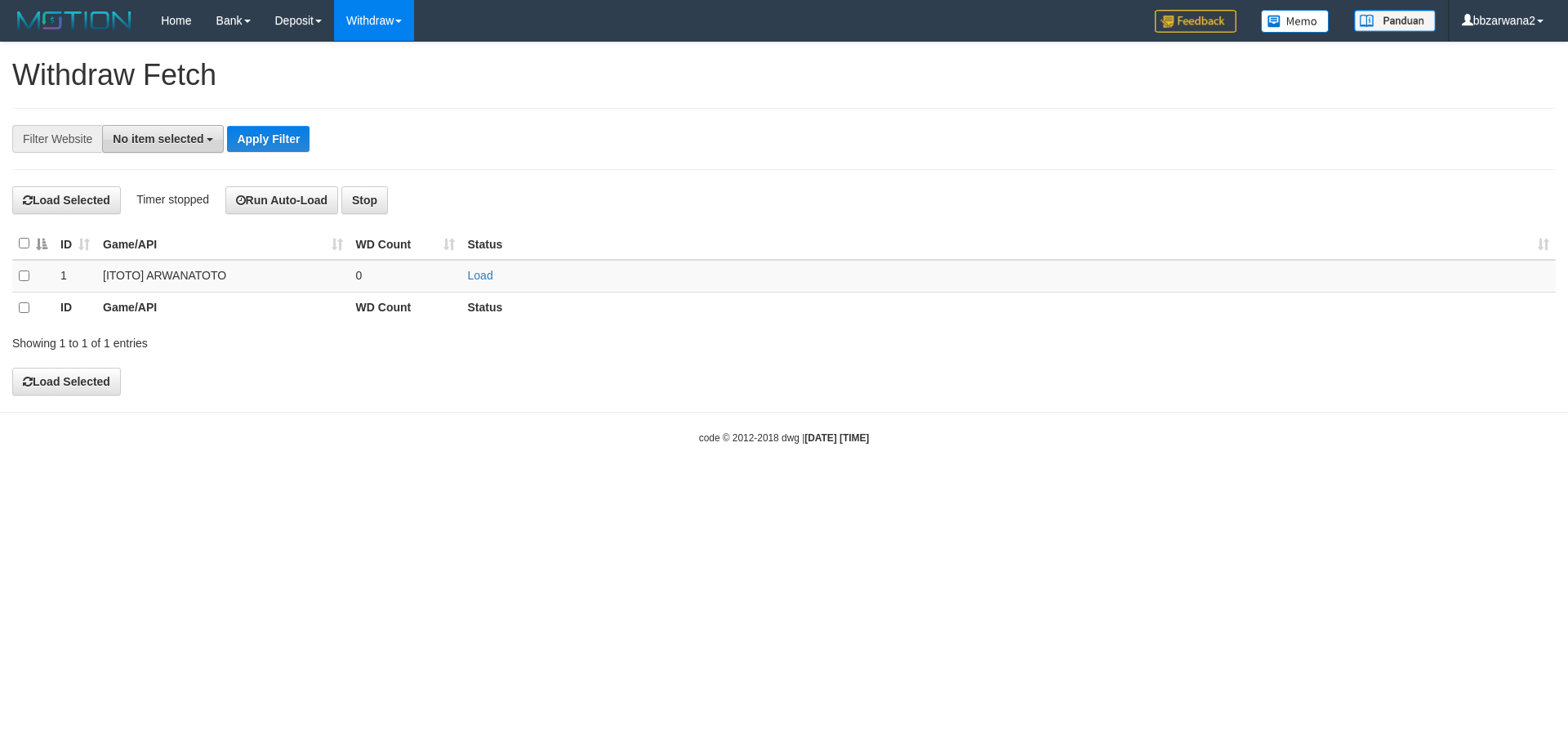 scroll, scrollTop: 0, scrollLeft: 0, axis: both 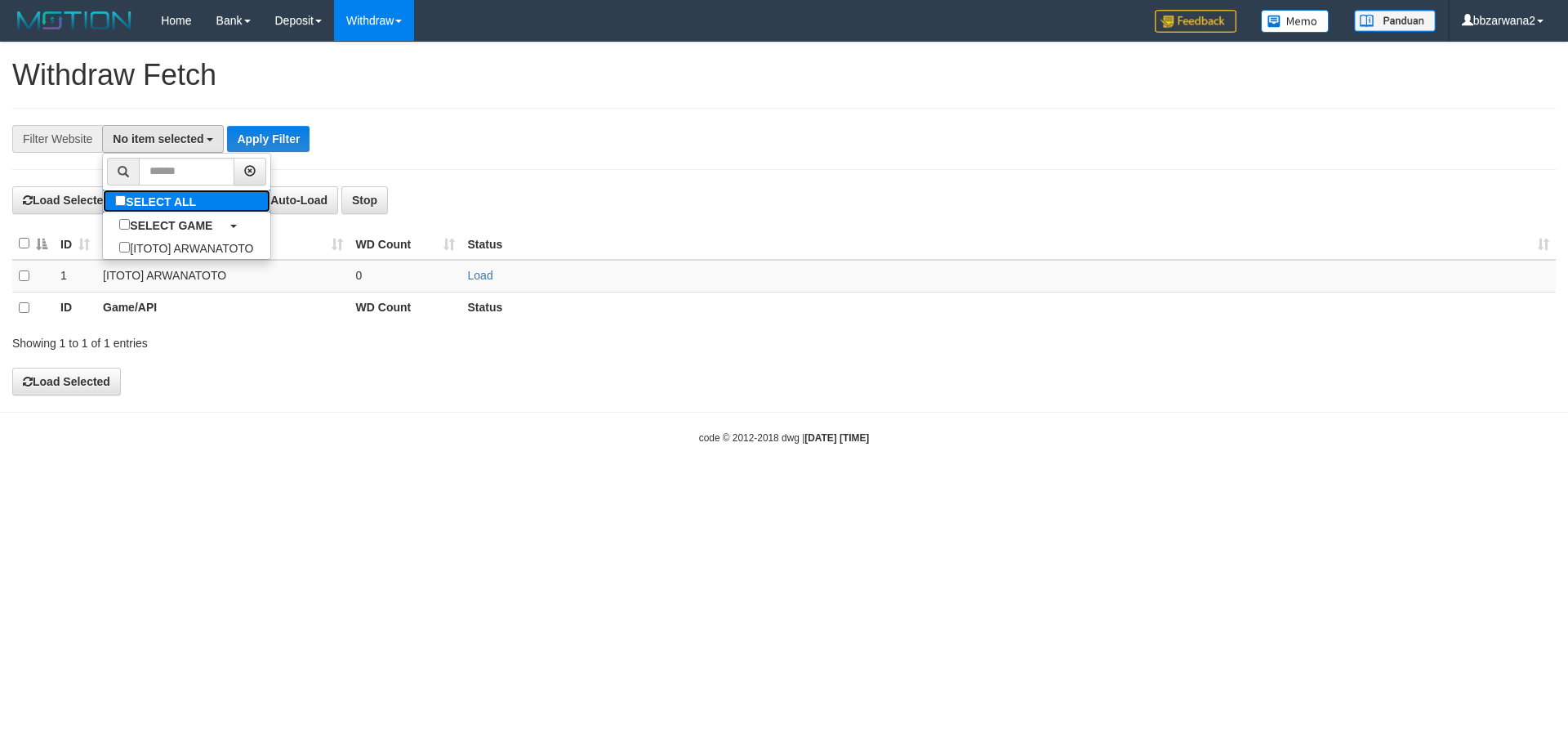 click on "SELECT ALL" at bounding box center [158, 201] 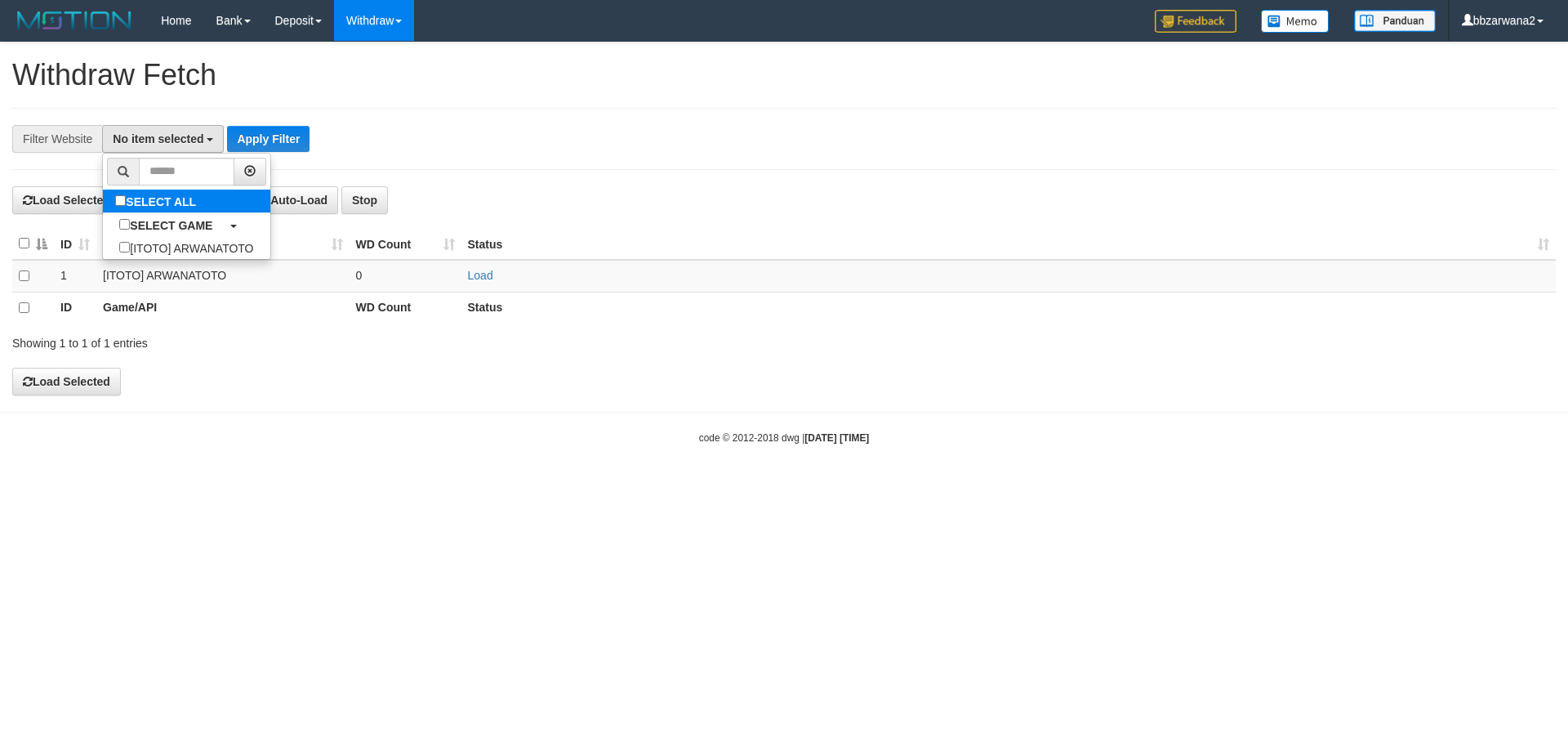 select on "***" 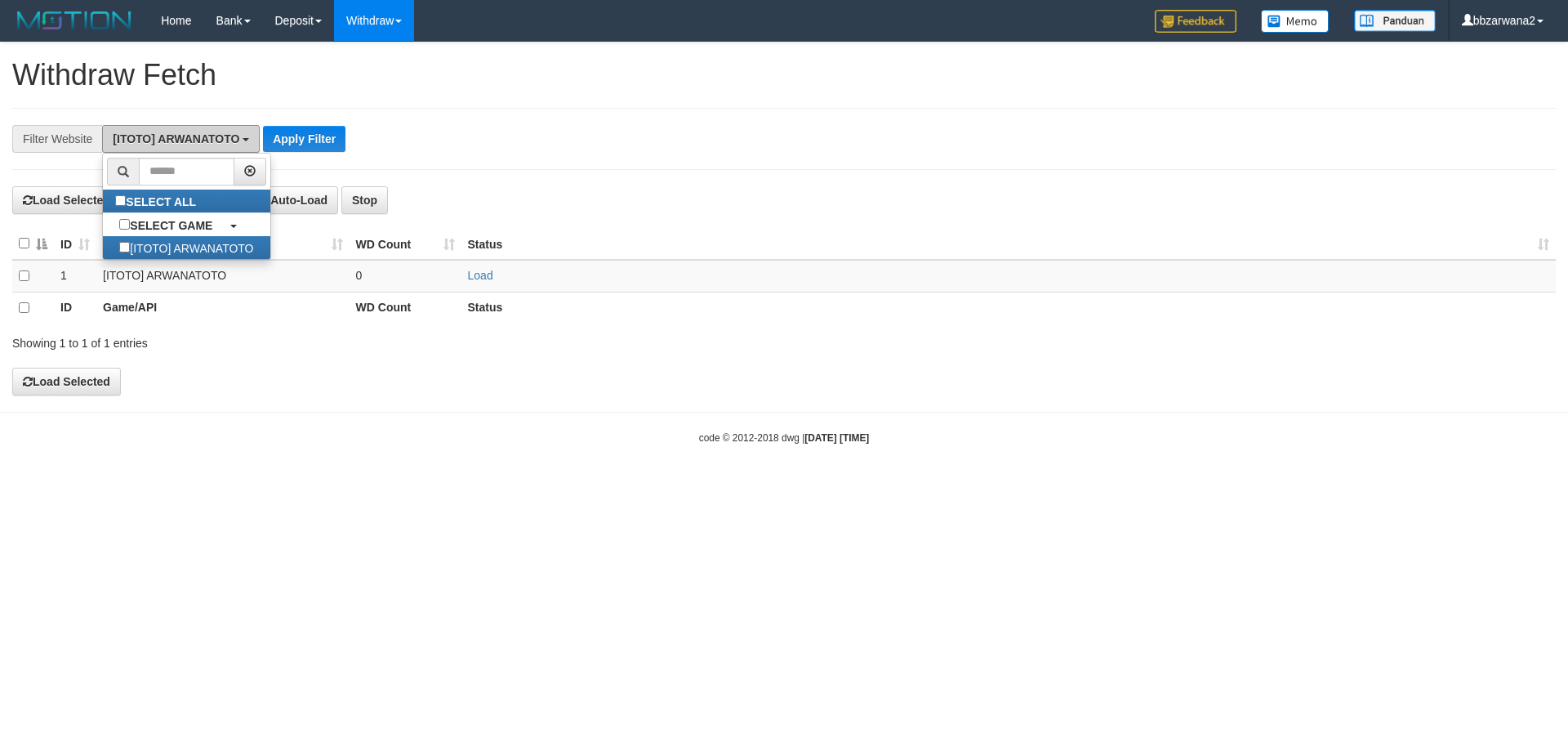 scroll, scrollTop: 15, scrollLeft: 0, axis: vertical 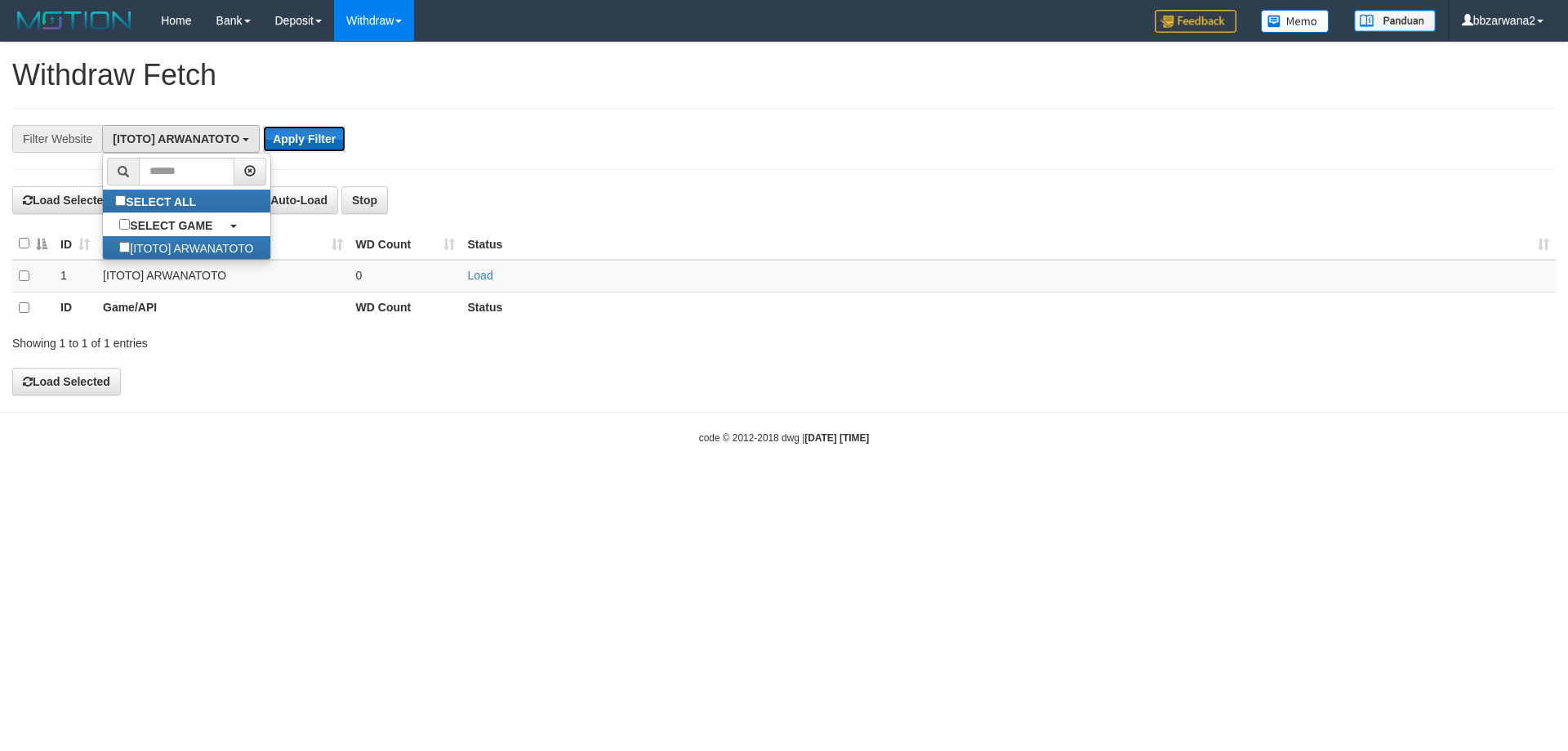 click on "Apply Filter" at bounding box center (304, 139) 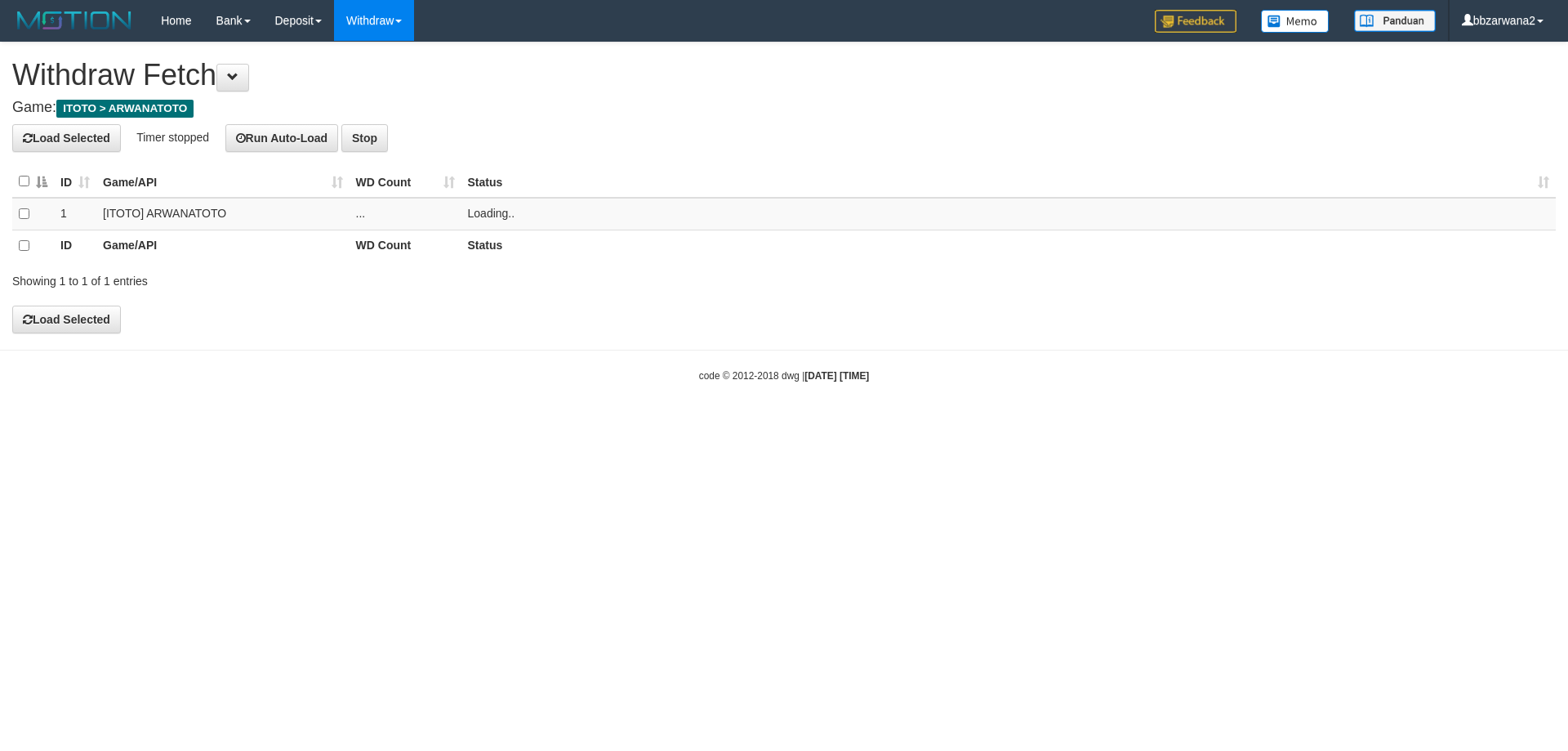 scroll, scrollTop: 0, scrollLeft: 0, axis: both 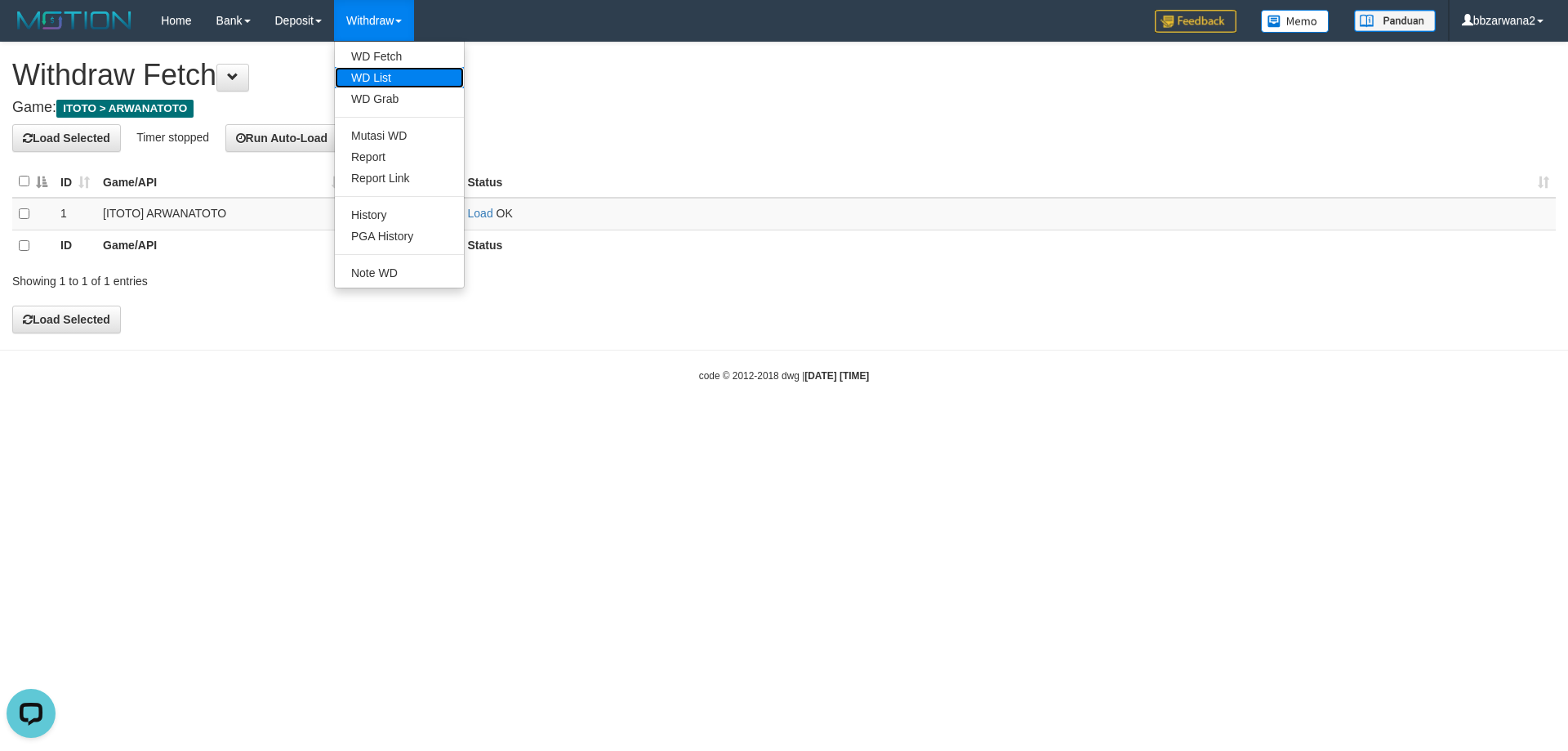 click on "WD List" at bounding box center [399, 78] 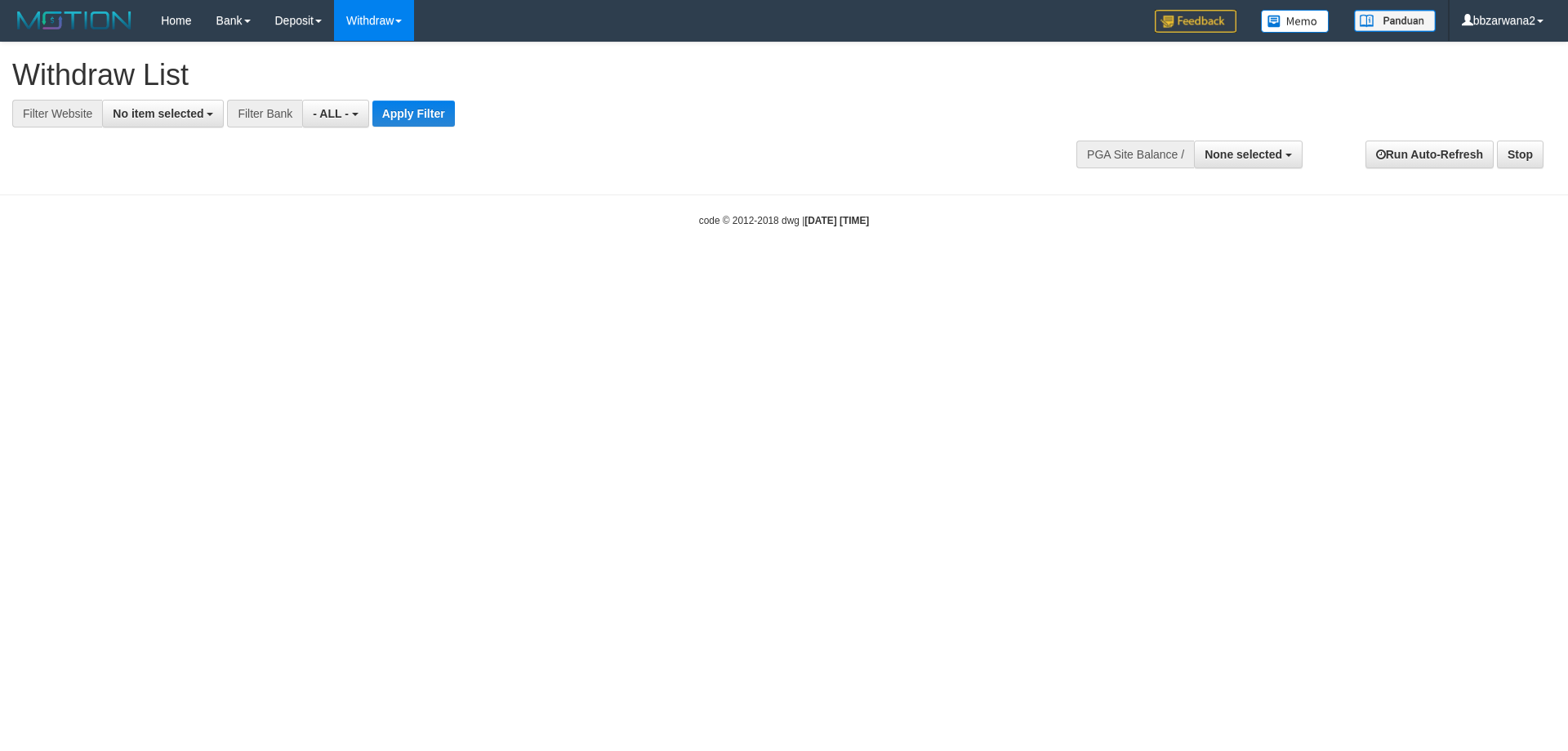 select 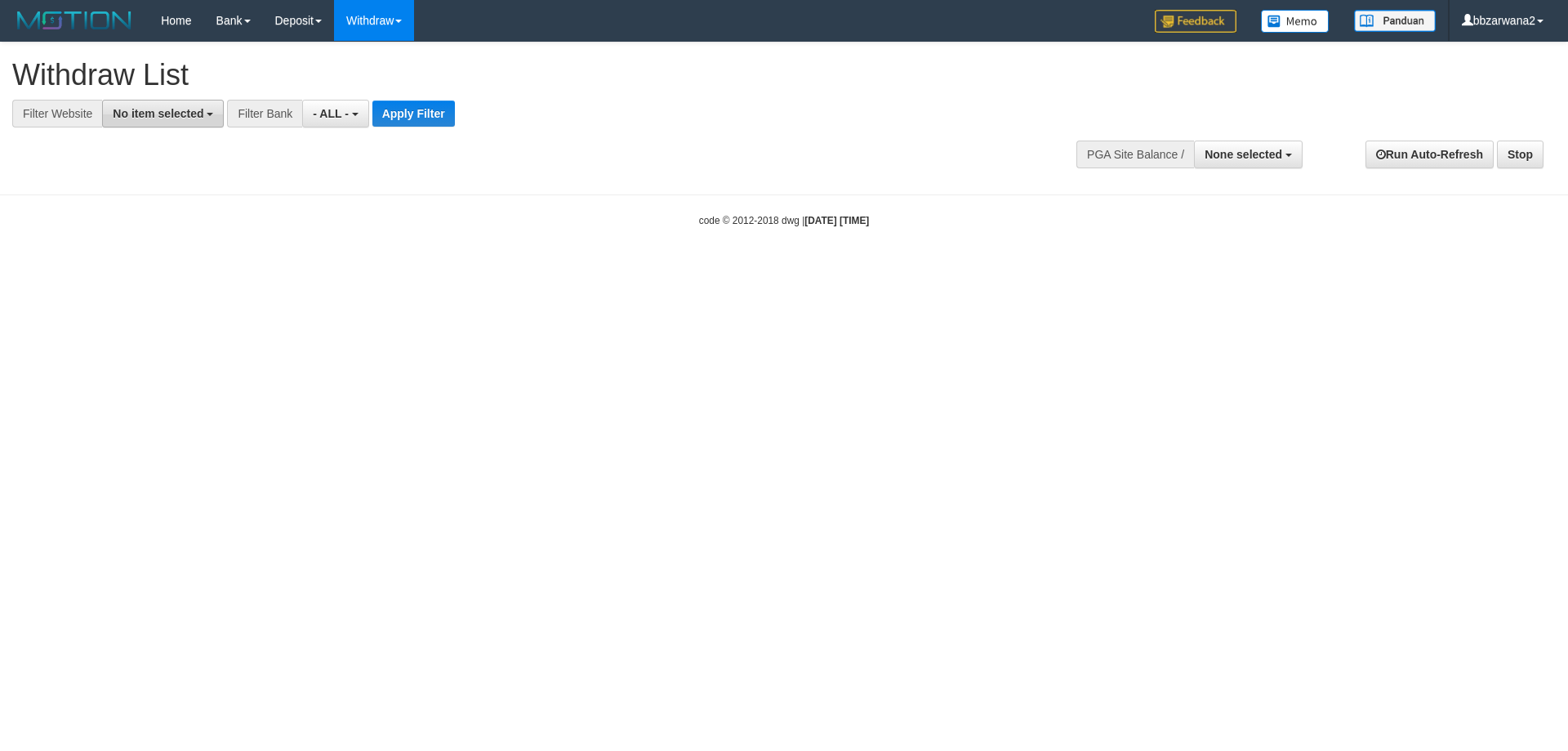 scroll, scrollTop: 0, scrollLeft: 0, axis: both 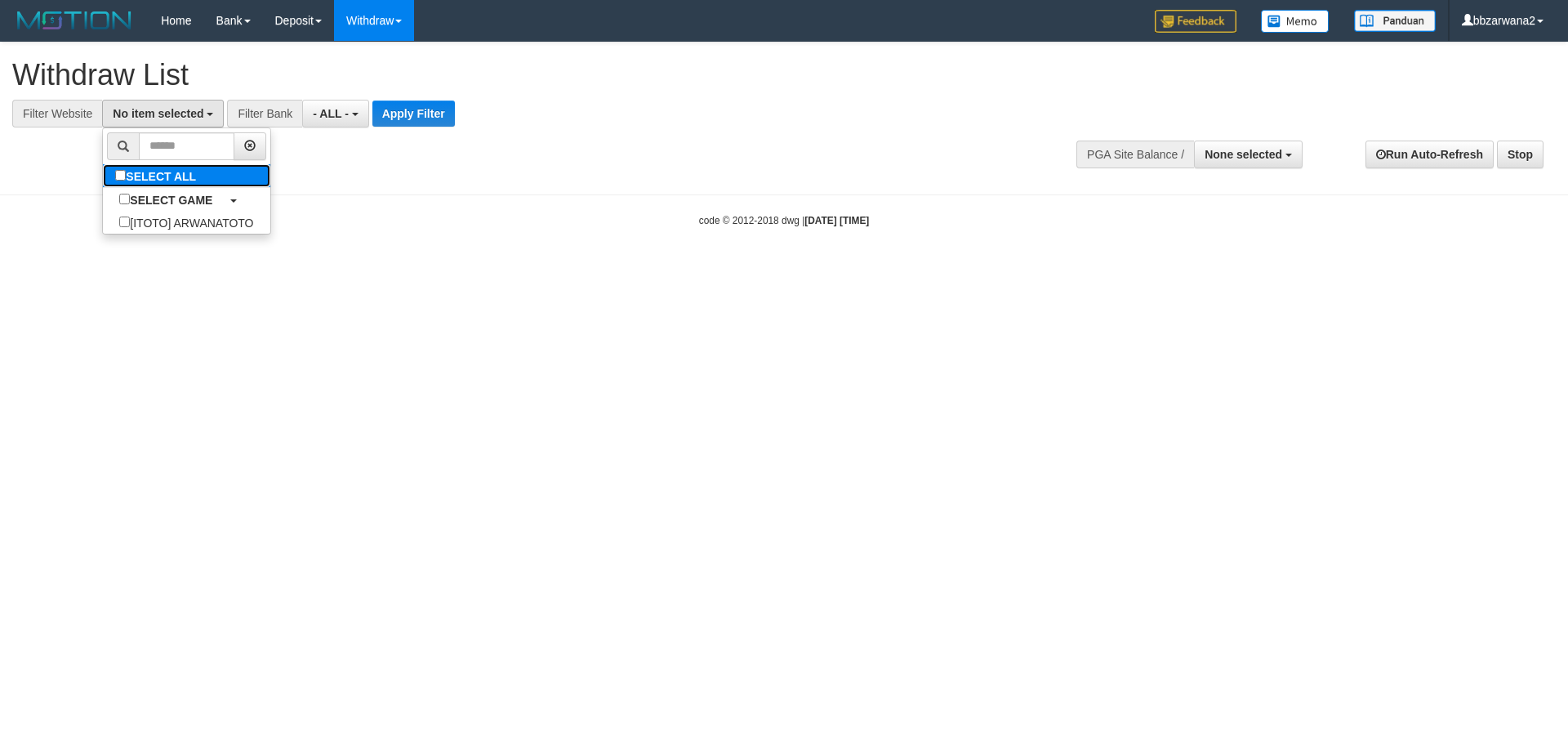 click on "SELECT ALL" at bounding box center [158, 176] 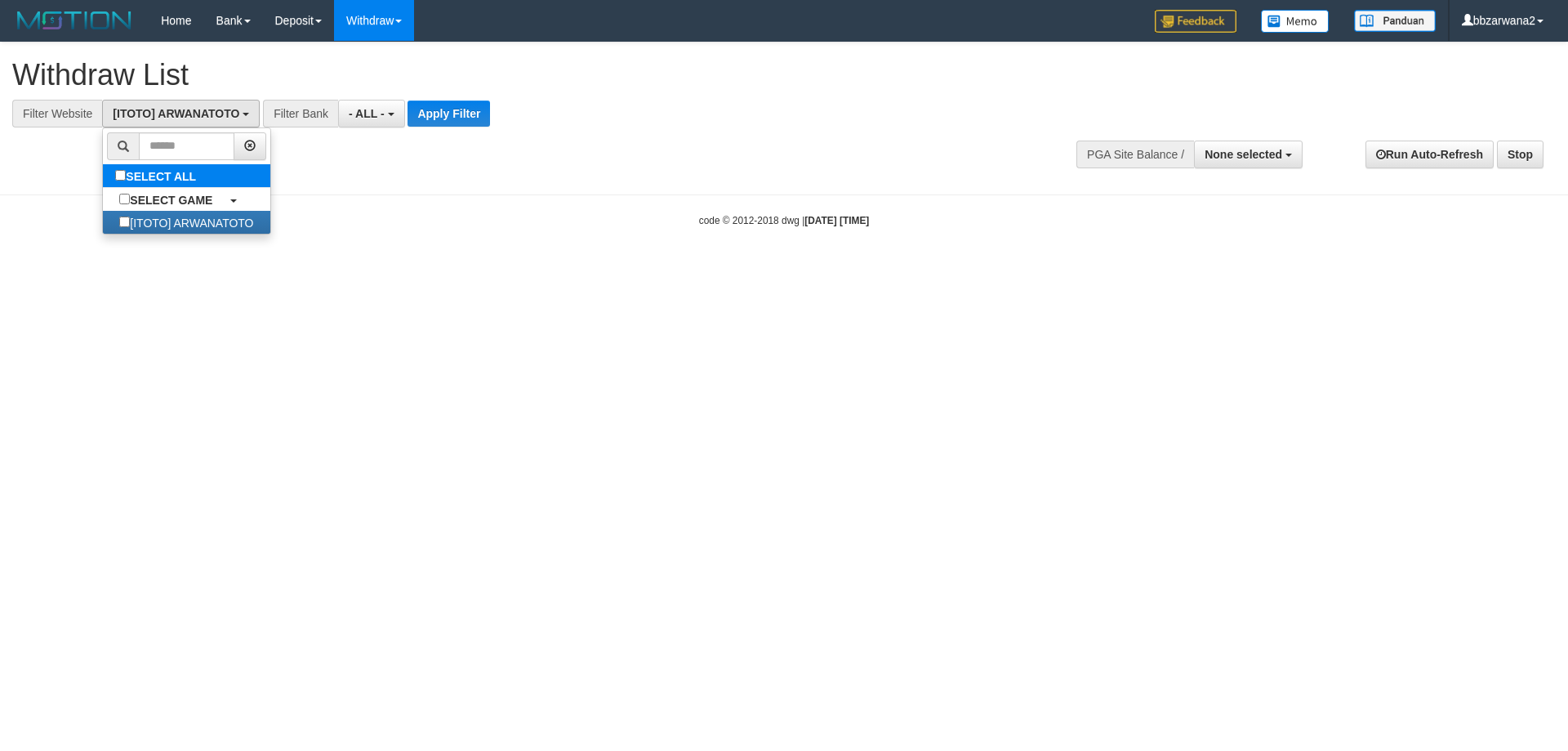 select on "***" 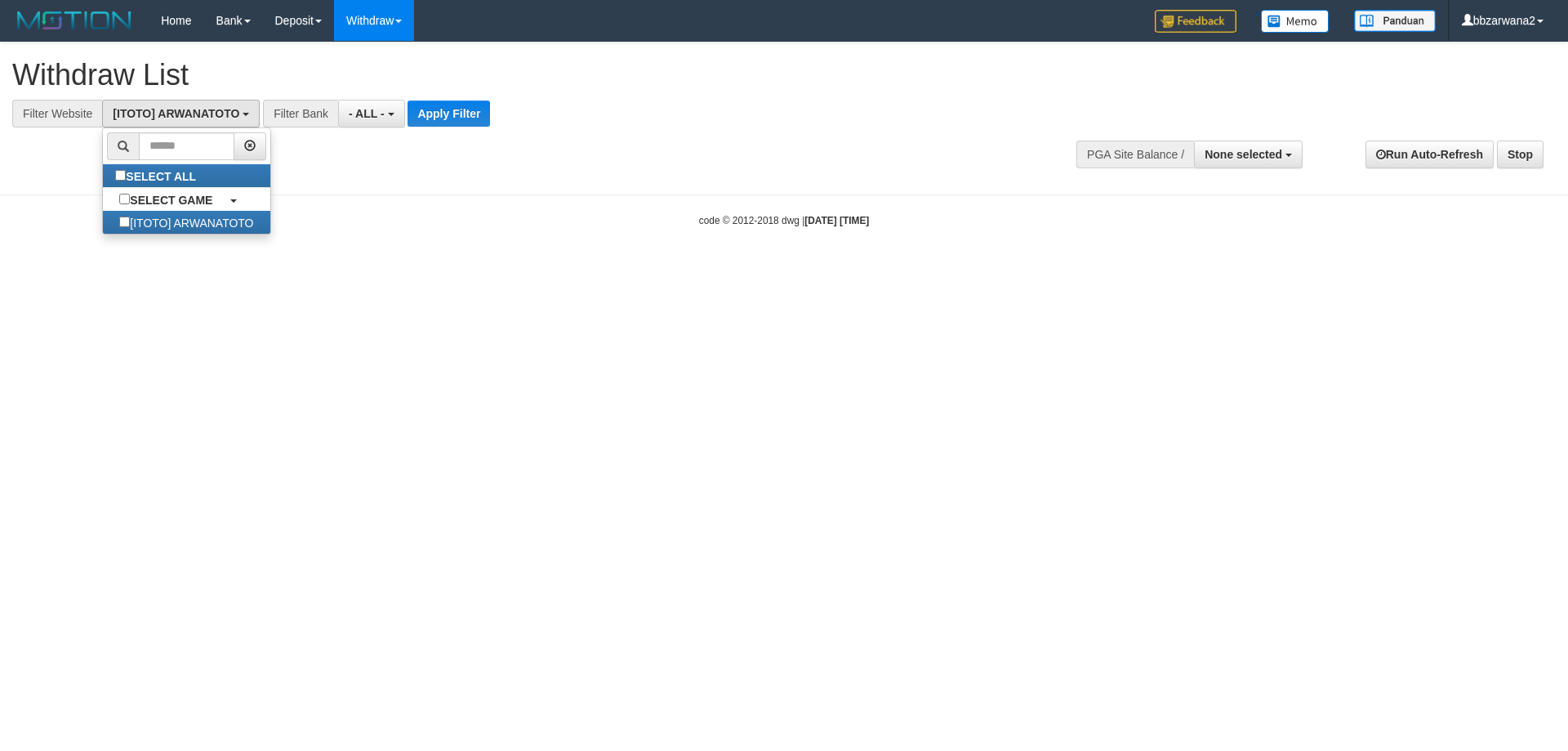 scroll, scrollTop: 15, scrollLeft: 0, axis: vertical 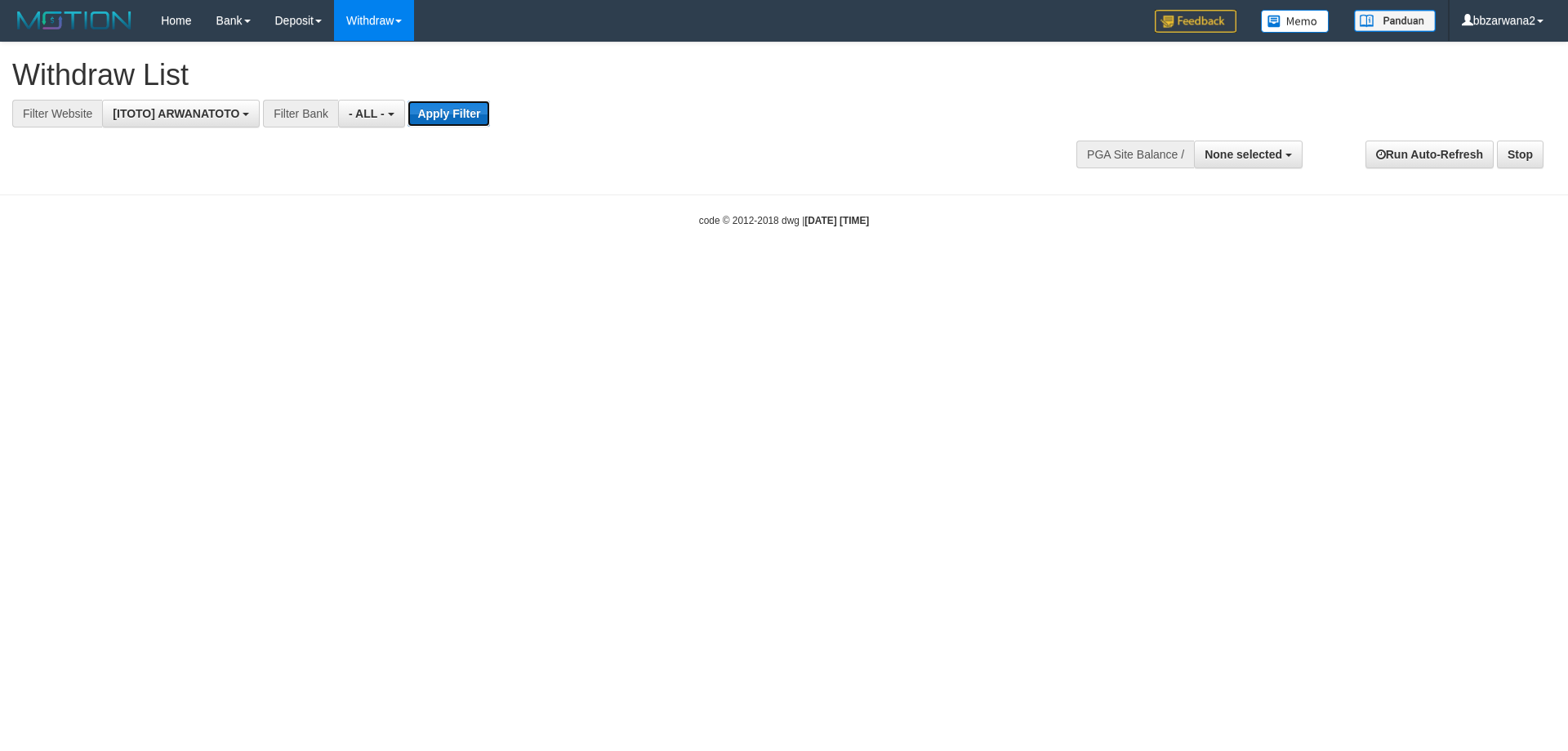 click on "Apply Filter" at bounding box center [448, 114] 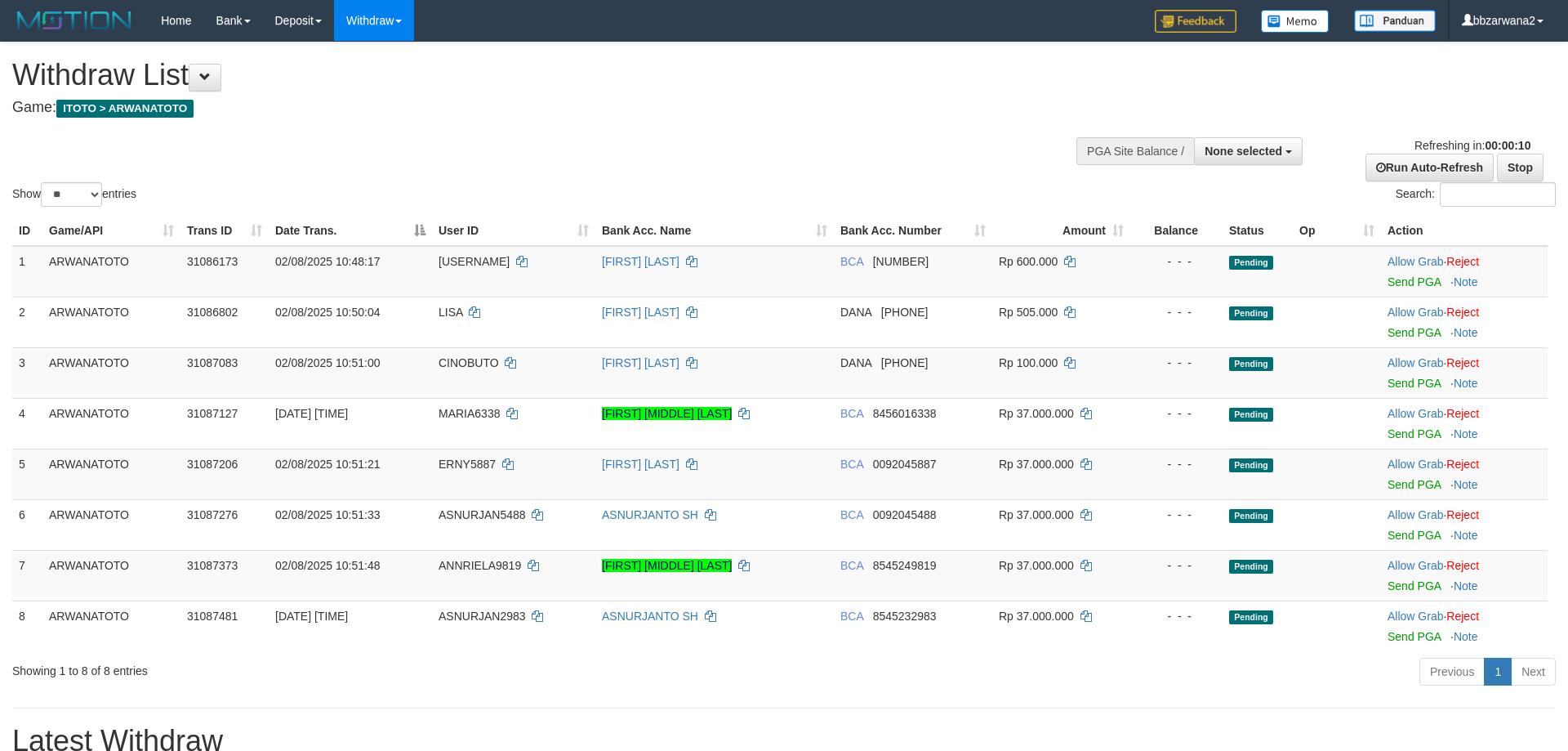 select 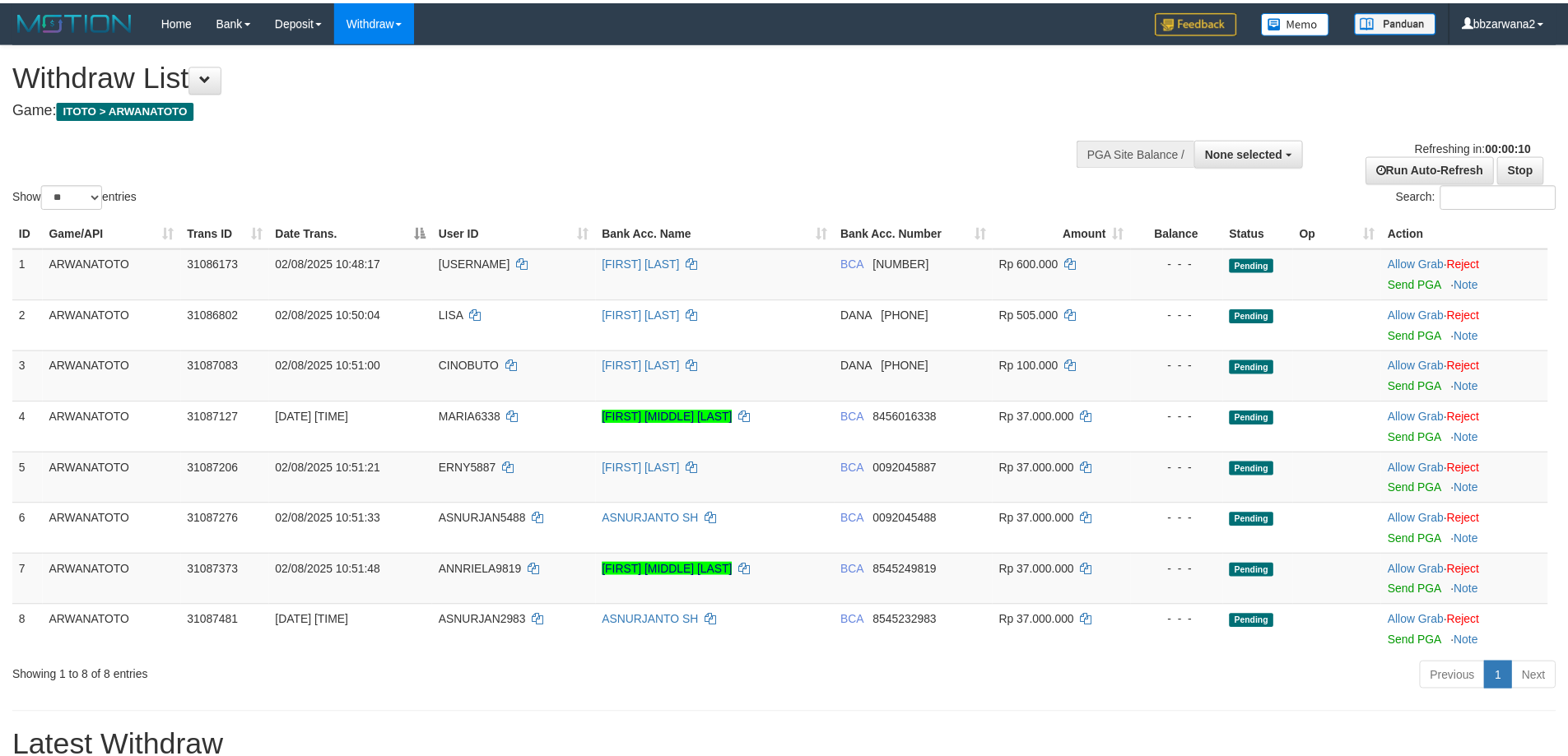 scroll, scrollTop: 0, scrollLeft: 0, axis: both 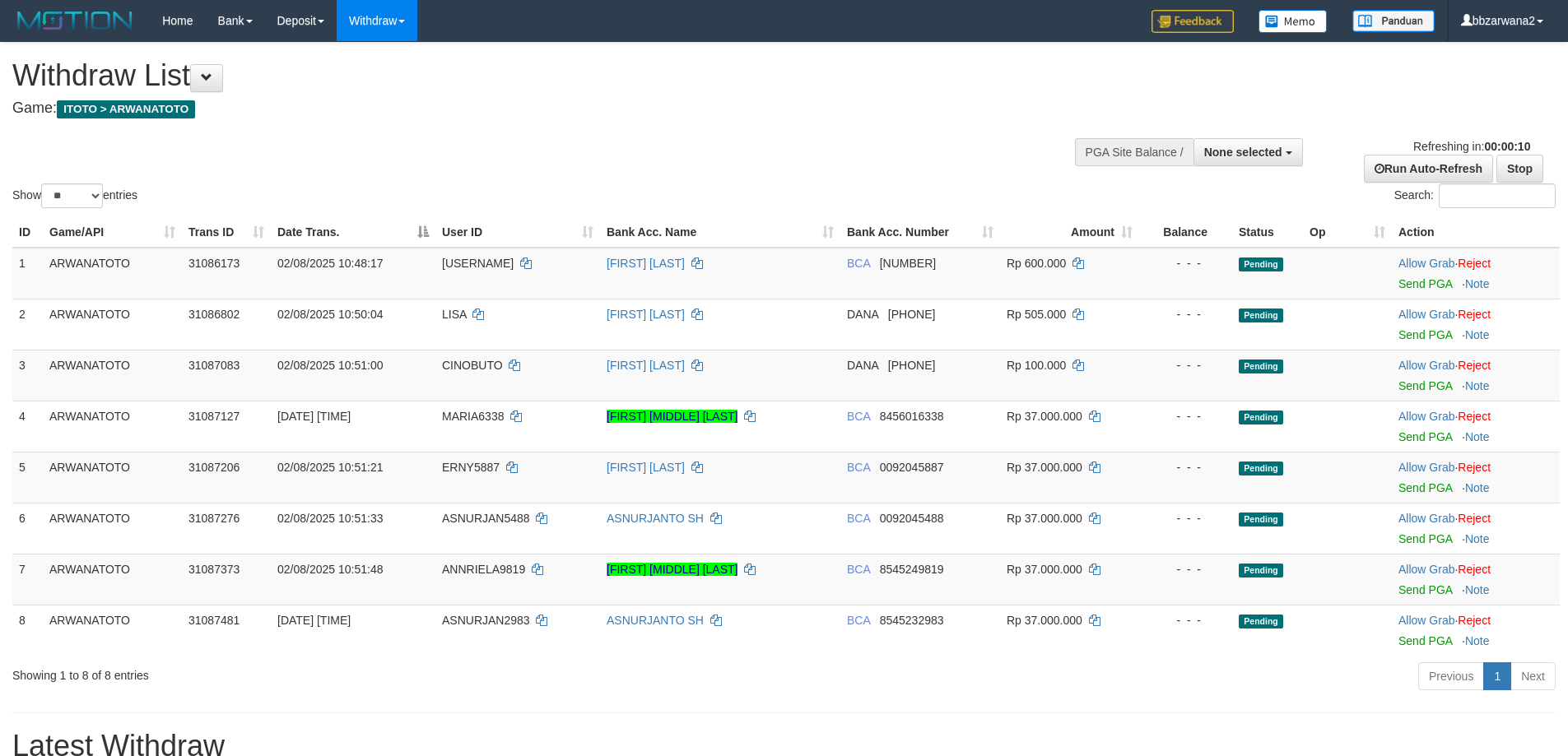 click on "None selected" at bounding box center (1248, 152) 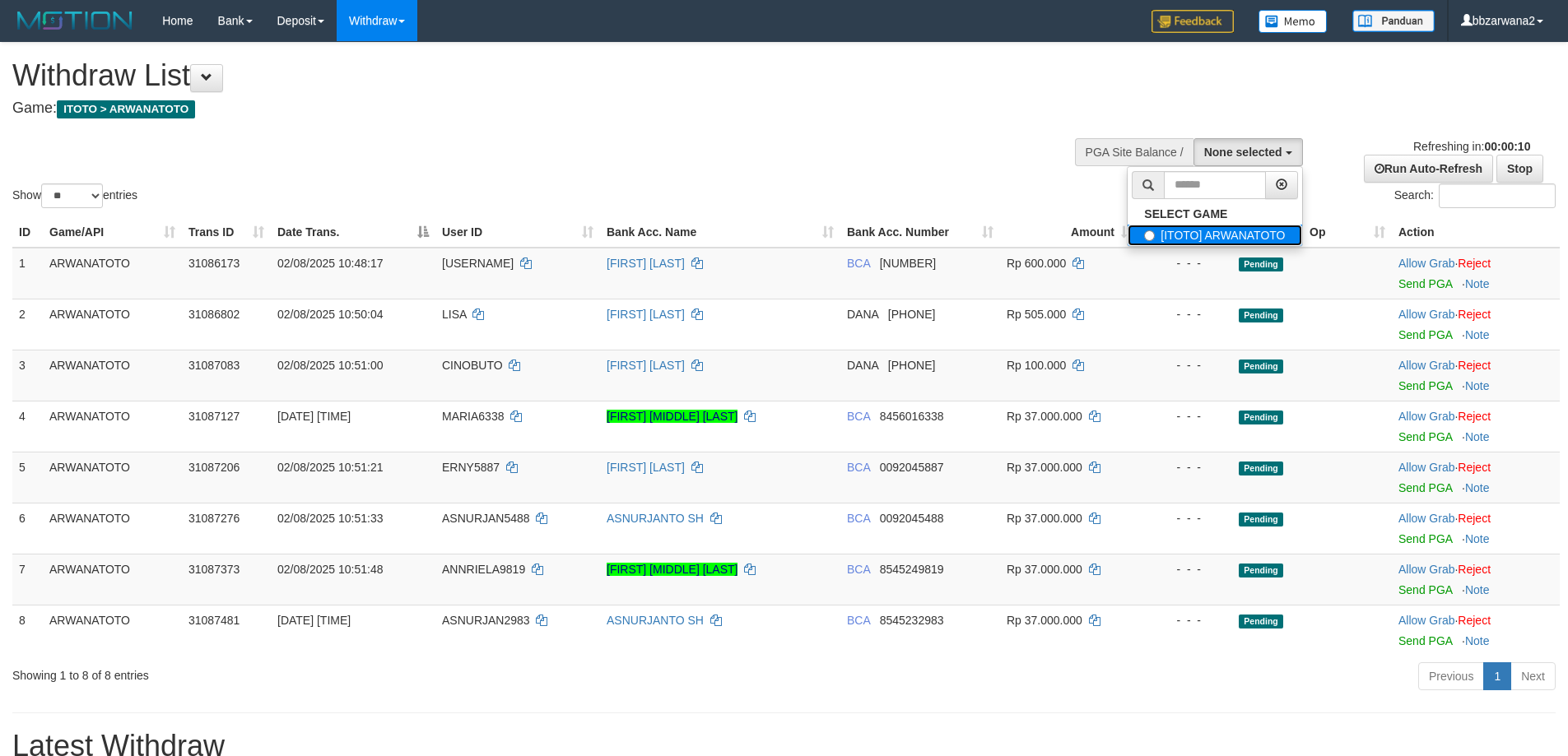 click on "[ITOTO] ARWANATOTO" at bounding box center [1214, 235] 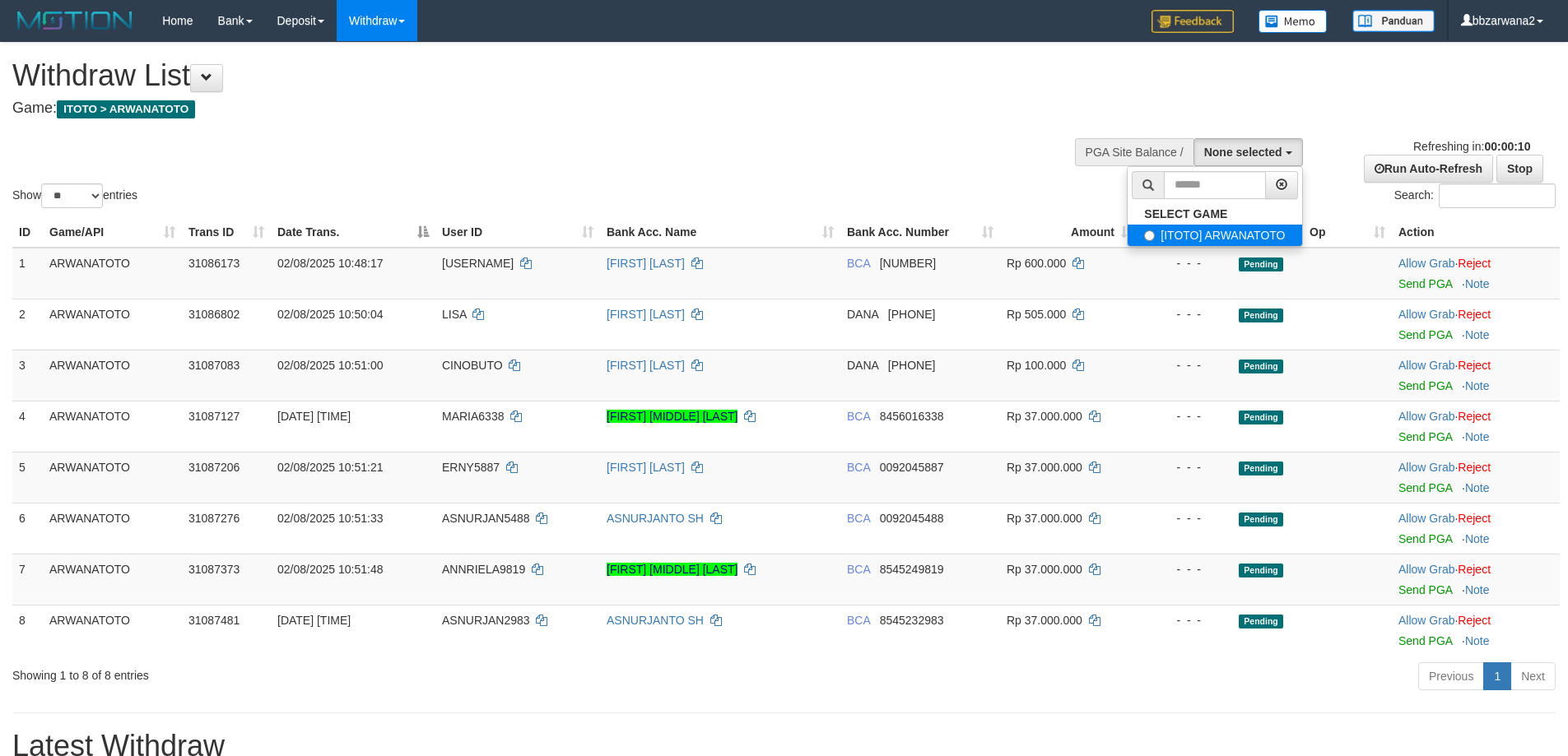 select on "***" 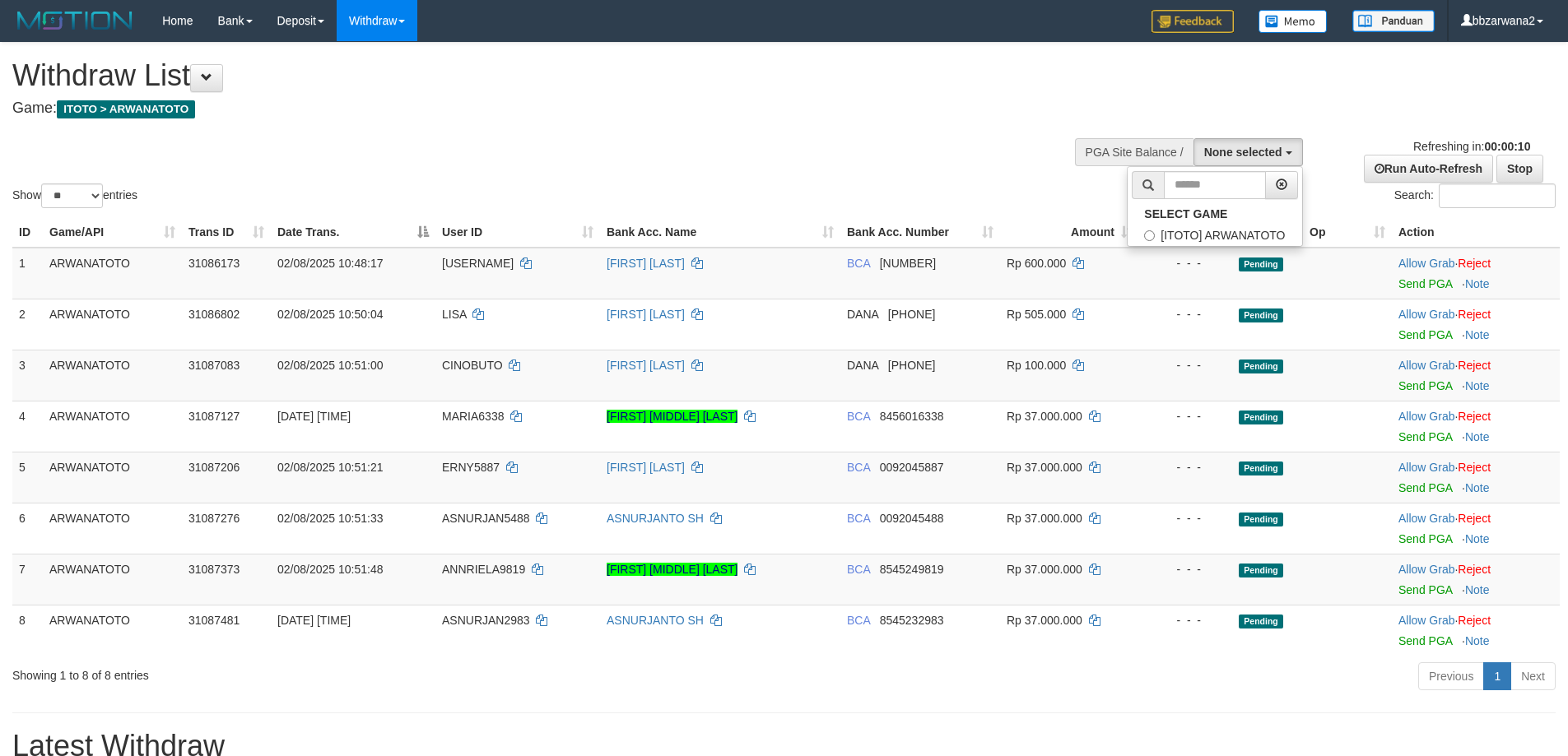 scroll, scrollTop: 15, scrollLeft: 0, axis: vertical 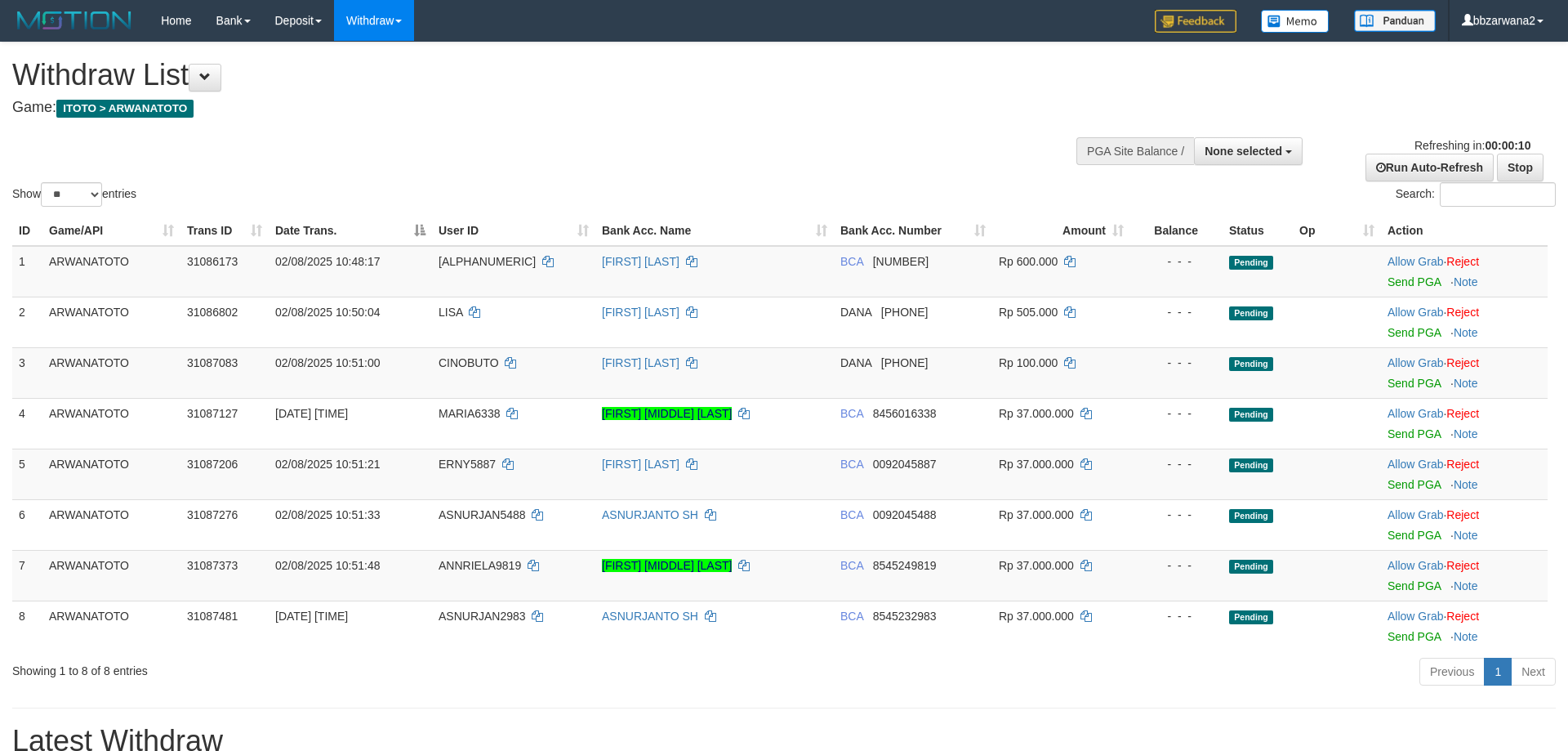 select 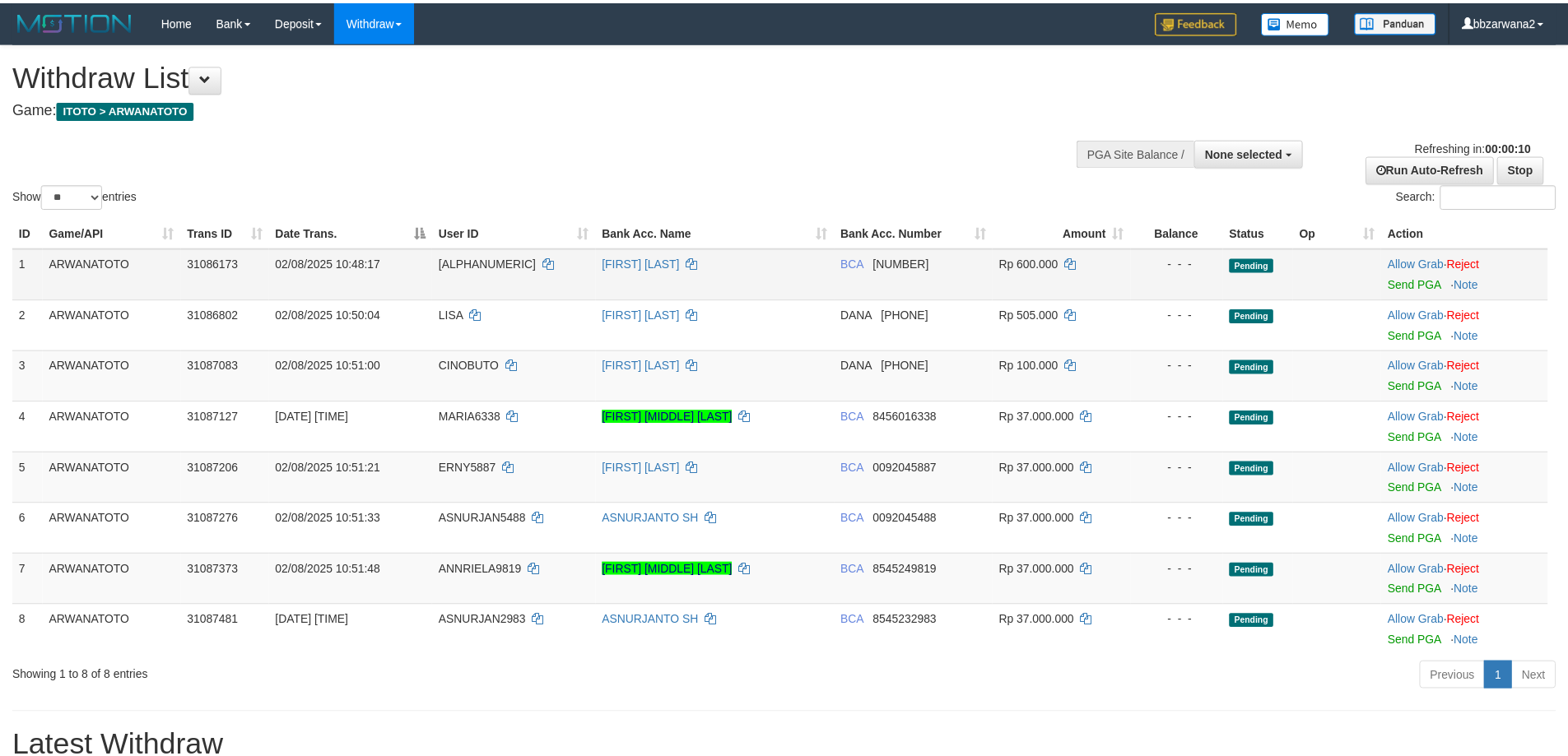 scroll, scrollTop: 0, scrollLeft: 0, axis: both 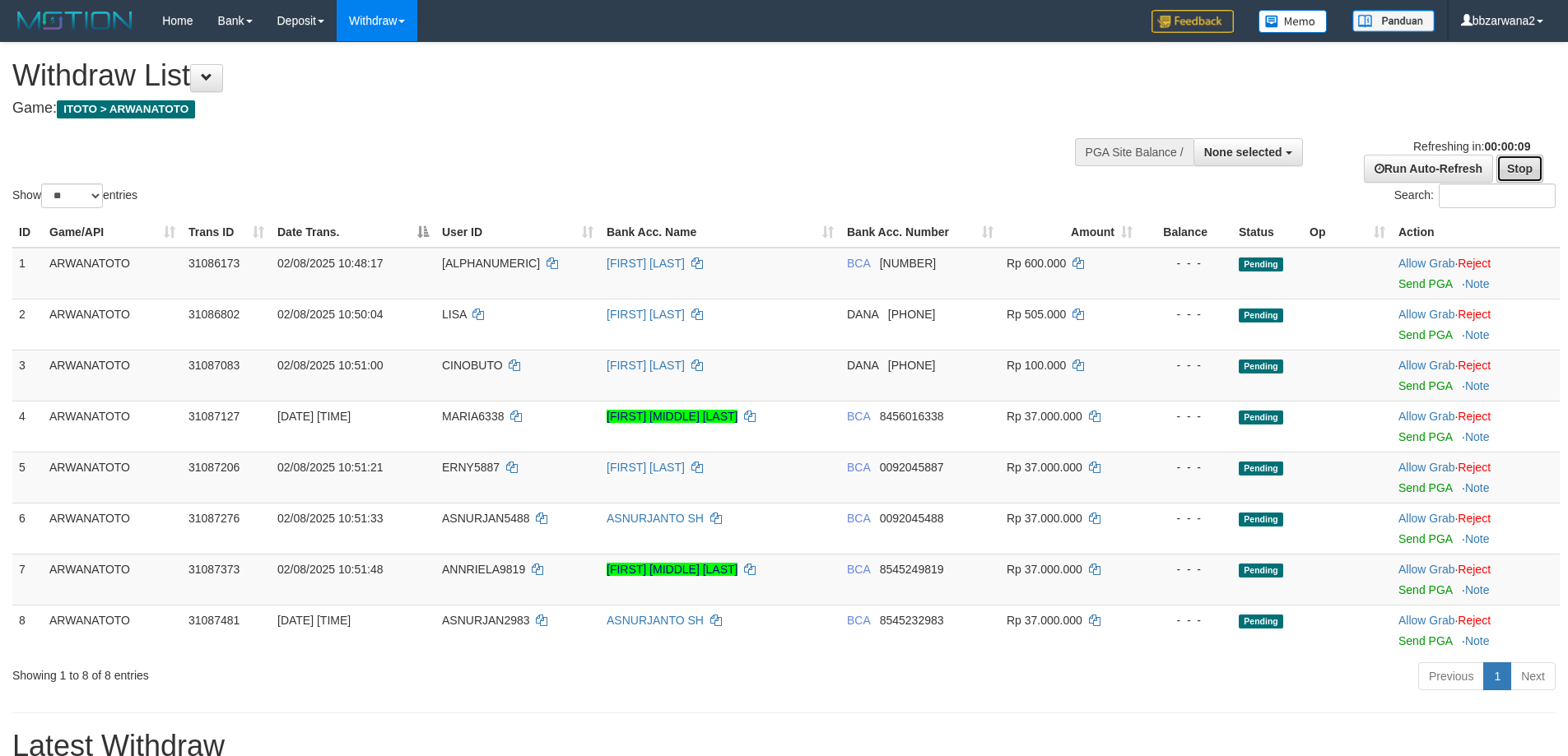 click on "Stop" at bounding box center [1519, 169] 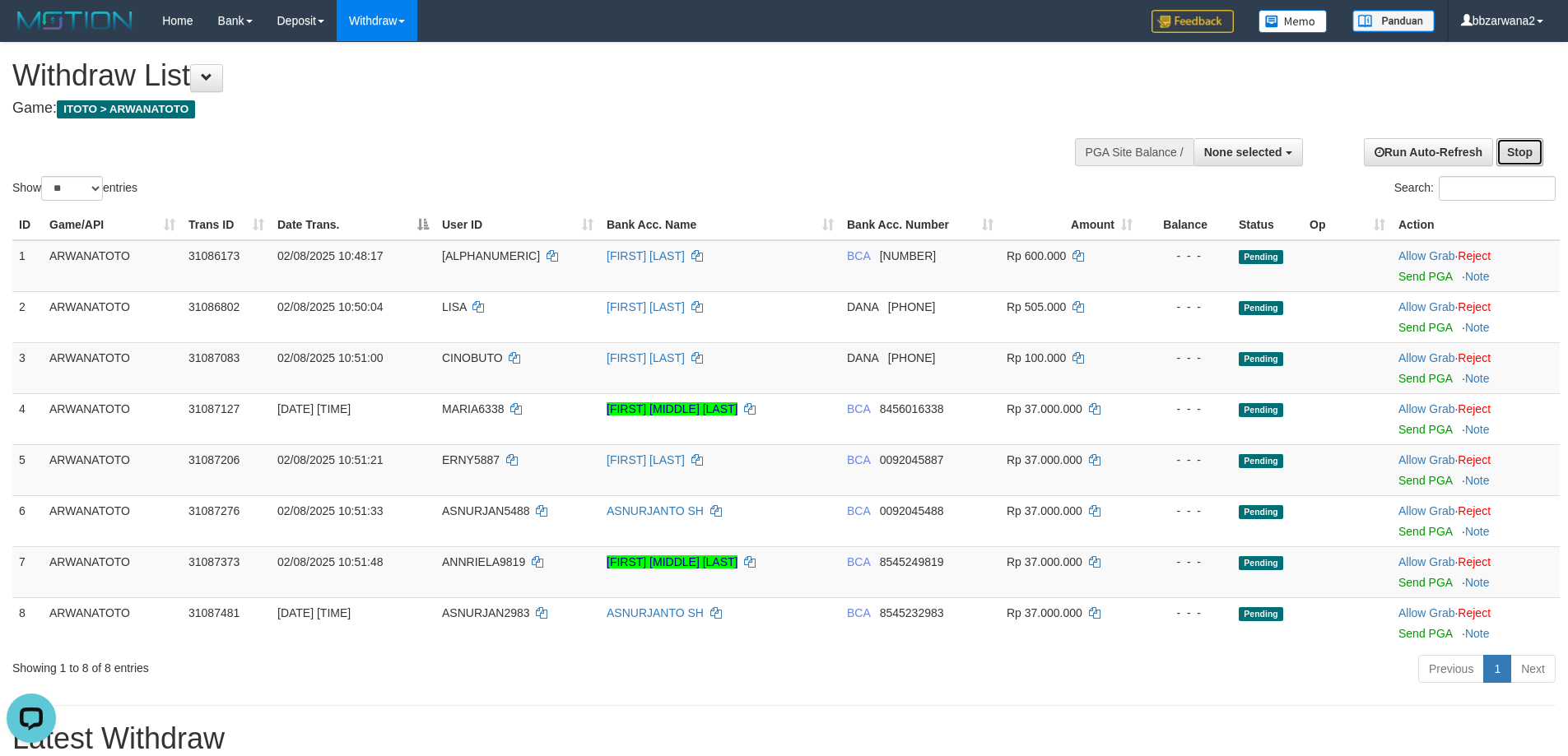 scroll, scrollTop: 0, scrollLeft: 0, axis: both 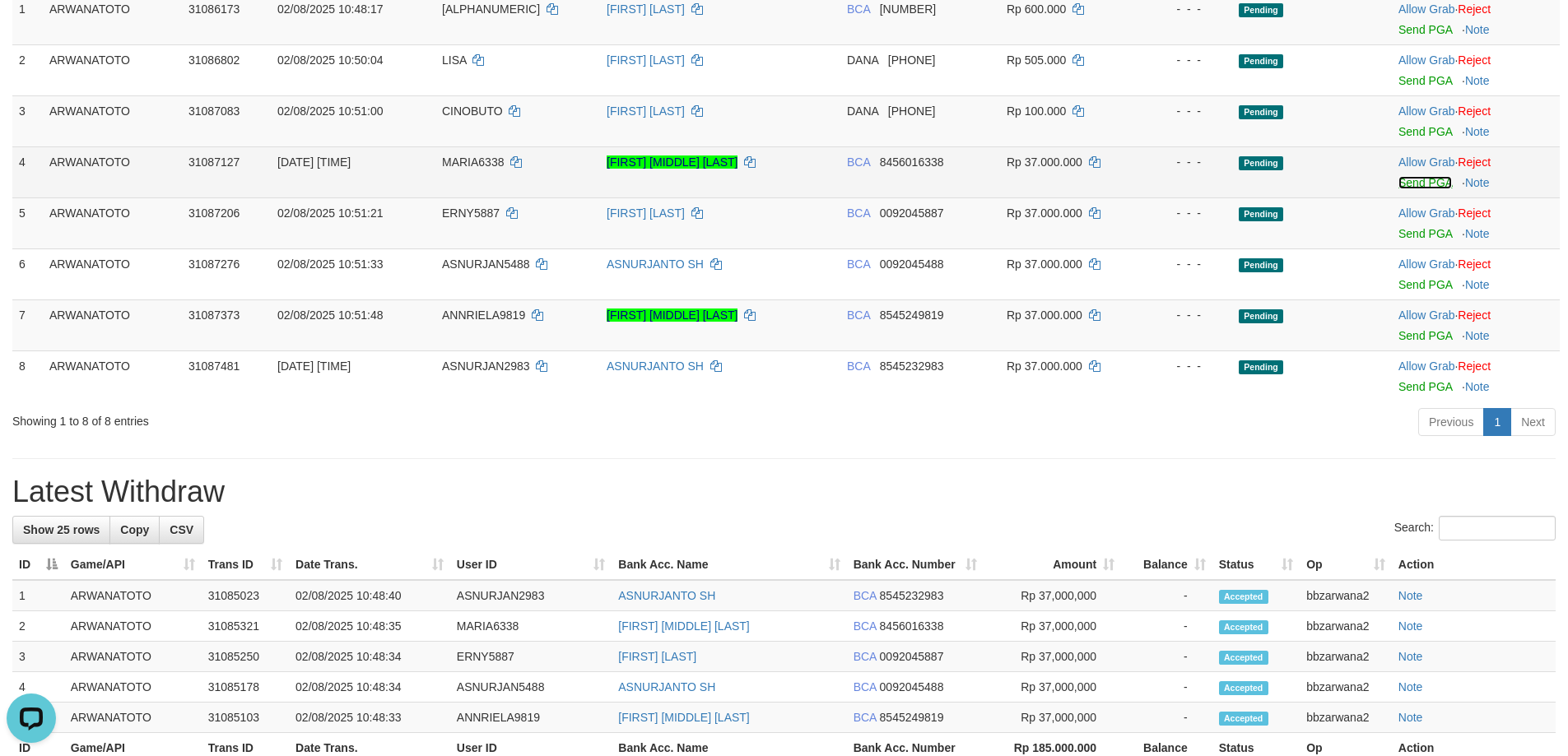 click on "Send PGA" at bounding box center (1425, 183) 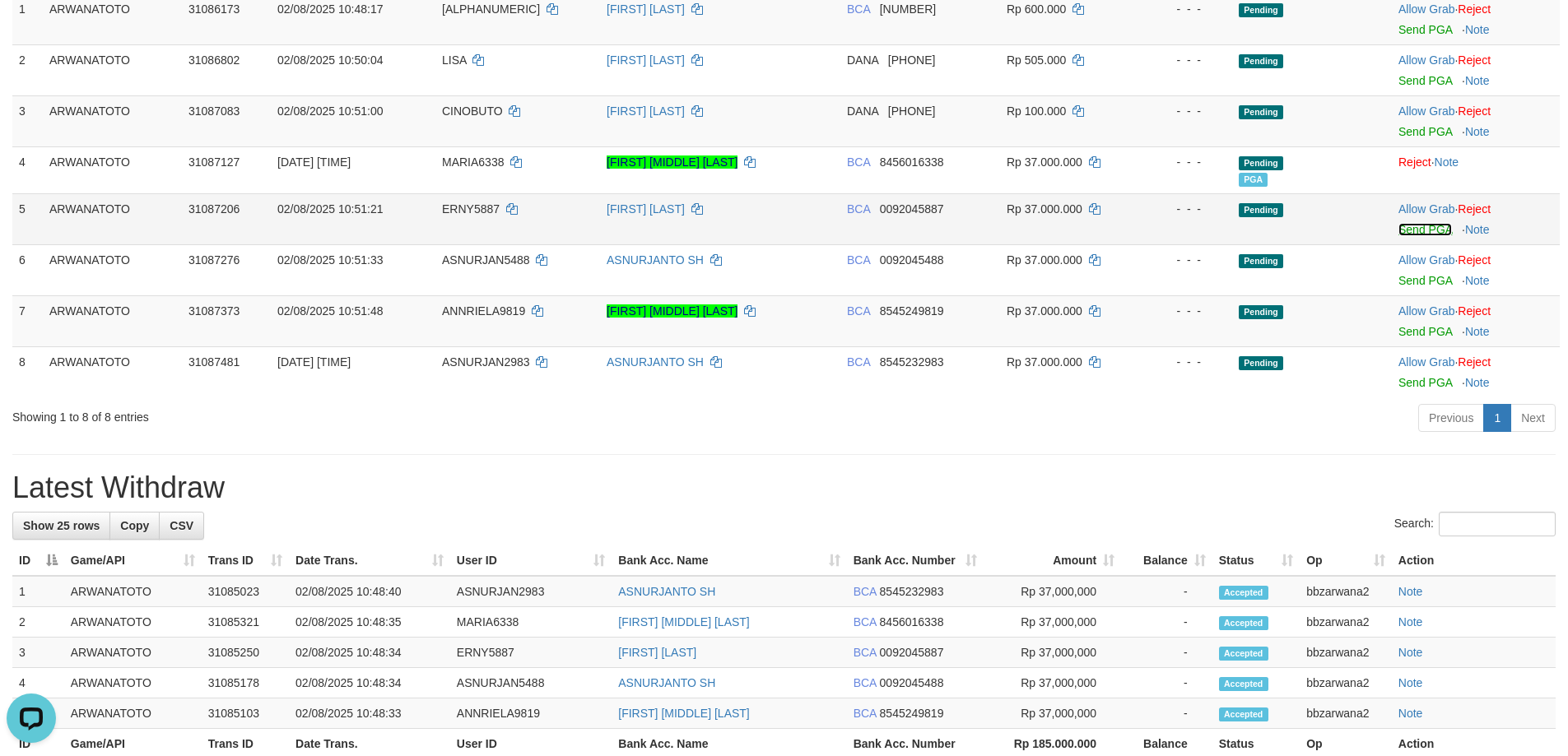 drag, startPoint x: 1431, startPoint y: 234, endPoint x: 877, endPoint y: 195, distance: 555.371 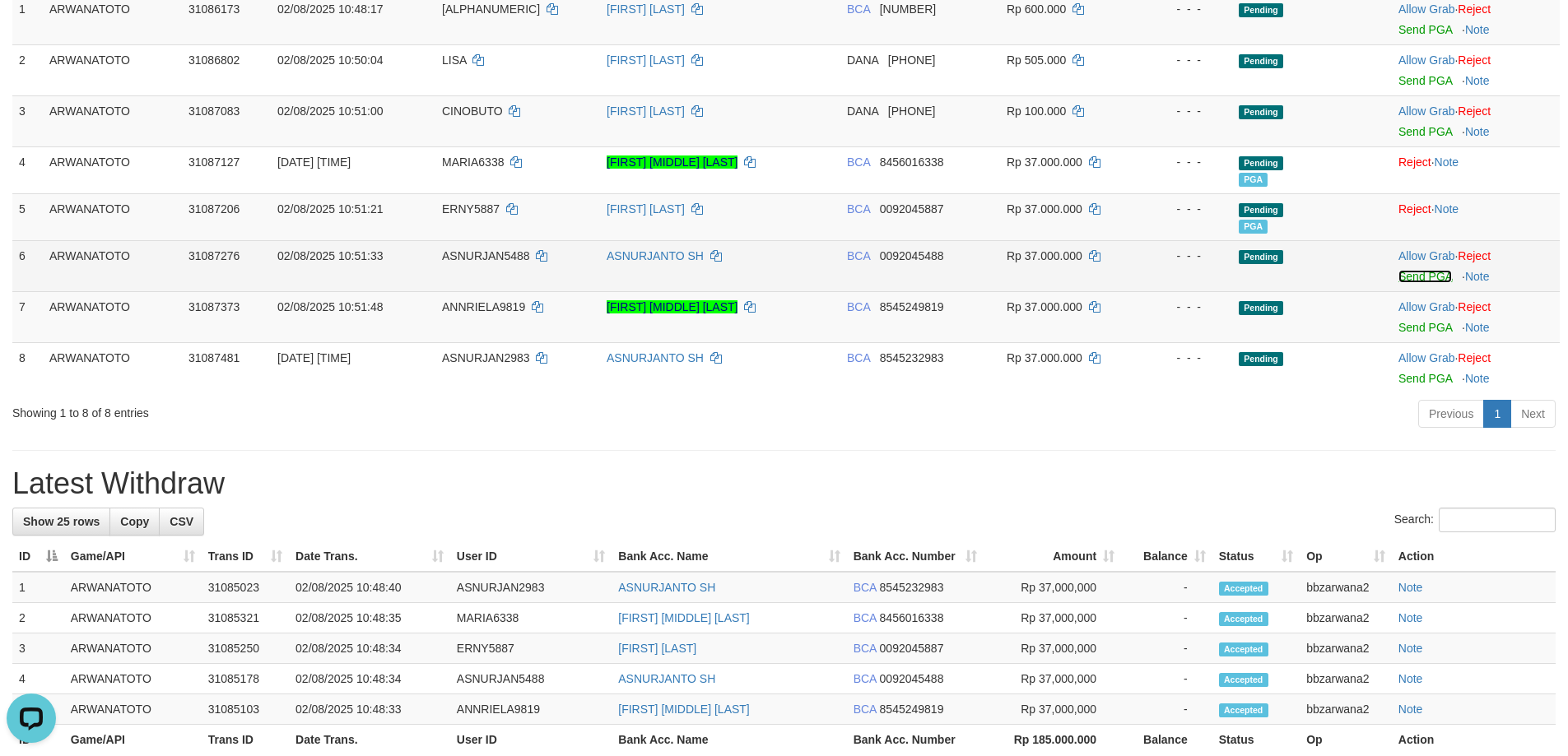 click on "Send PGA" at bounding box center [1425, 276] 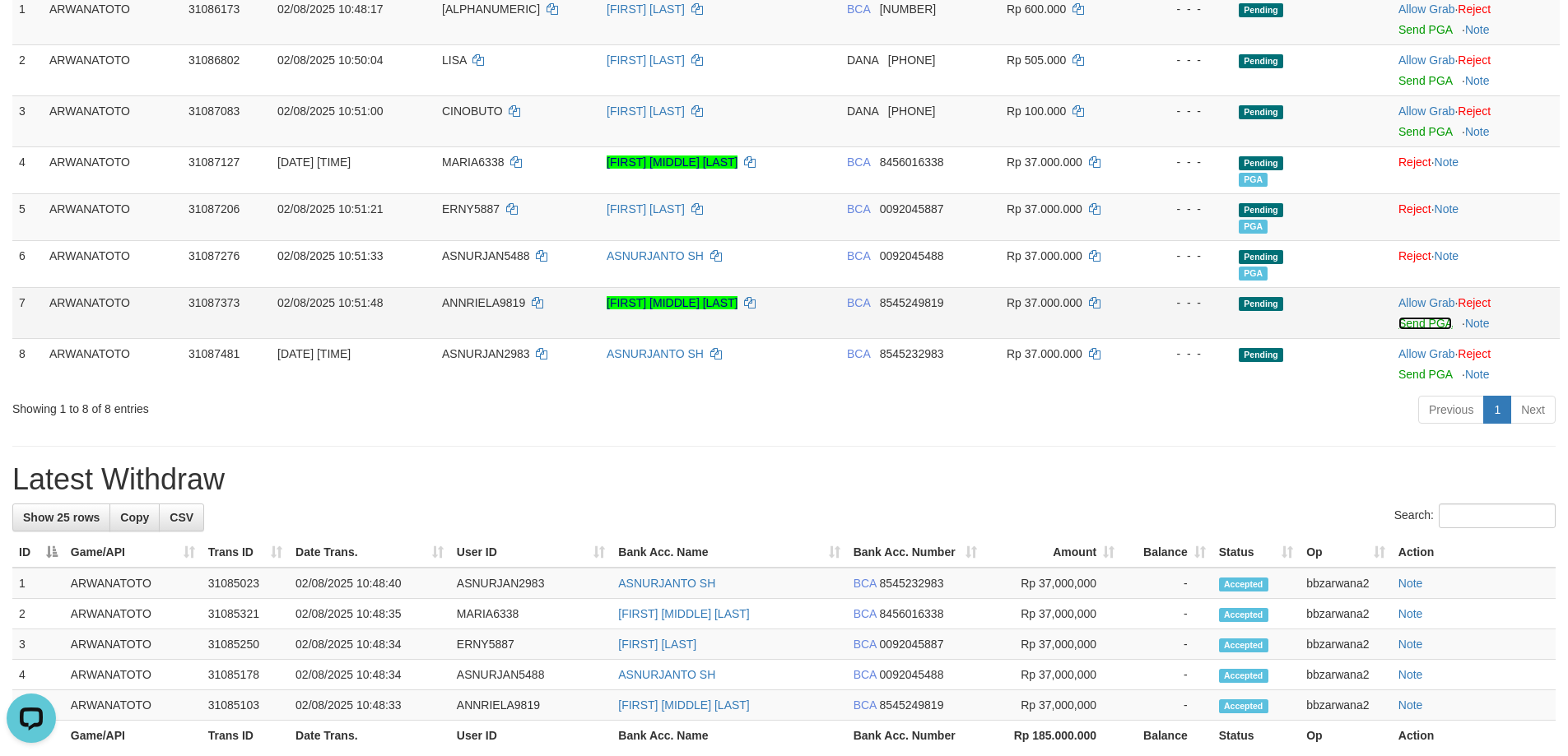 click on "Send PGA" at bounding box center [1425, 323] 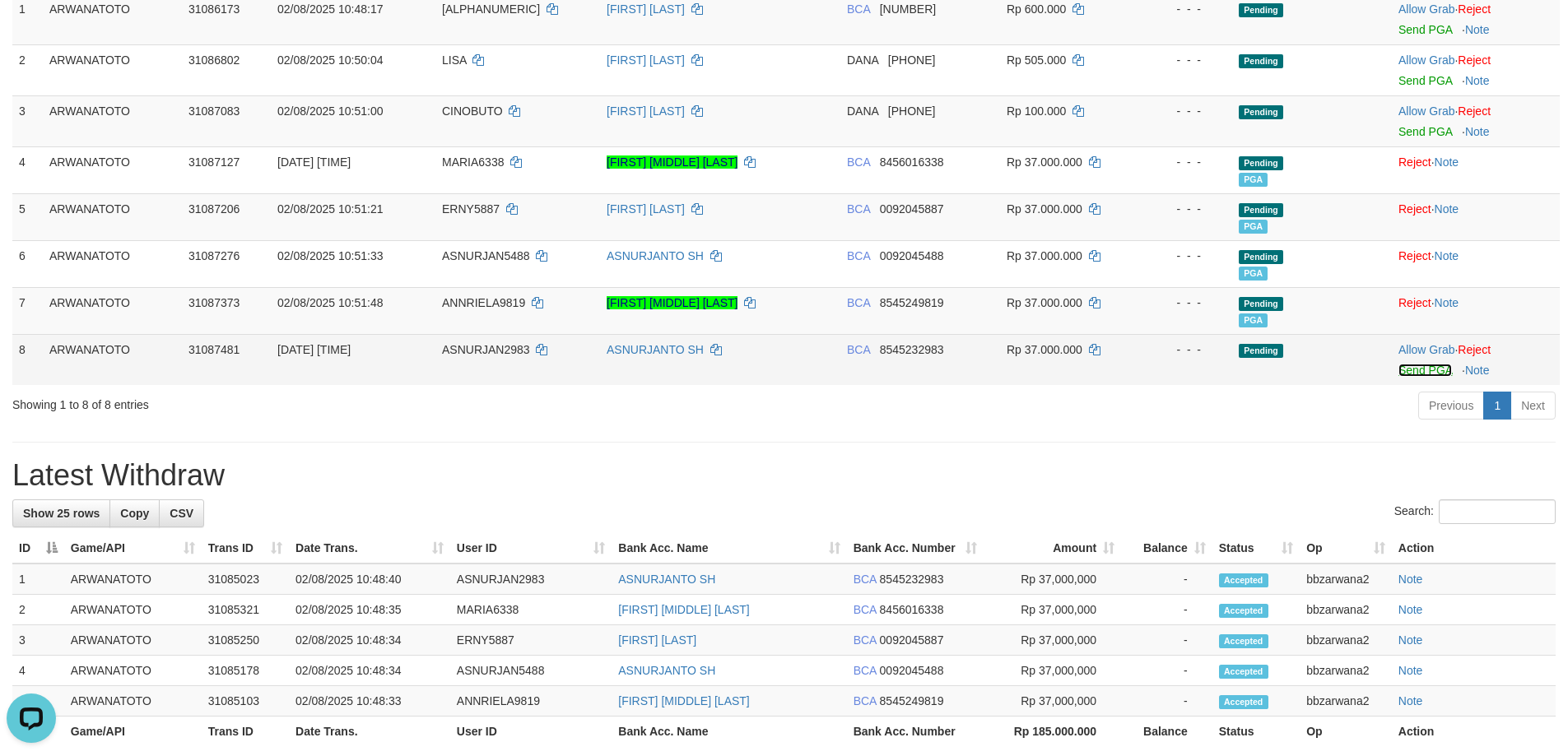 click on "Send PGA" at bounding box center (1425, 370) 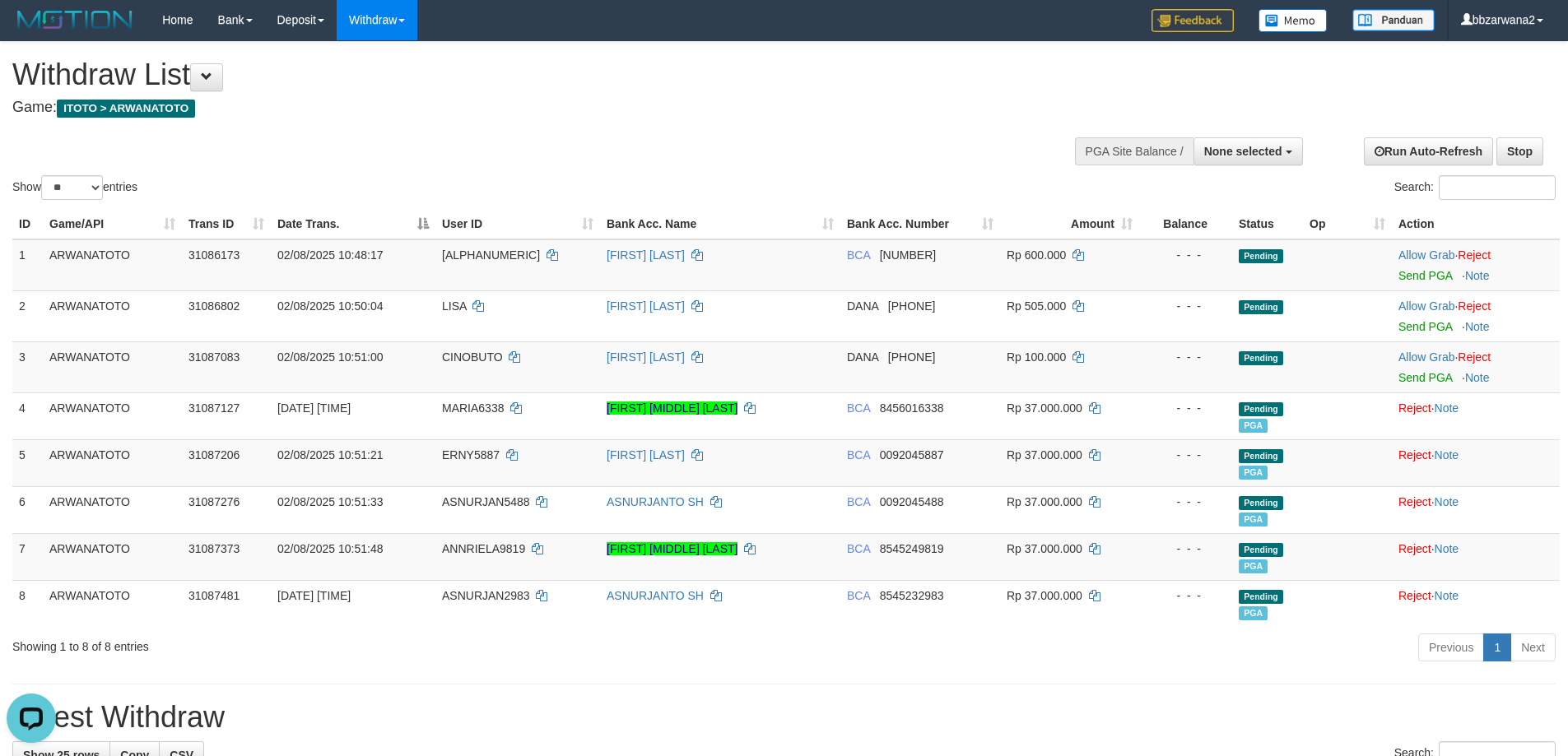 scroll, scrollTop: 0, scrollLeft: 0, axis: both 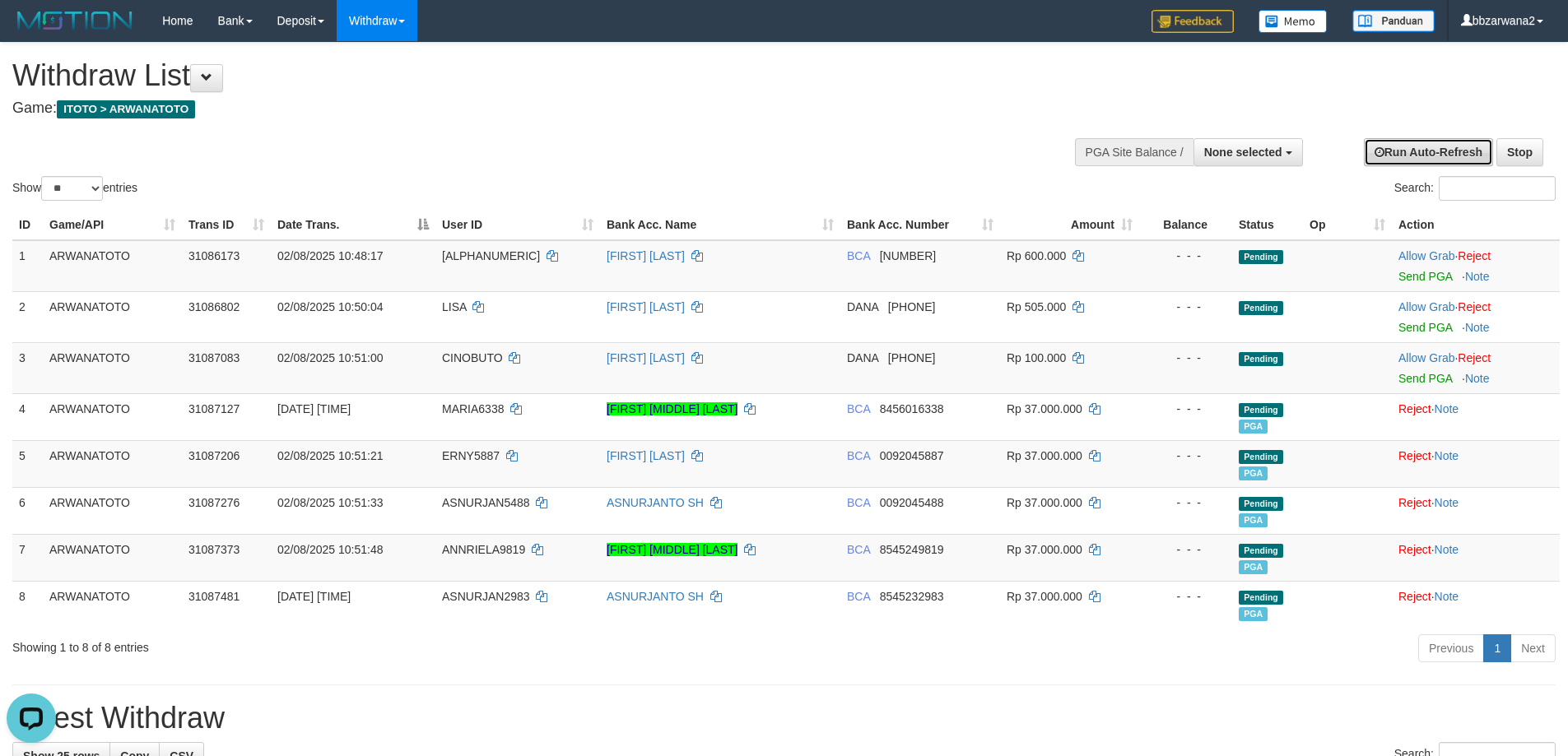 click on "Run Auto-Refresh" at bounding box center [1428, 152] 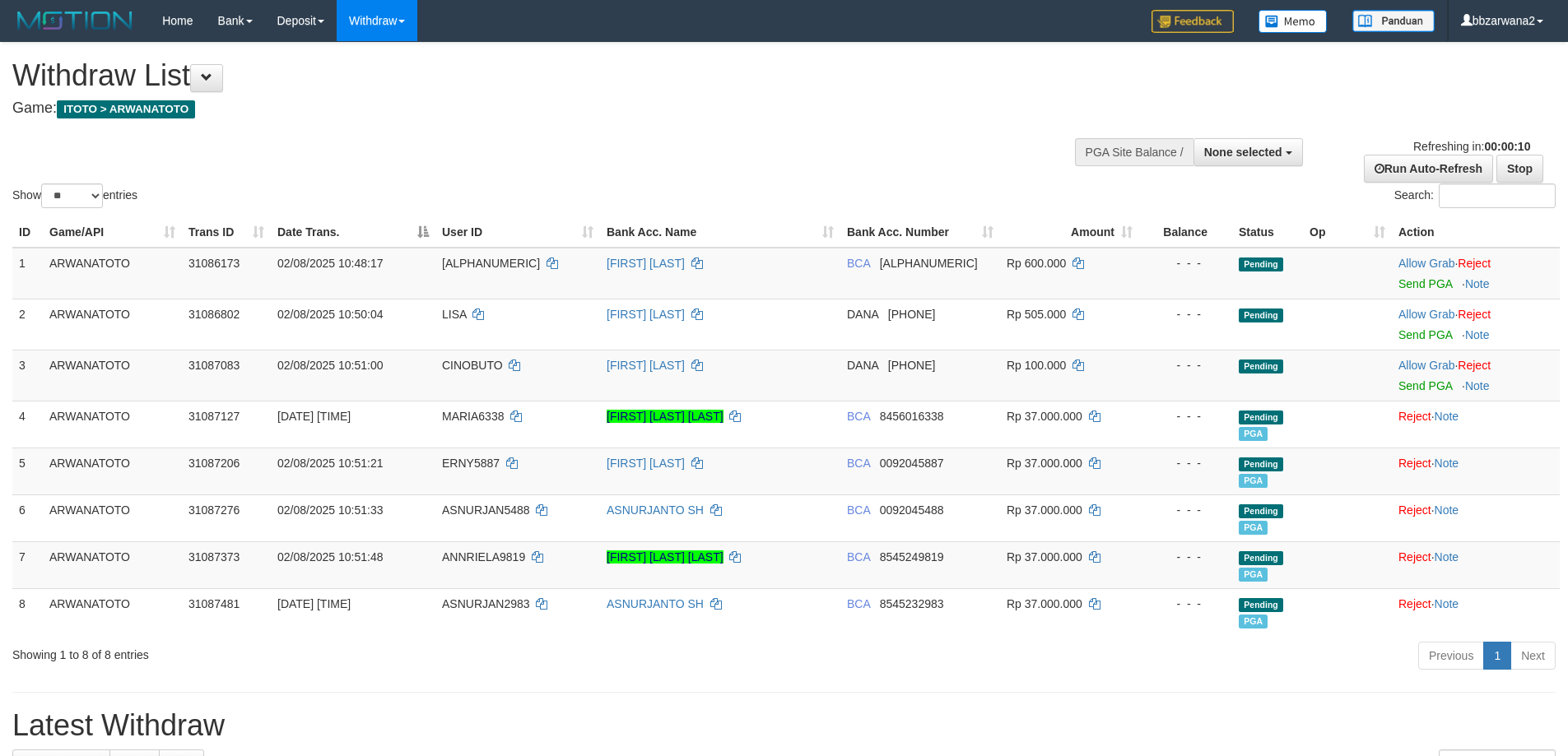 select 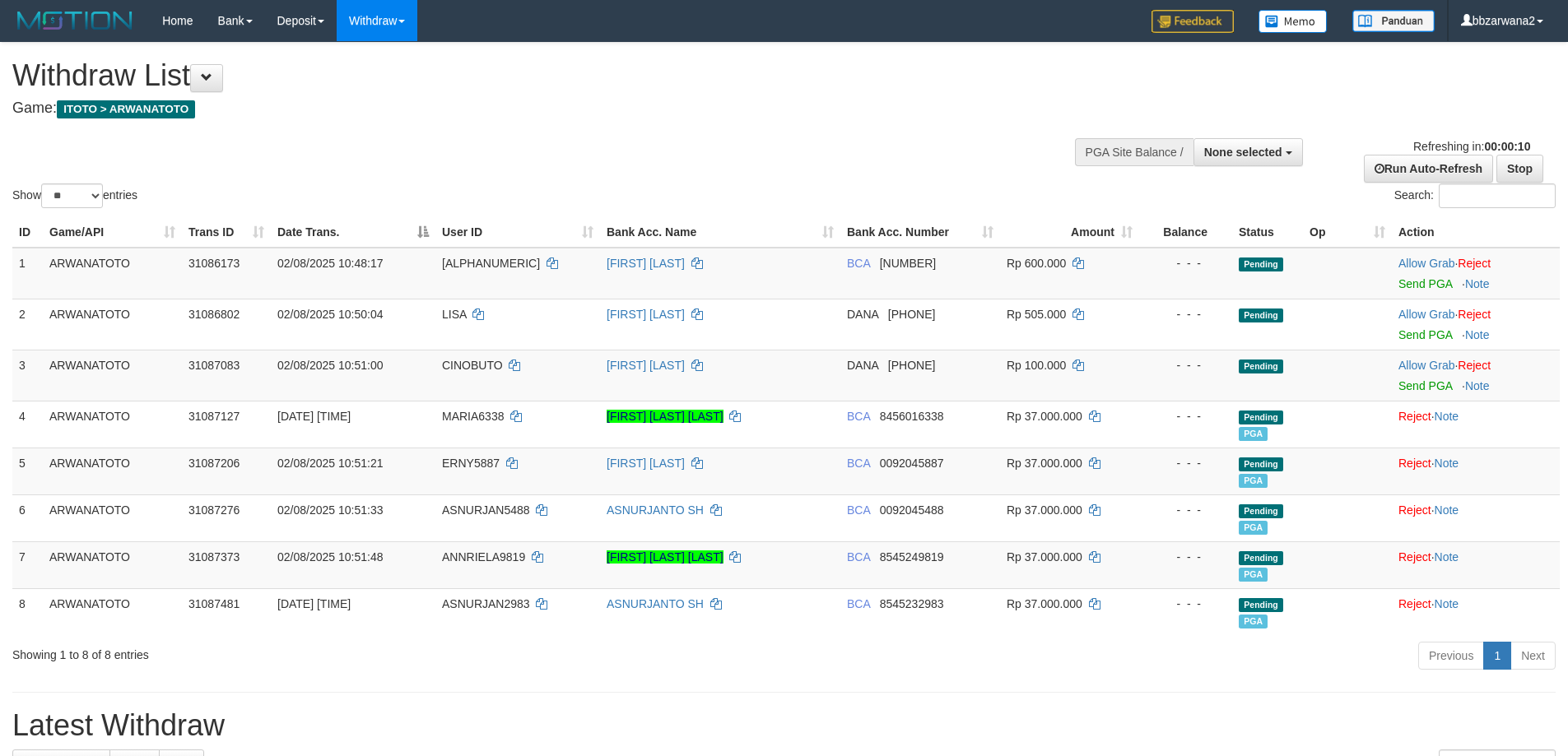 select 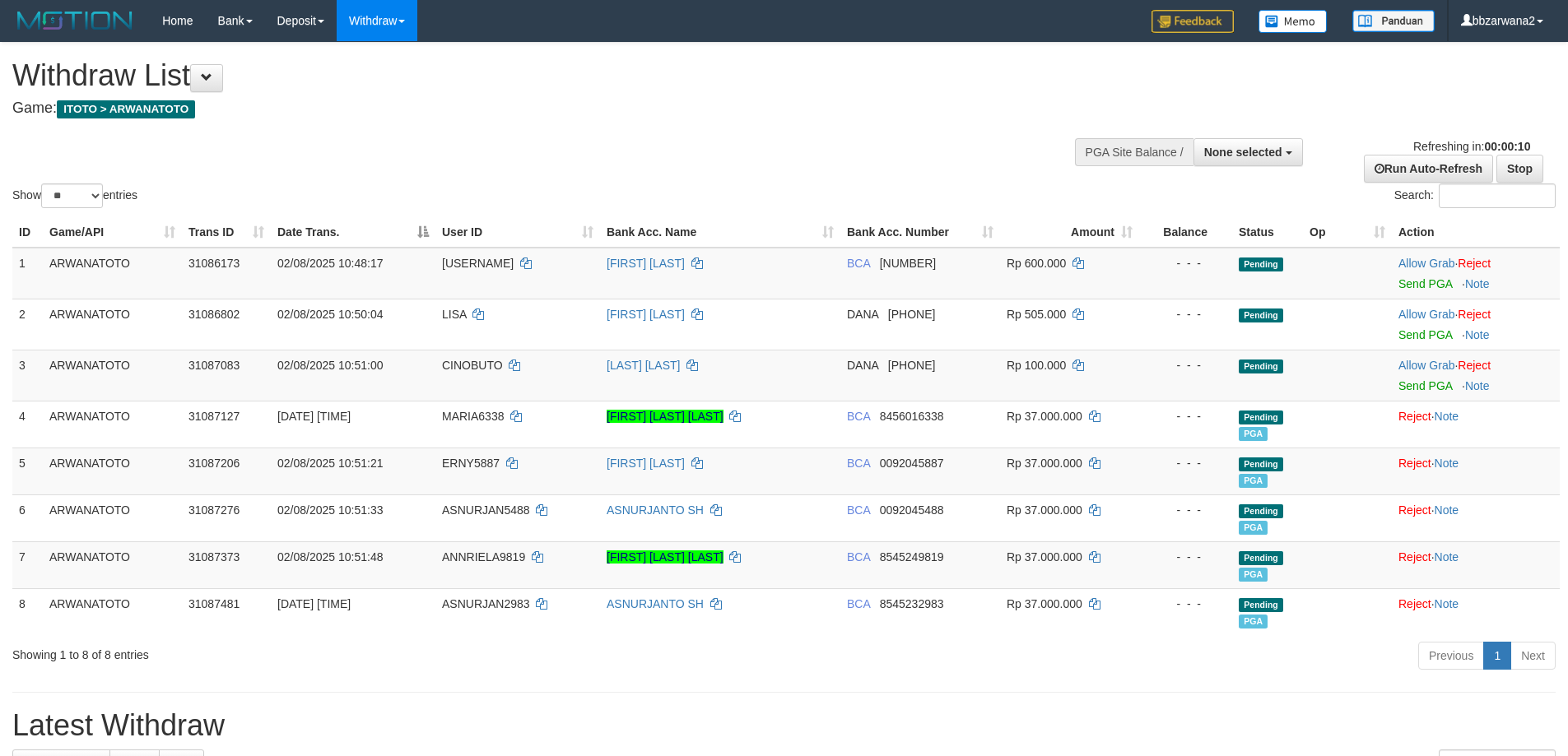 select 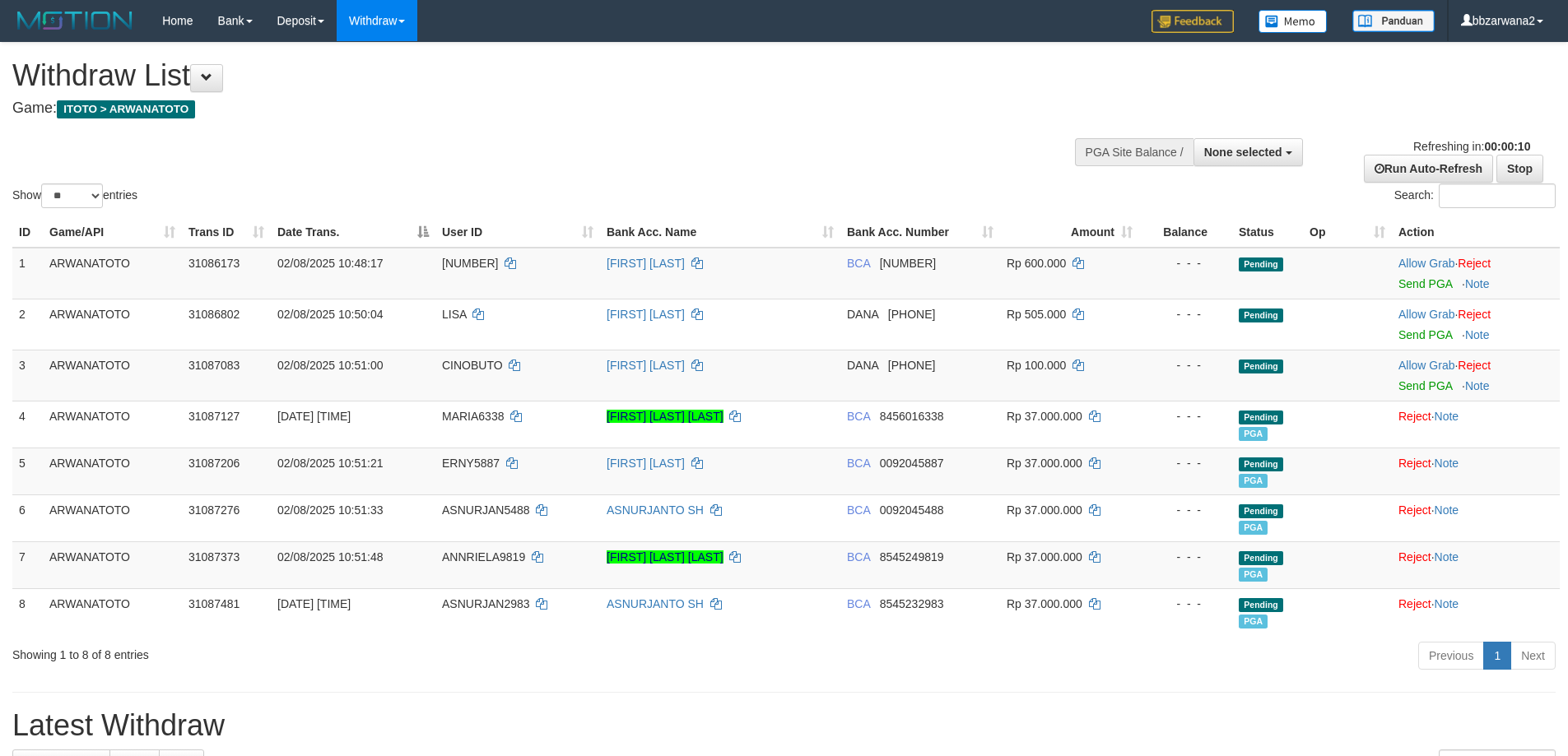 select 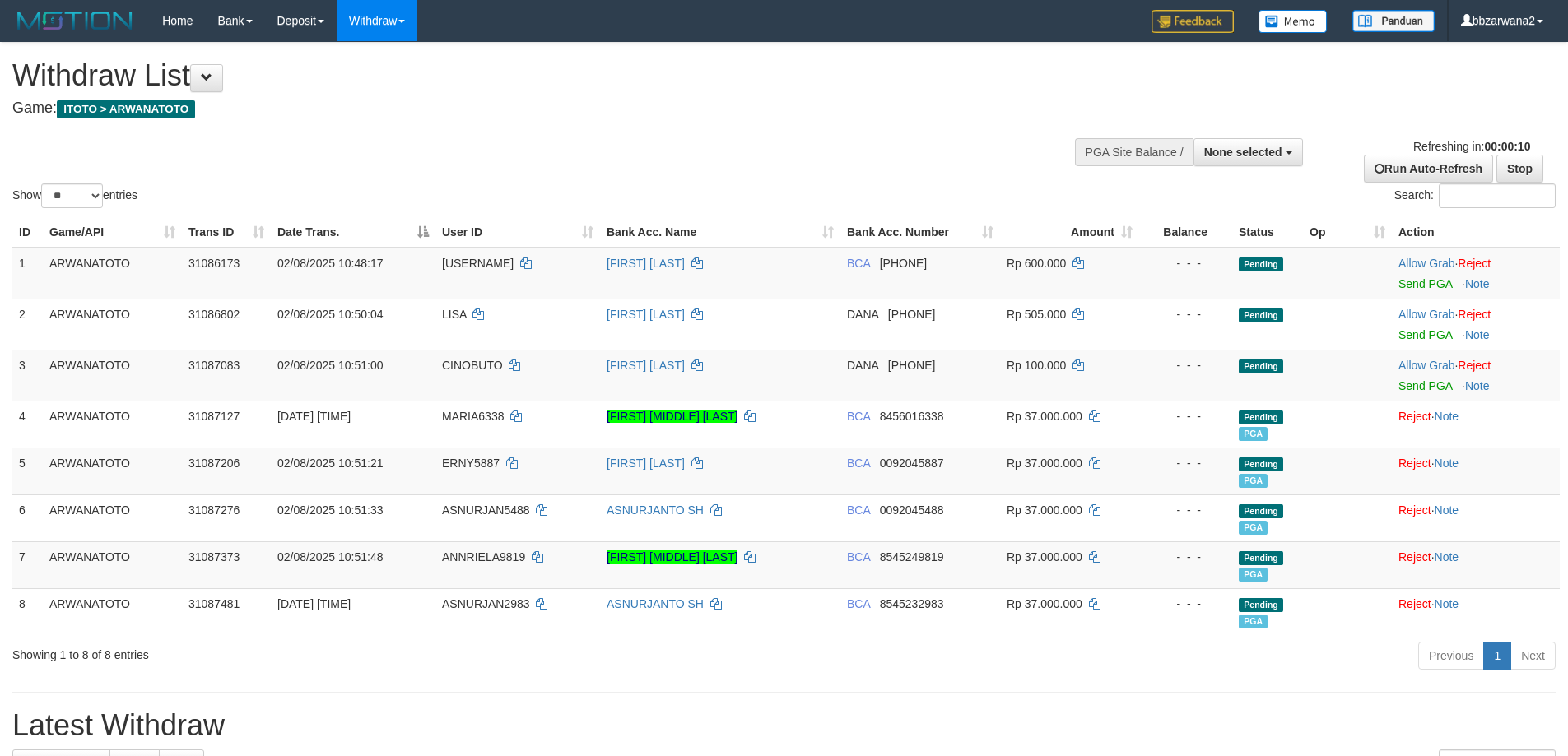 select 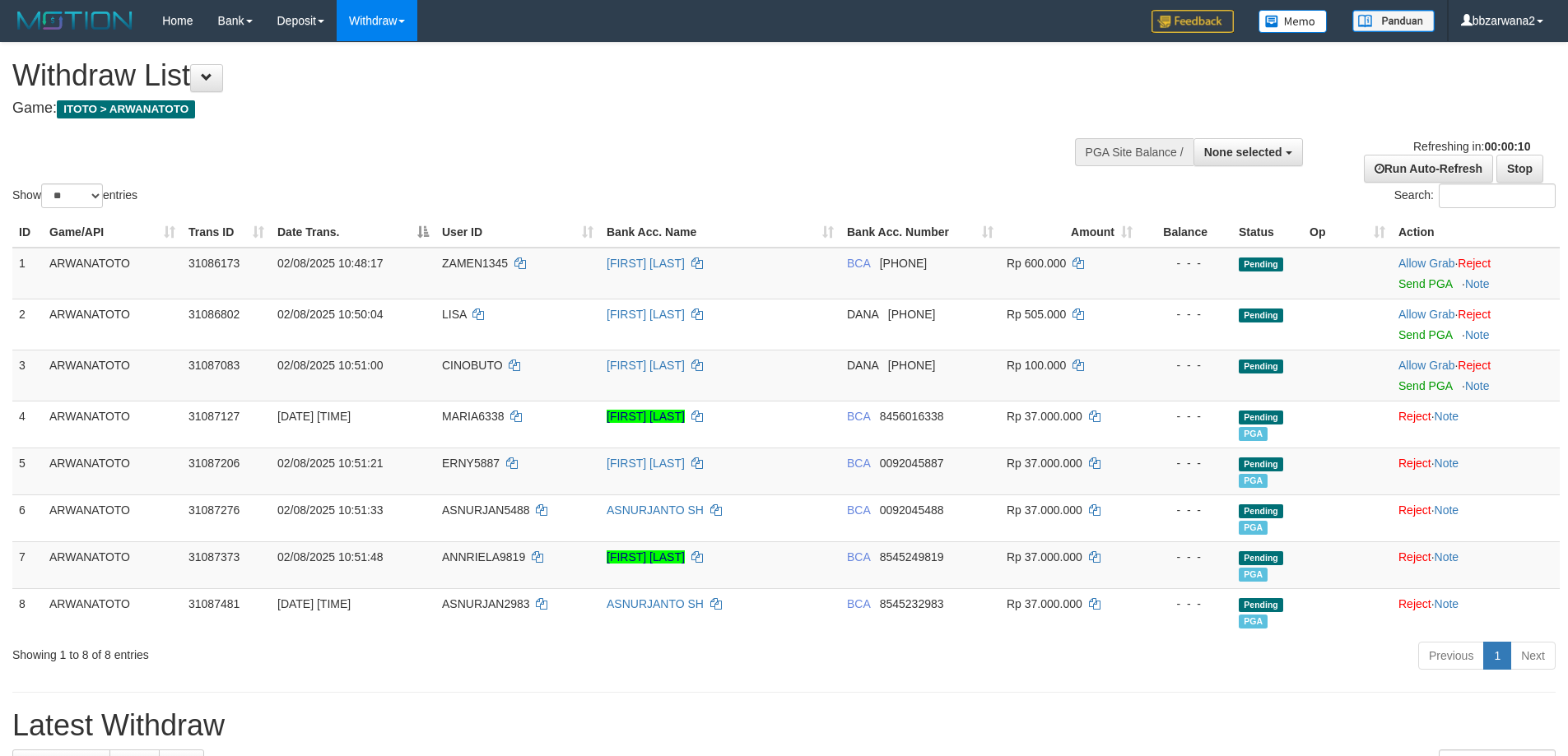 select 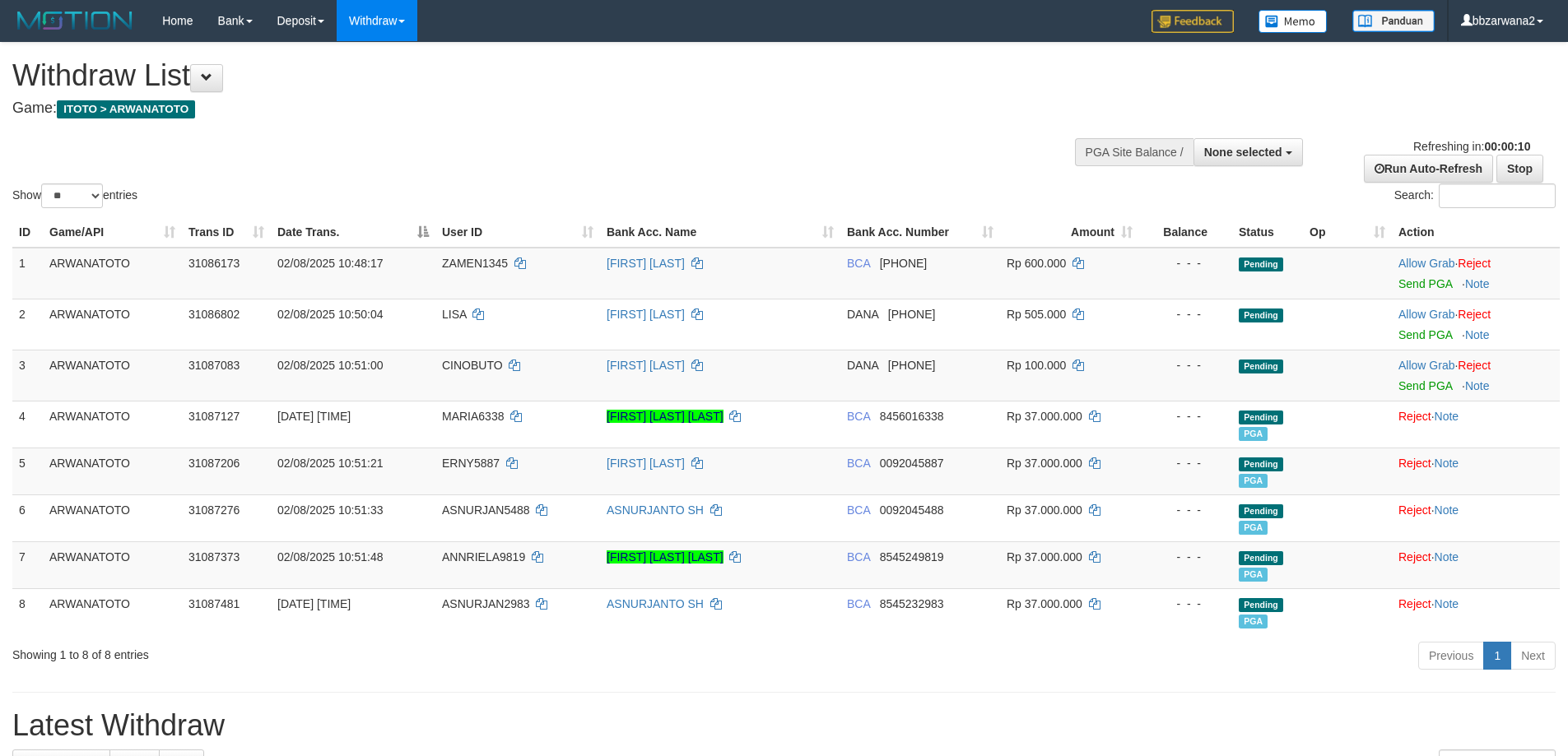 select 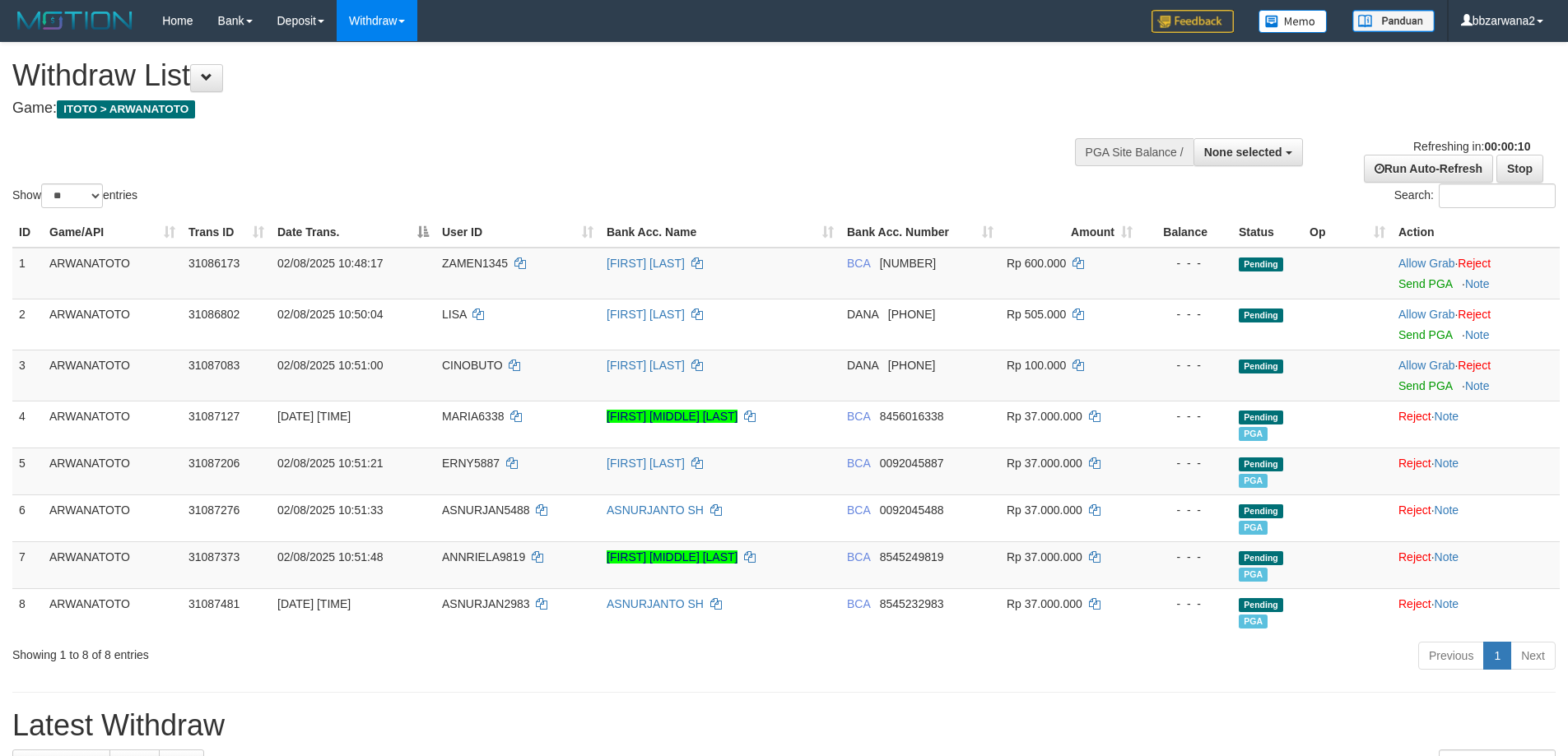select 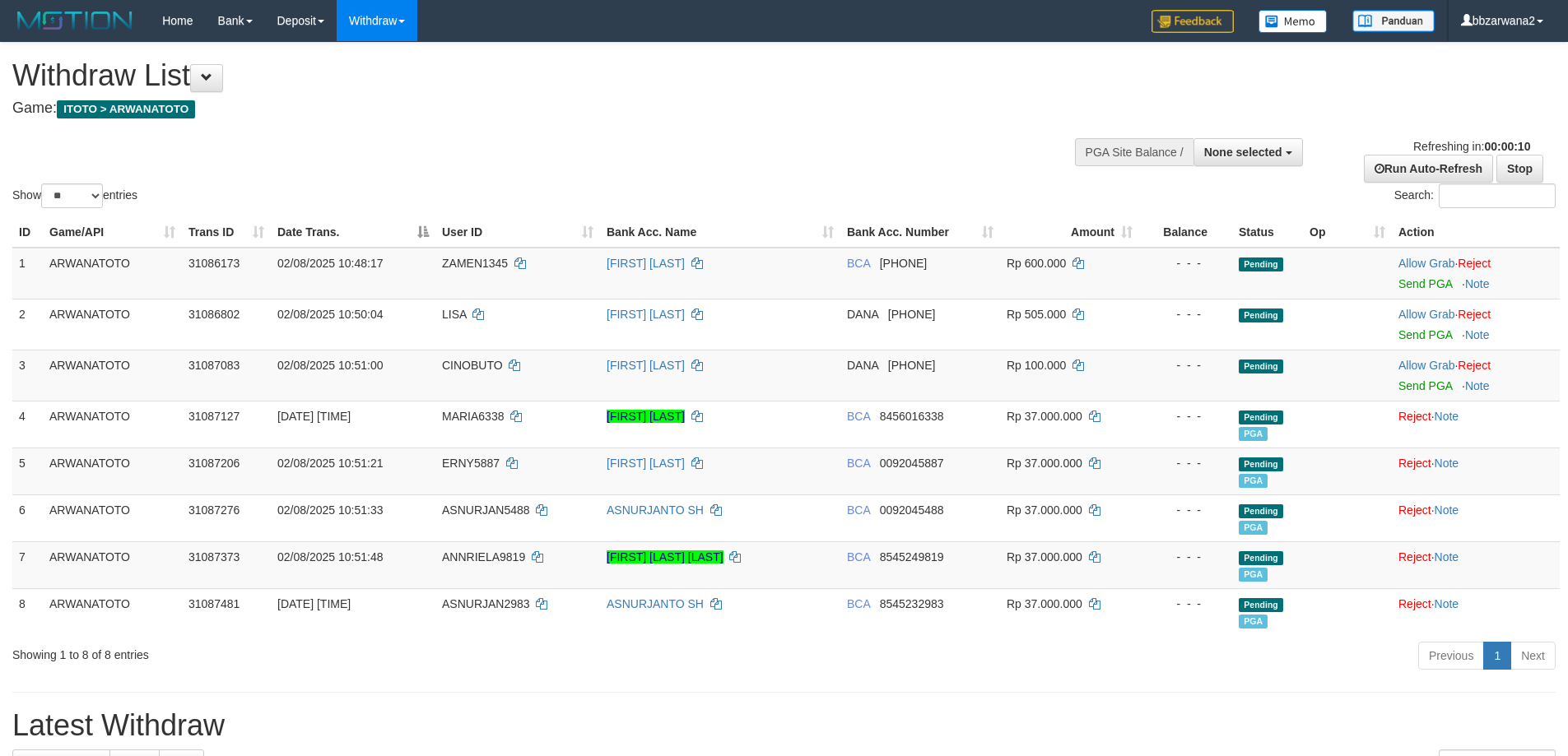 select 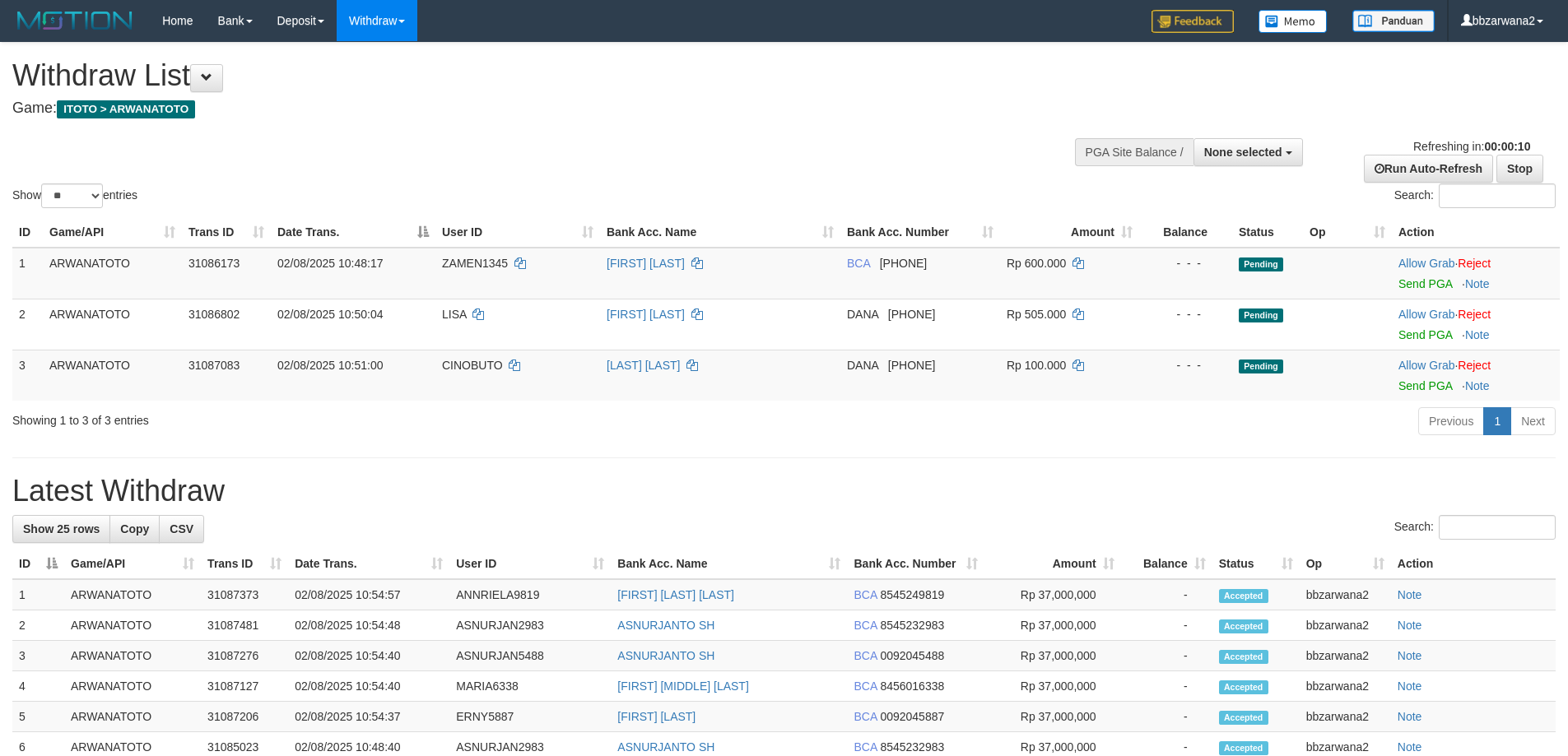 select 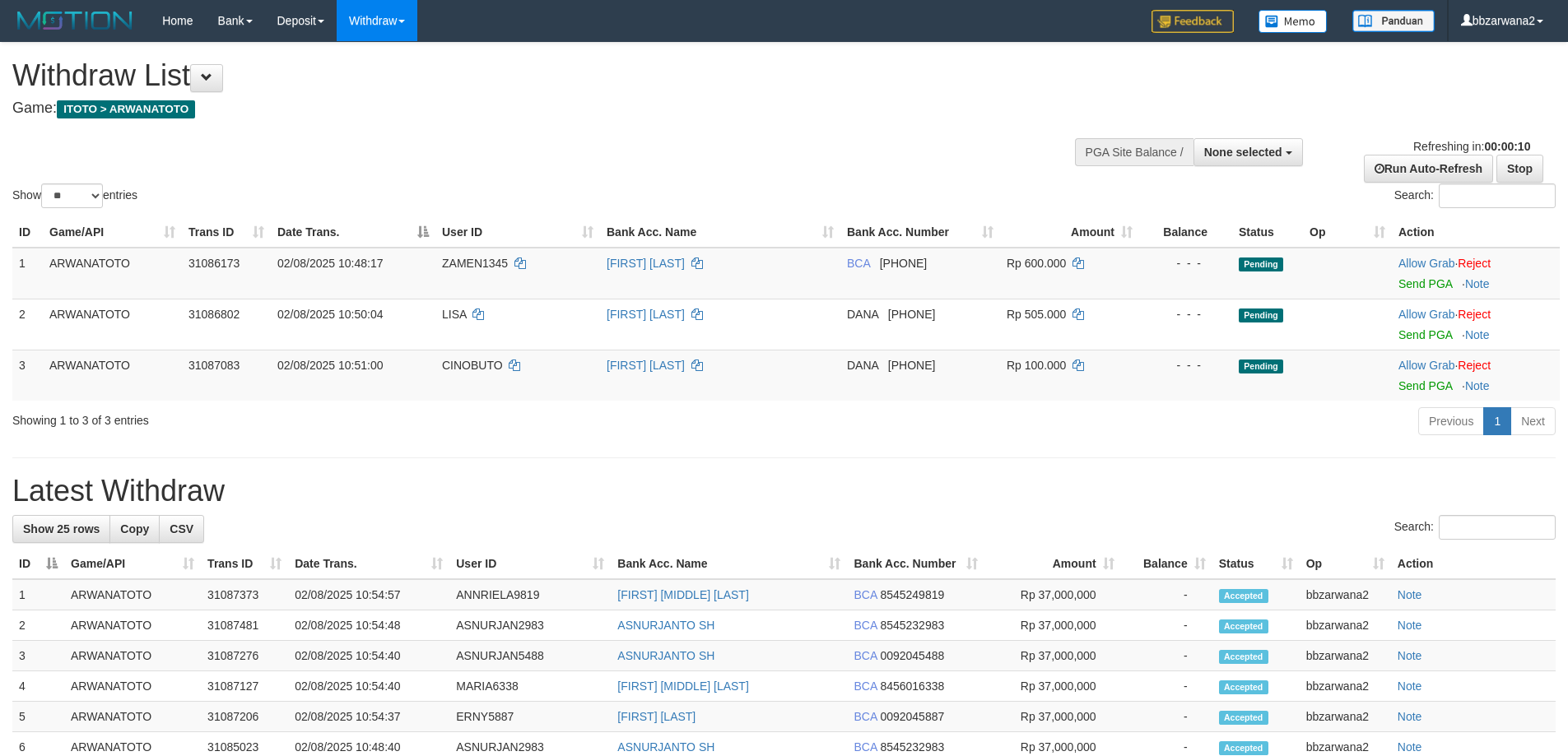 select 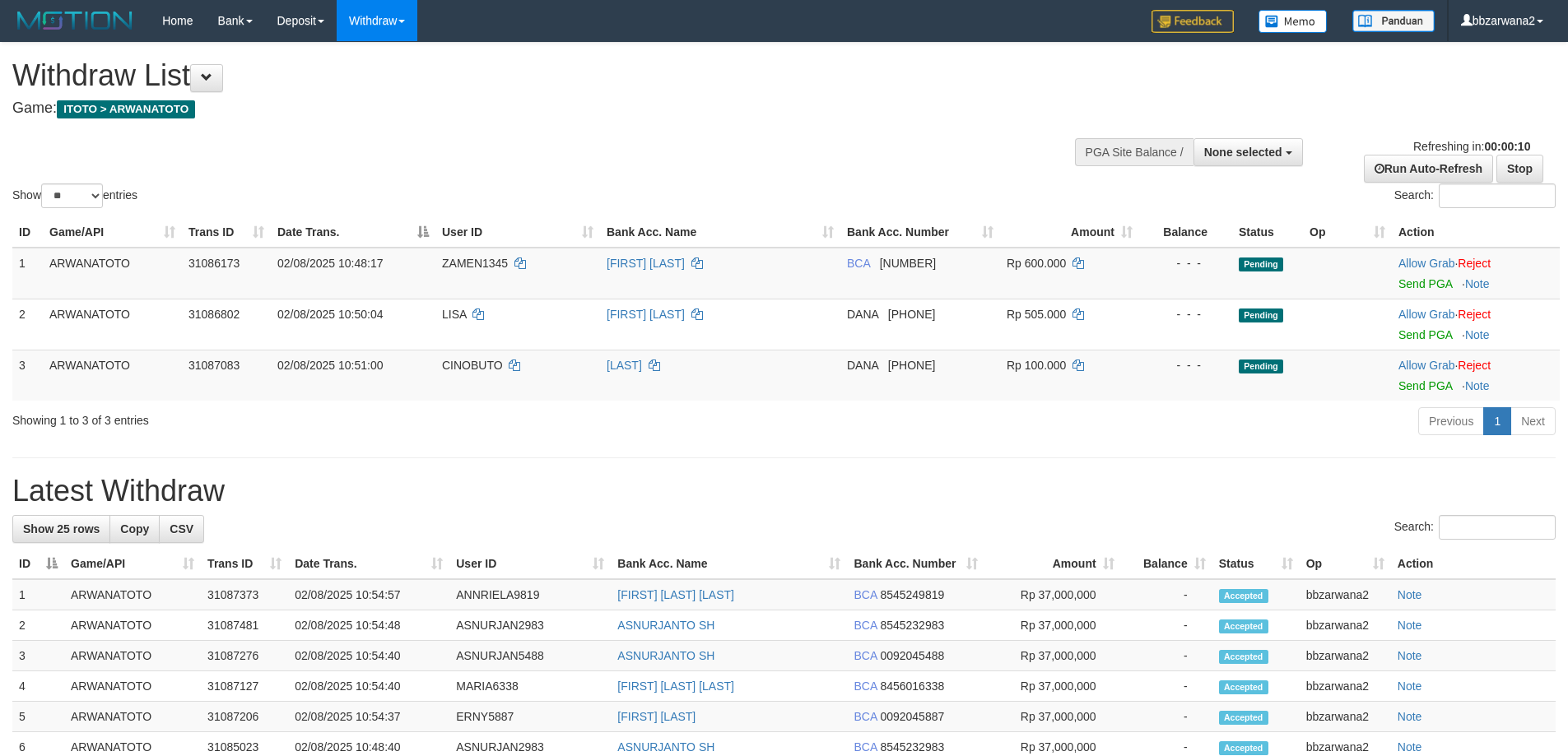 select 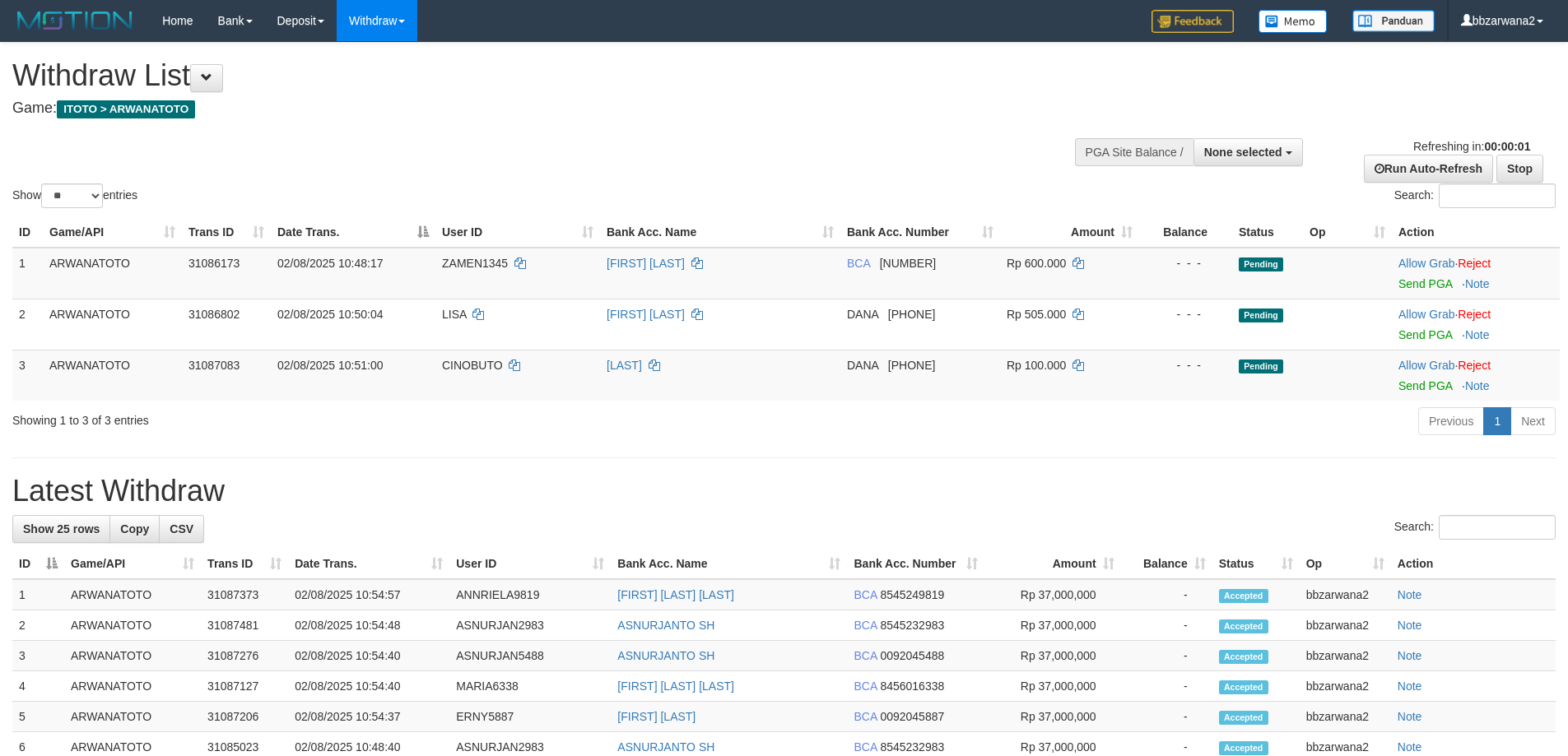 scroll, scrollTop: 0, scrollLeft: 0, axis: both 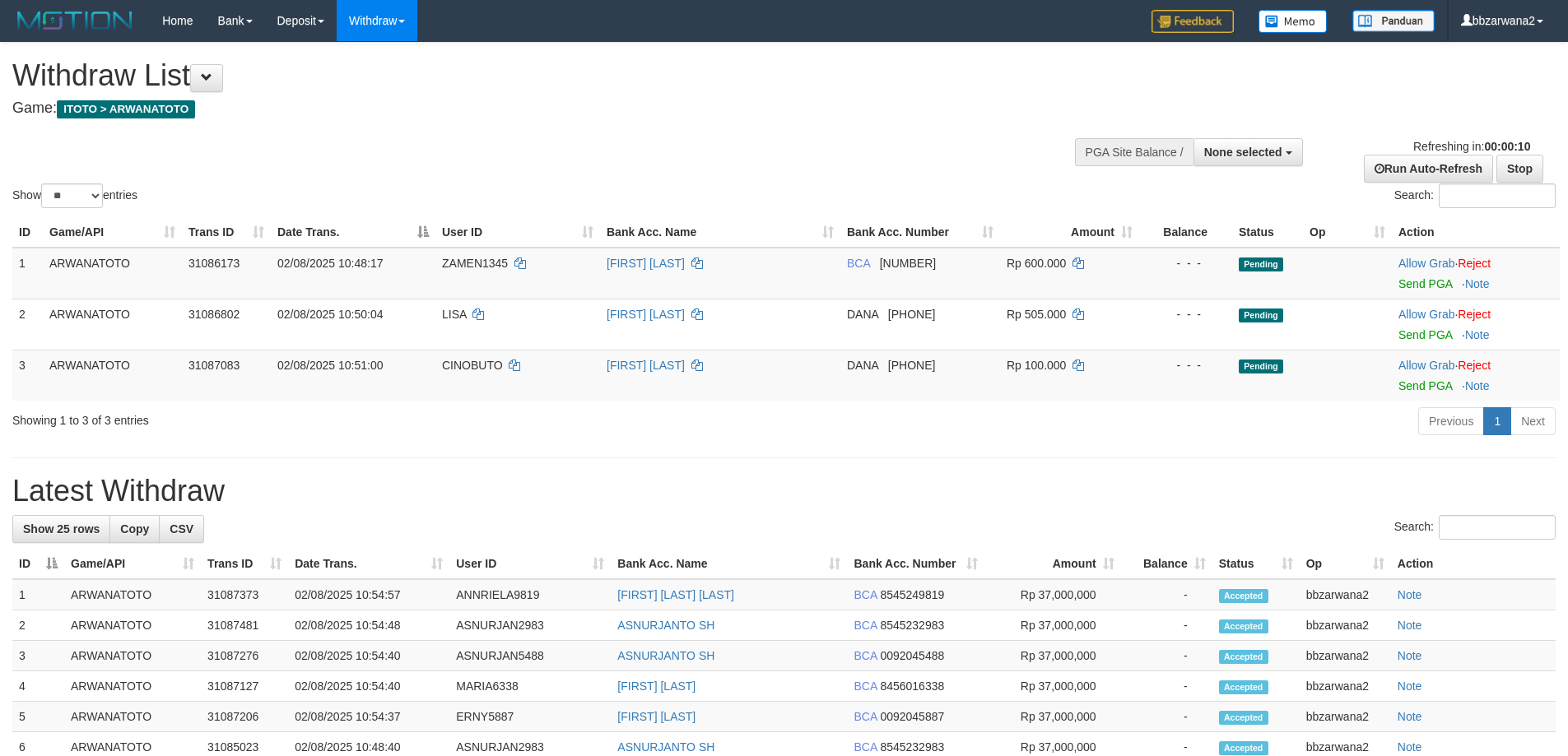 select 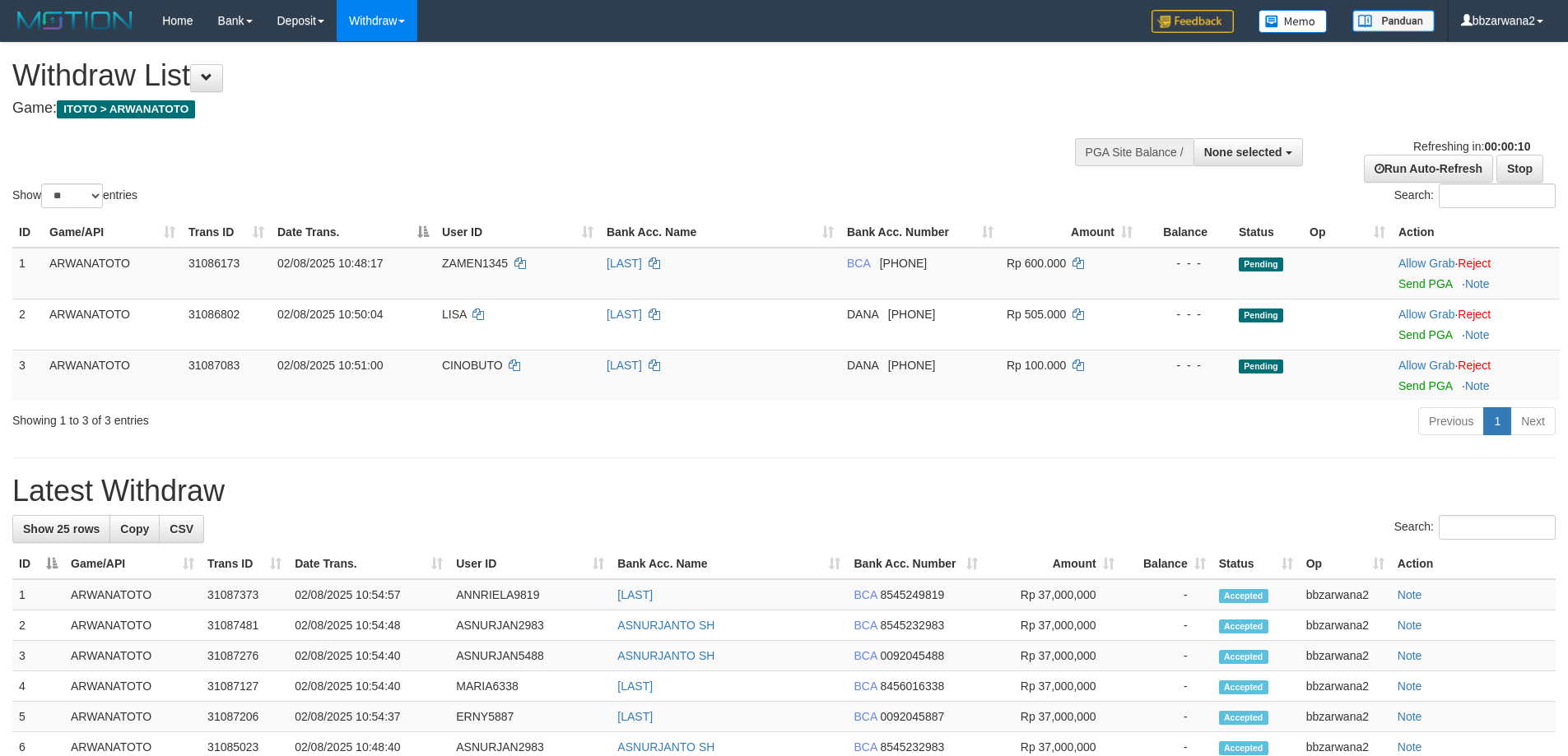 select 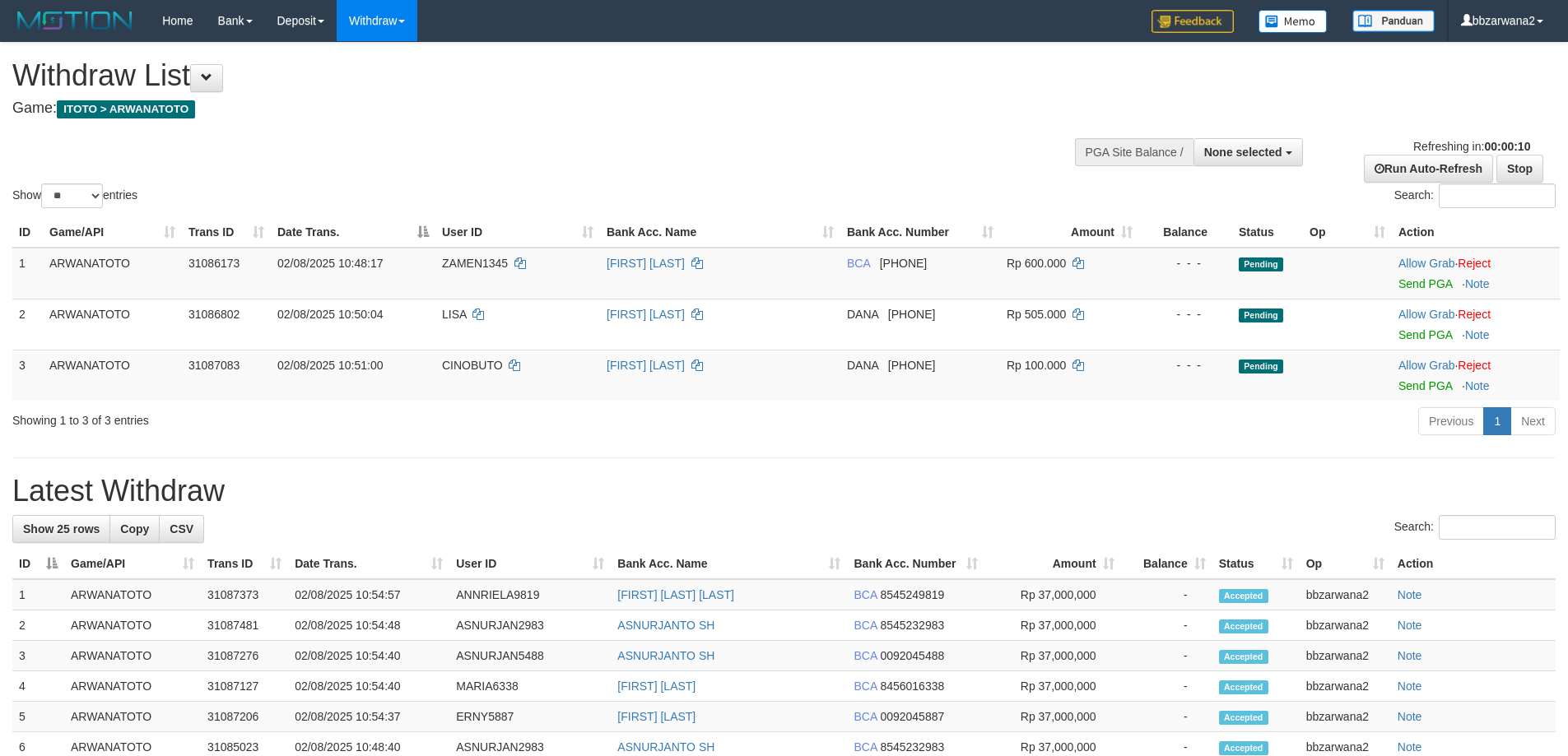 select 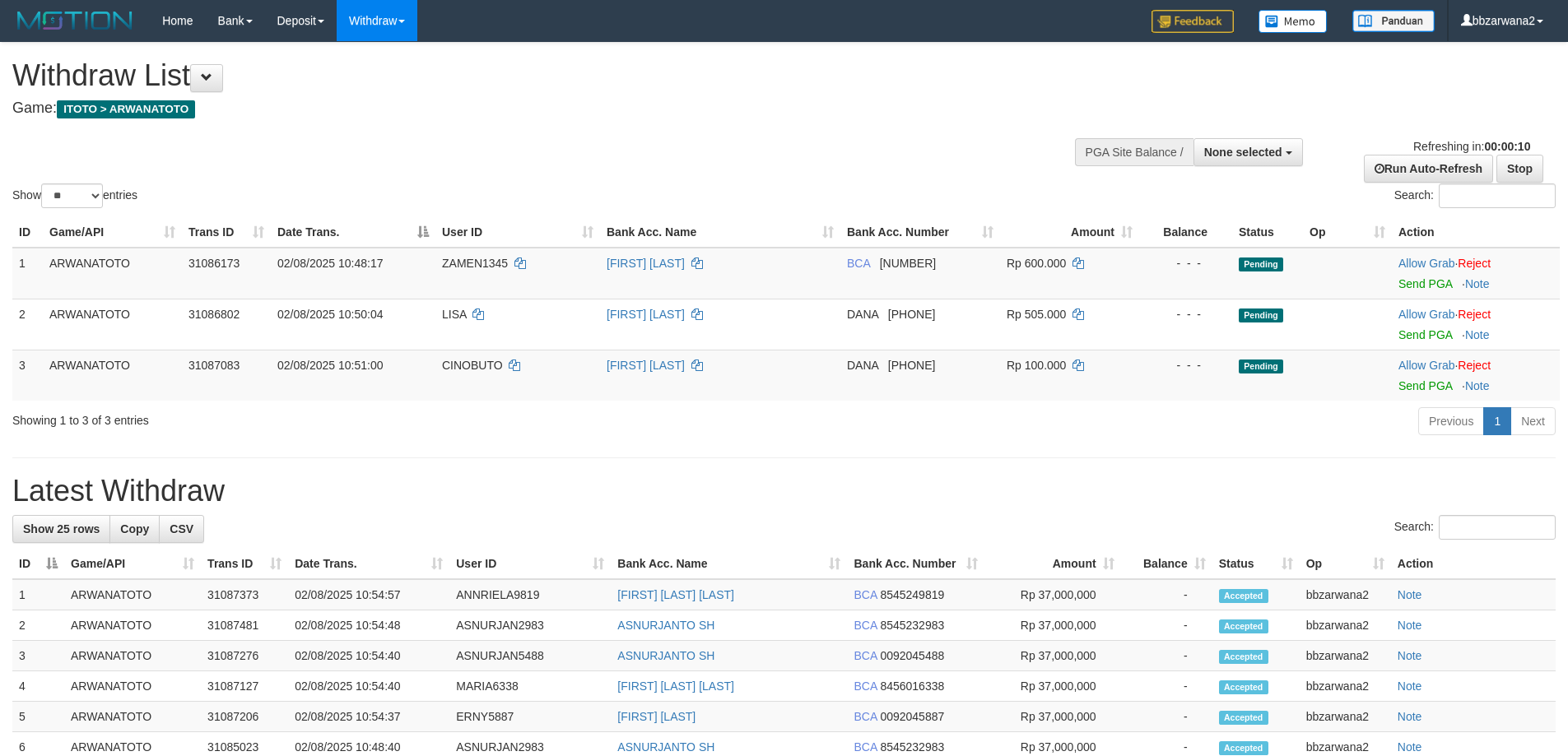 select 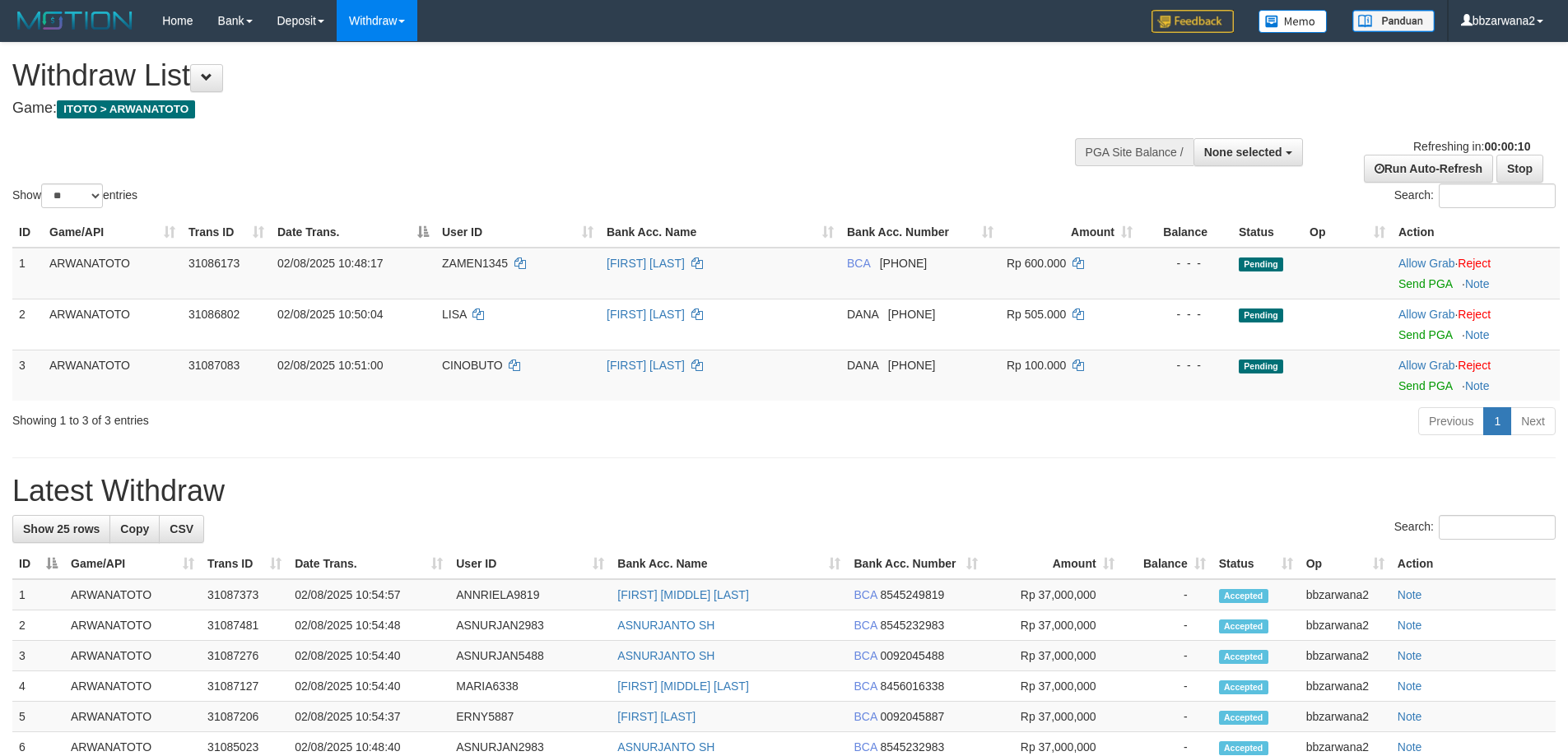 select 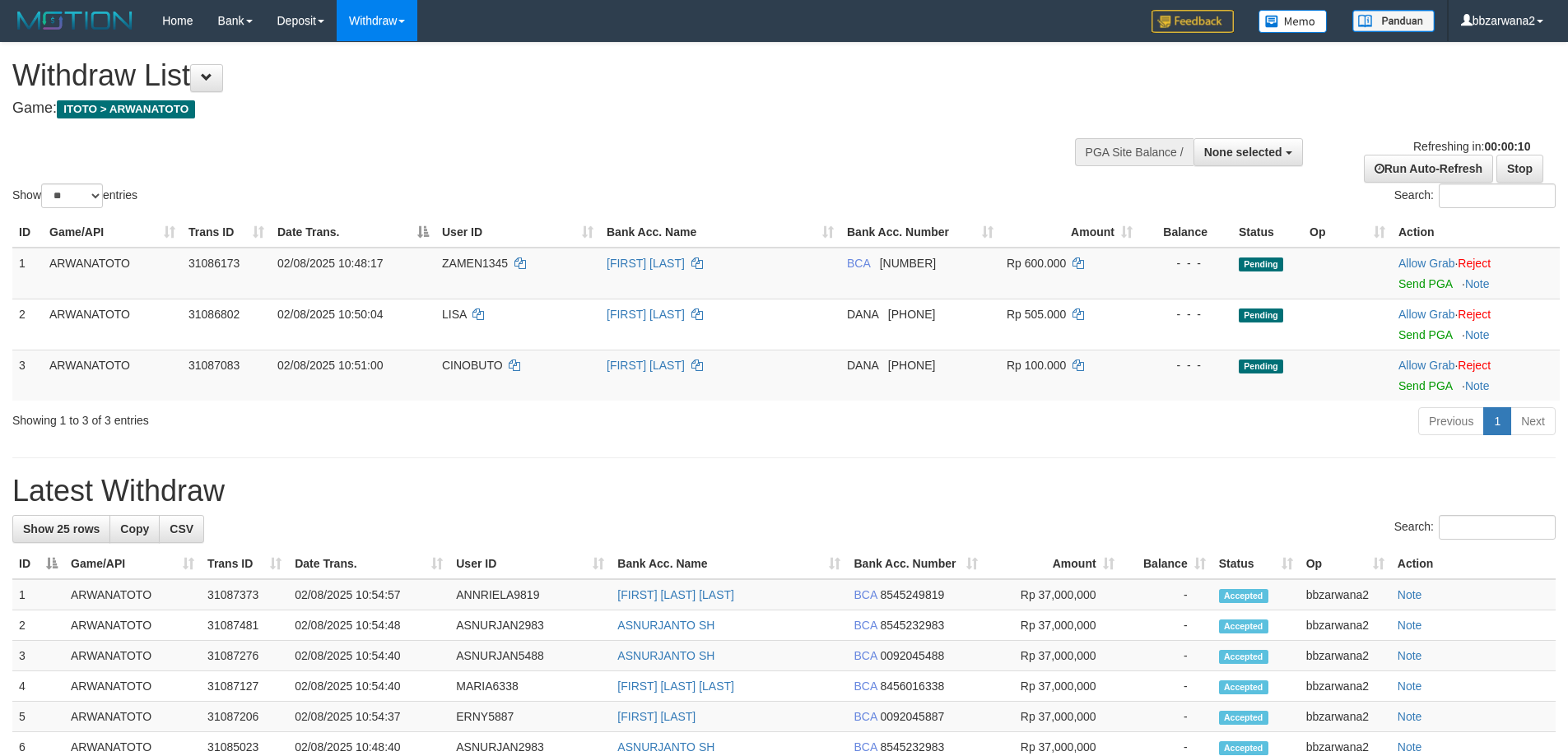 select 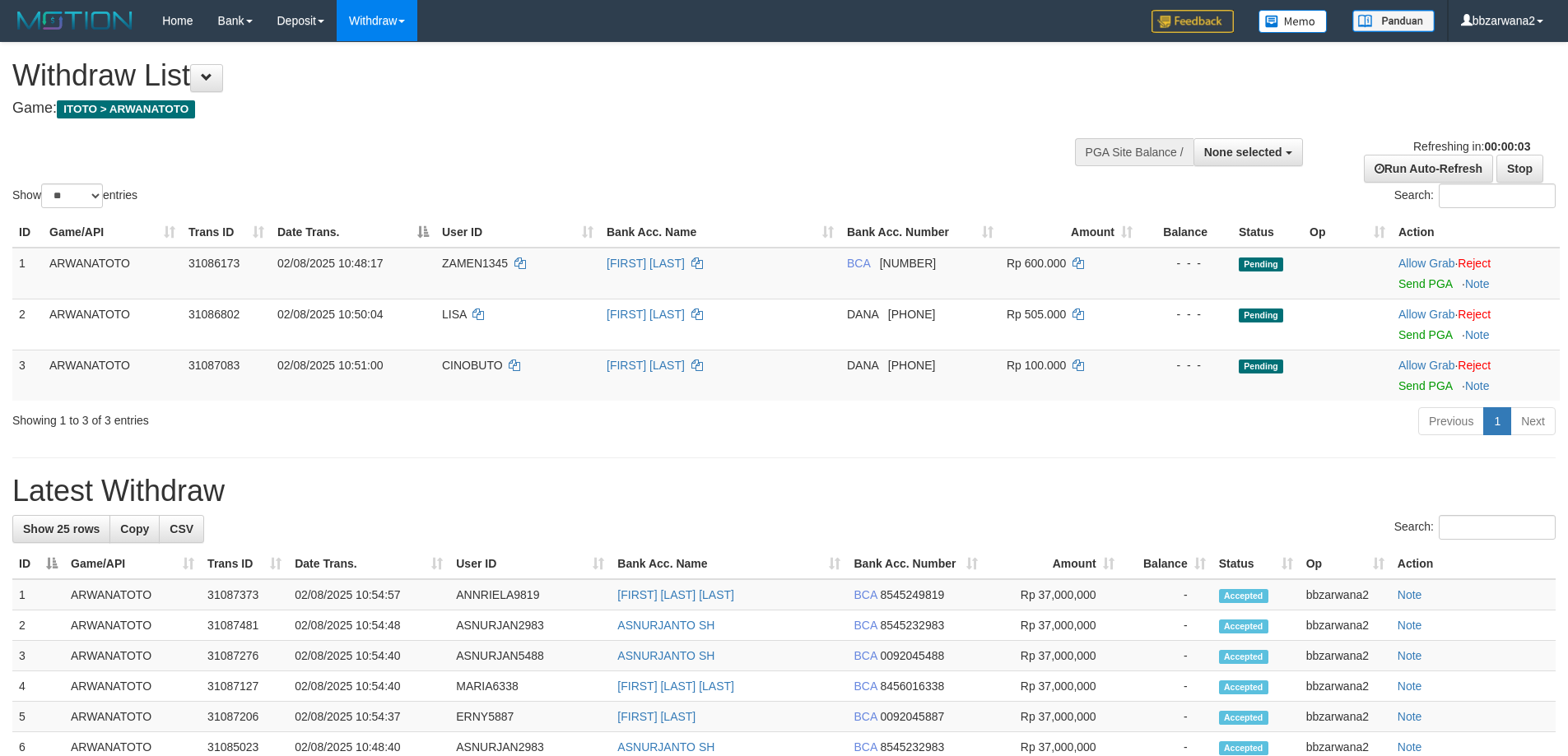 scroll, scrollTop: 0, scrollLeft: 0, axis: both 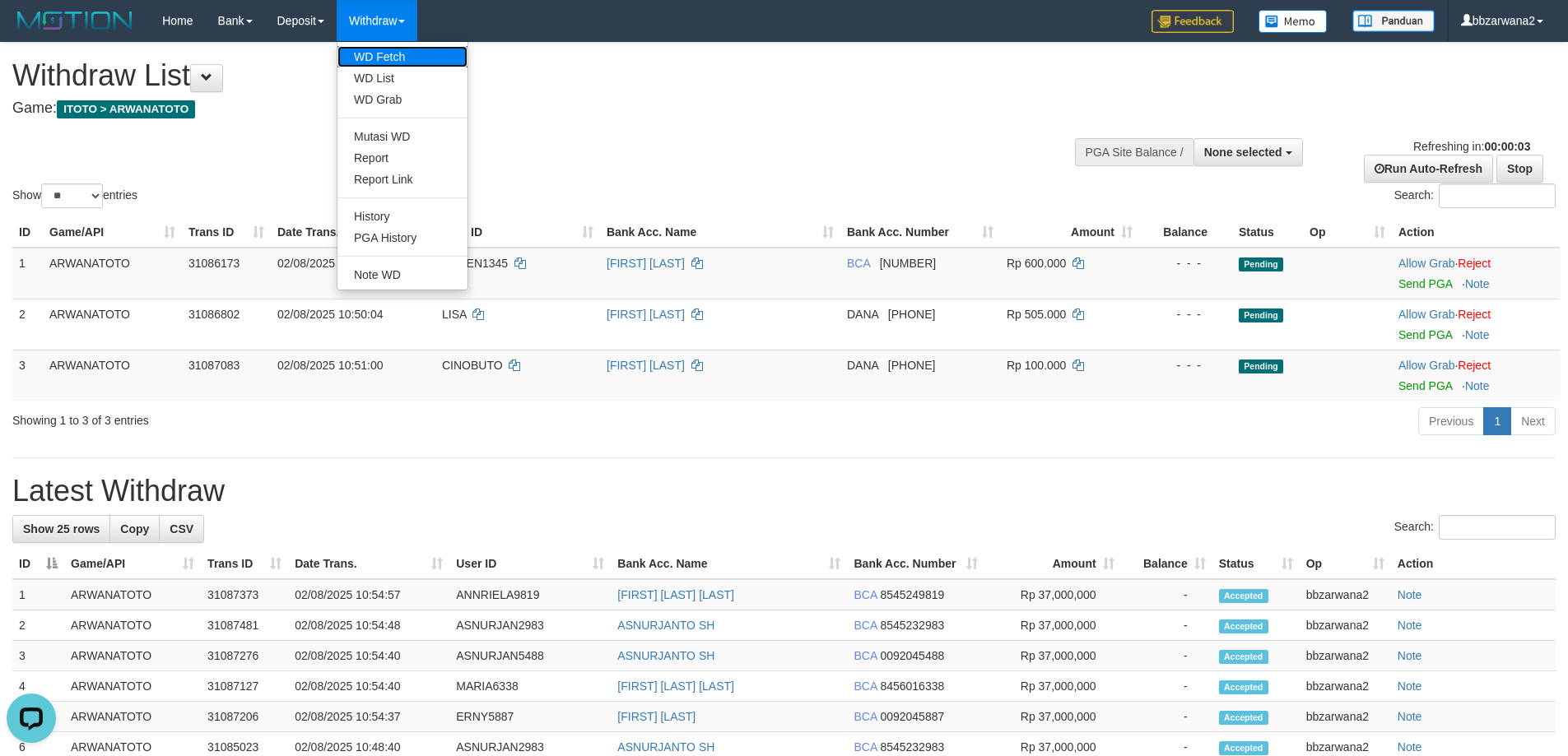 click on "WD Fetch" at bounding box center (402, 57) 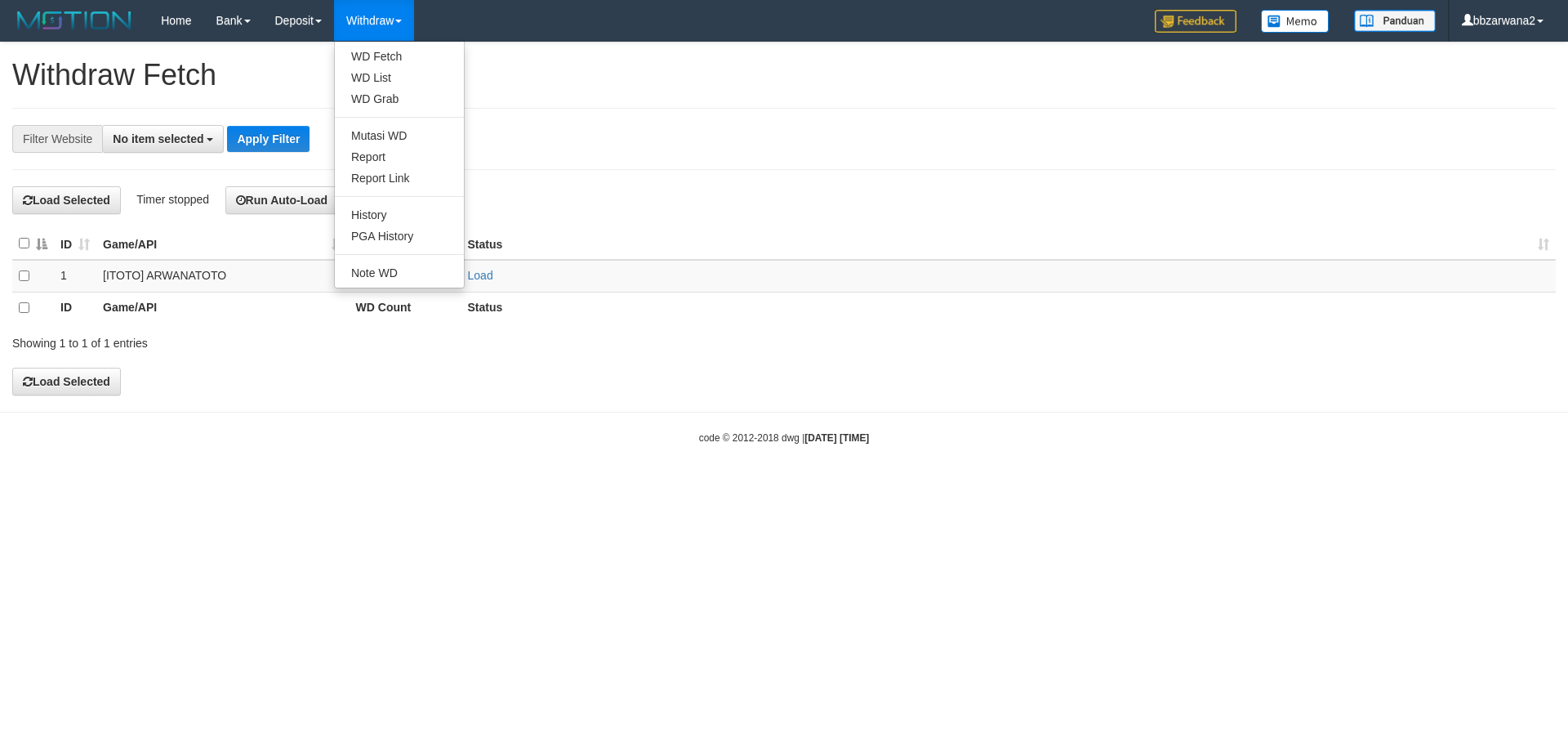select 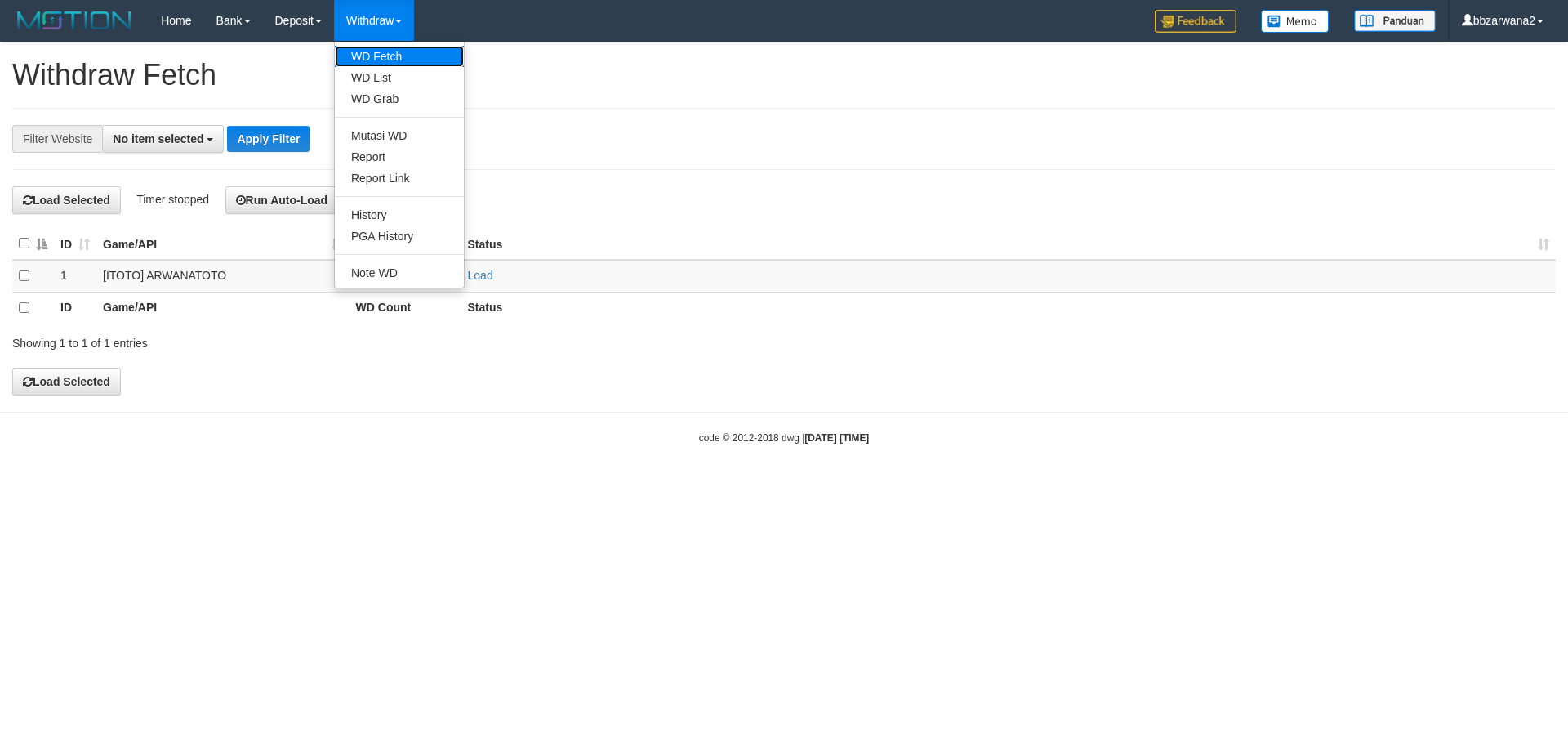 click on "WD Fetch" at bounding box center (399, 56) 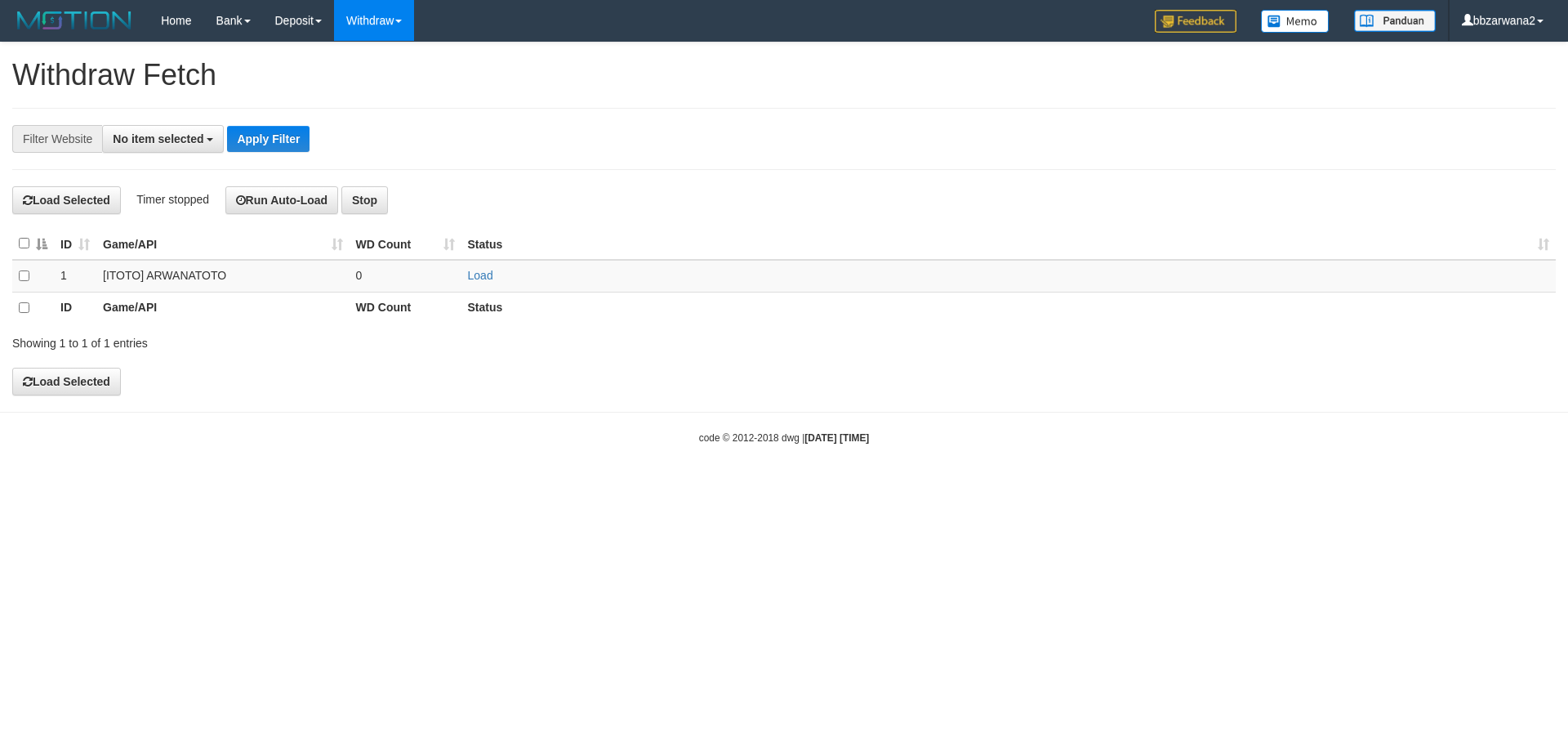 scroll, scrollTop: 0, scrollLeft: 0, axis: both 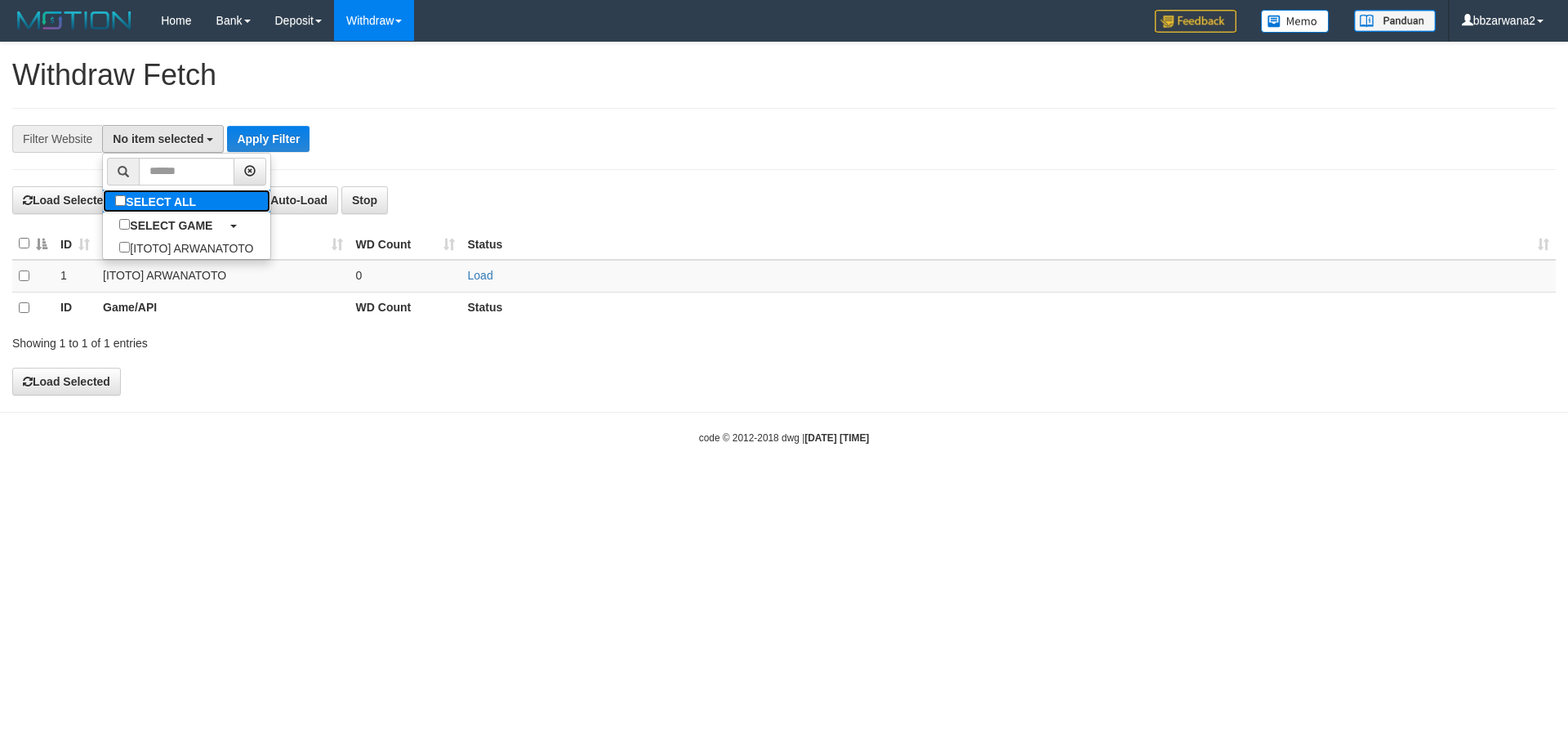 click on "SELECT ALL" at bounding box center (158, 201) 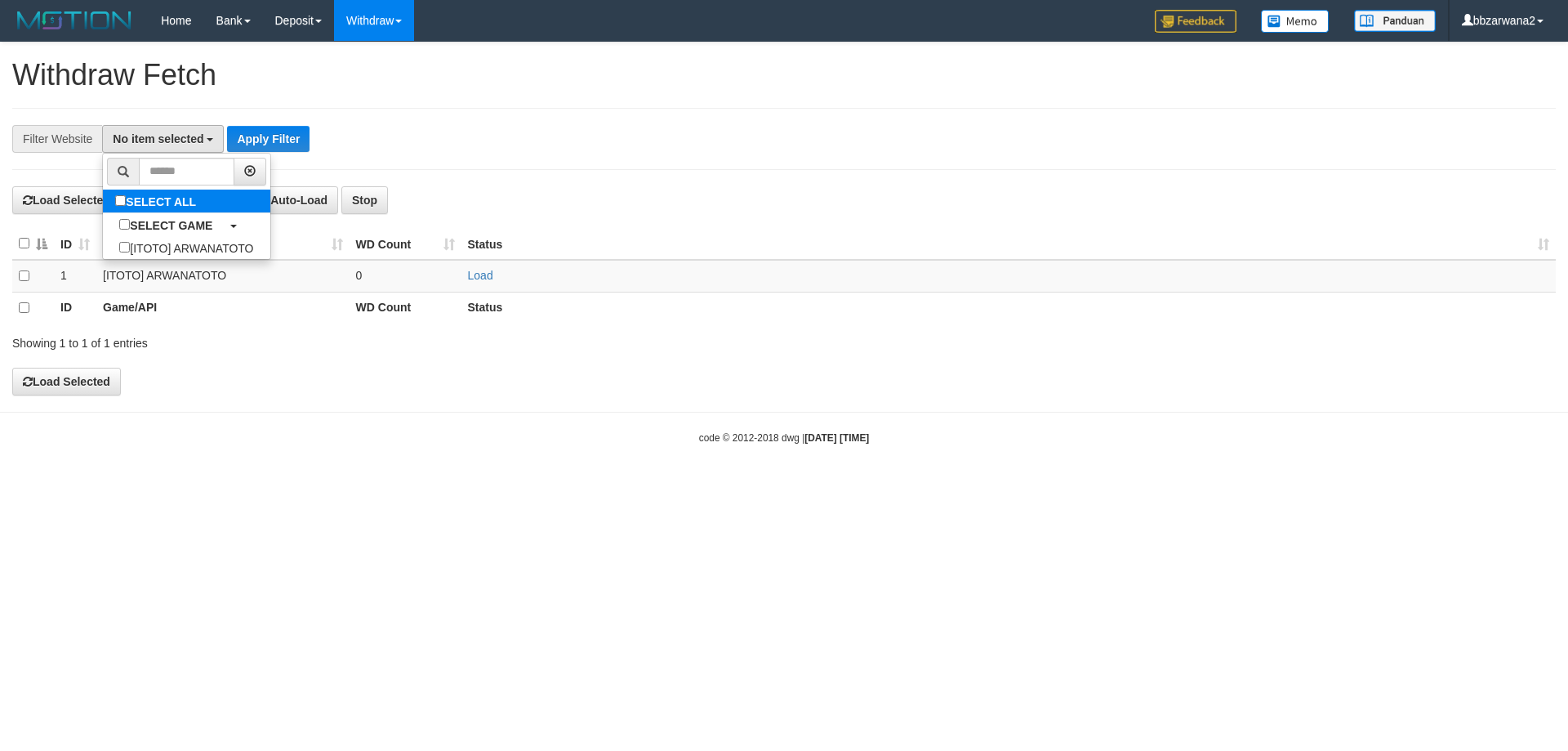 select on "***" 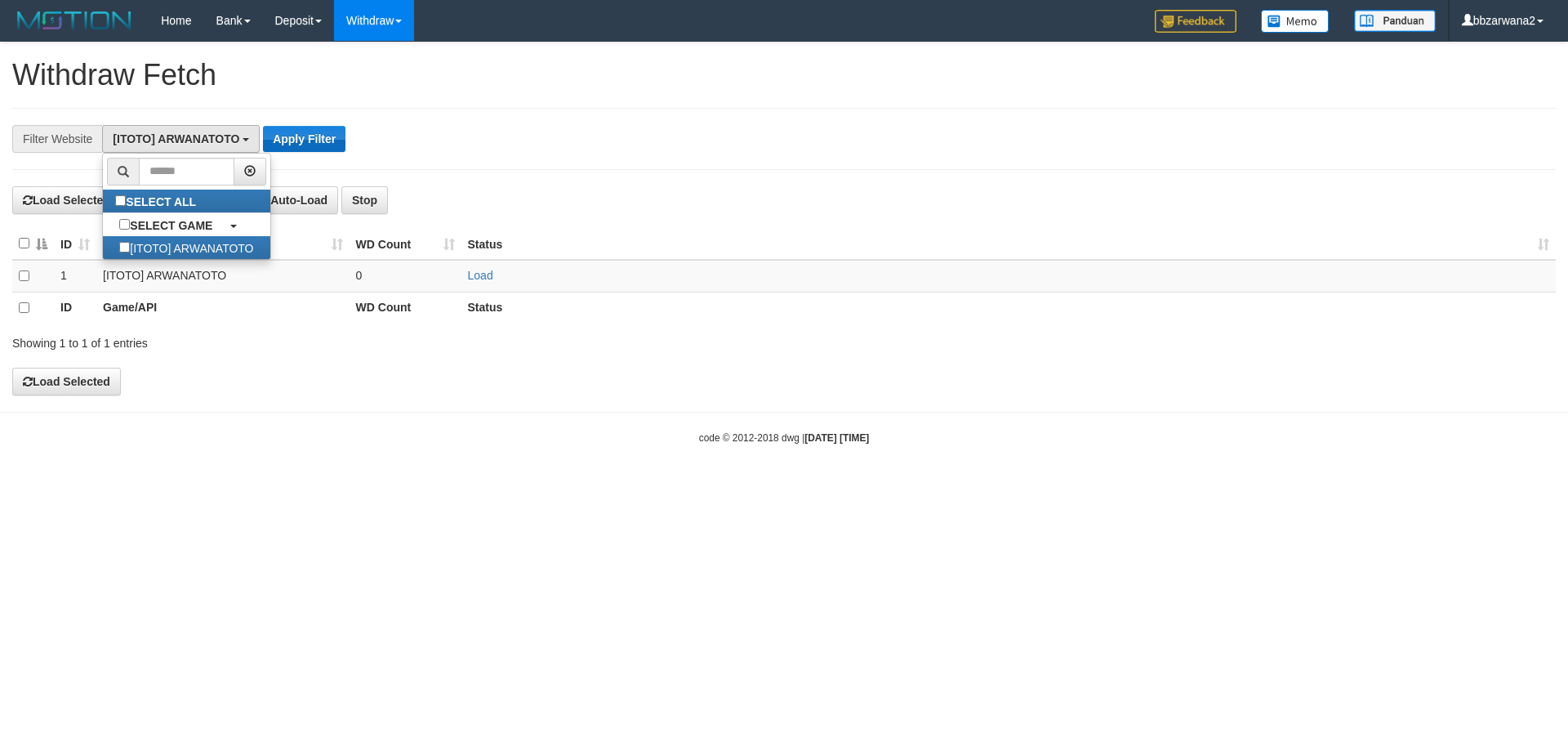 scroll, scrollTop: 15, scrollLeft: 0, axis: vertical 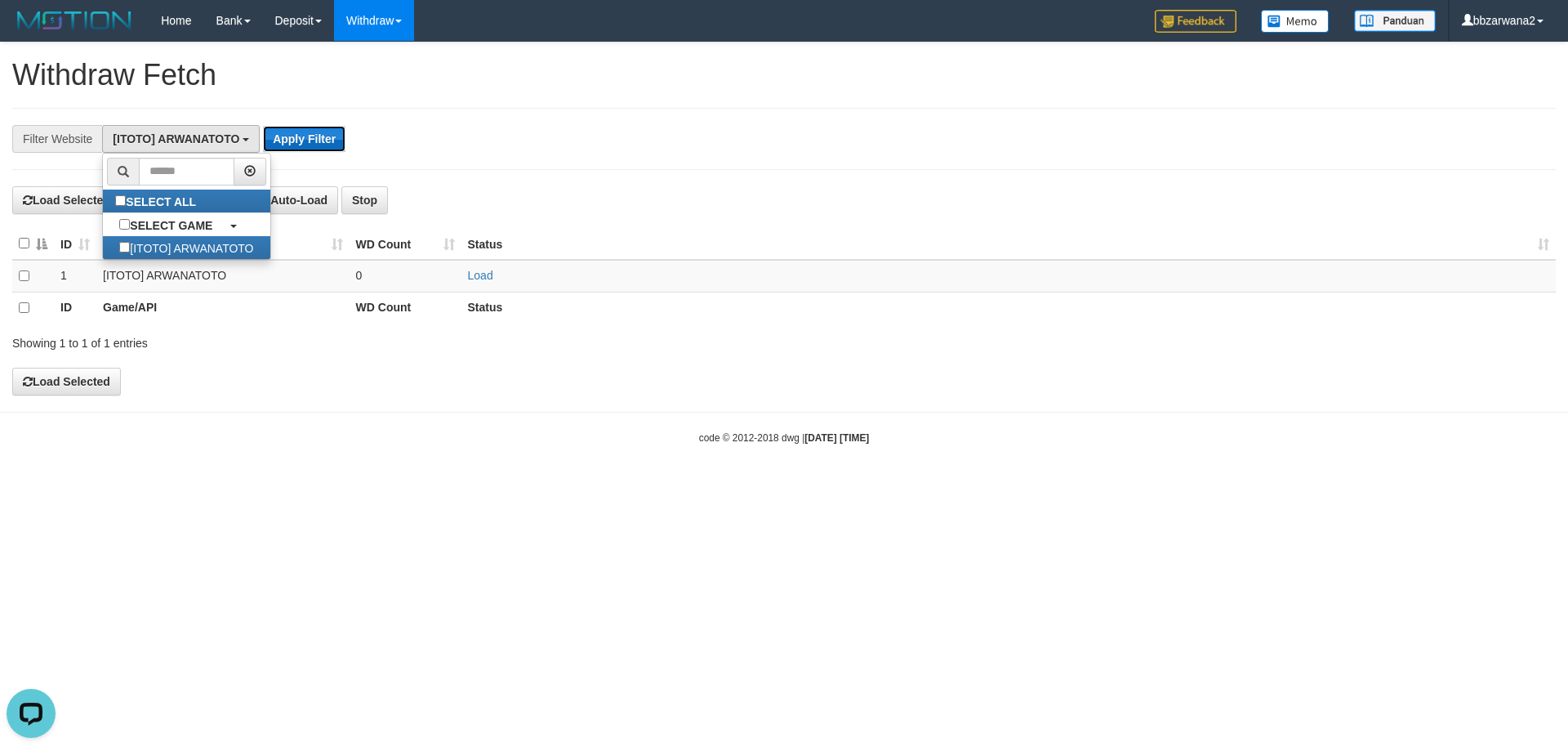 click on "Apply Filter" at bounding box center [304, 139] 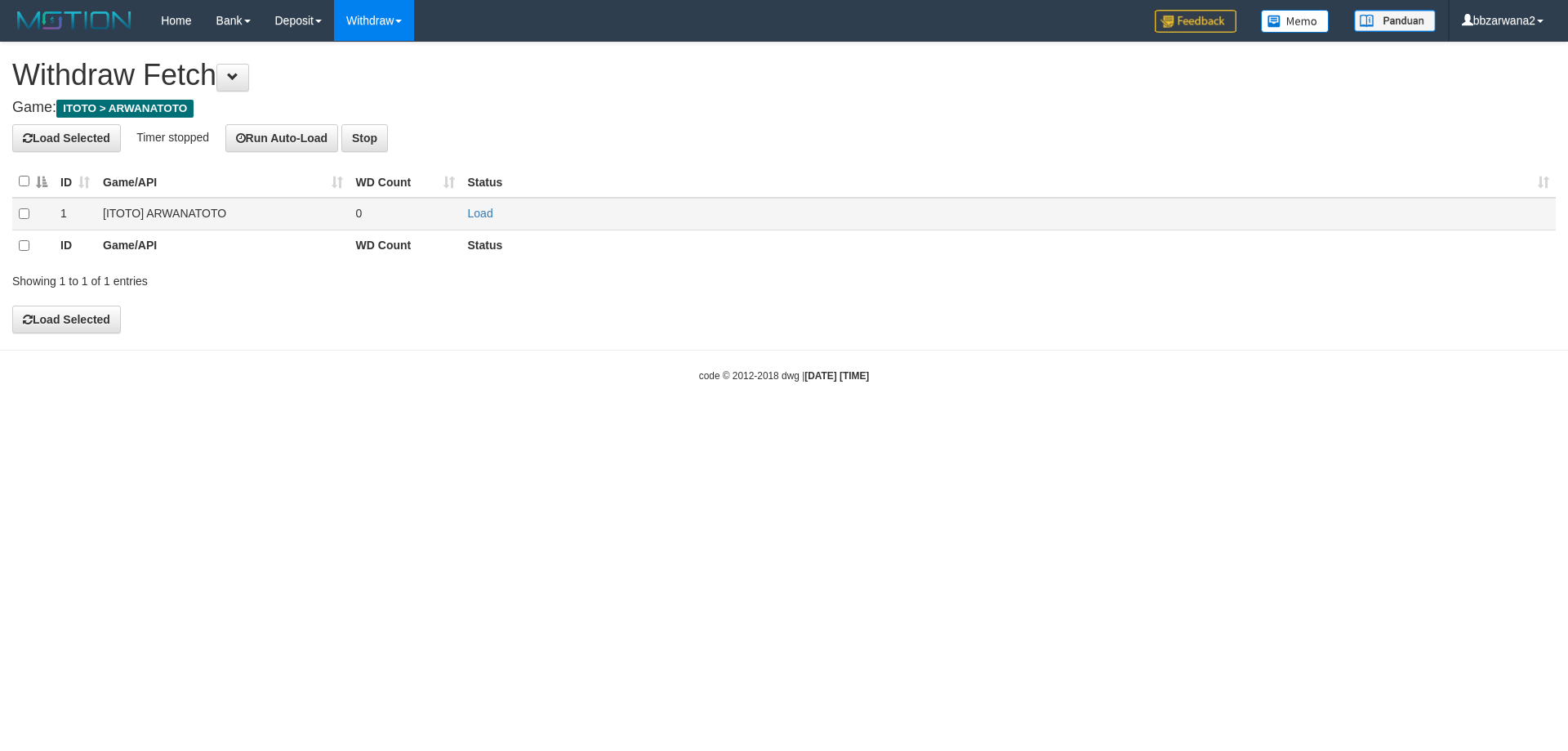scroll, scrollTop: 0, scrollLeft: 0, axis: both 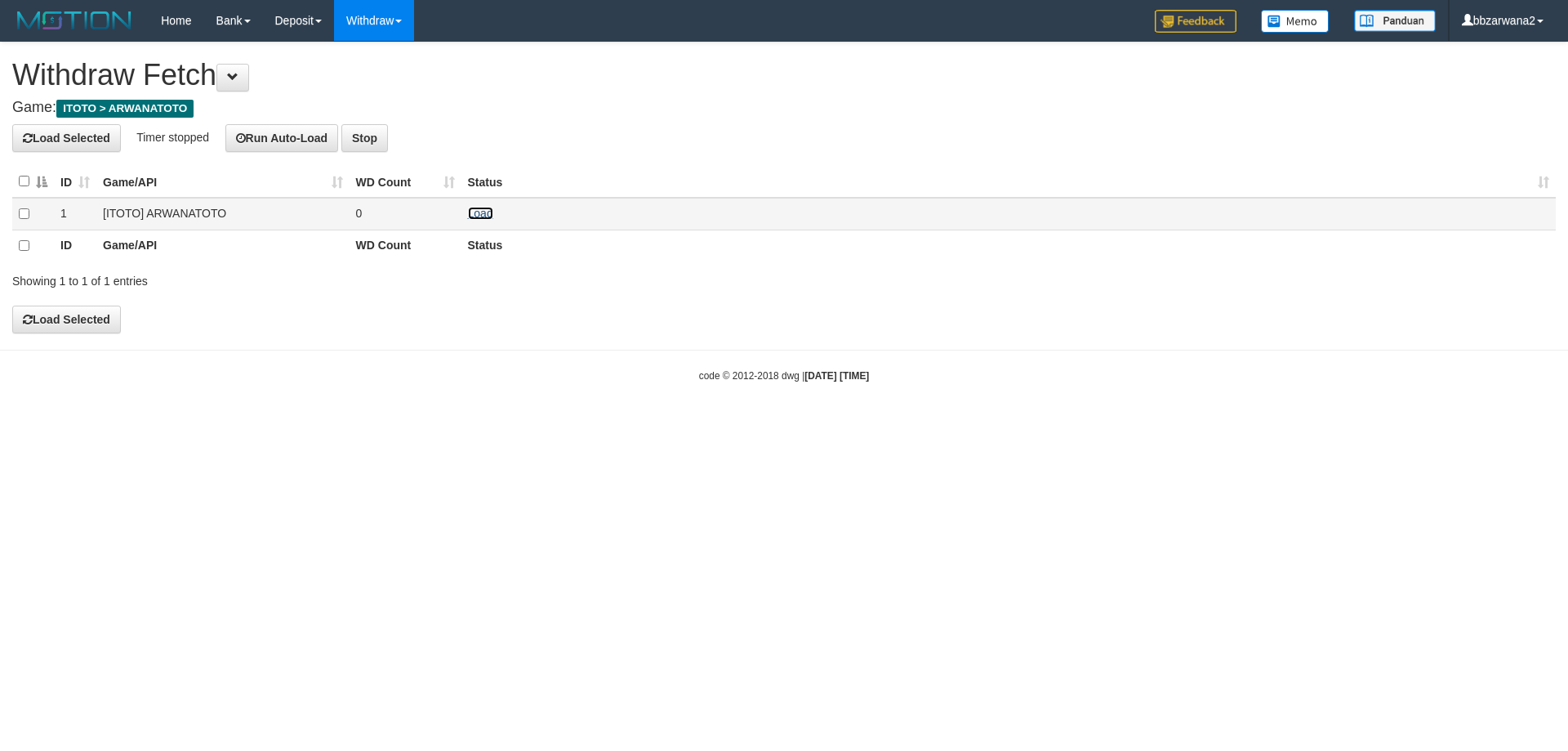 click on "Load" at bounding box center (480, 213) 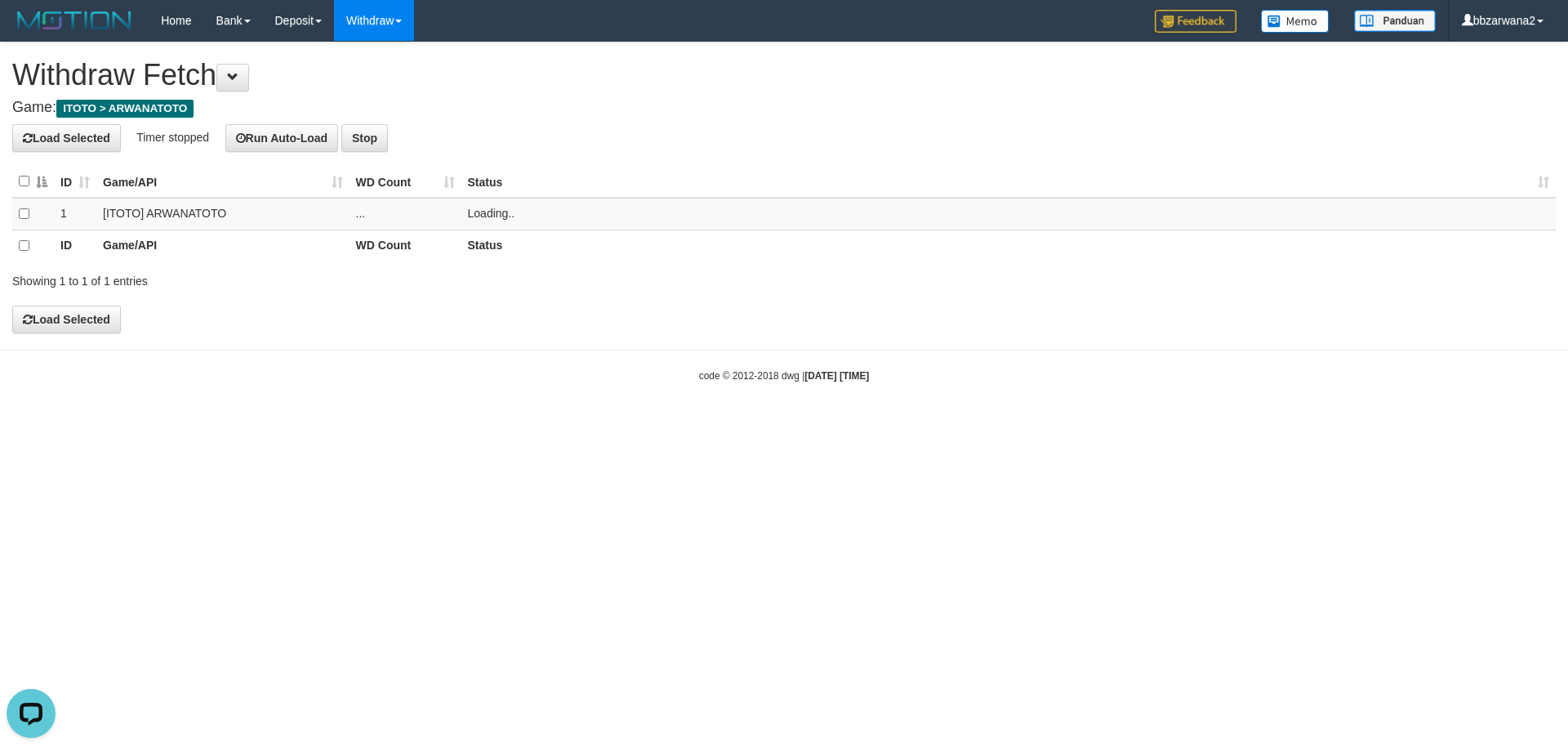 scroll, scrollTop: 0, scrollLeft: 0, axis: both 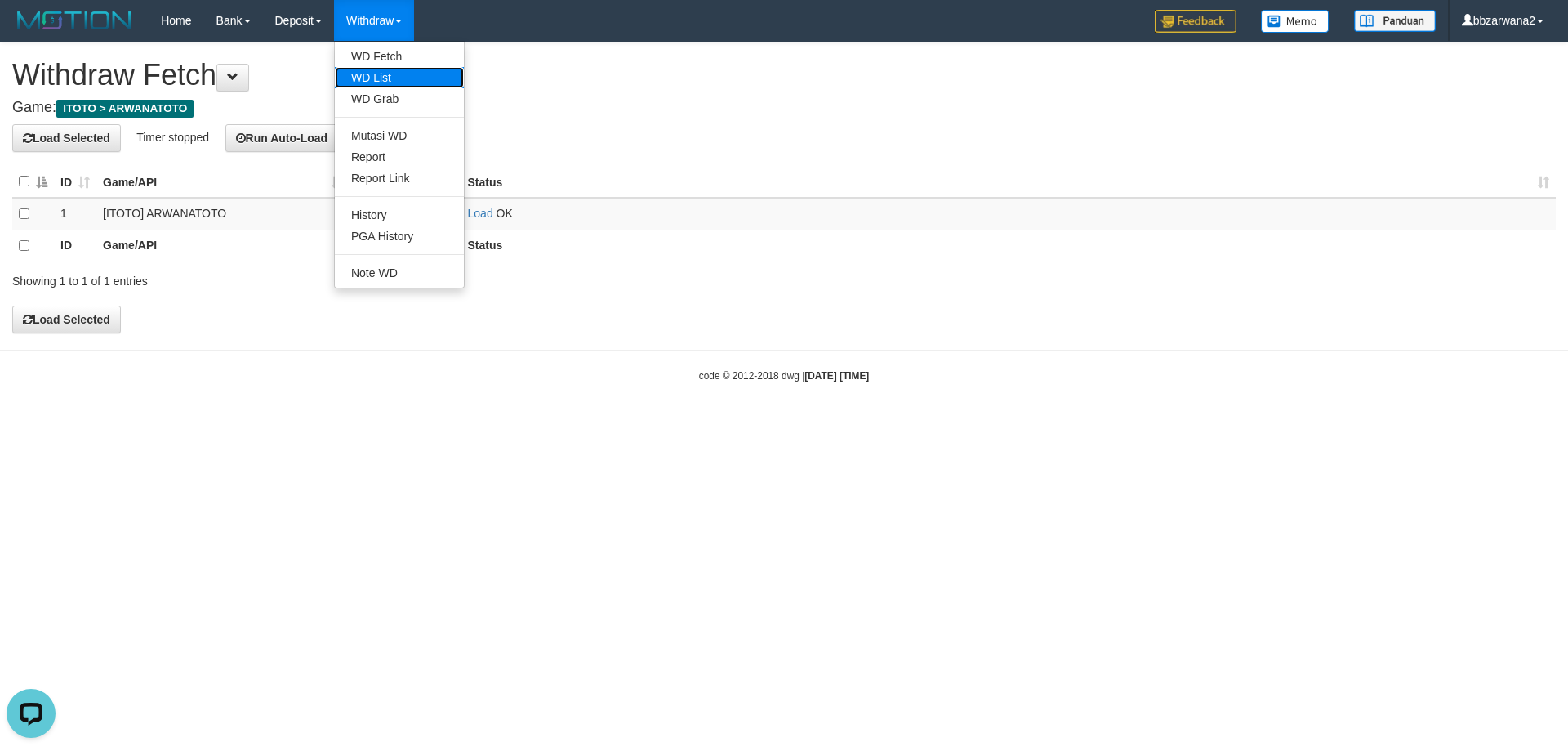 click on "WD List" at bounding box center [399, 78] 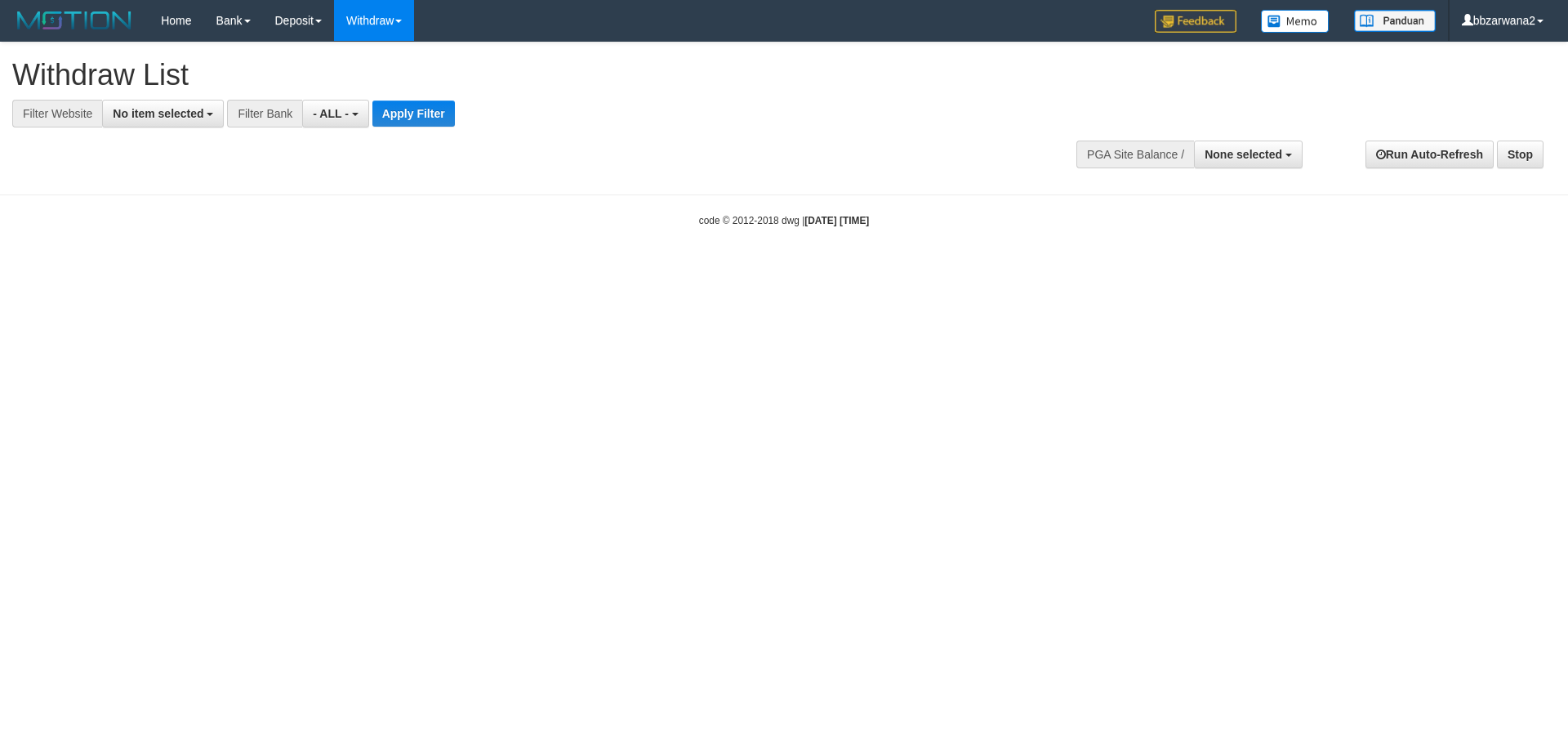 select 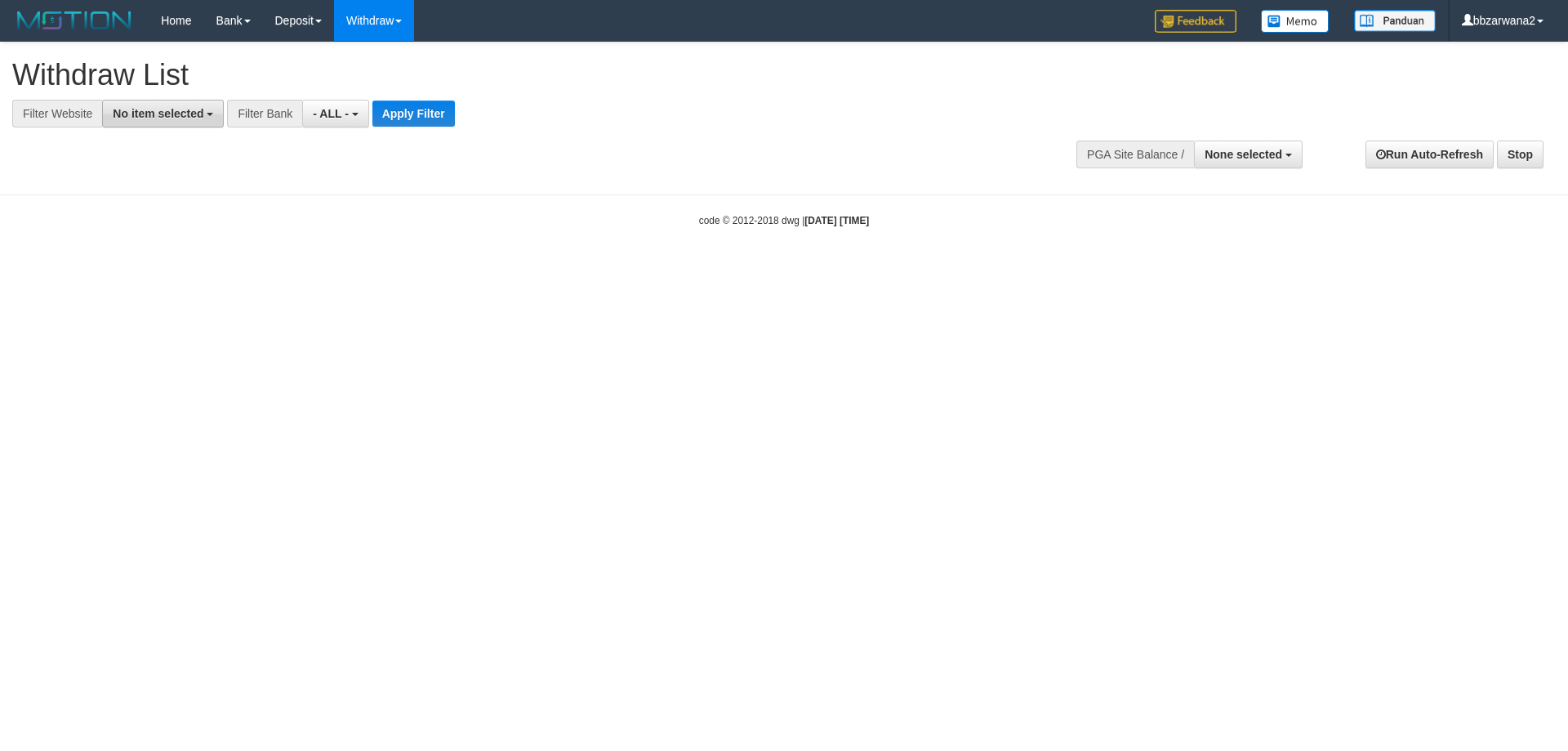 click on "No item selected" at bounding box center [158, 114] 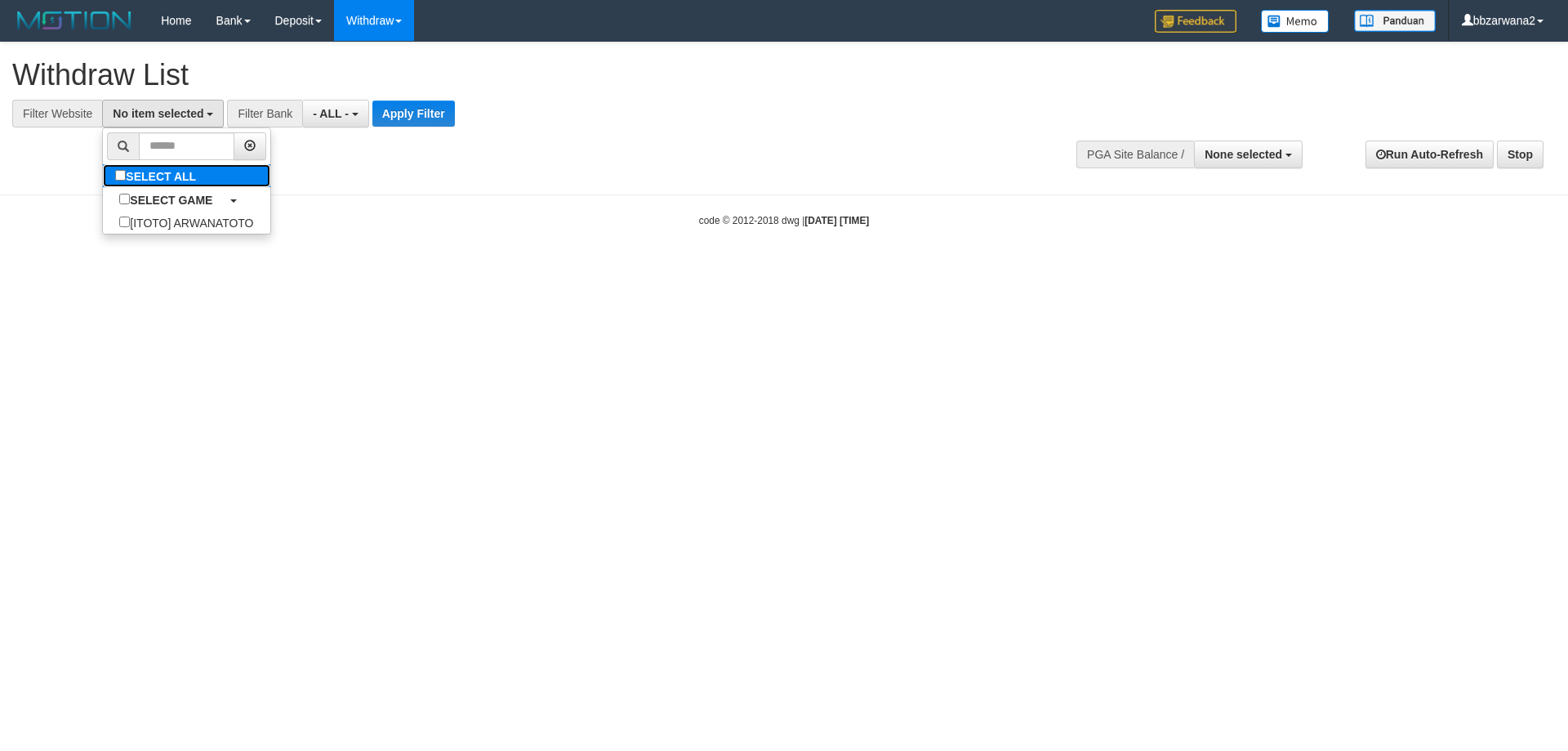 click on "SELECT ALL" at bounding box center (158, 176) 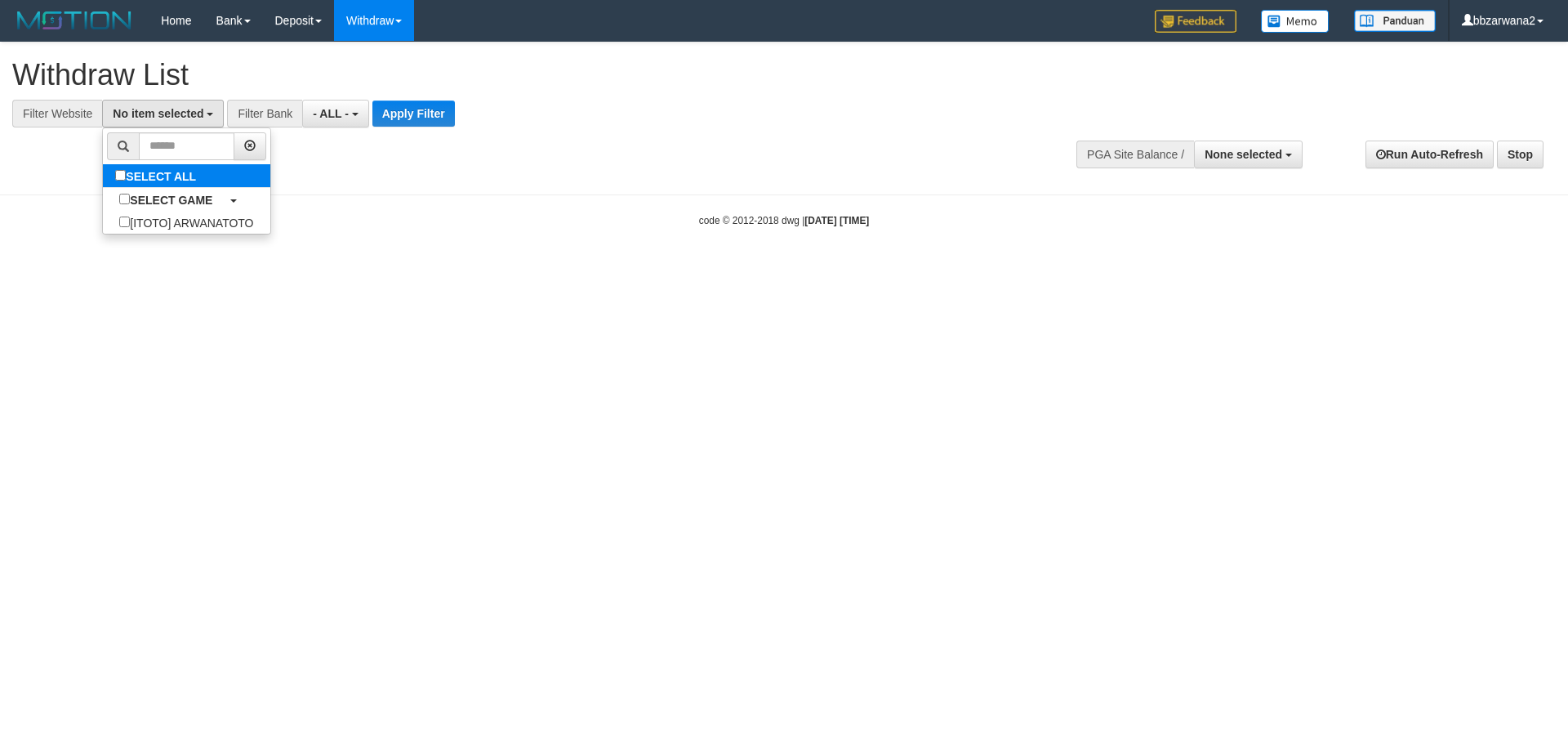select on "***" 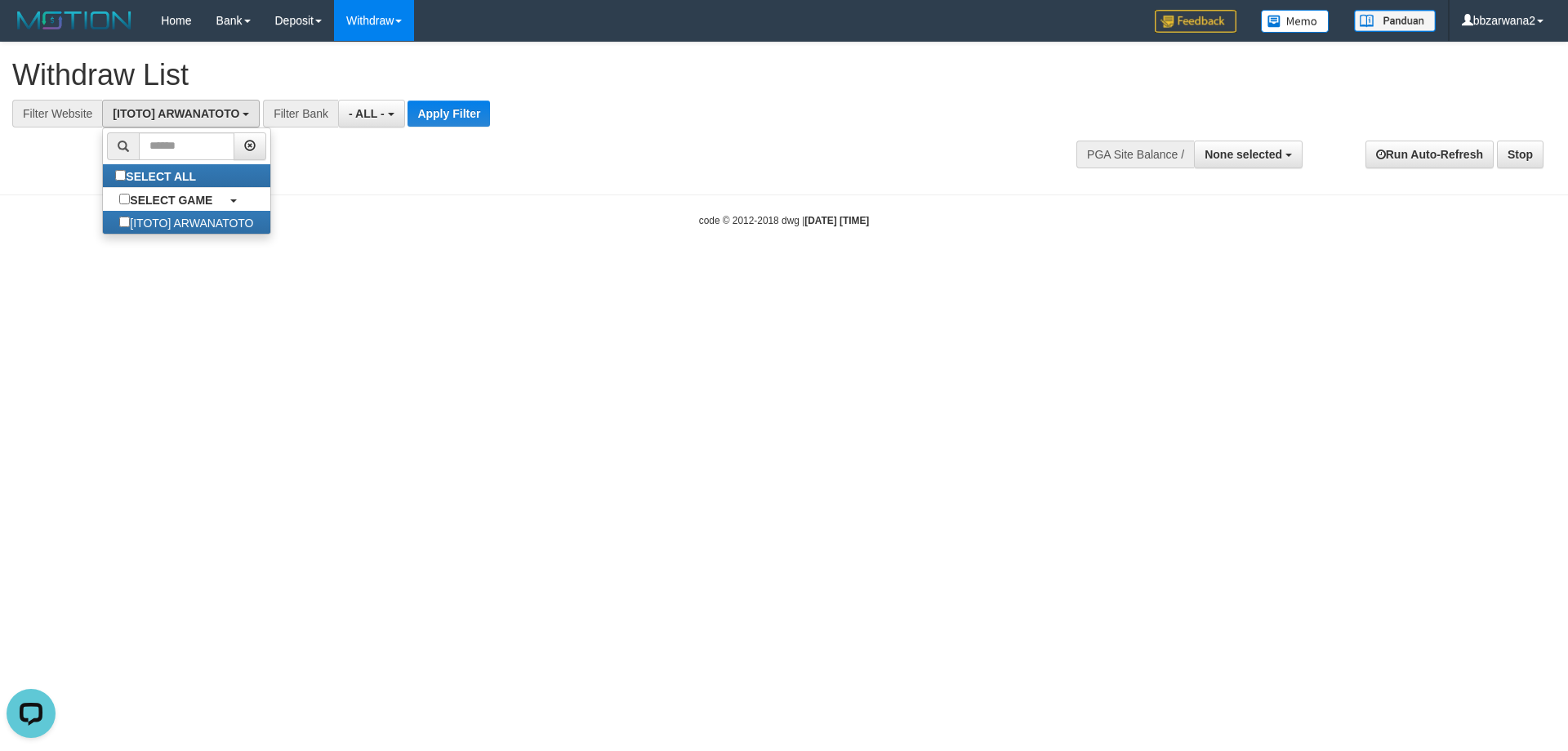 scroll, scrollTop: 0, scrollLeft: 0, axis: both 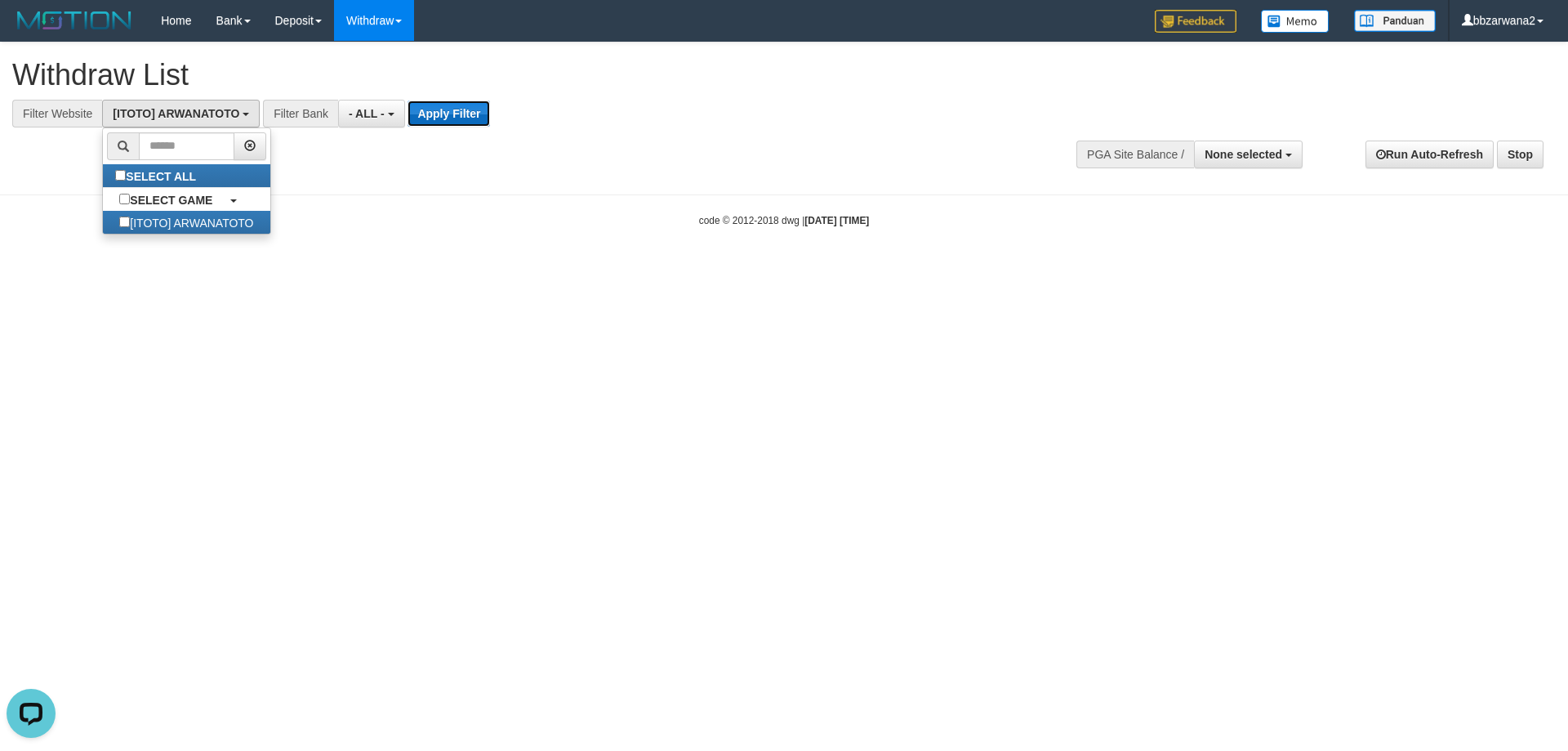 click on "Apply Filter" at bounding box center (448, 114) 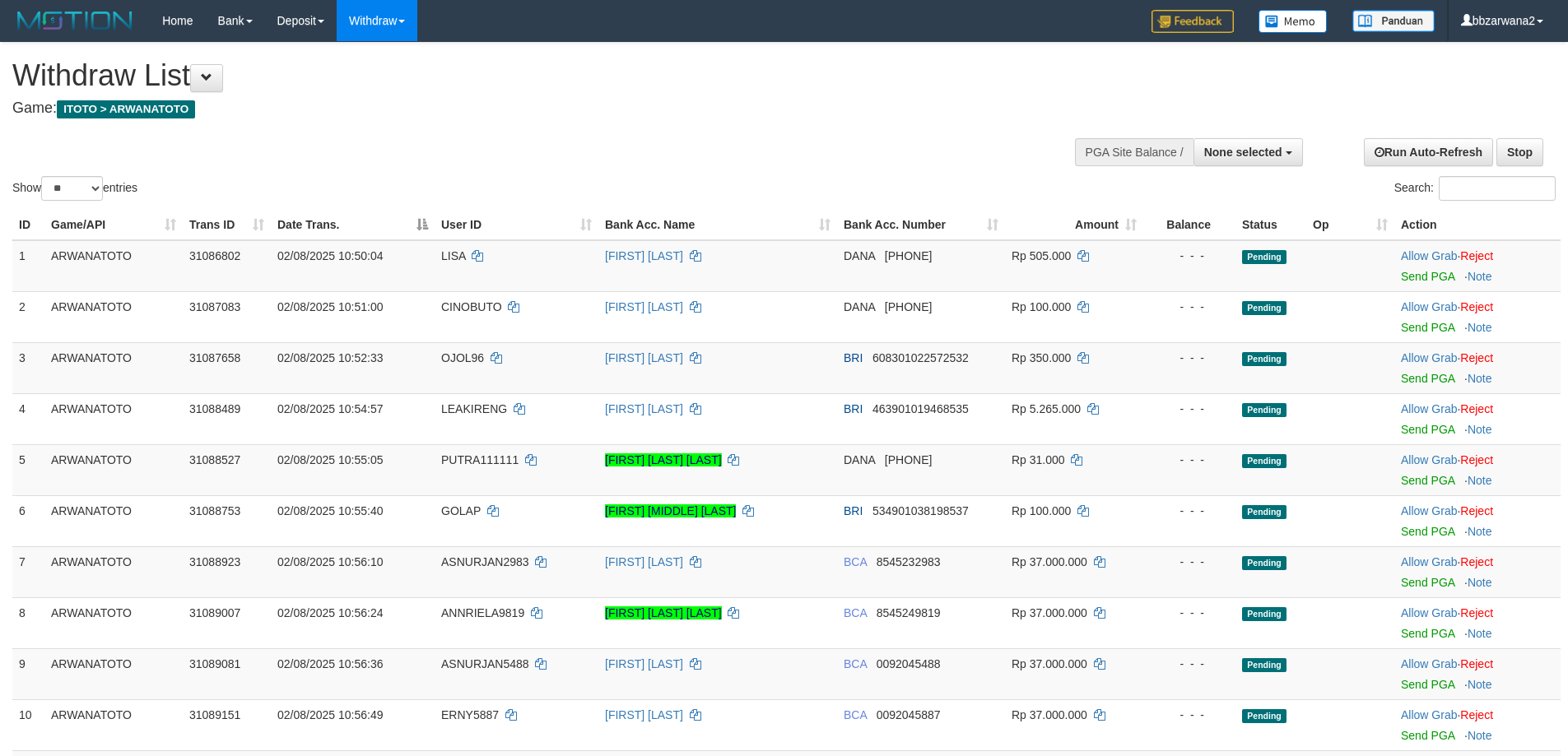select 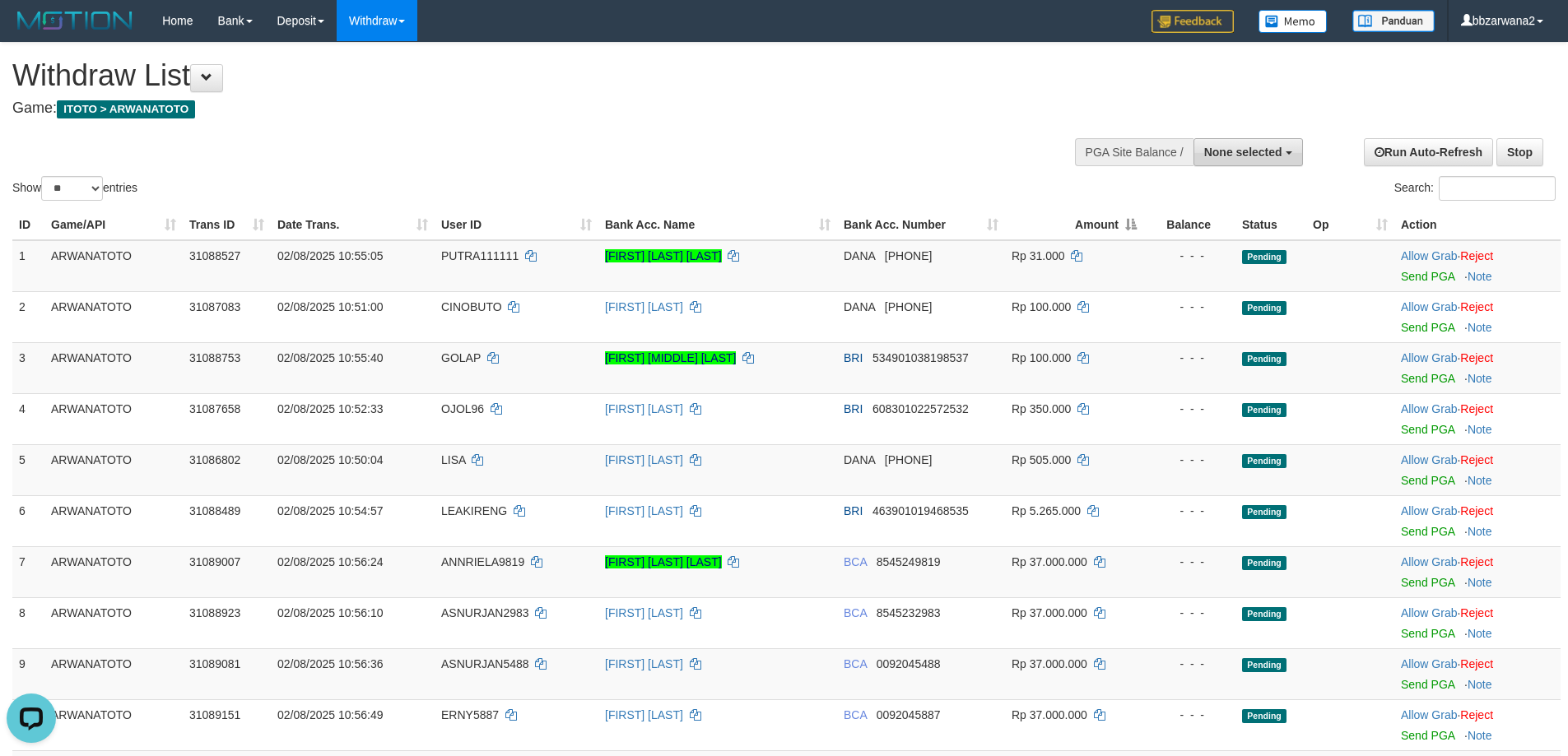 scroll, scrollTop: 0, scrollLeft: 0, axis: both 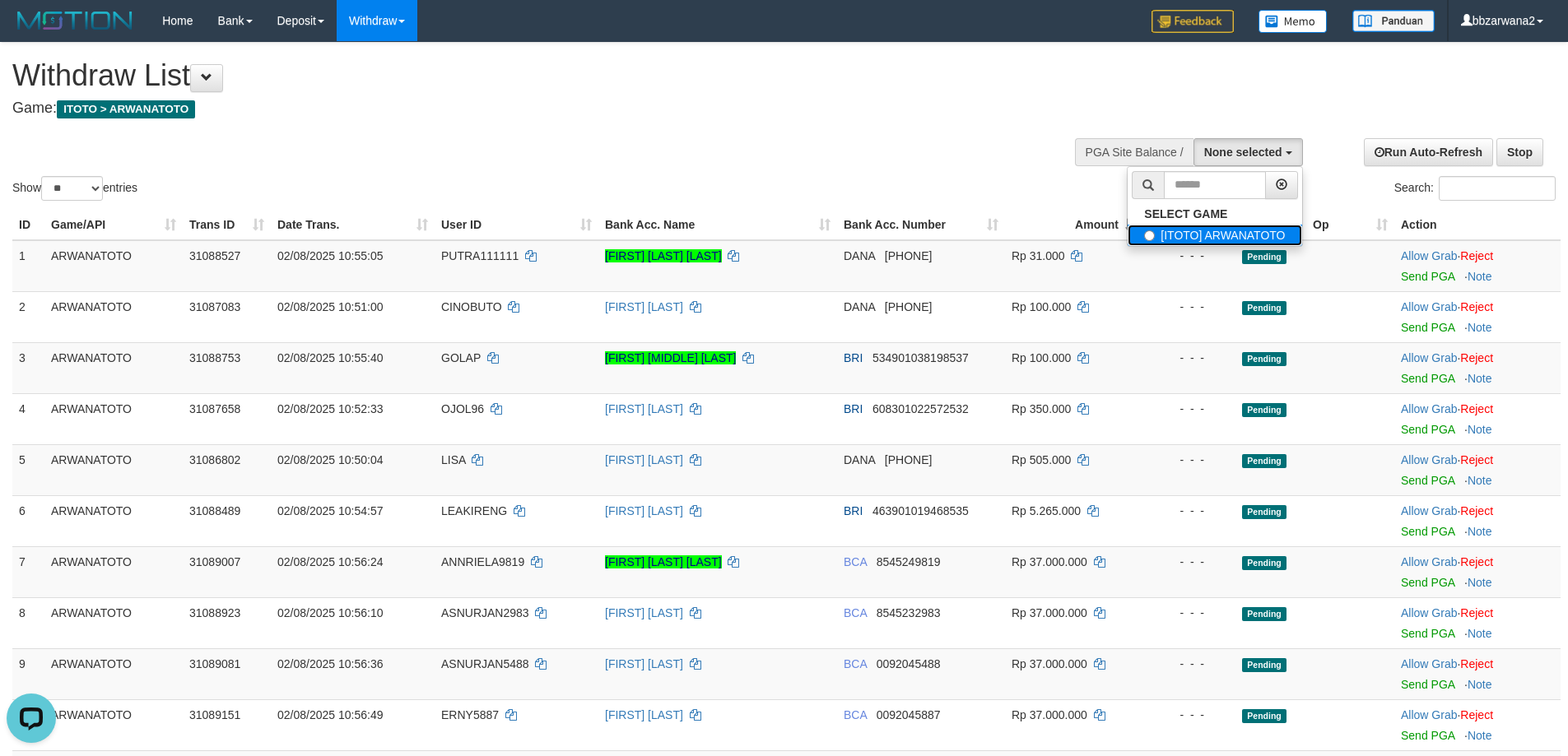 click on "[ITOTO] ARWANATOTO" at bounding box center [1214, 235] 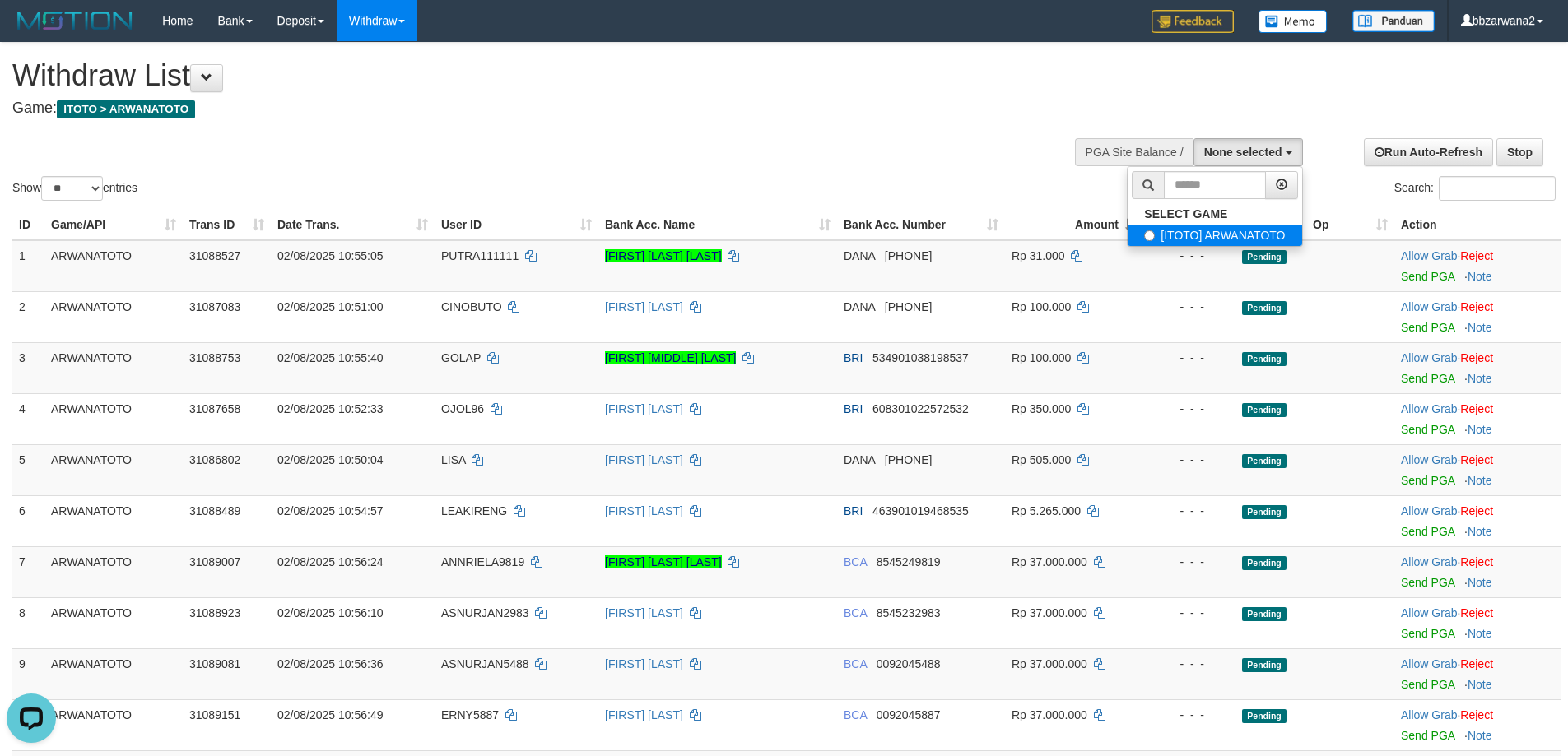 select on "***" 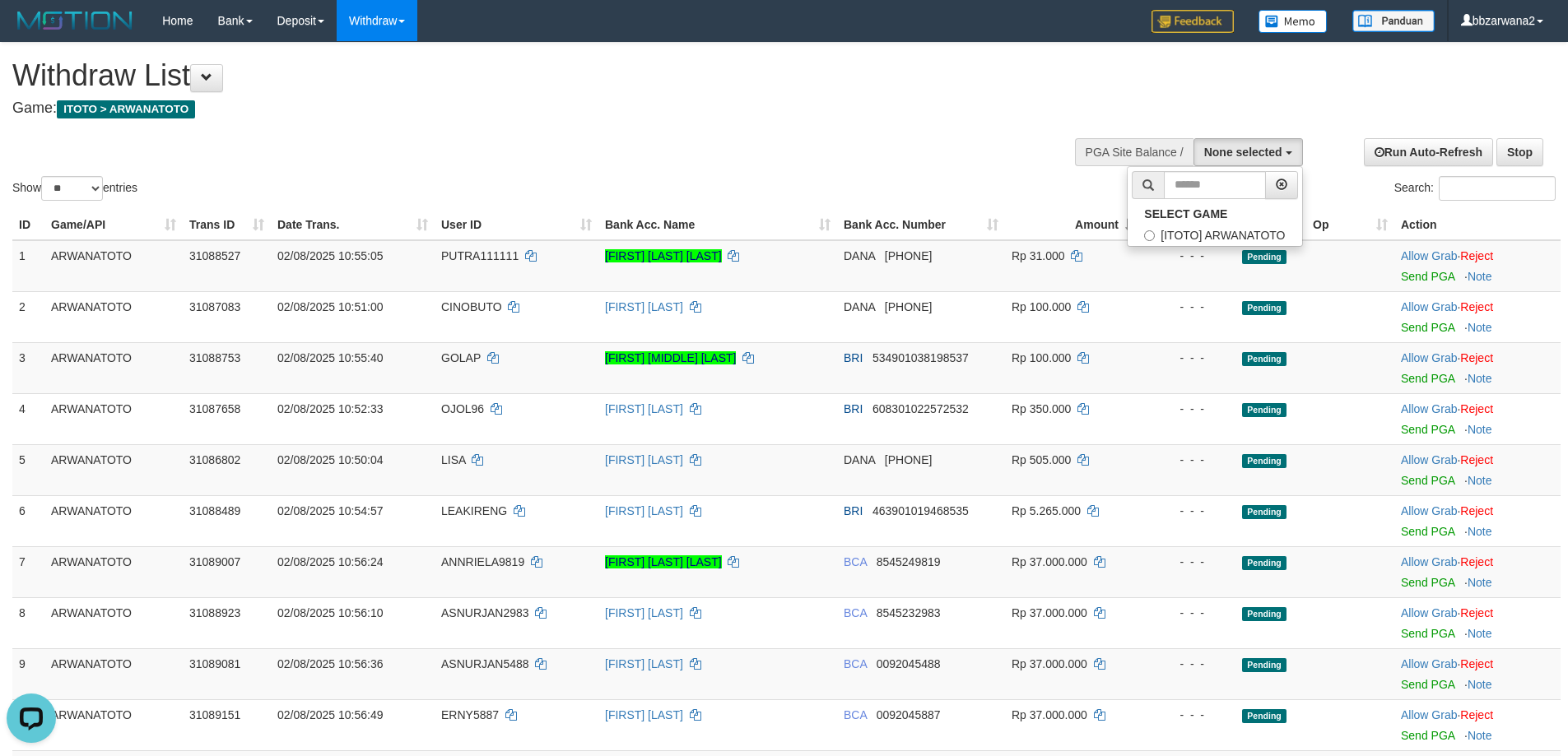 scroll, scrollTop: 15, scrollLeft: 0, axis: vertical 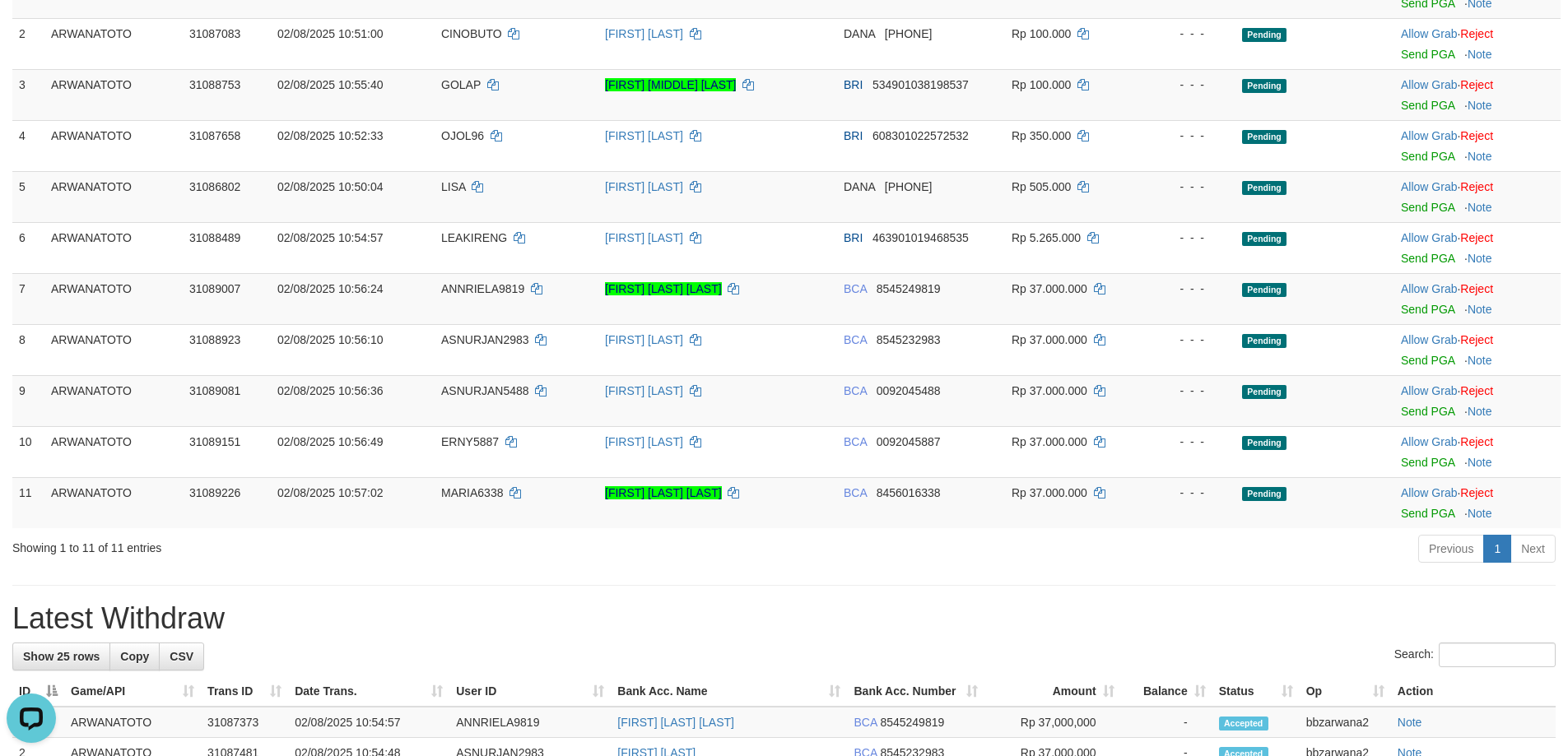 click on "**********" at bounding box center (784, 327) 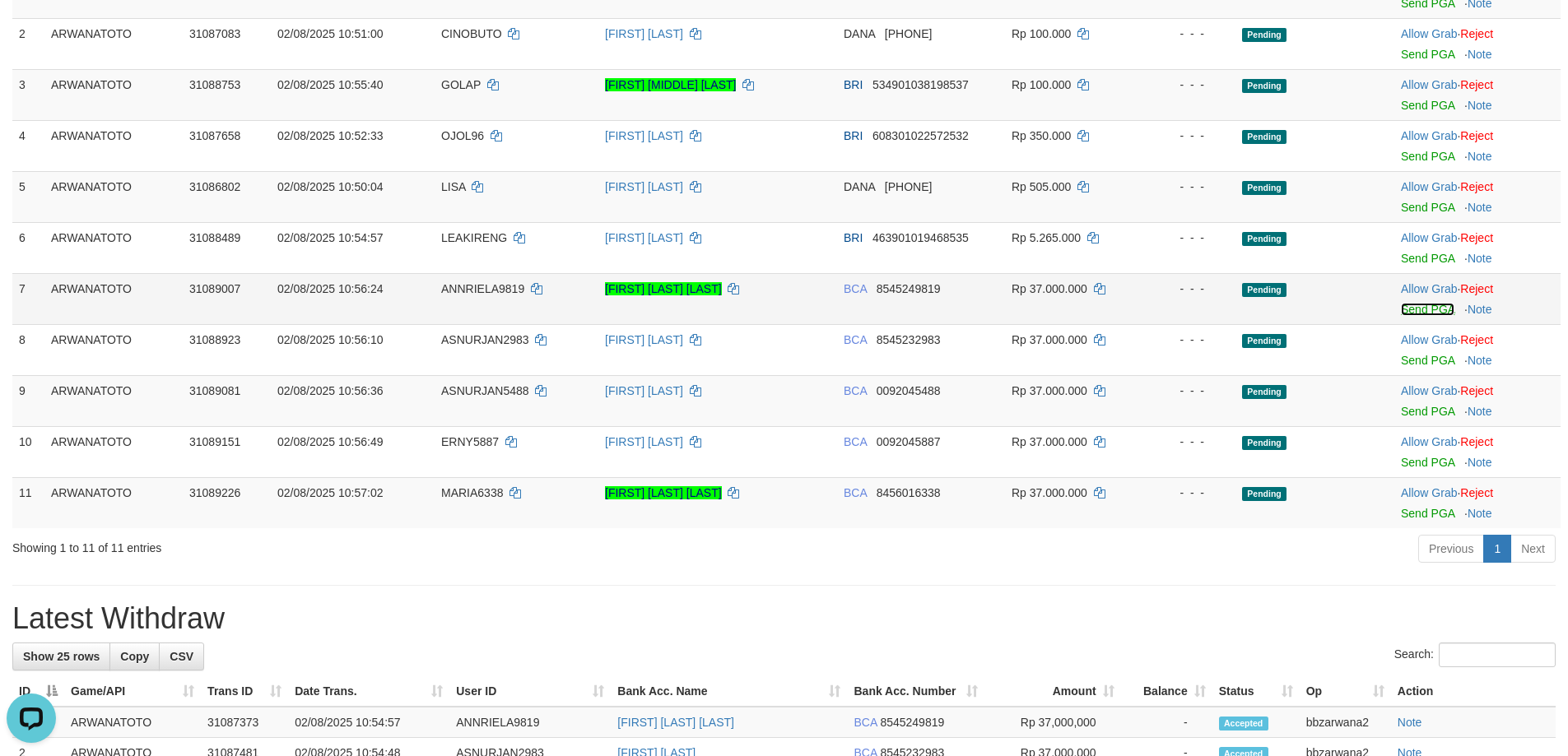 click on "Send PGA" at bounding box center (1427, 309) 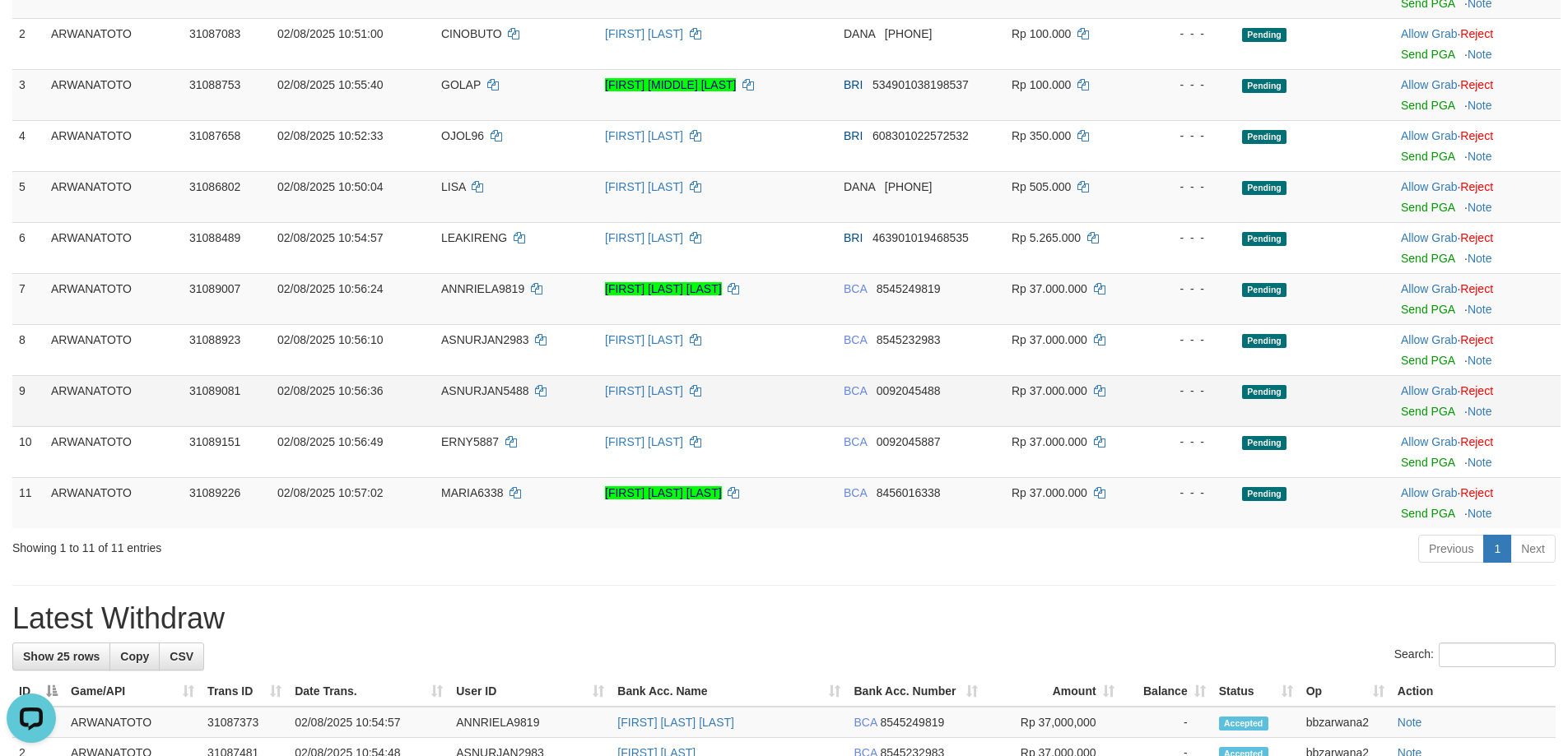 scroll, scrollTop: 489, scrollLeft: 0, axis: vertical 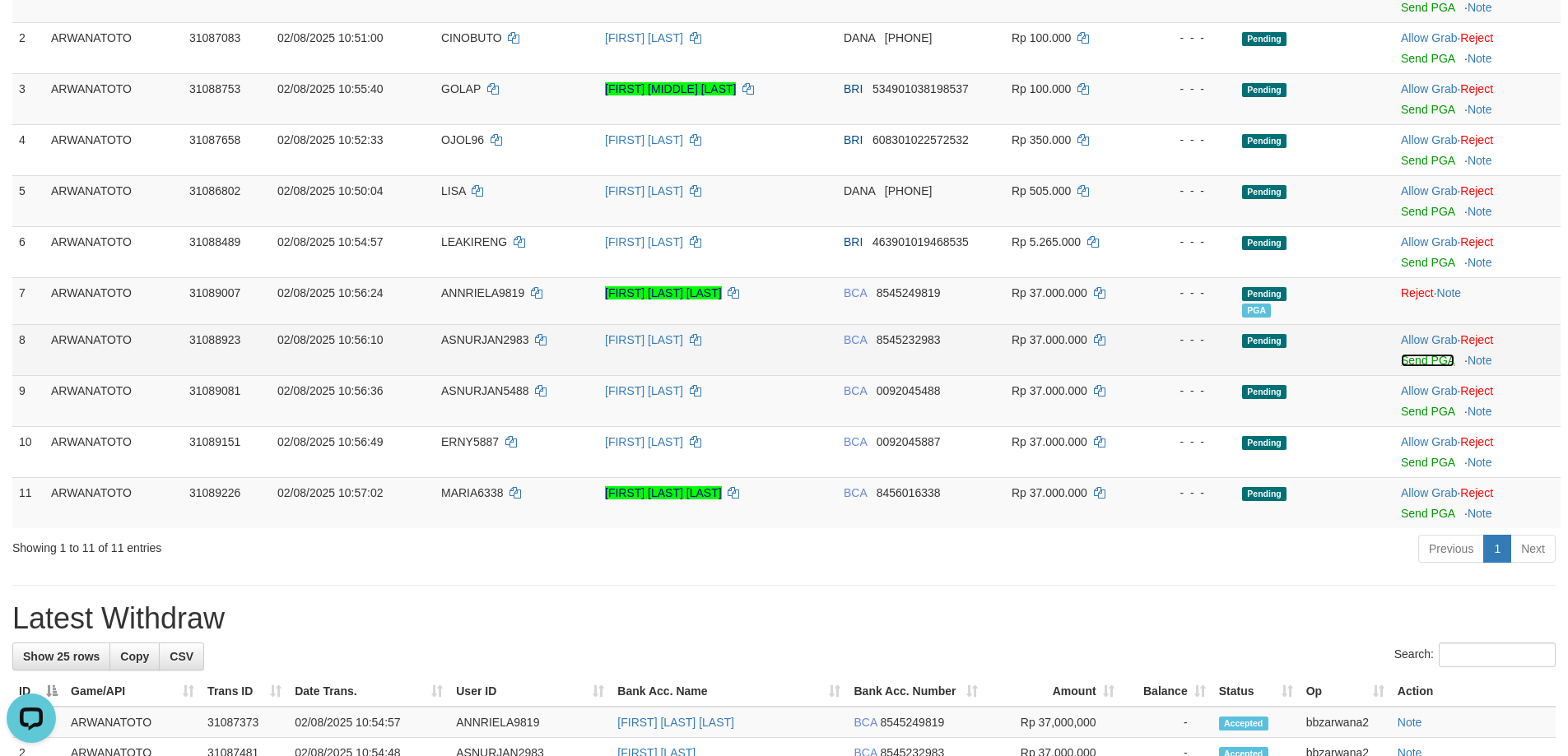 click on "Send PGA" at bounding box center (1427, 360) 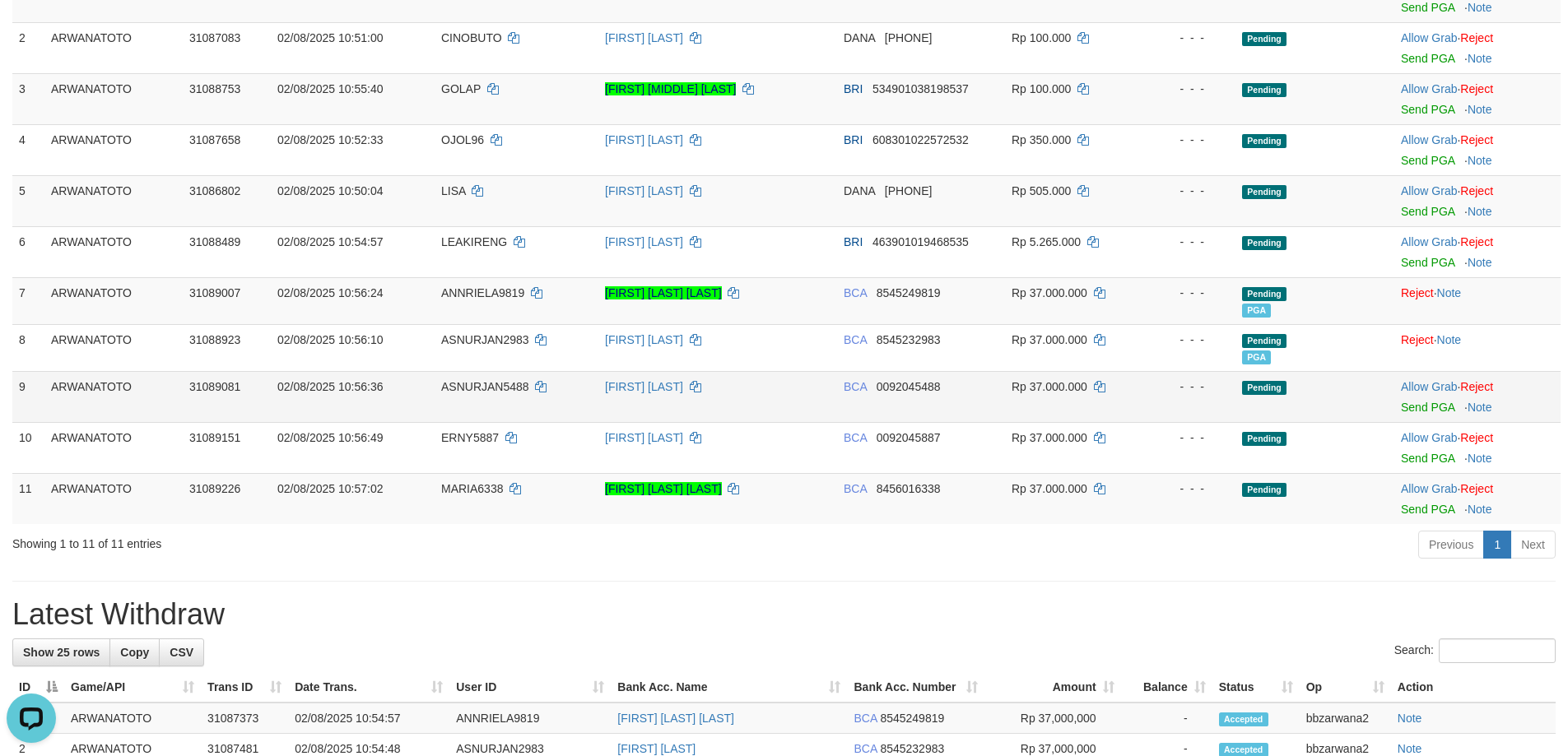 scroll, scrollTop: 485, scrollLeft: 0, axis: vertical 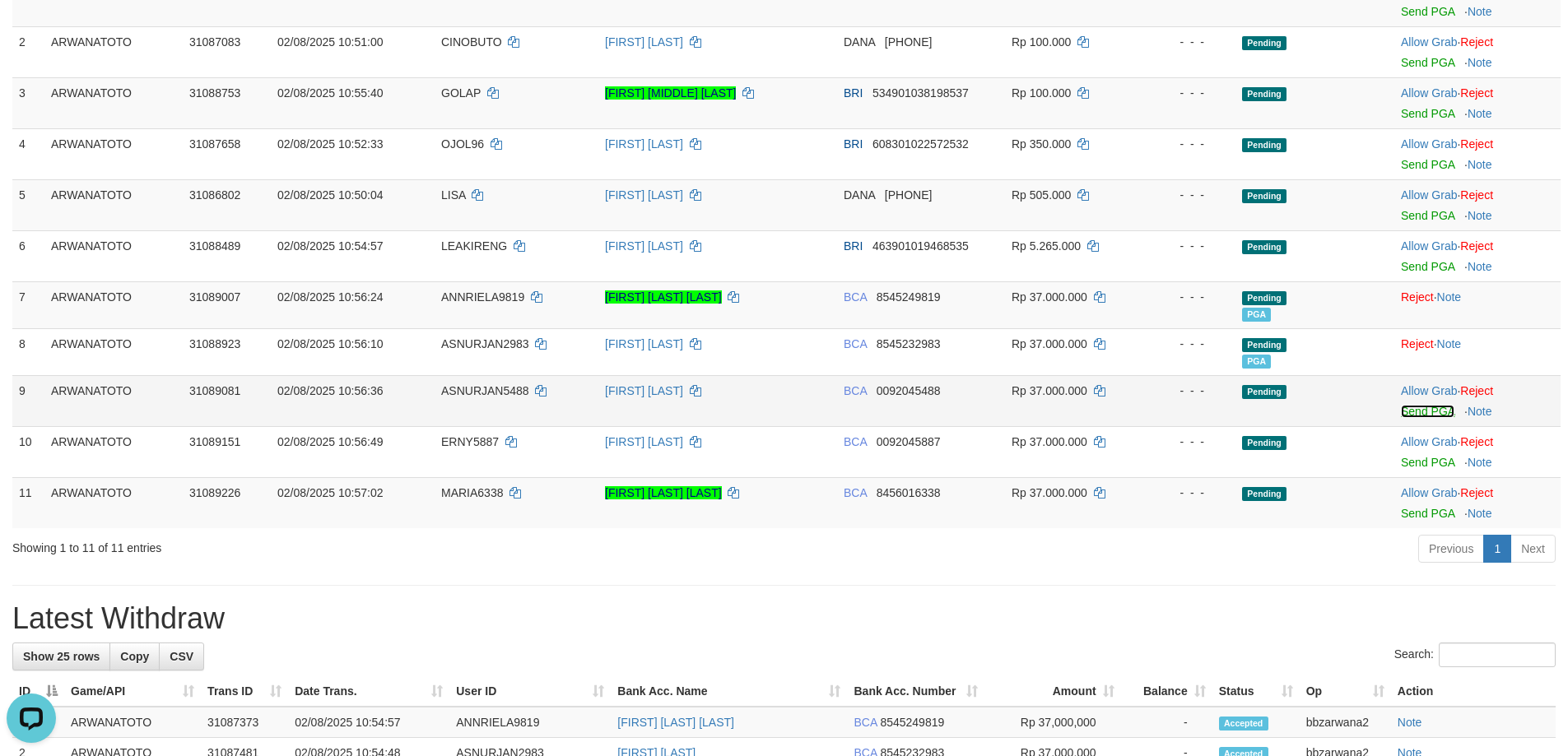 click on "Send PGA" at bounding box center [1427, 411] 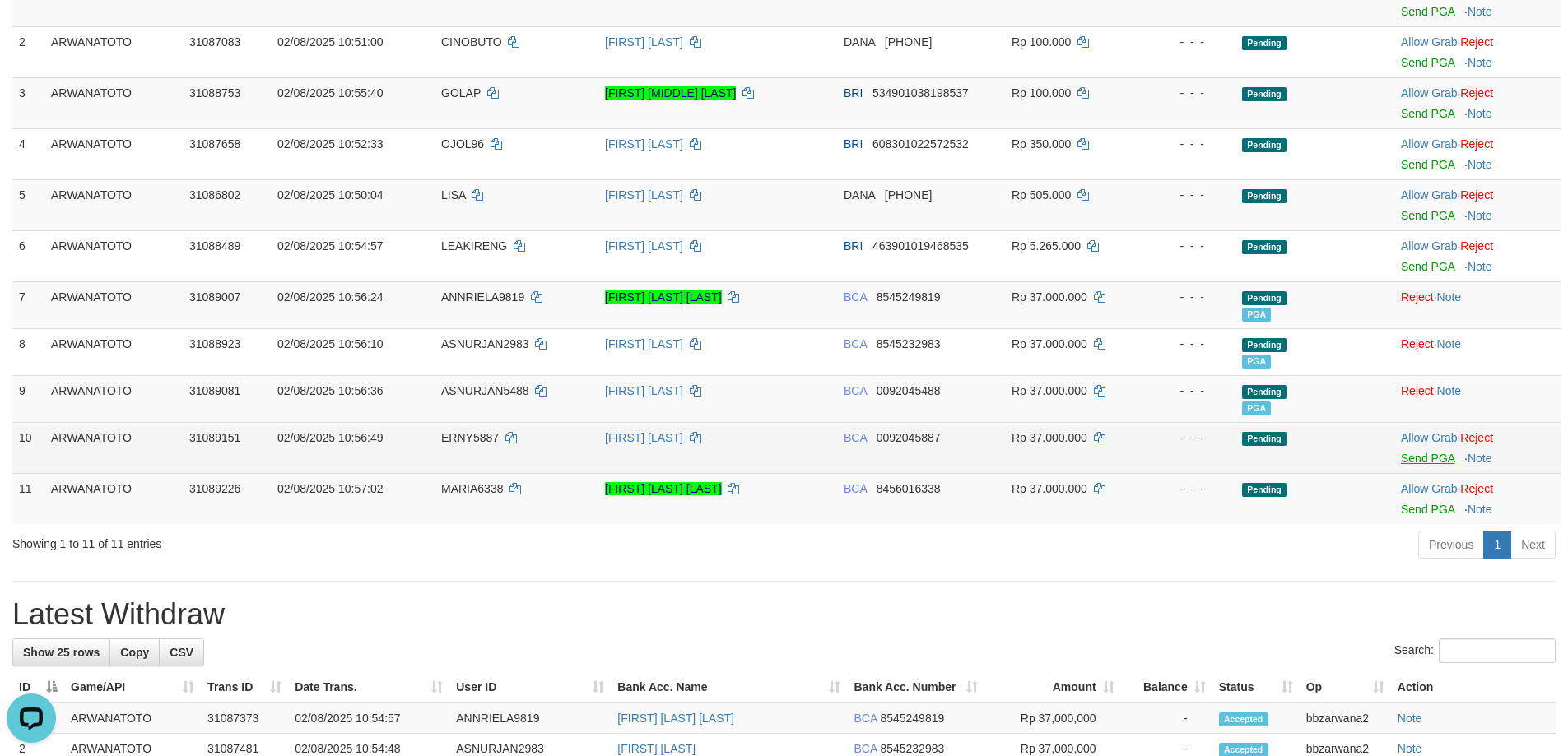 scroll, scrollTop: 481, scrollLeft: 0, axis: vertical 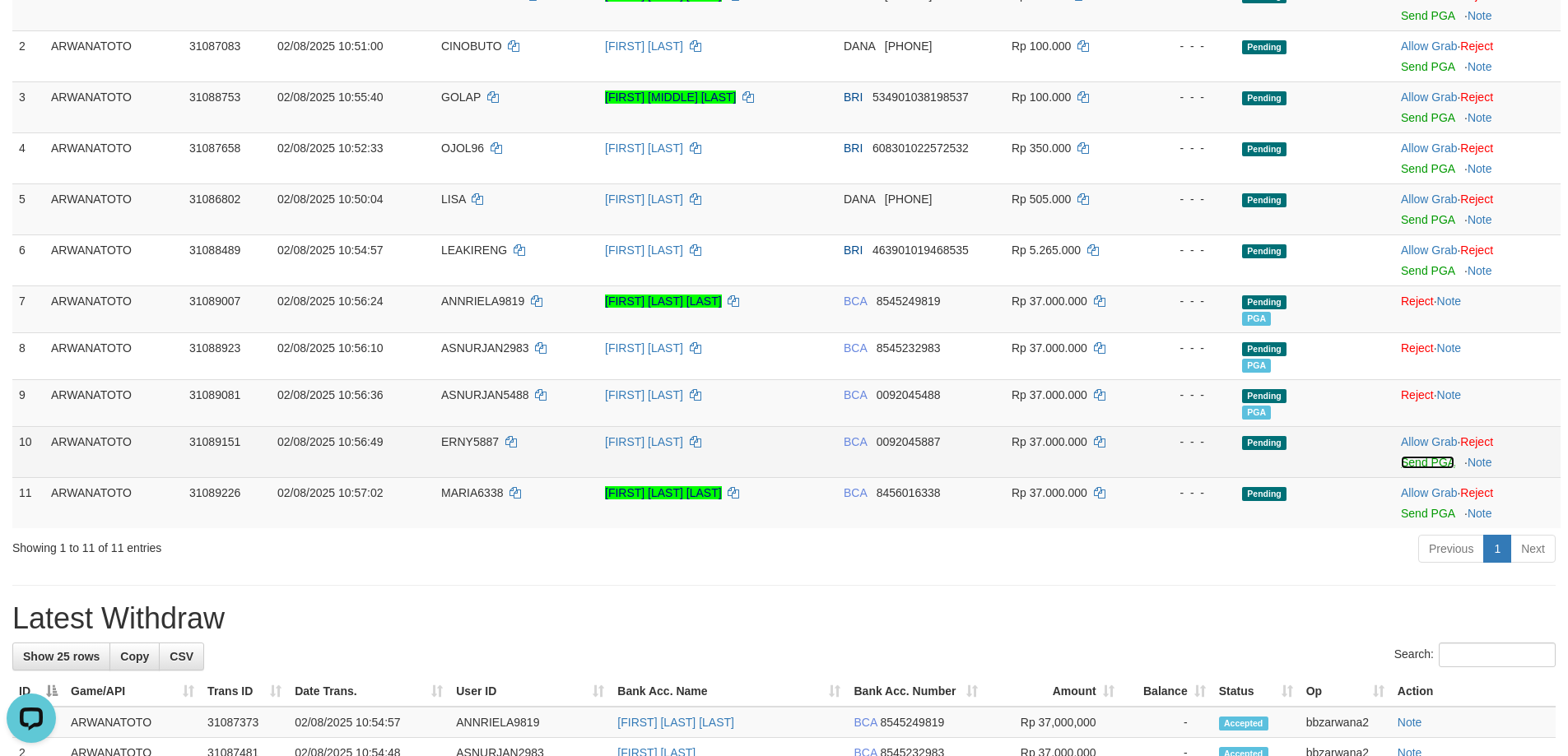 click on "Send PGA" at bounding box center [1427, 462] 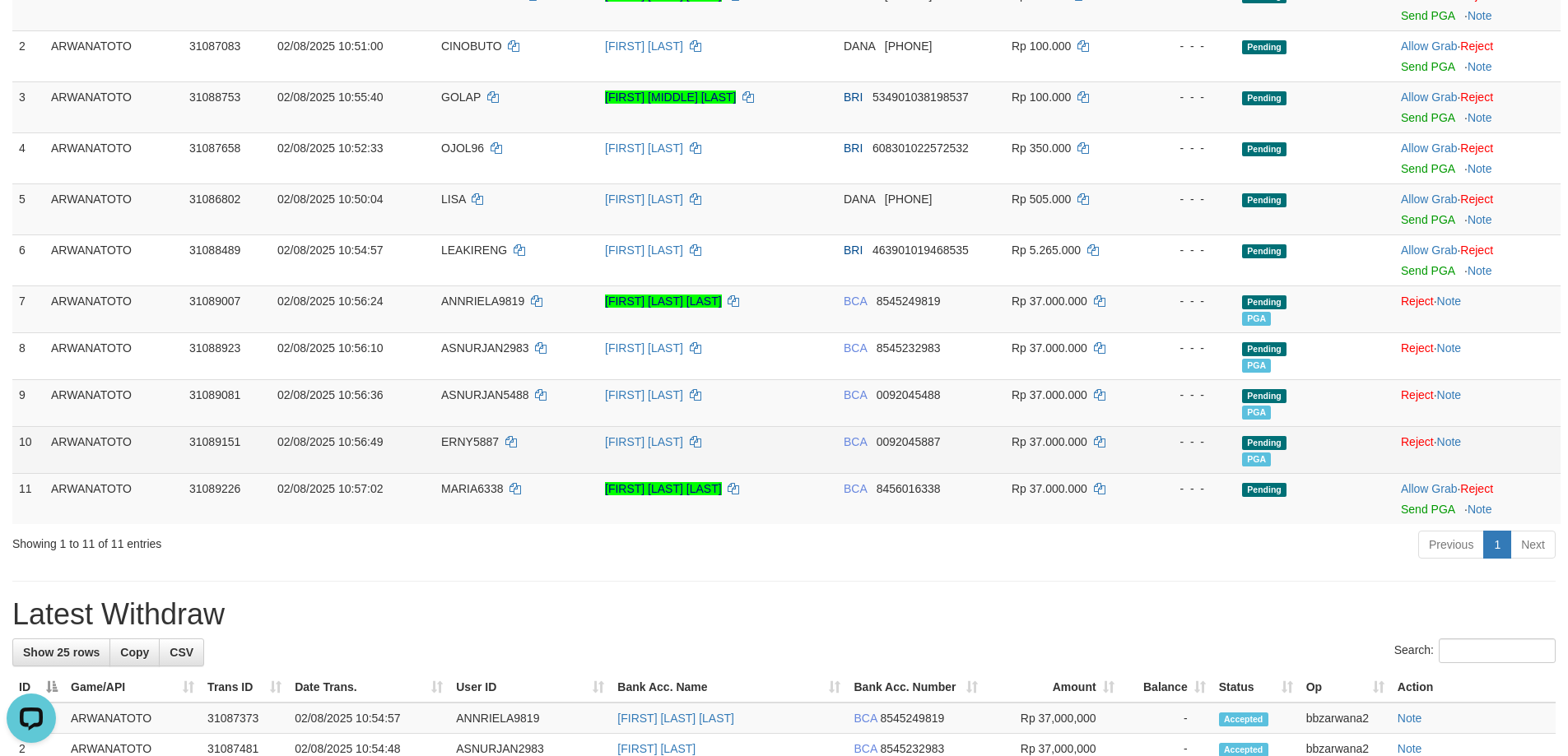 scroll, scrollTop: 477, scrollLeft: 0, axis: vertical 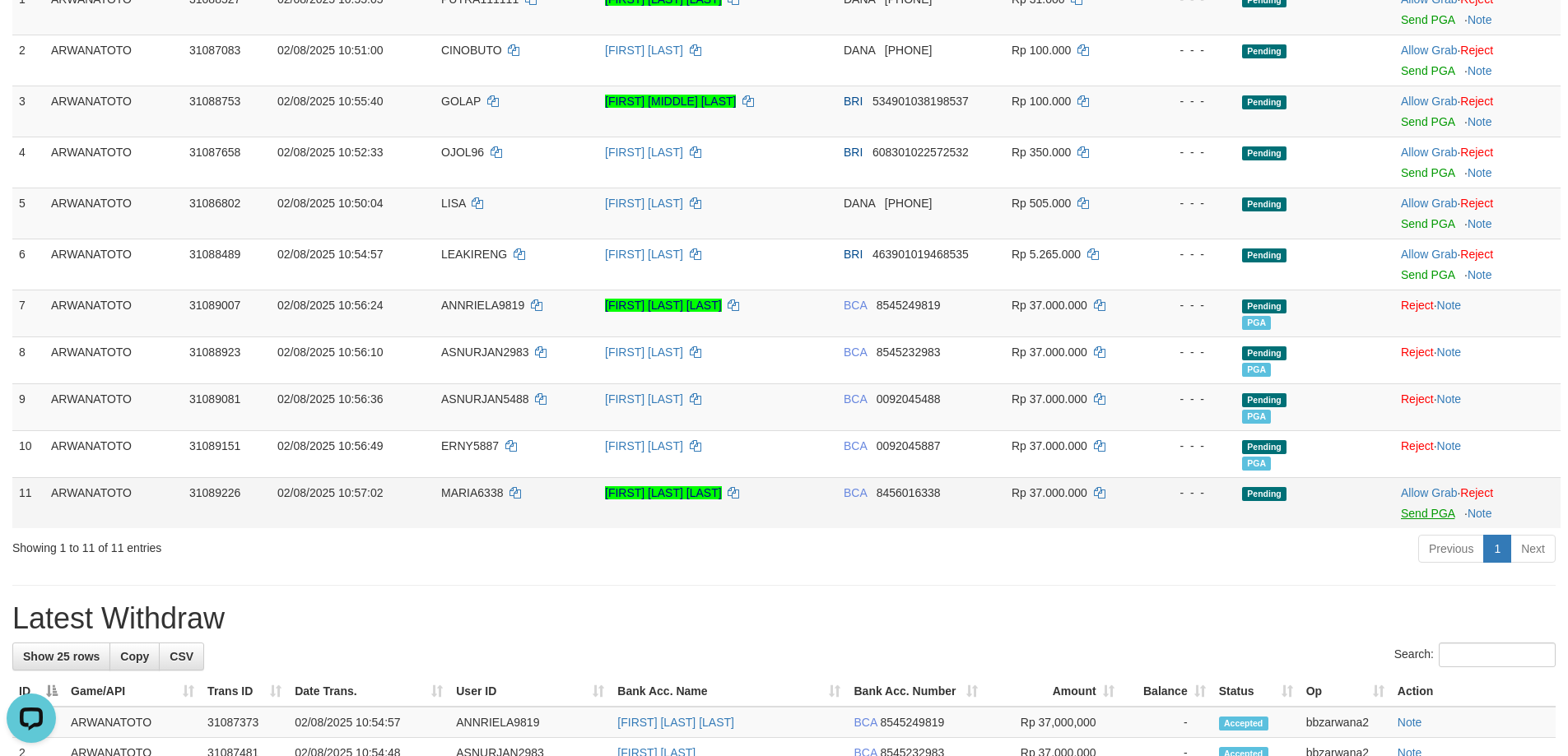 click on "Allow Grab   ·    Reject Send PGA     ·    Note" at bounding box center [1477, 503] 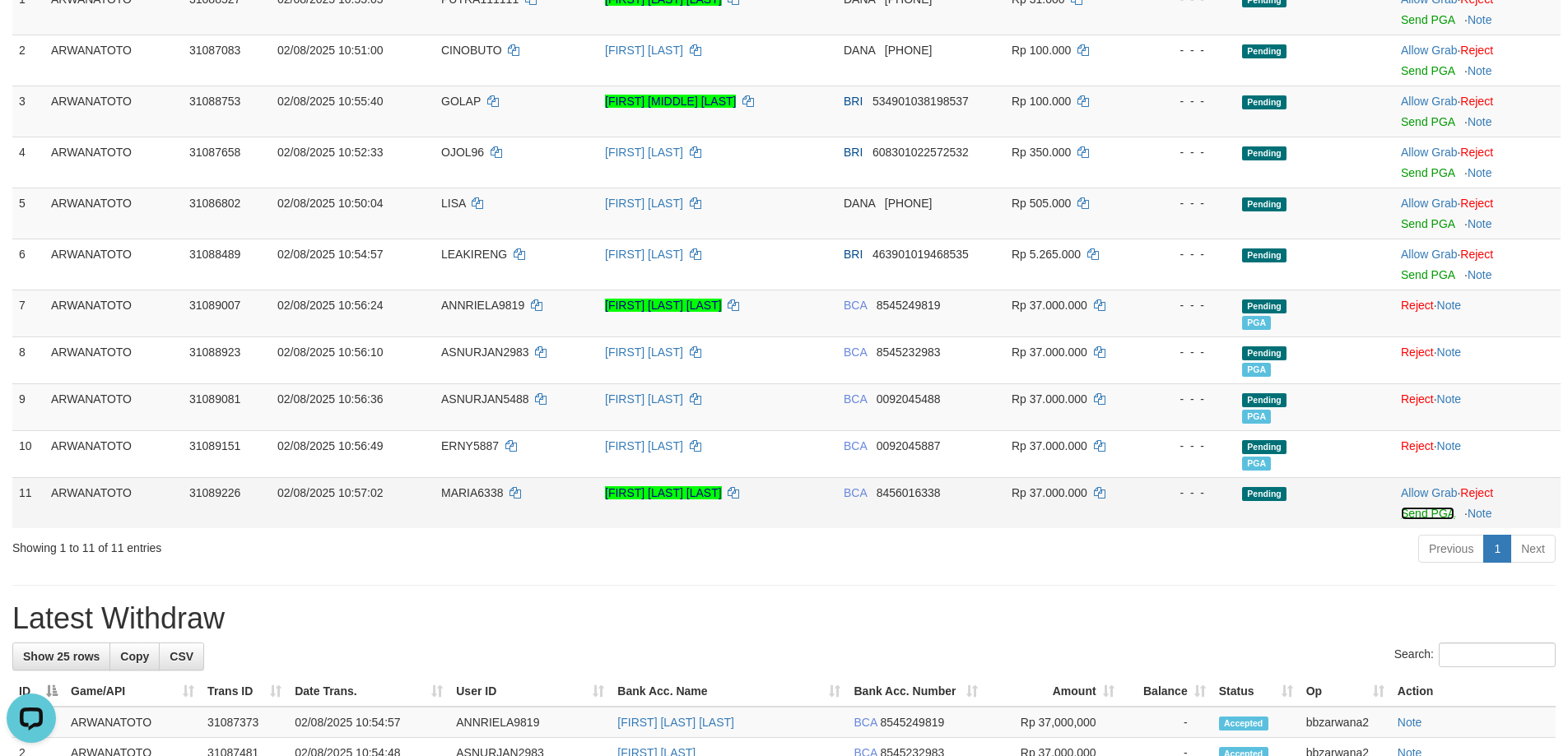 click on "Send PGA" at bounding box center (1427, 513) 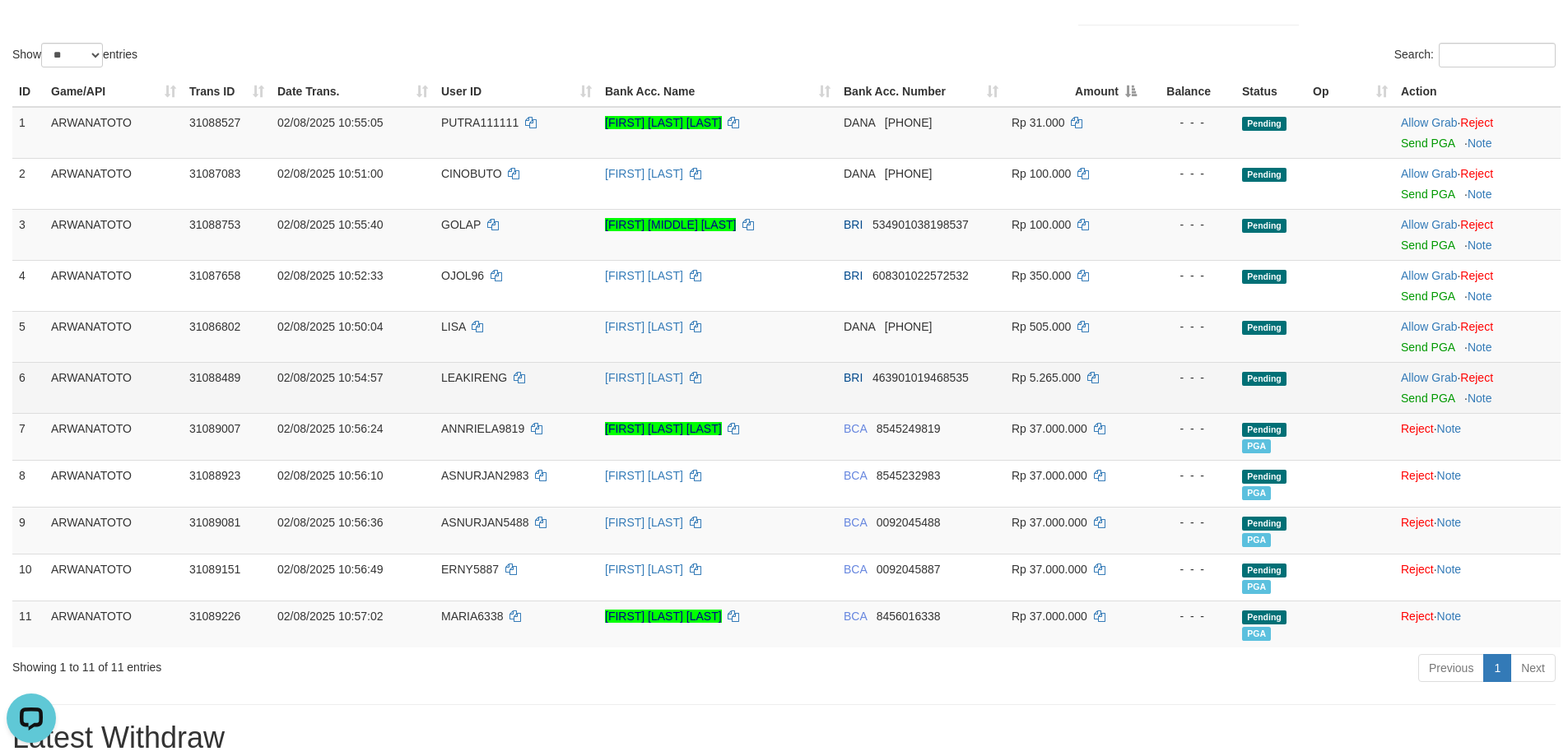 scroll, scrollTop: 0, scrollLeft: 0, axis: both 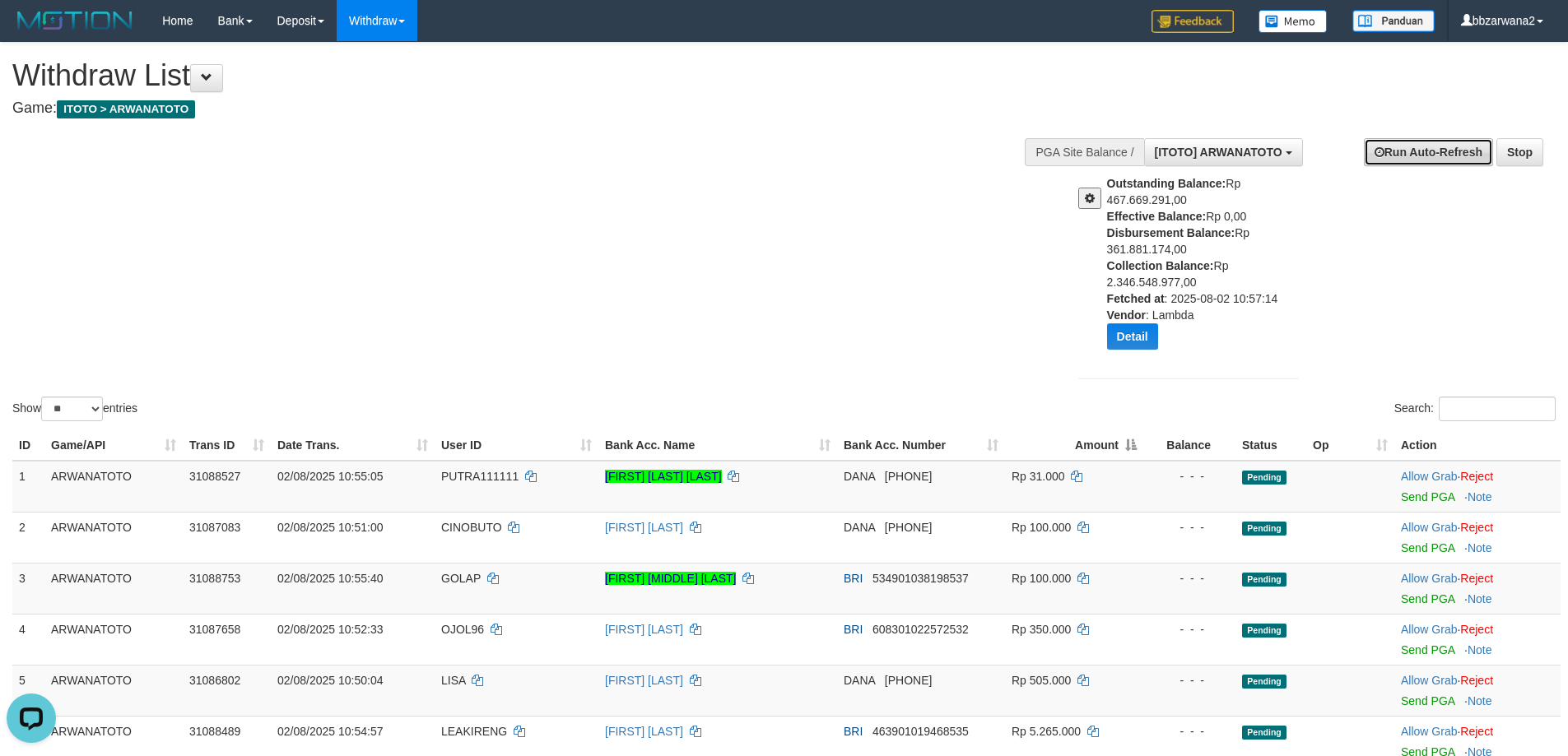 click on "Run Auto-Refresh" at bounding box center (1428, 152) 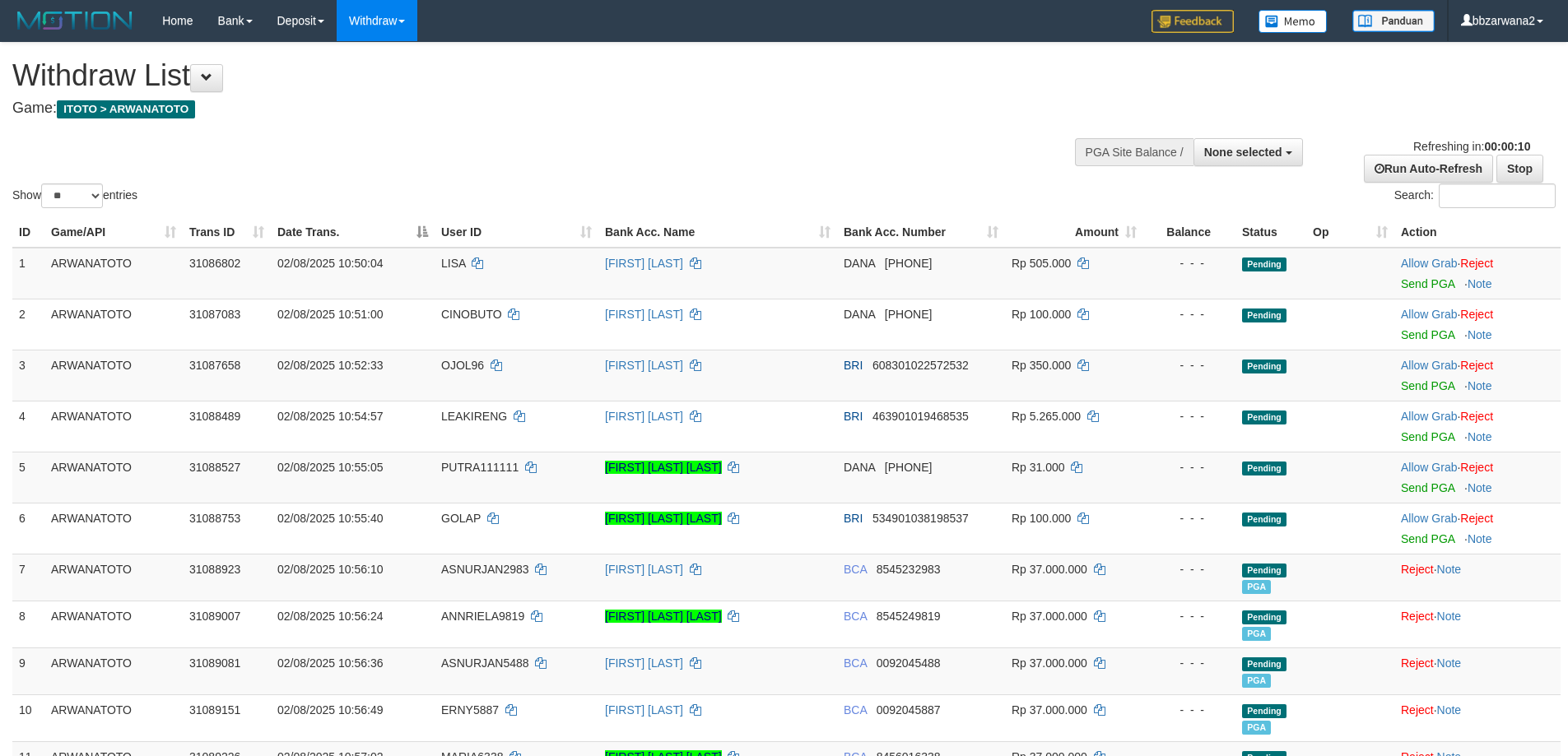 select 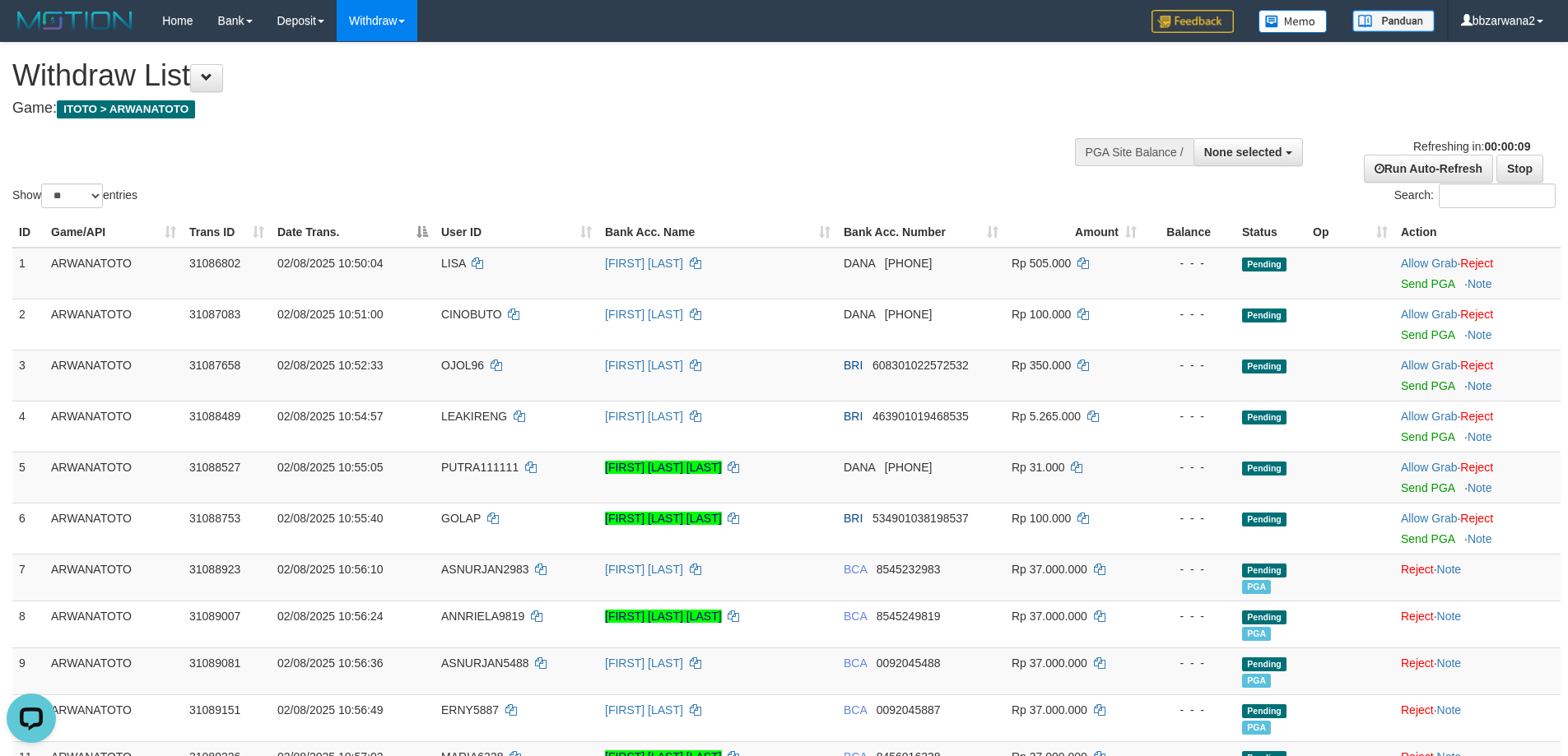 scroll, scrollTop: 0, scrollLeft: 0, axis: both 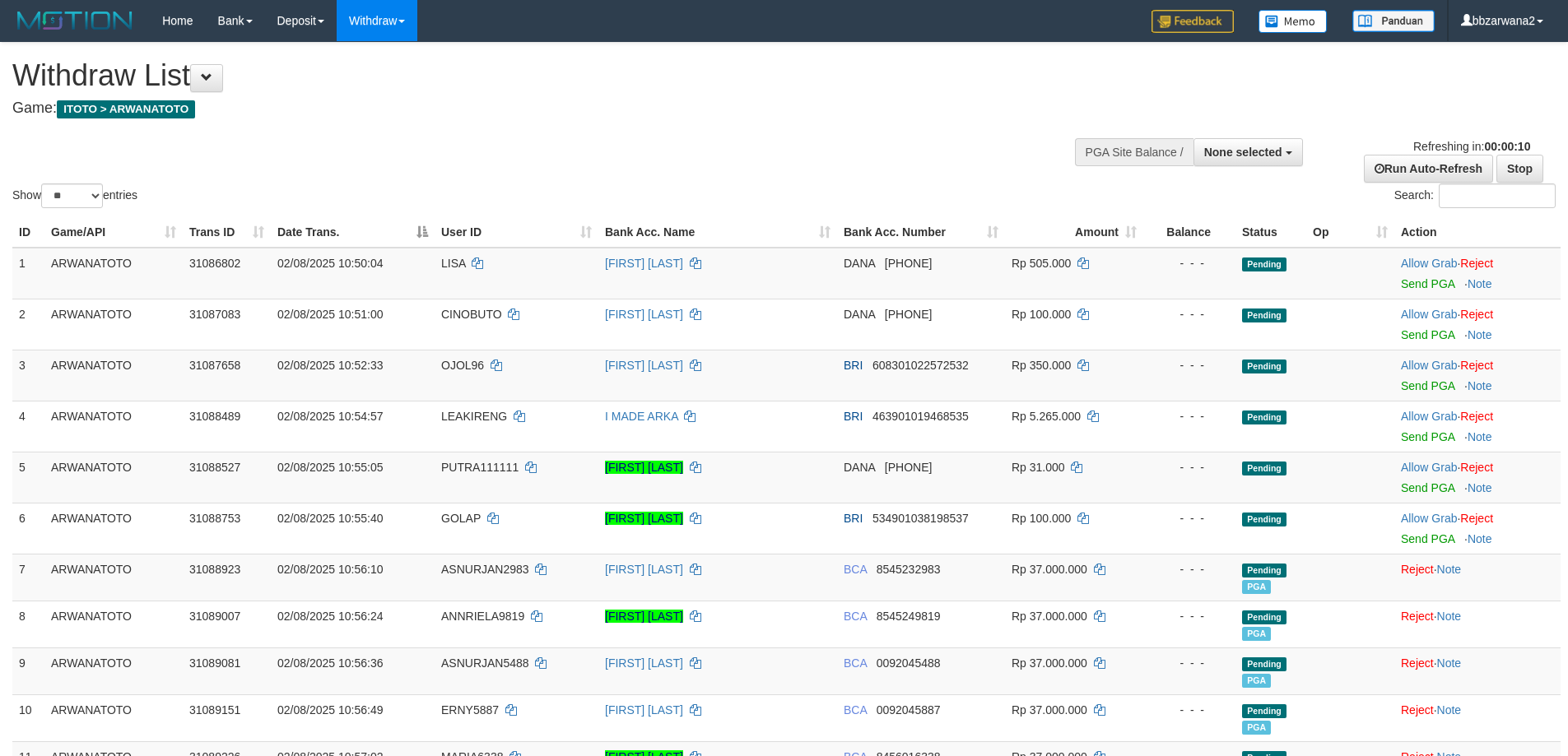 select 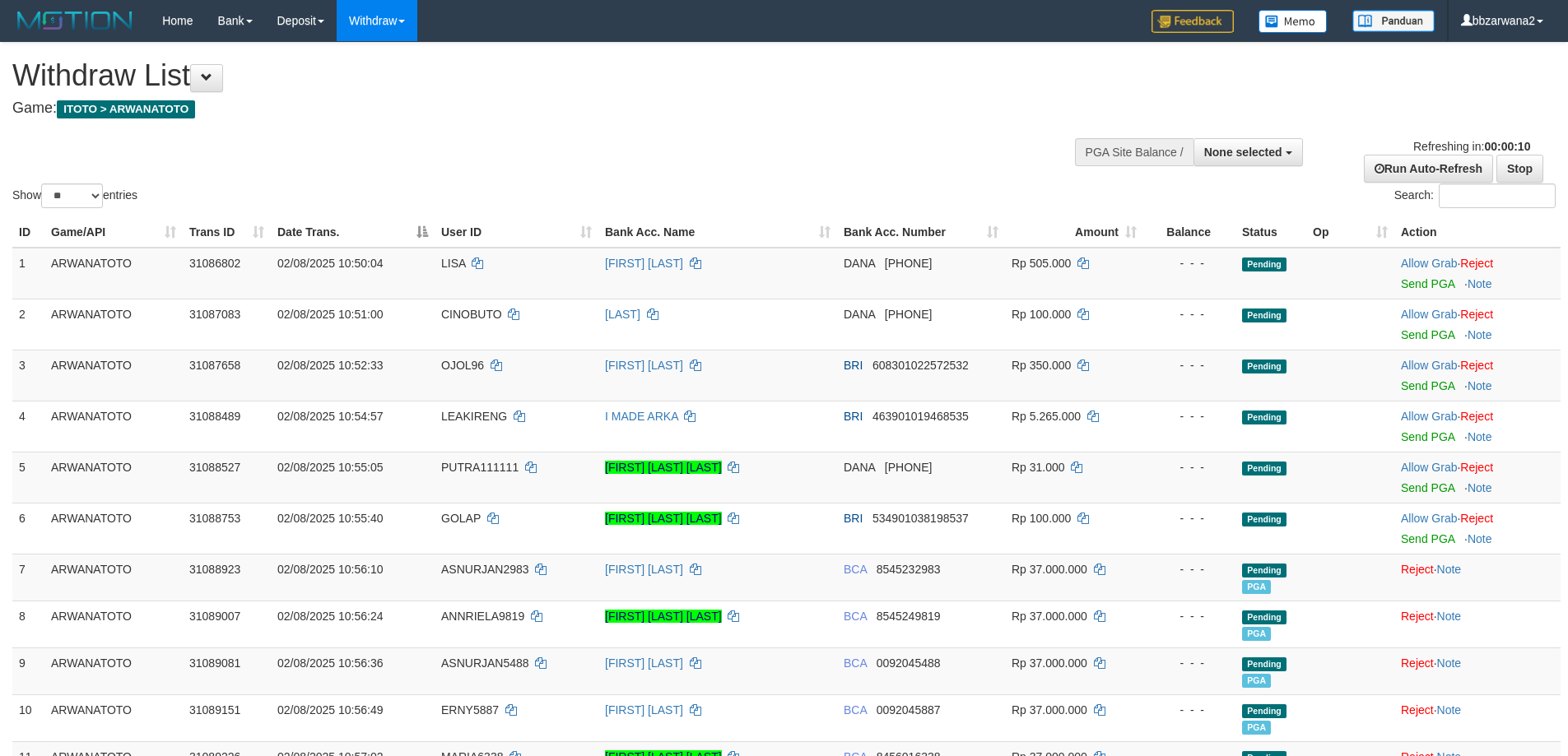 select 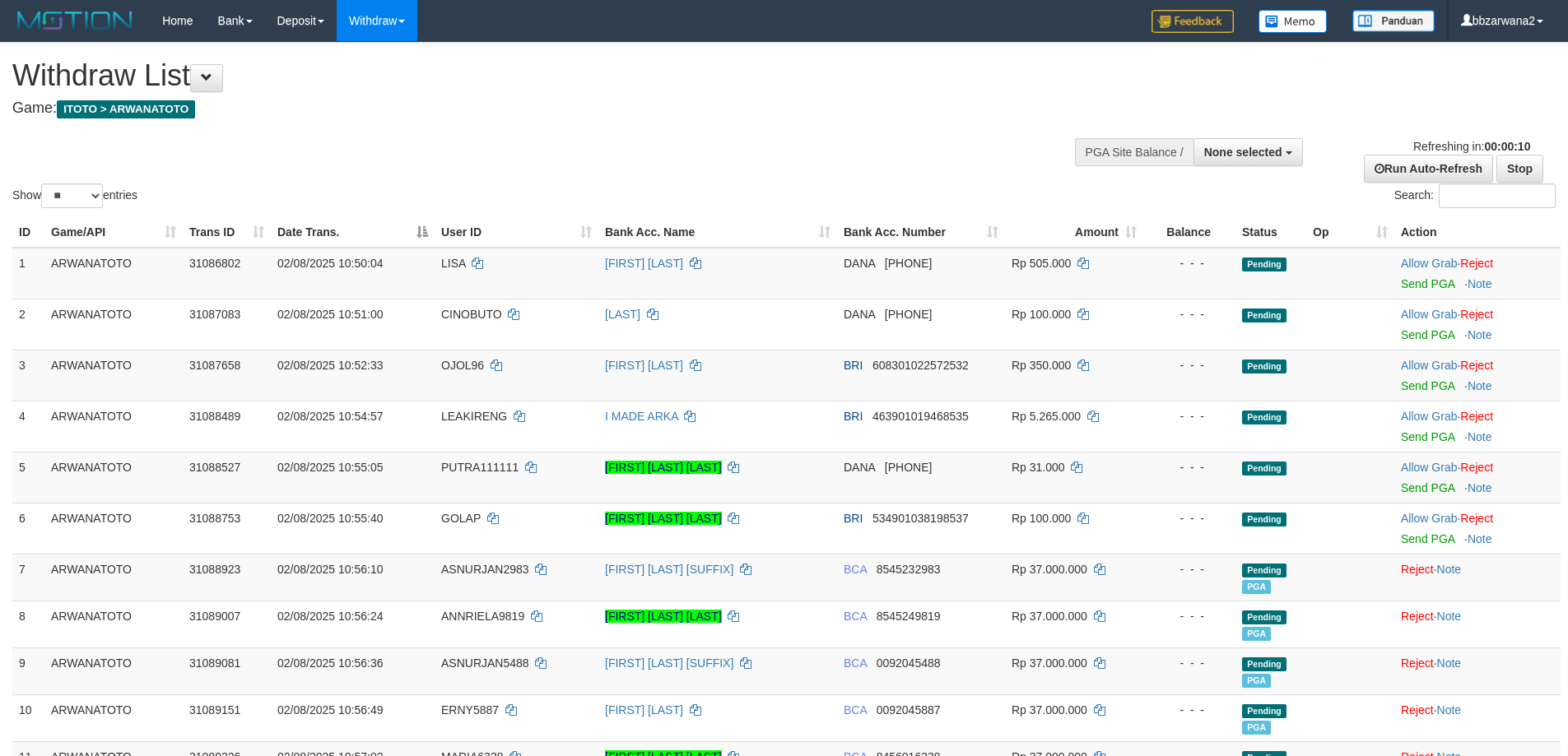 select 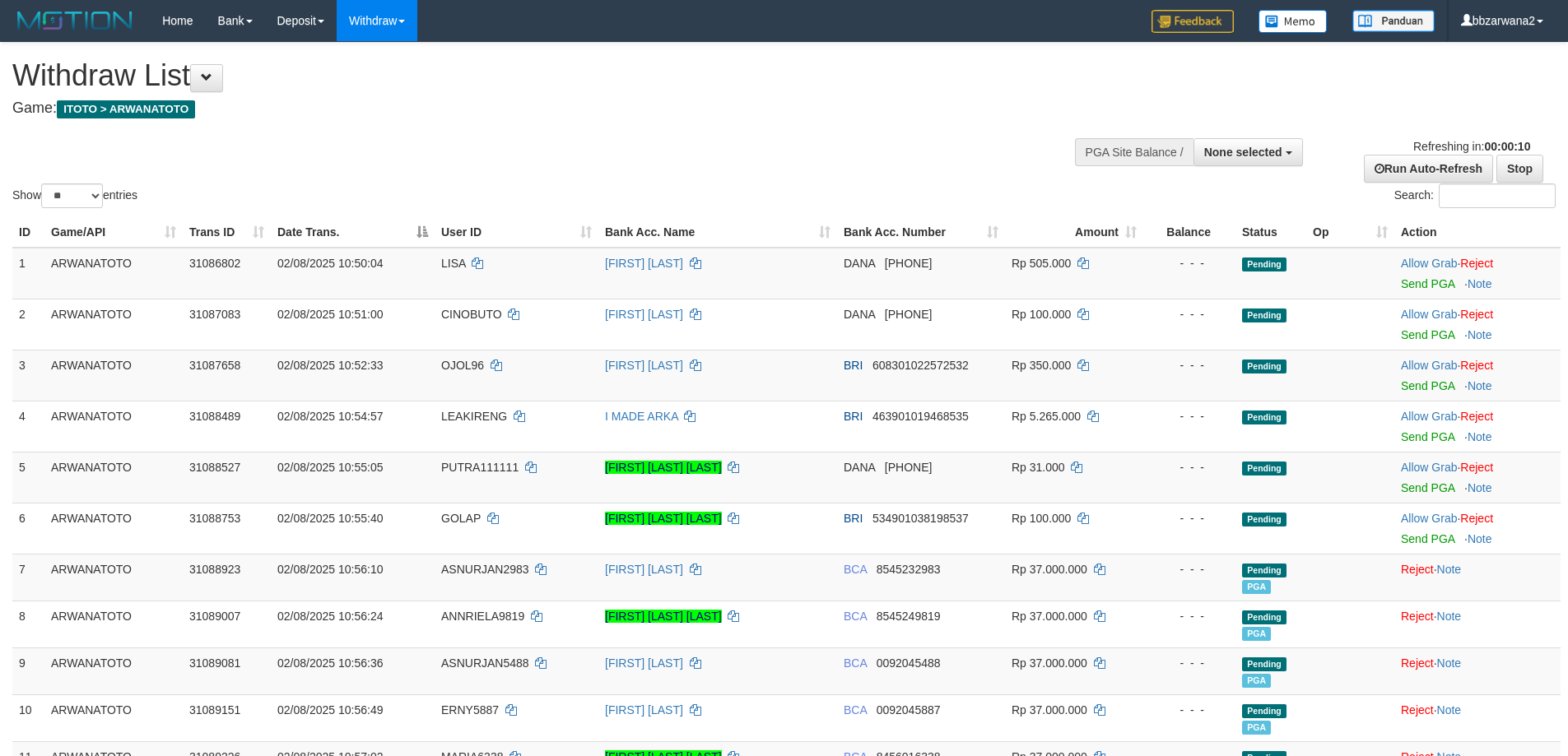 select 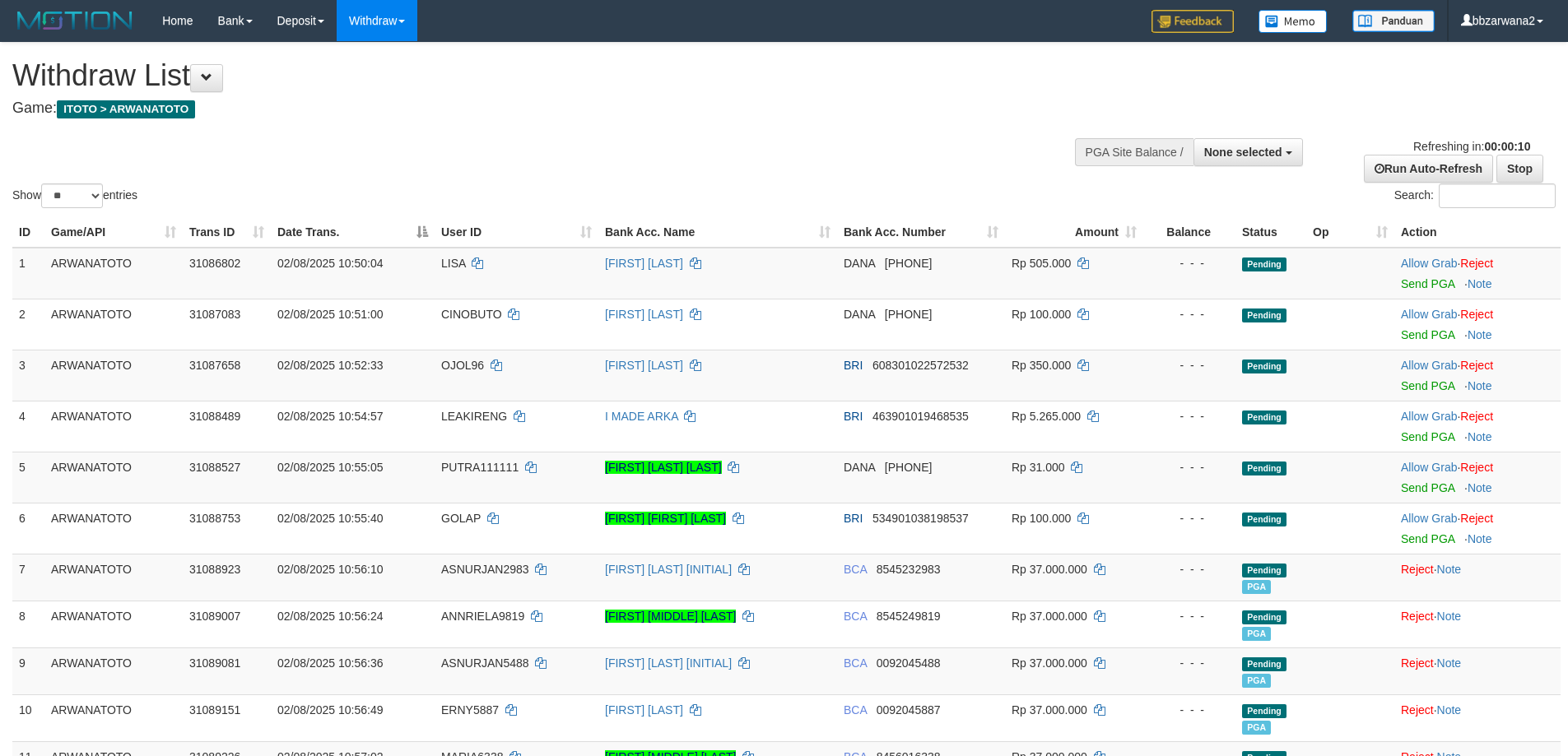 select 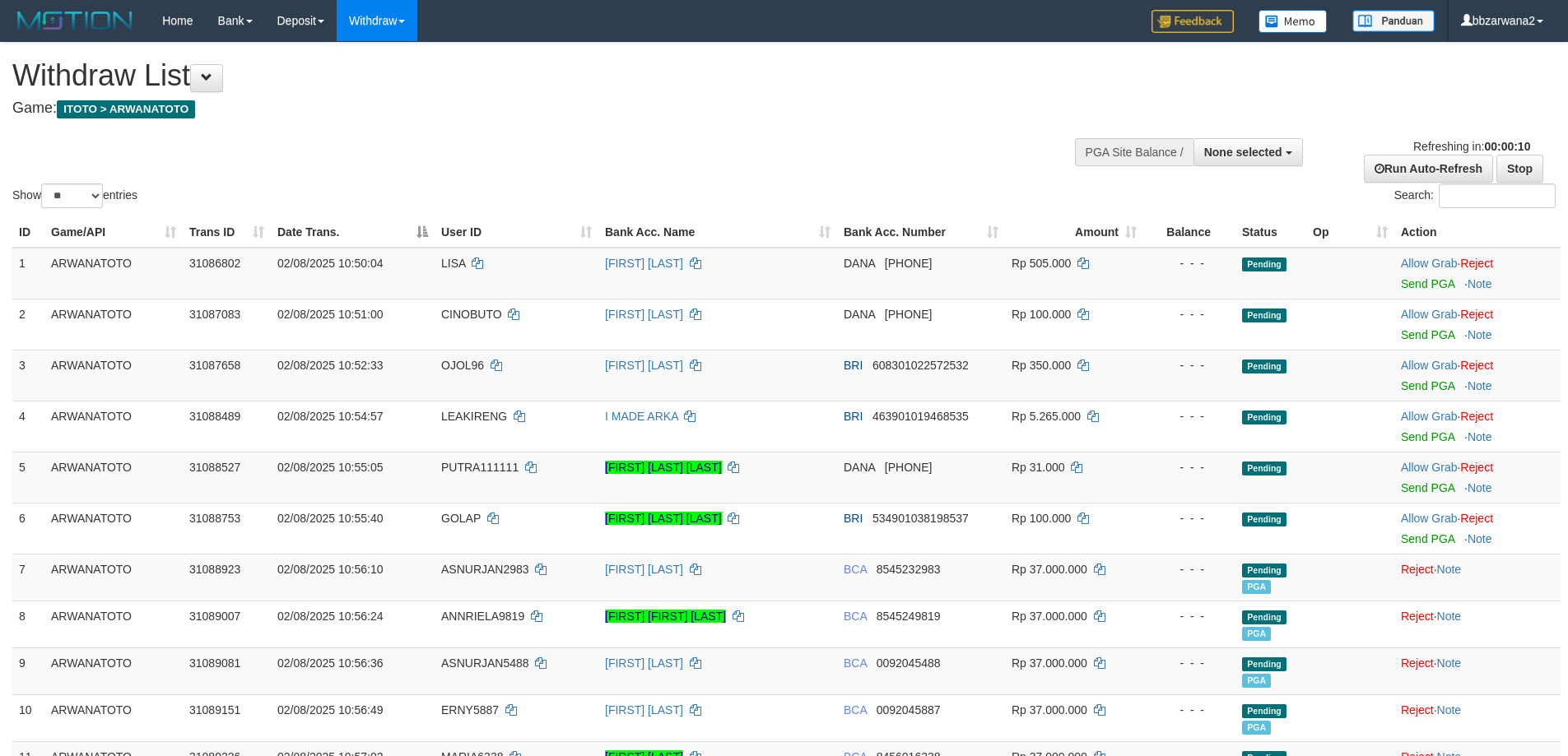 select 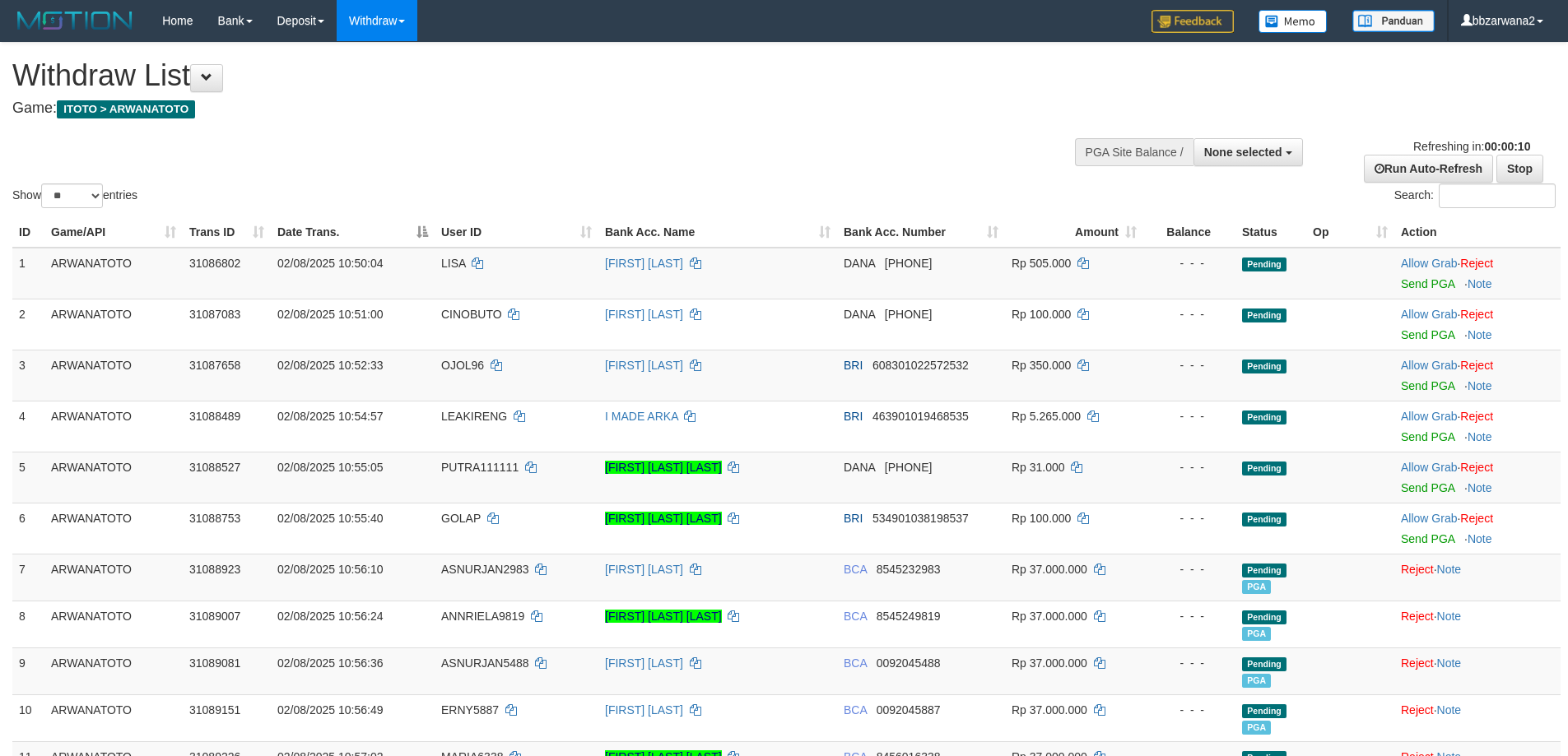 select 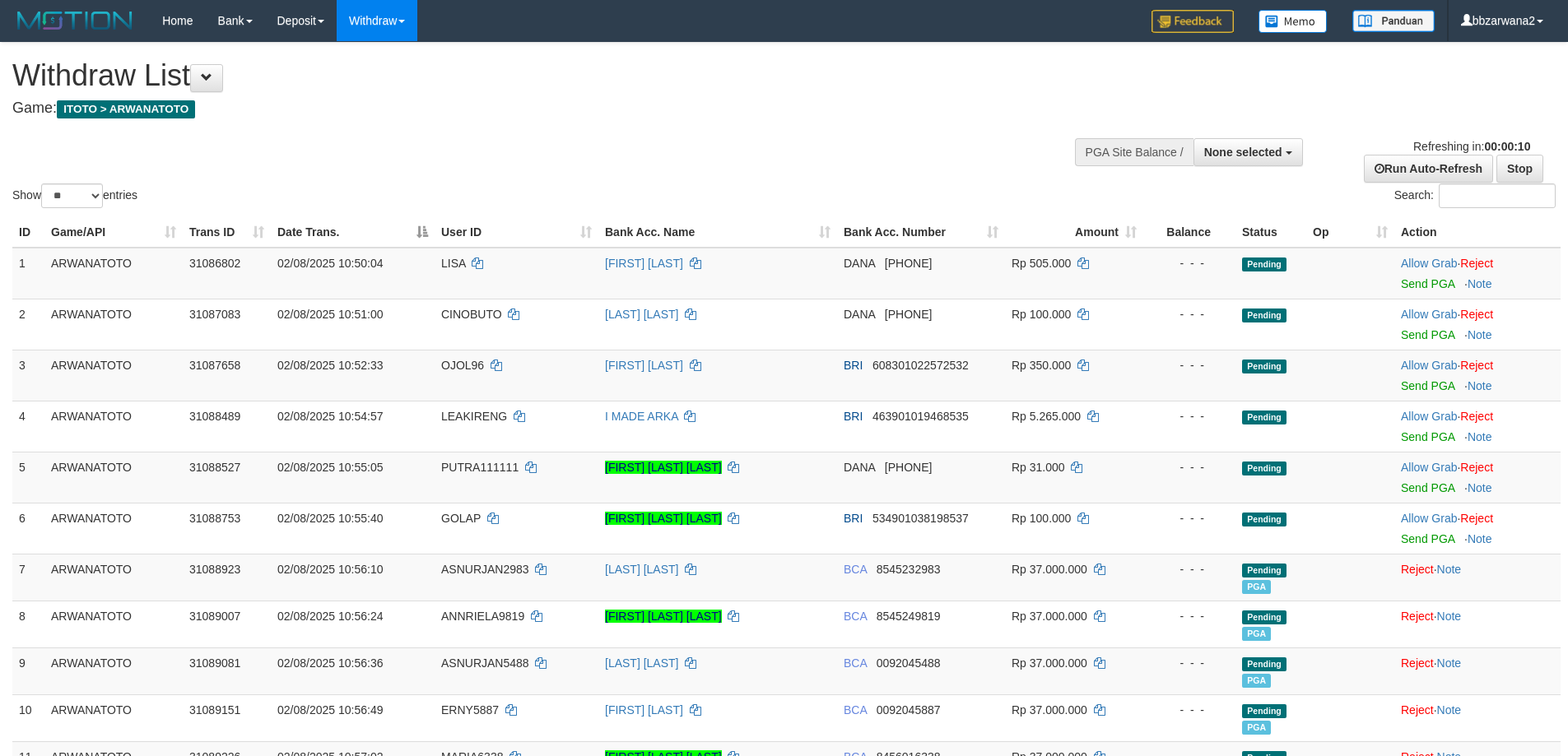 select 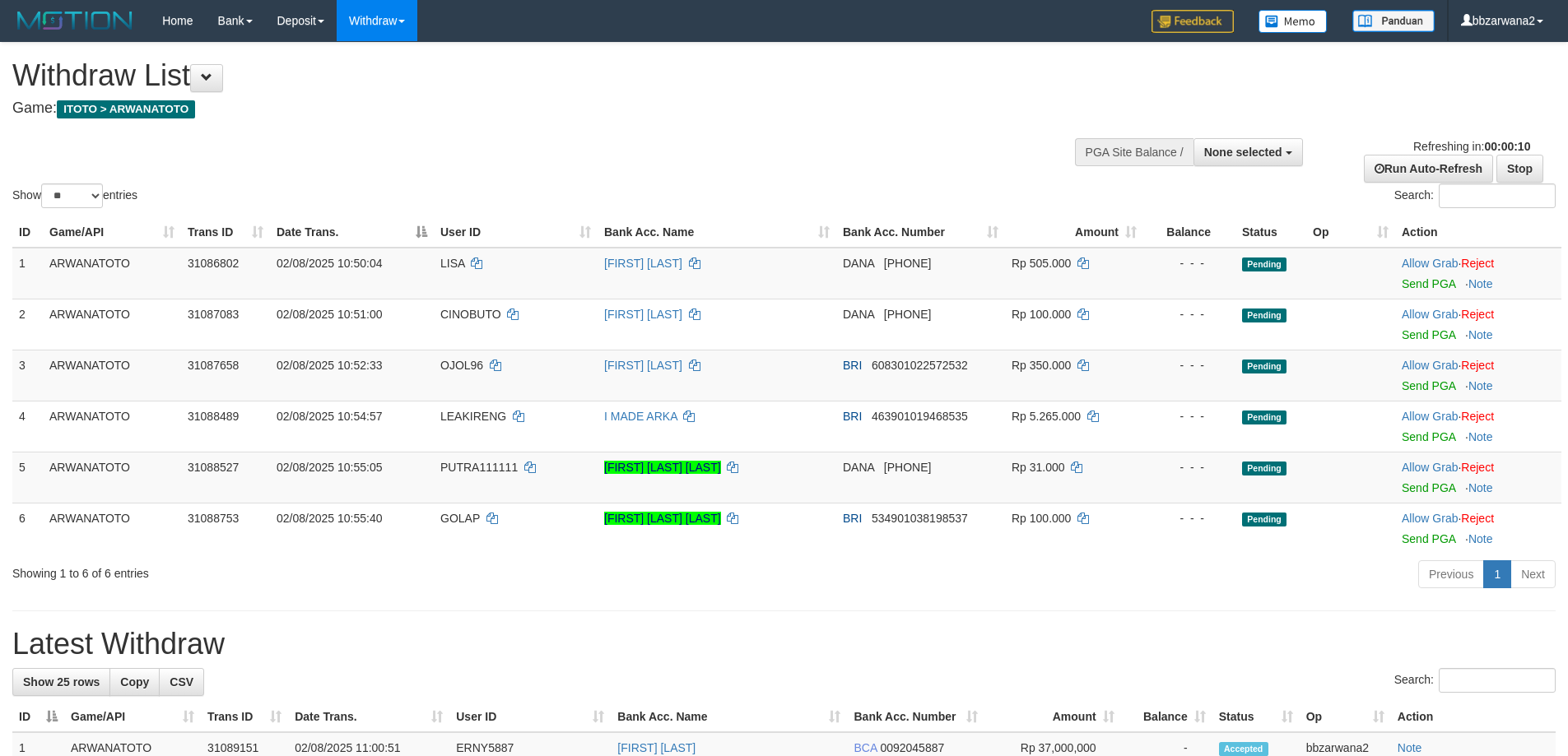 select 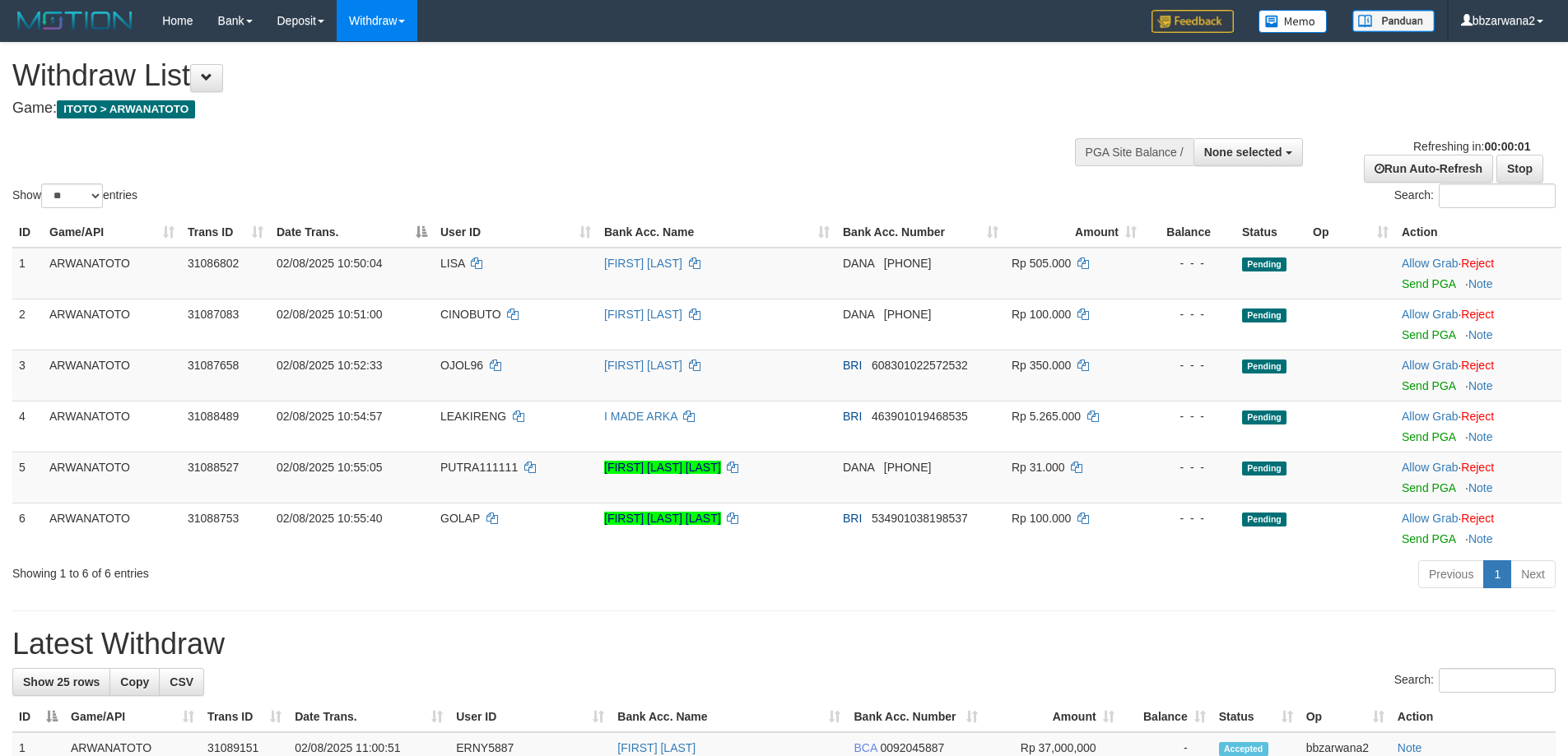 scroll, scrollTop: 0, scrollLeft: 0, axis: both 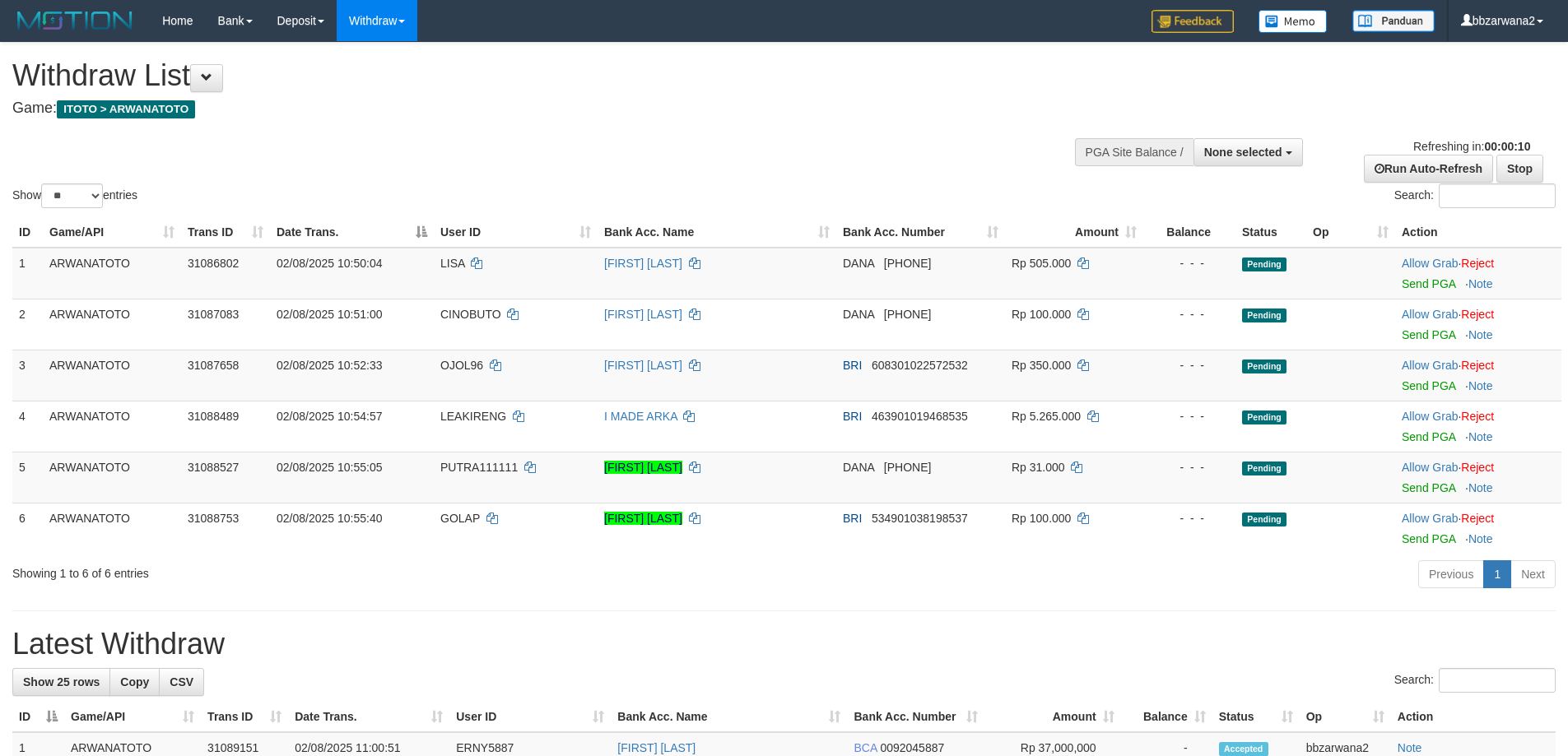 select 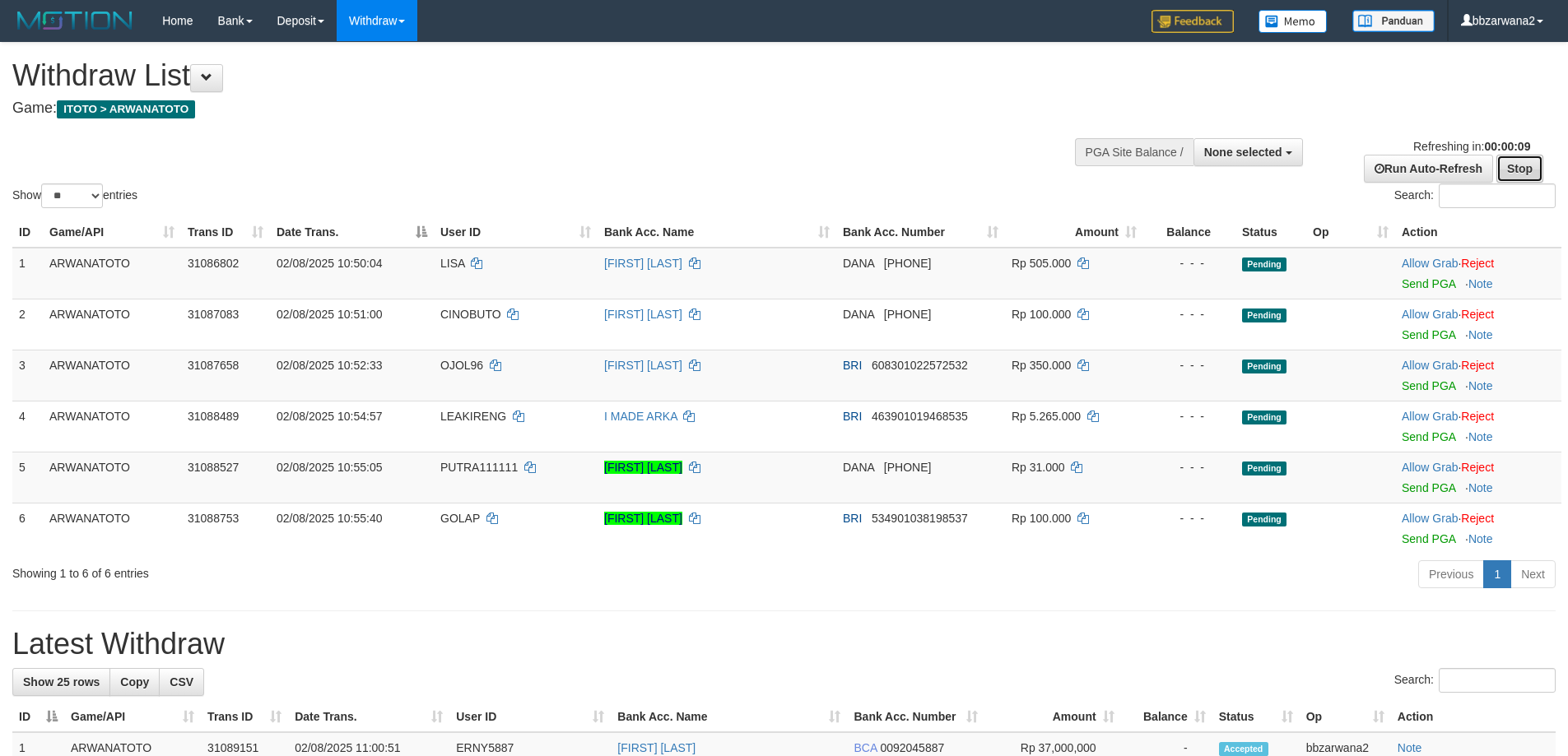 click on "Stop" at bounding box center (1519, 169) 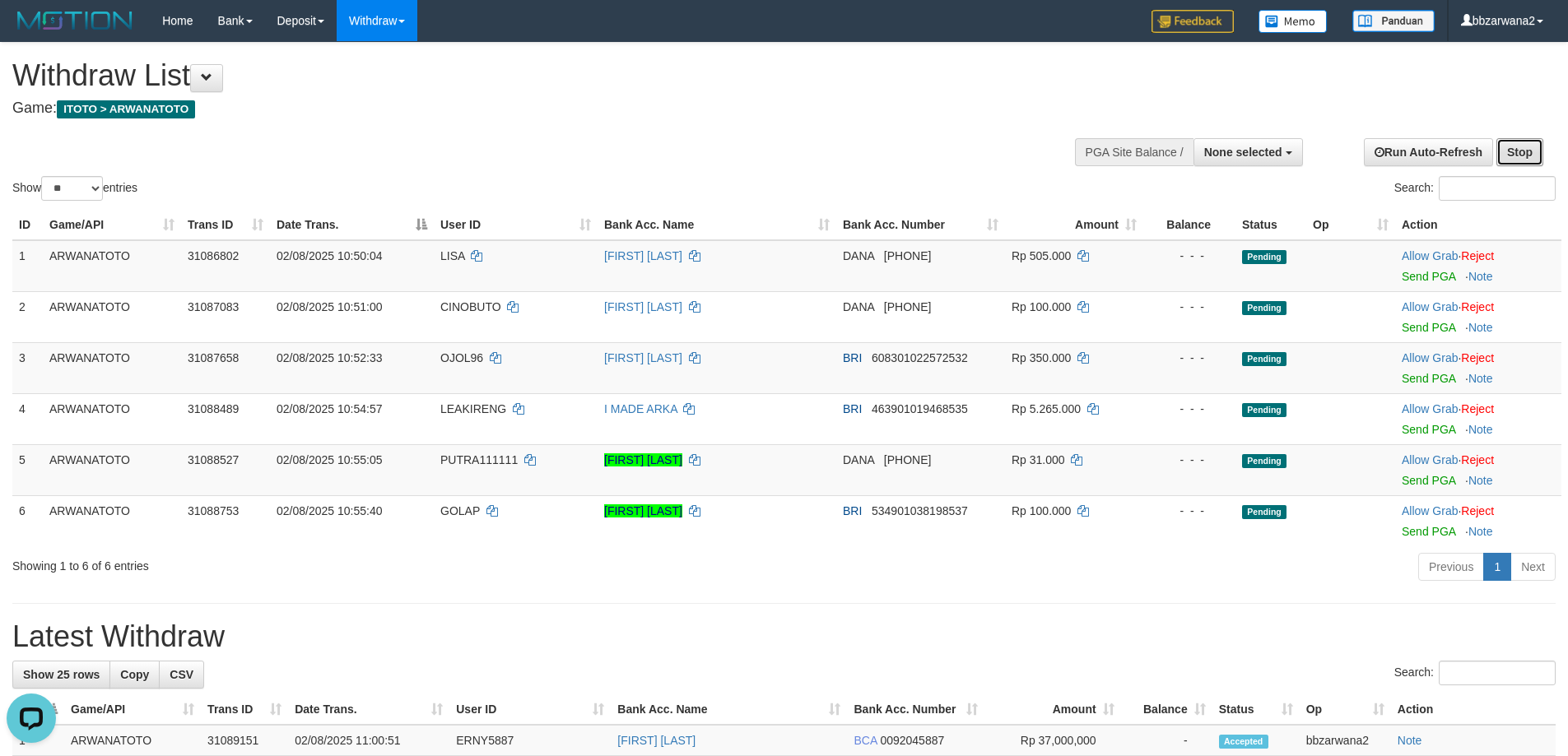 scroll, scrollTop: 0, scrollLeft: 0, axis: both 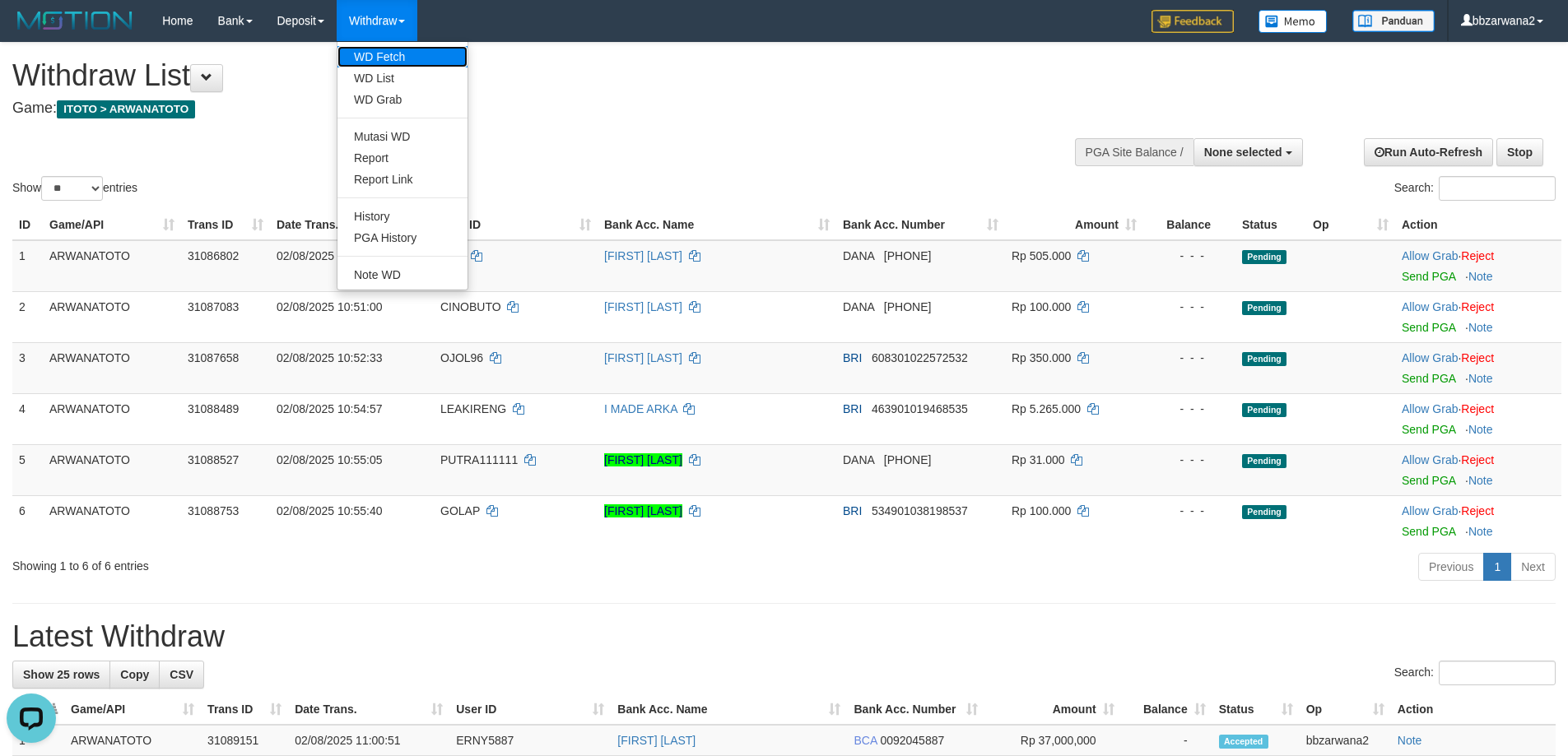 click on "WD Fetch" at bounding box center (402, 57) 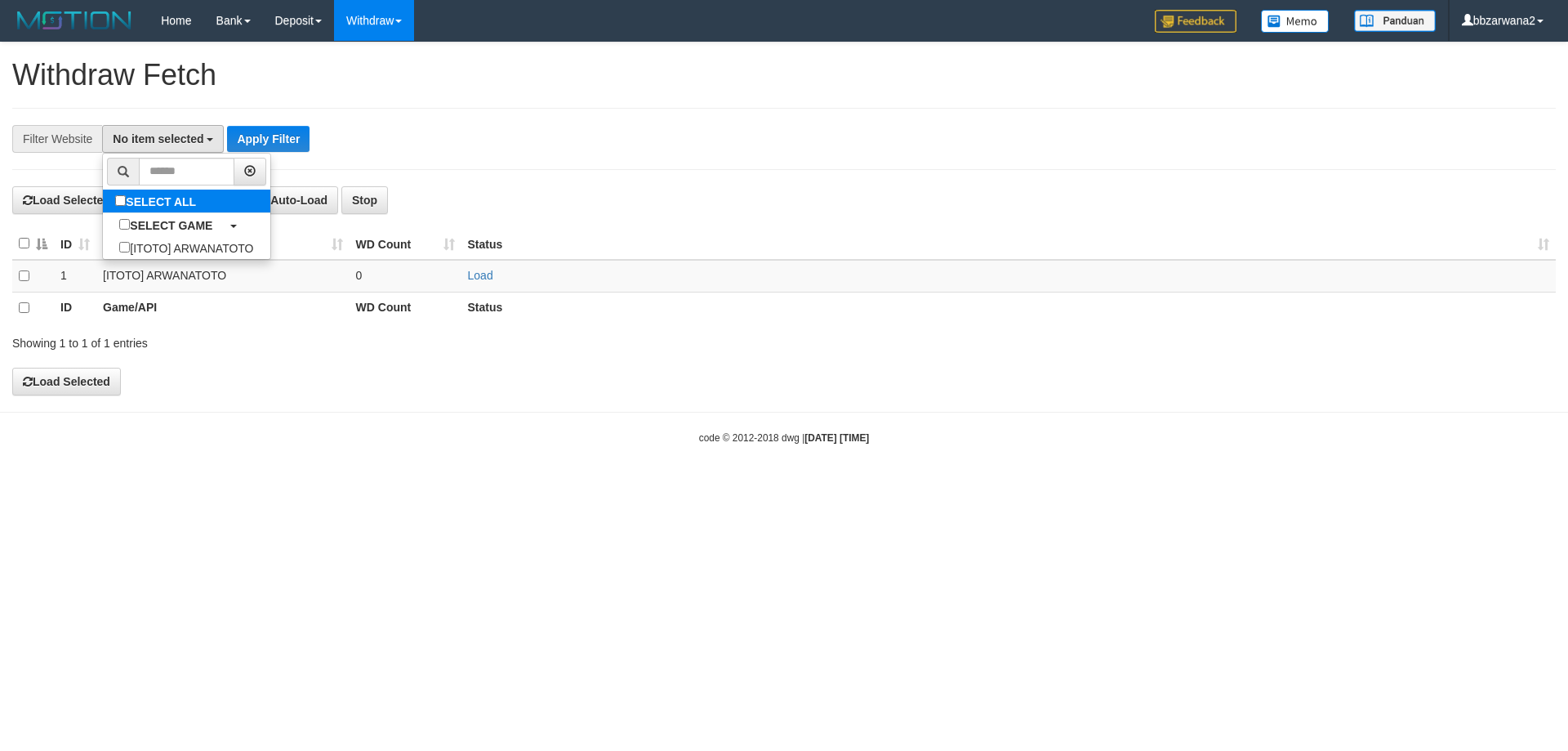 scroll, scrollTop: 0, scrollLeft: 0, axis: both 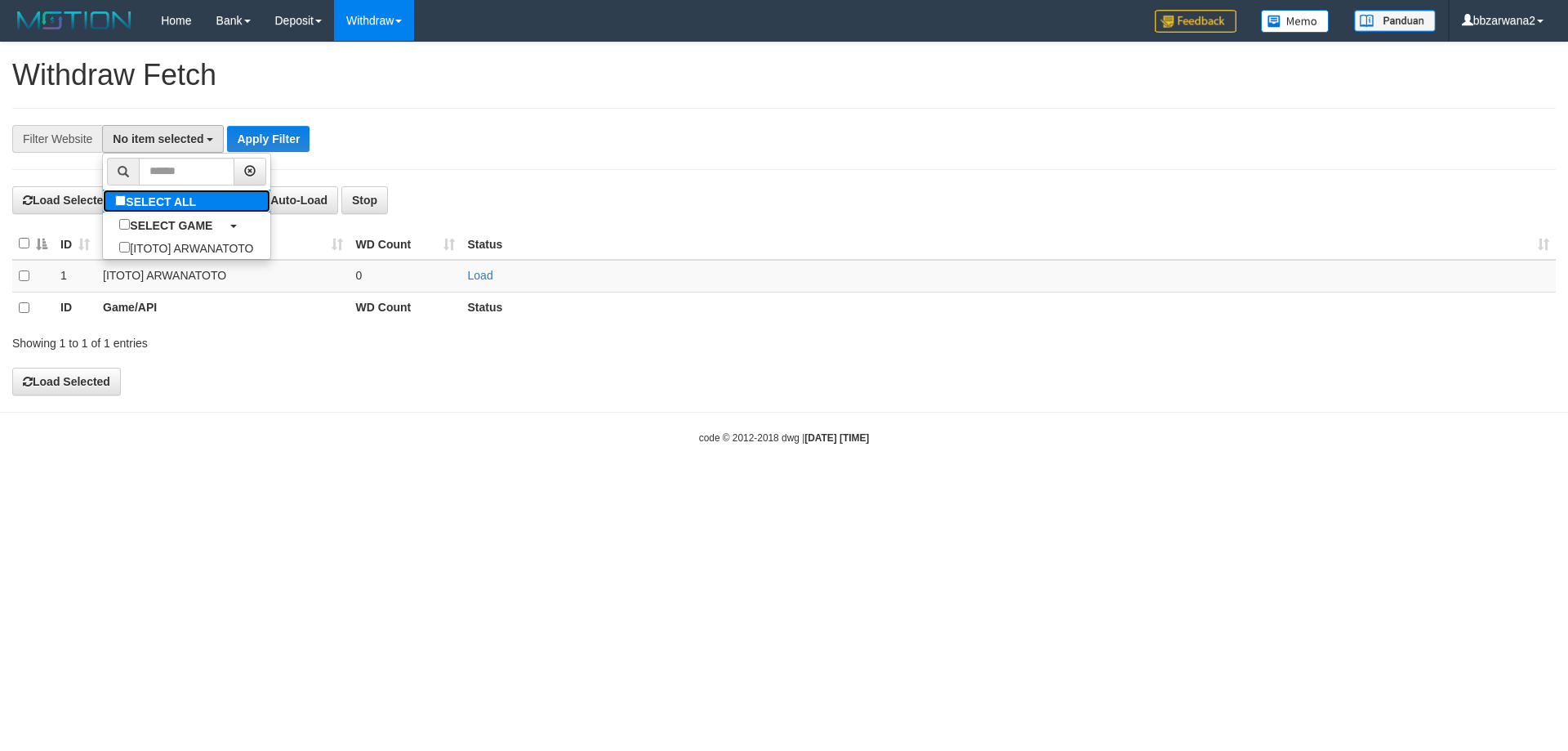 click on "SELECT ALL" at bounding box center (158, 201) 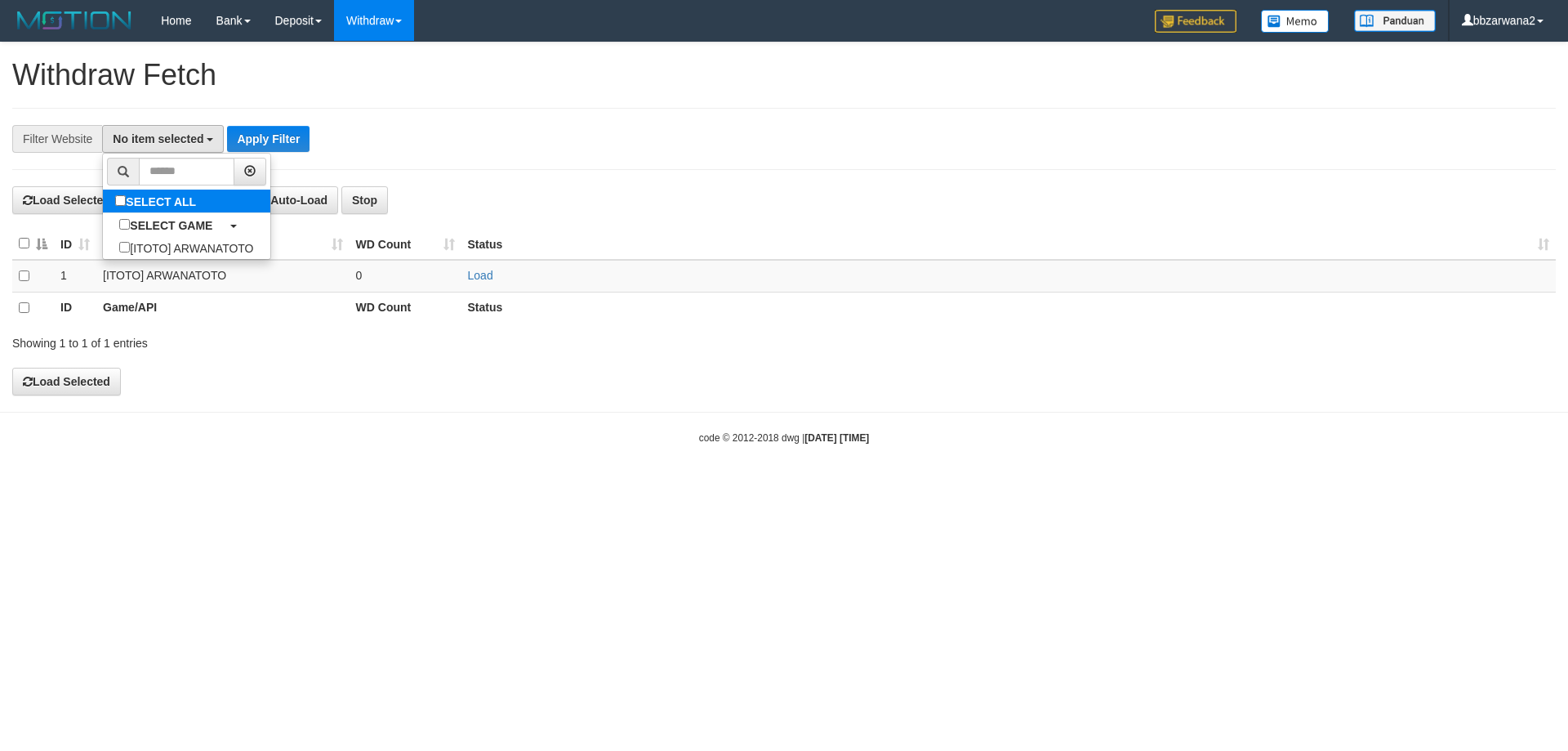 select on "***" 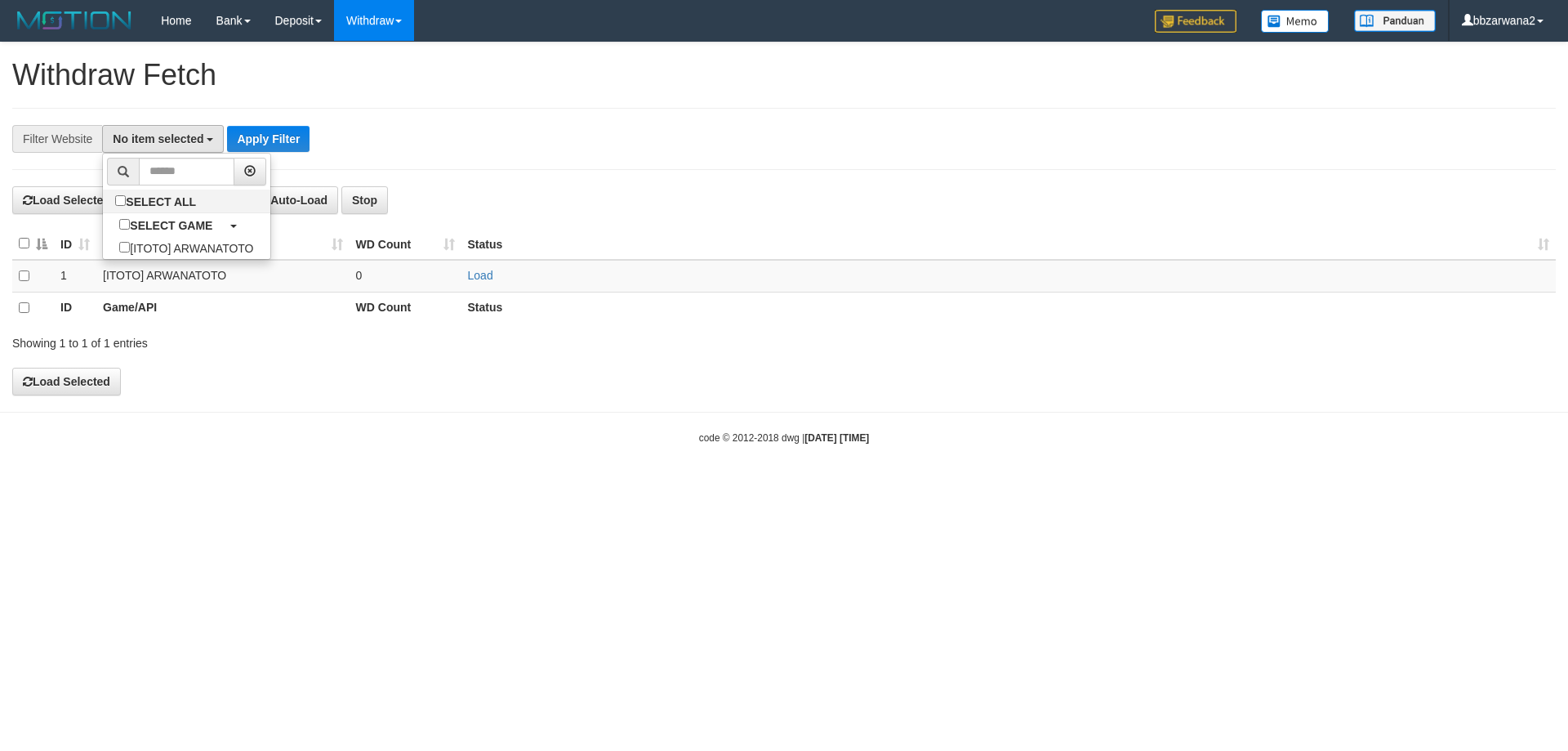 scroll, scrollTop: 15, scrollLeft: 0, axis: vertical 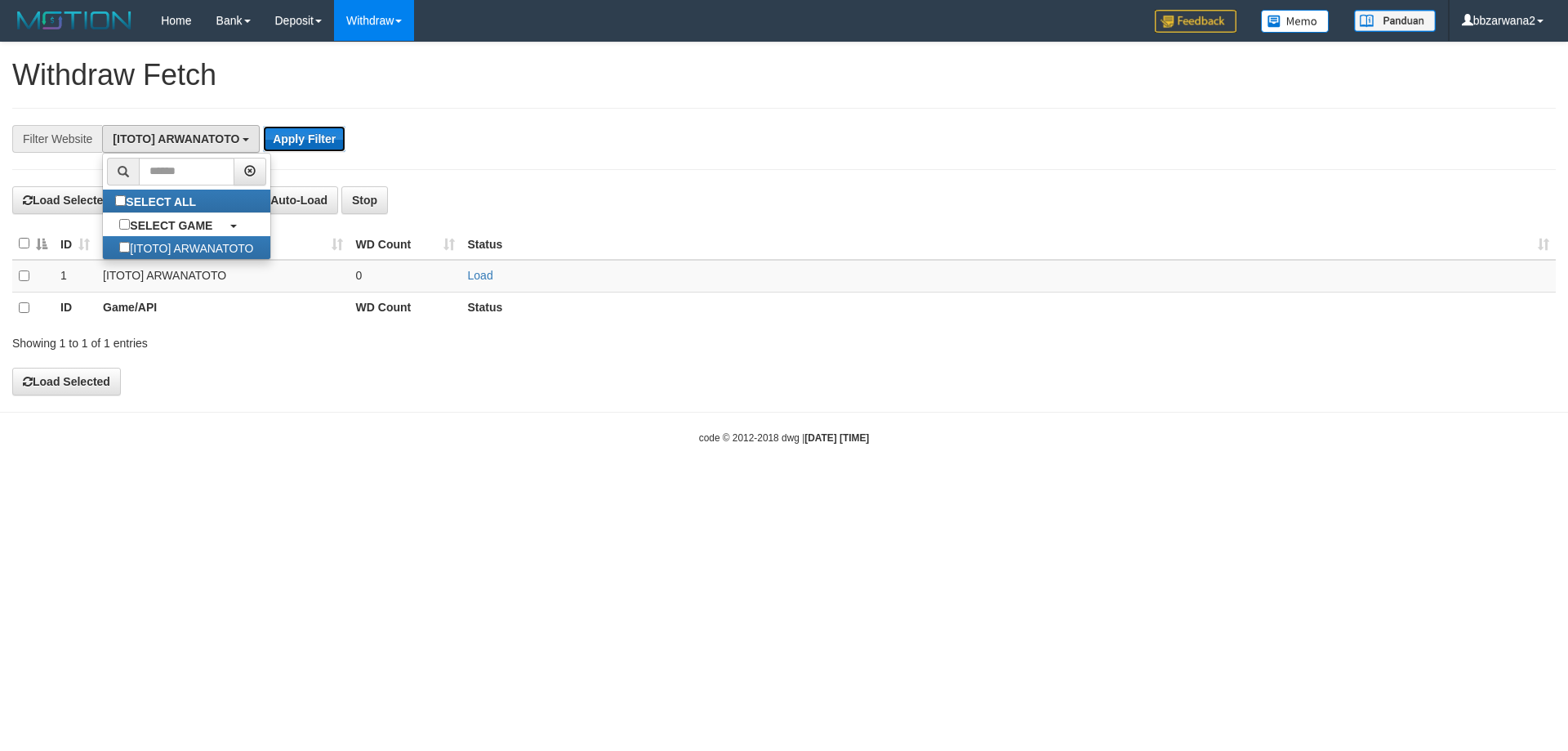 click on "Apply Filter" at bounding box center [304, 139] 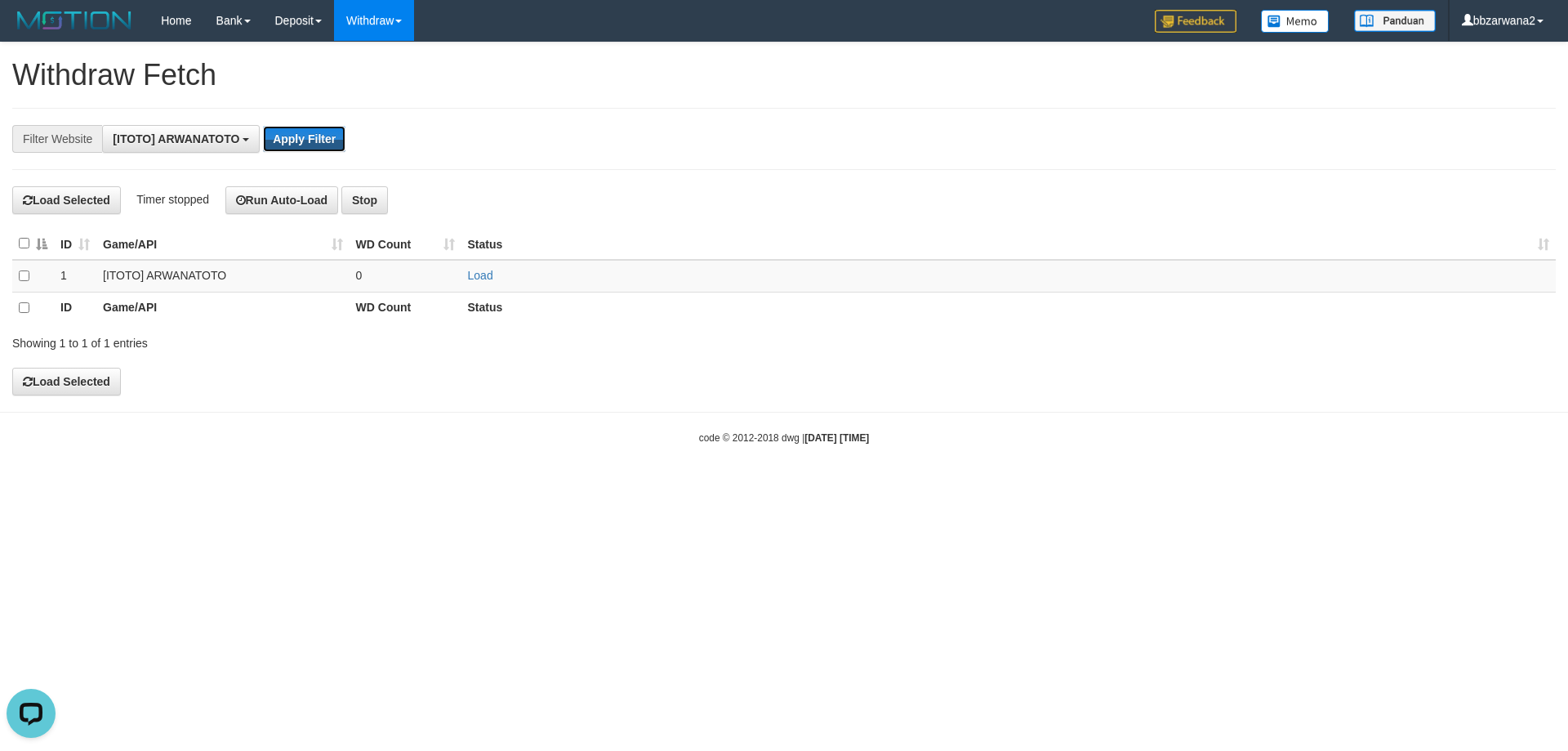 scroll, scrollTop: 0, scrollLeft: 0, axis: both 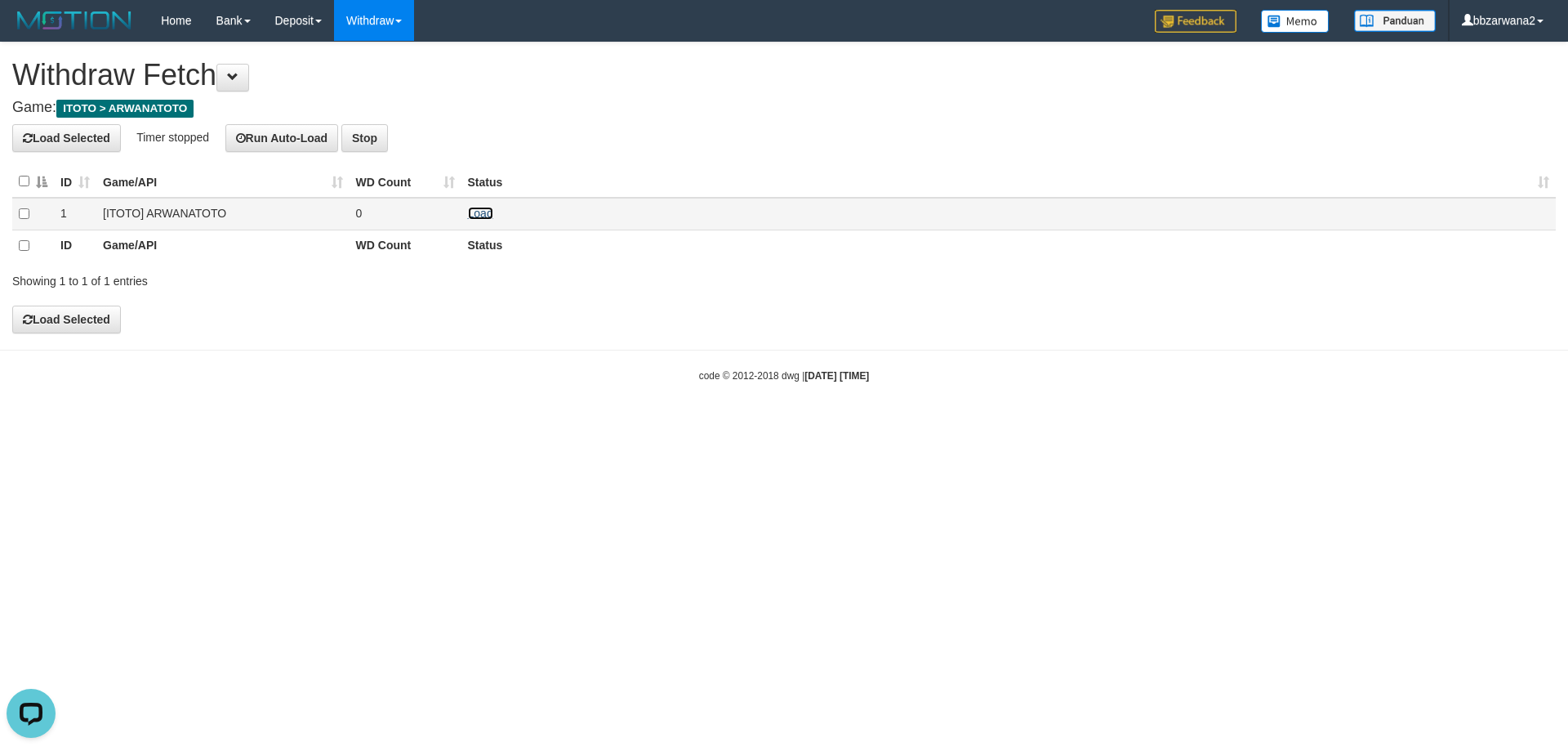 click on "Load" at bounding box center (480, 213) 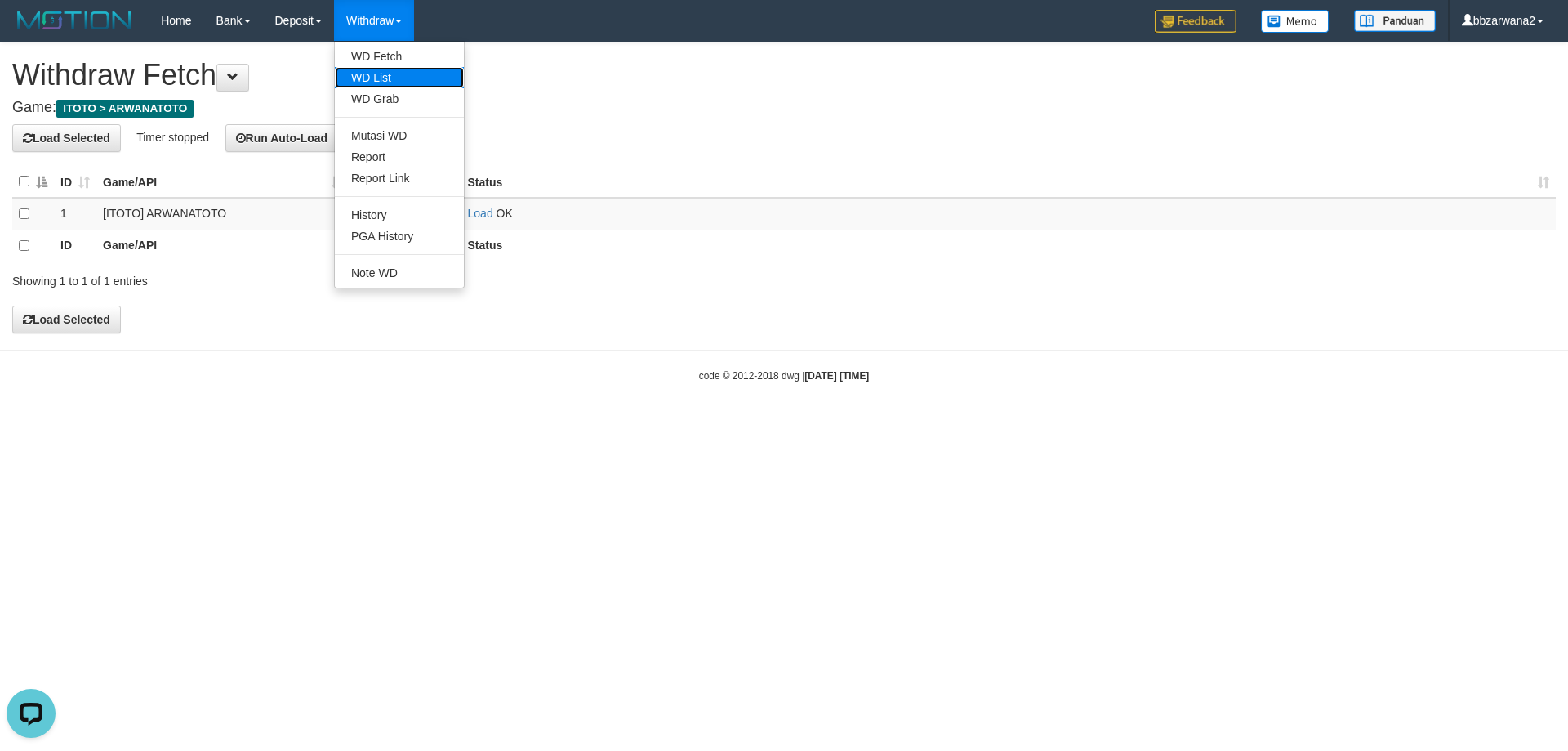 click on "WD List" at bounding box center [399, 78] 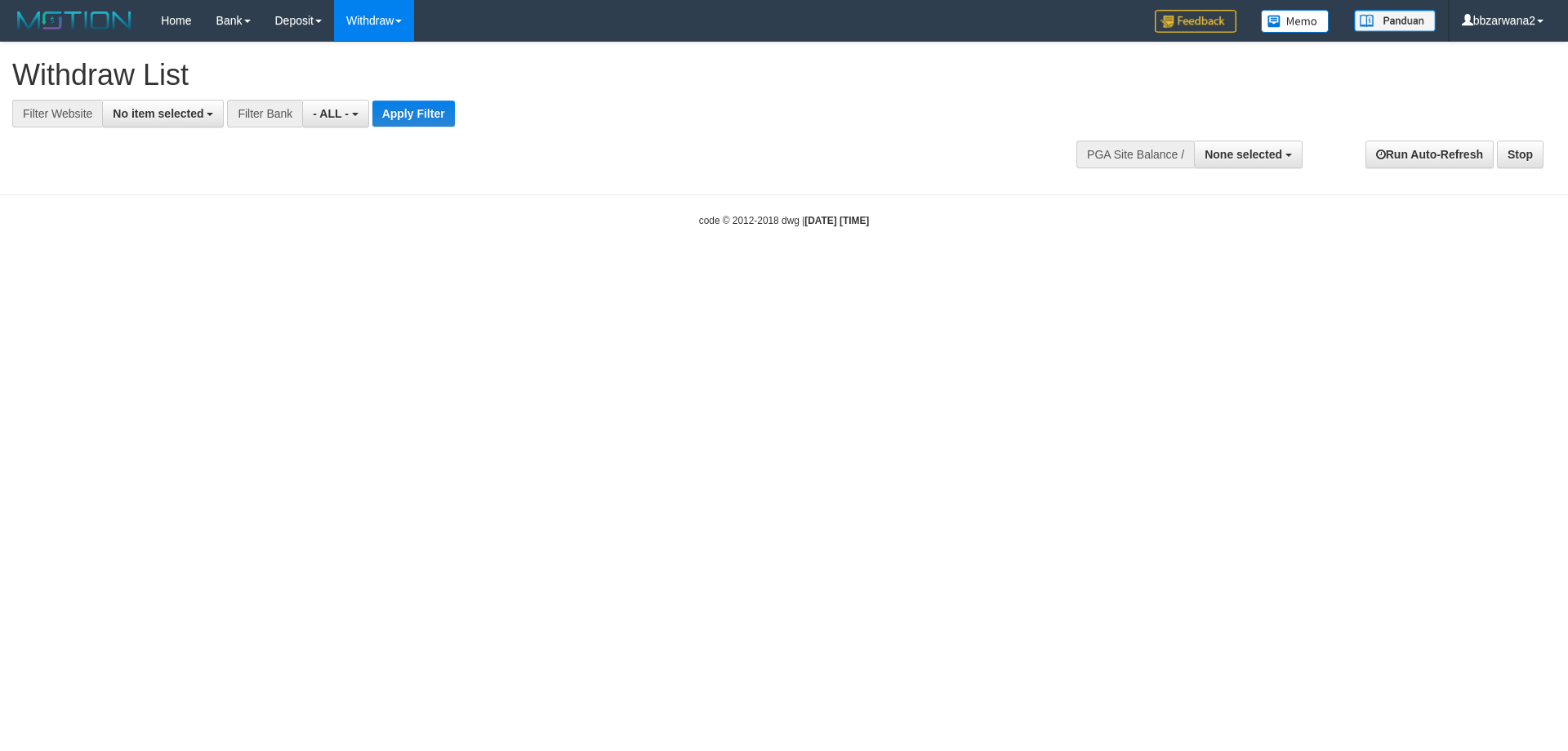 select 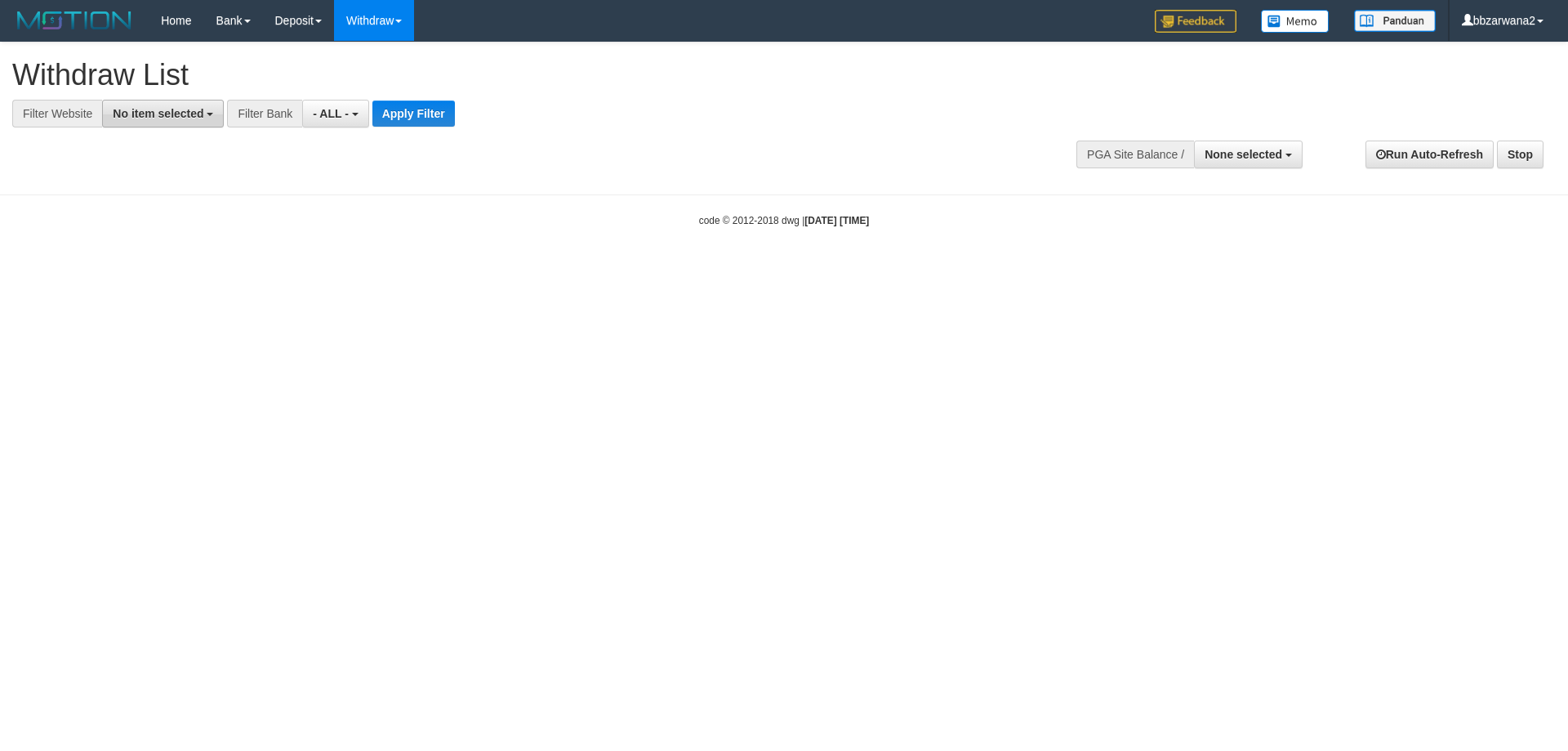 scroll, scrollTop: 0, scrollLeft: 0, axis: both 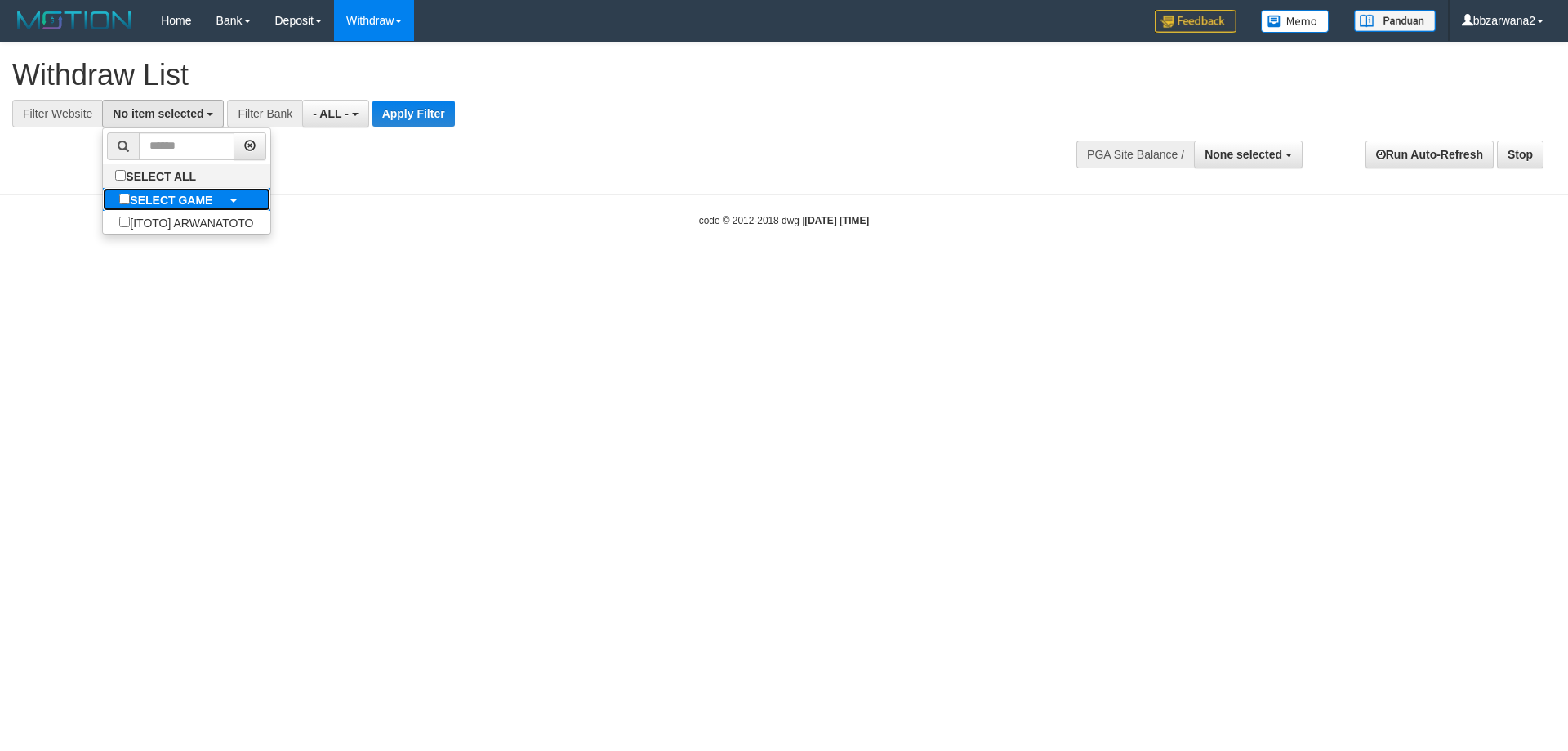 click on "SELECT GAME" at bounding box center (166, 199) 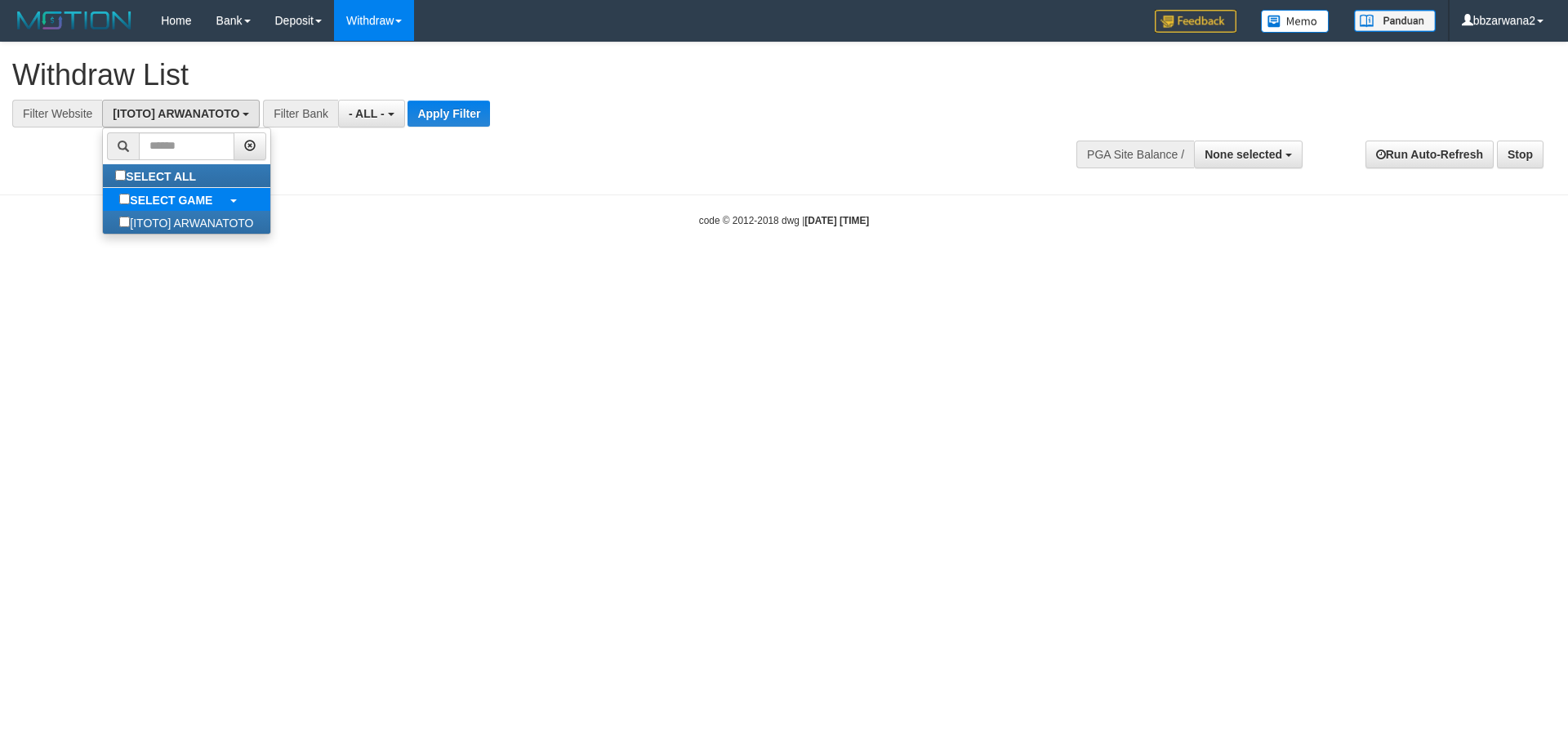 select on "***" 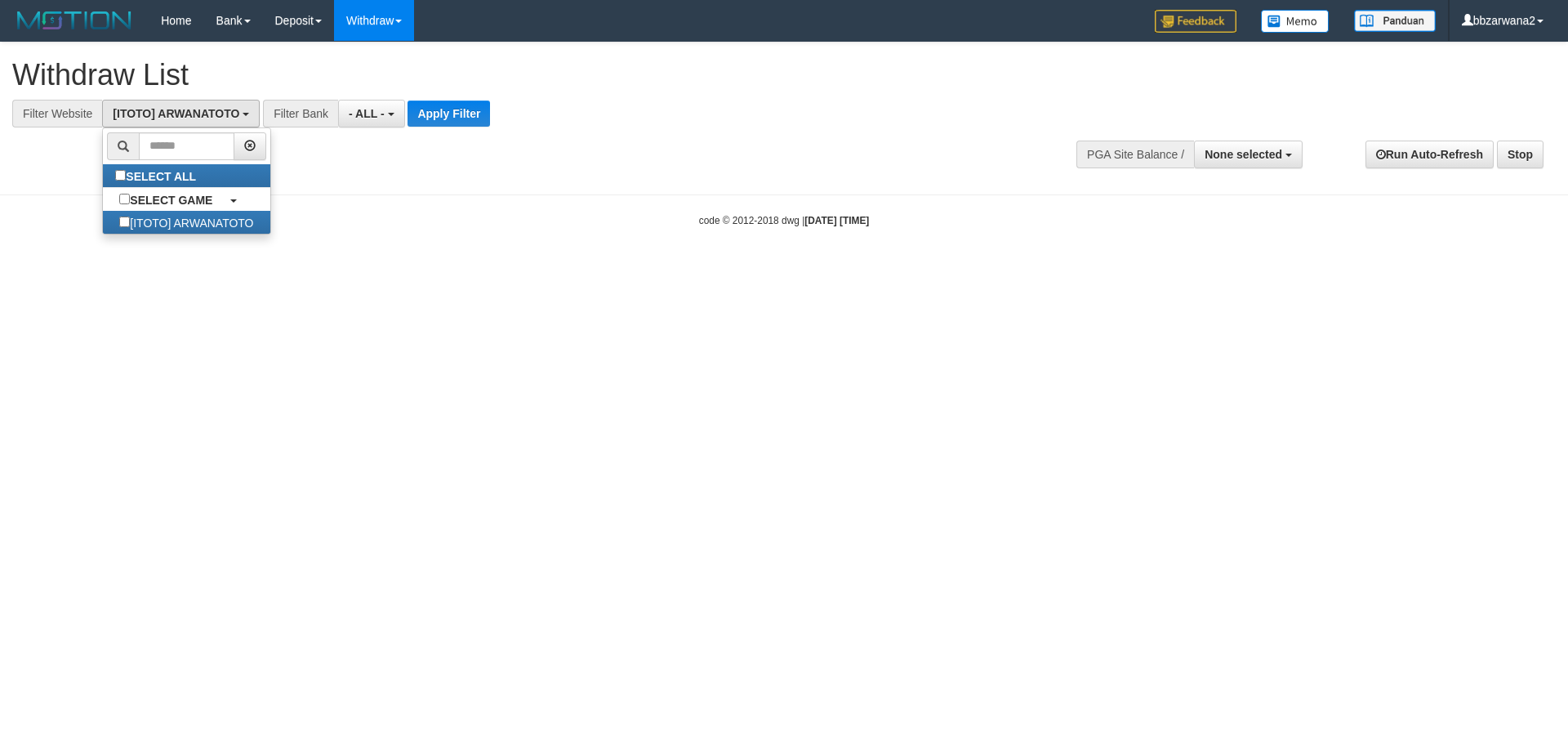 scroll, scrollTop: 15, scrollLeft: 0, axis: vertical 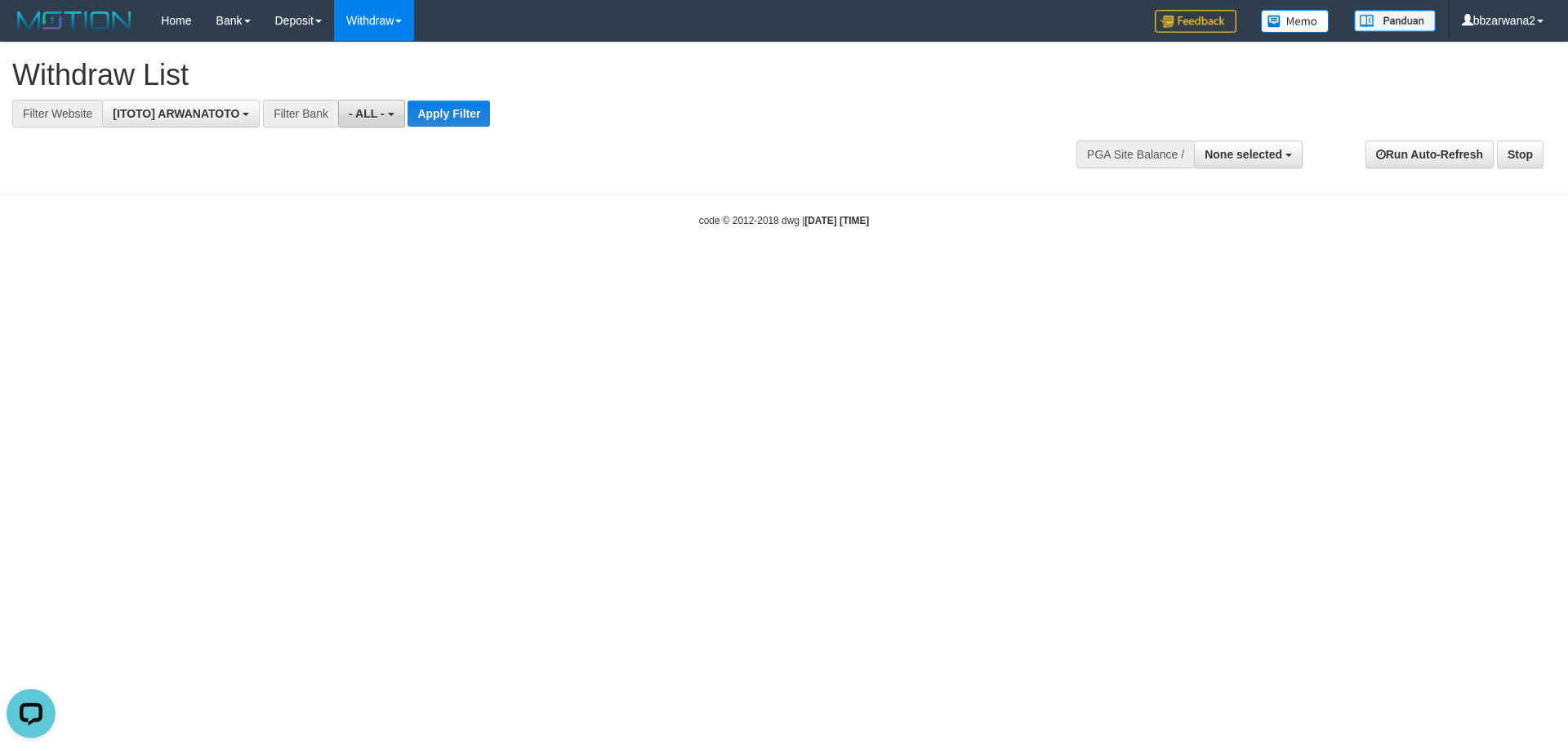 click on "- ALL -" at bounding box center (371, 114) 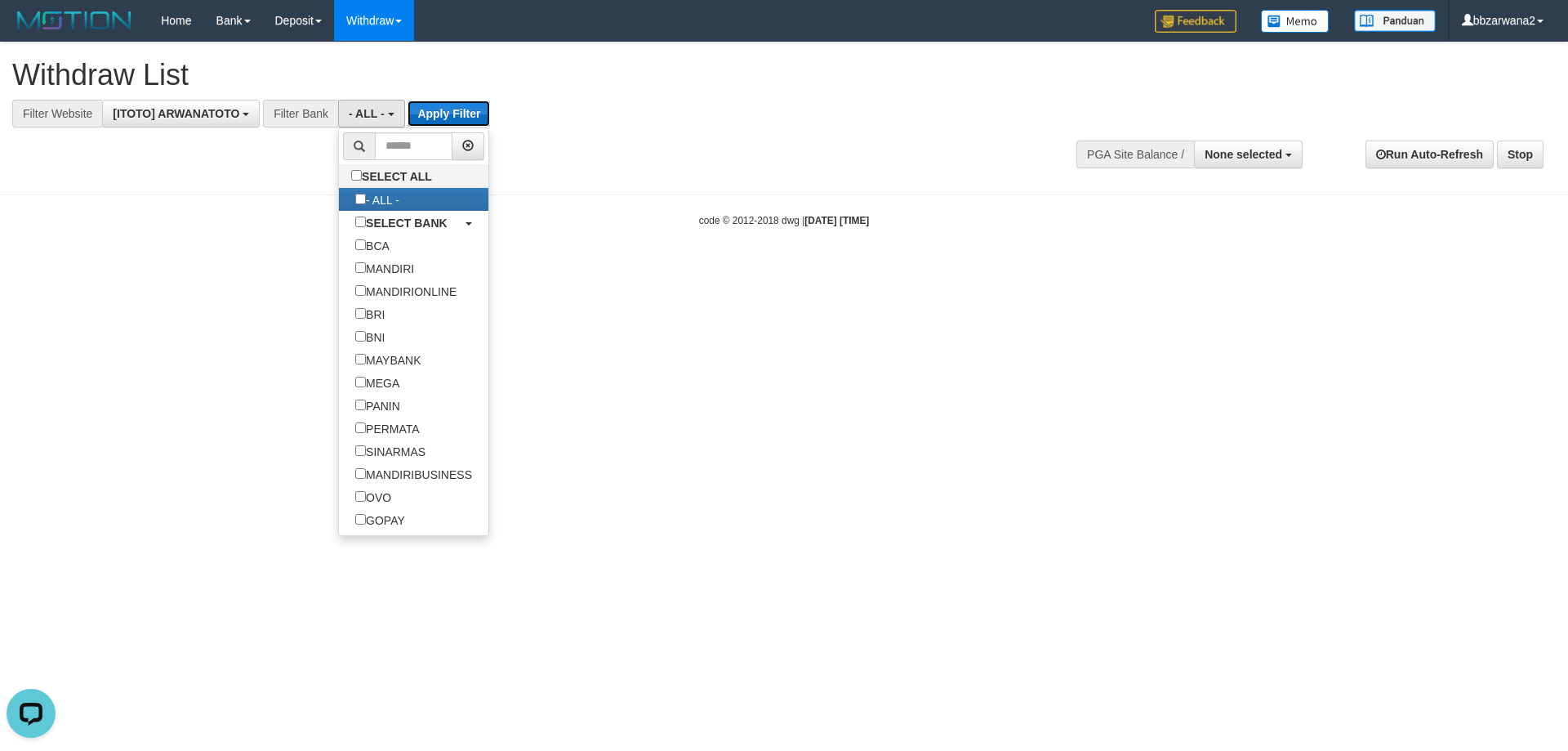 click on "Apply Filter" at bounding box center [448, 114] 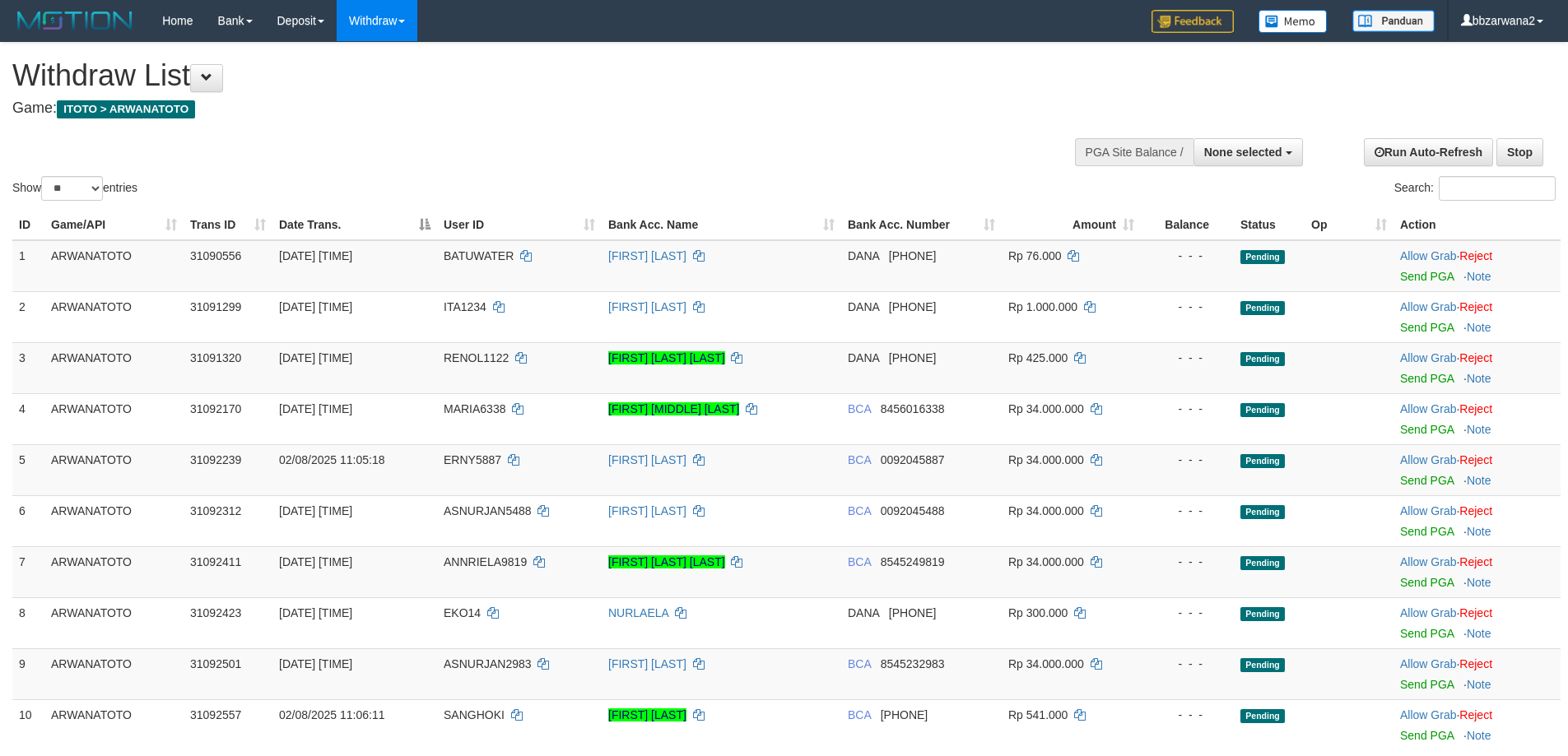 select 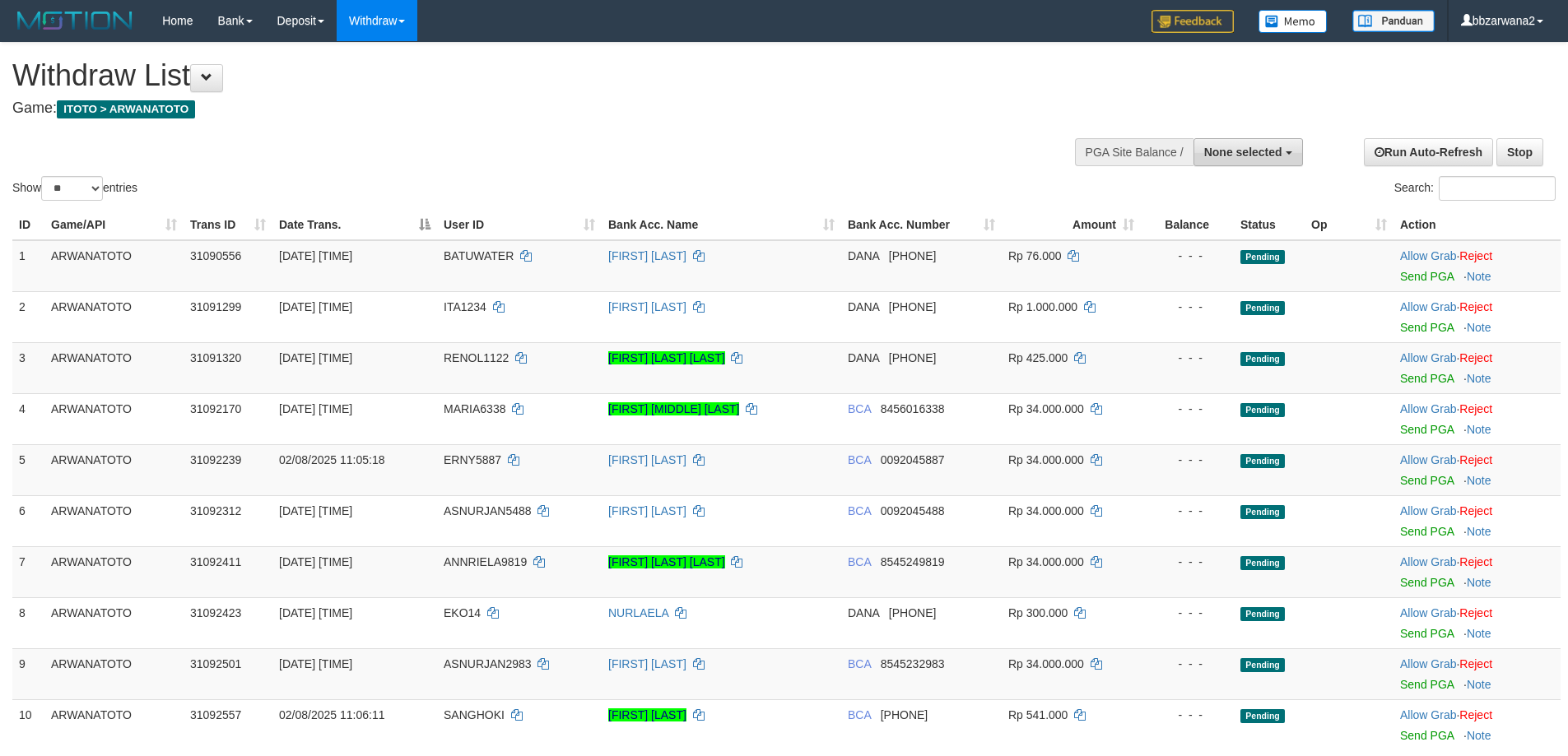 scroll, scrollTop: 0, scrollLeft: 0, axis: both 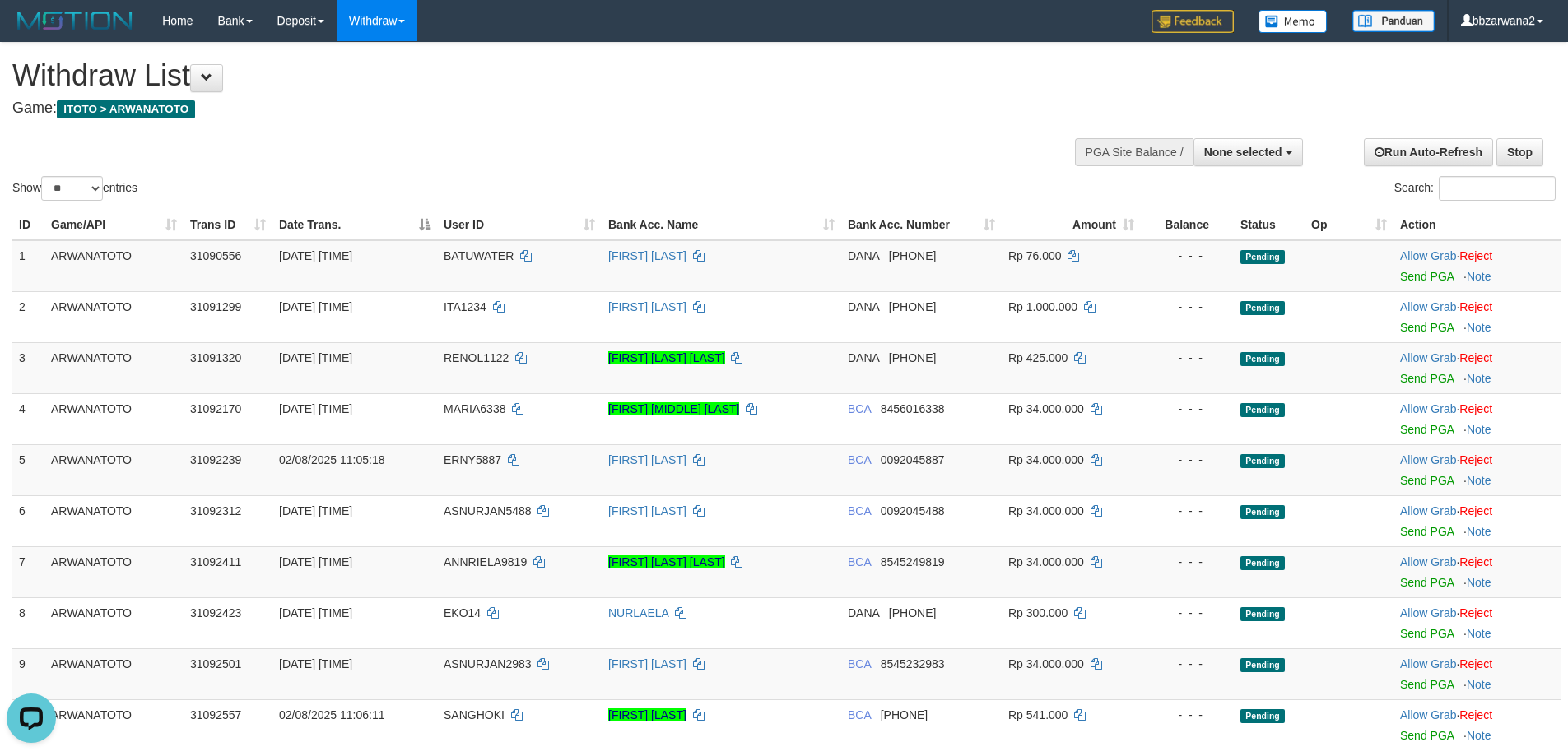 click on "Amount" at bounding box center [1071, 225] 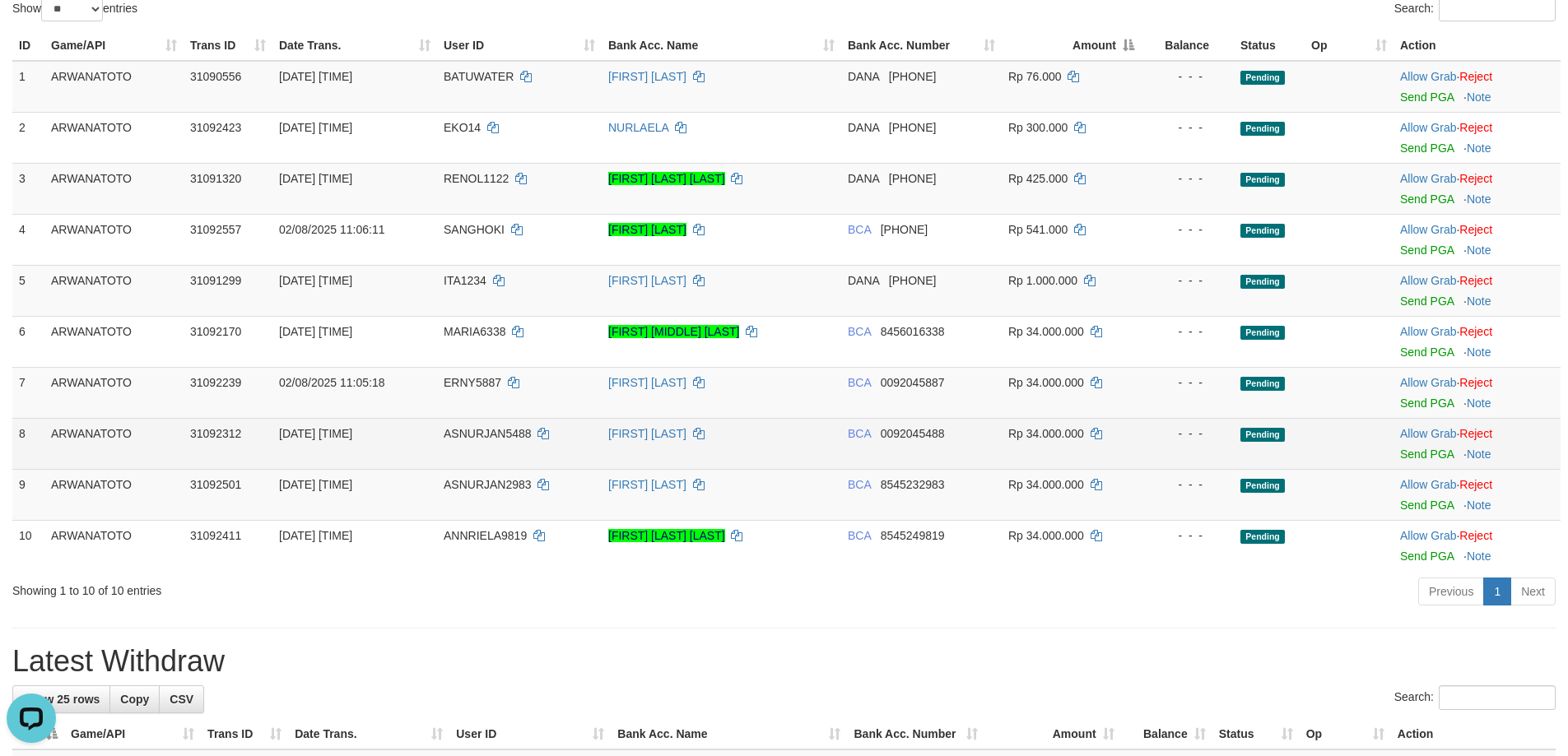 scroll, scrollTop: 165, scrollLeft: 0, axis: vertical 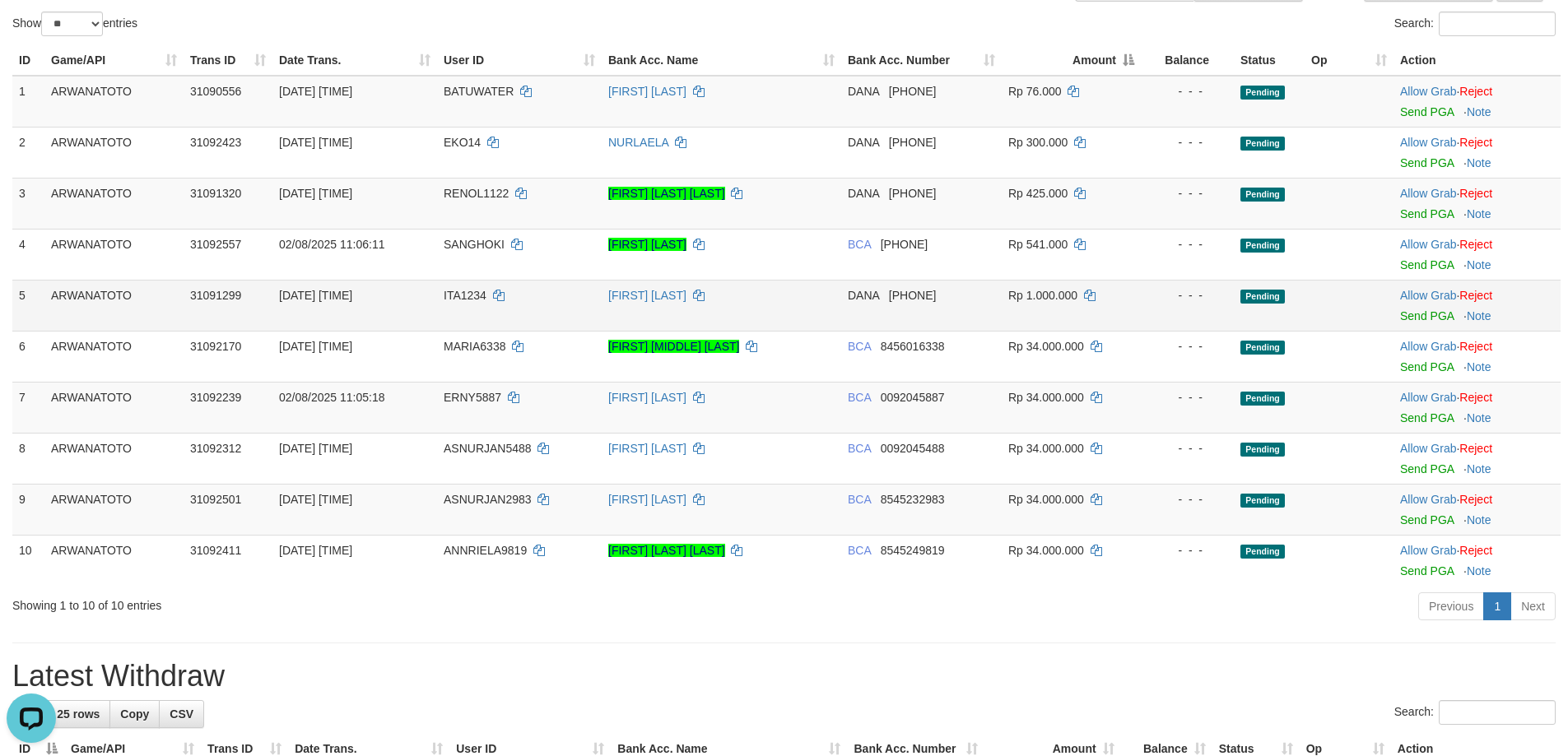 click on "Rp 1.000.000" at bounding box center (1071, 305) 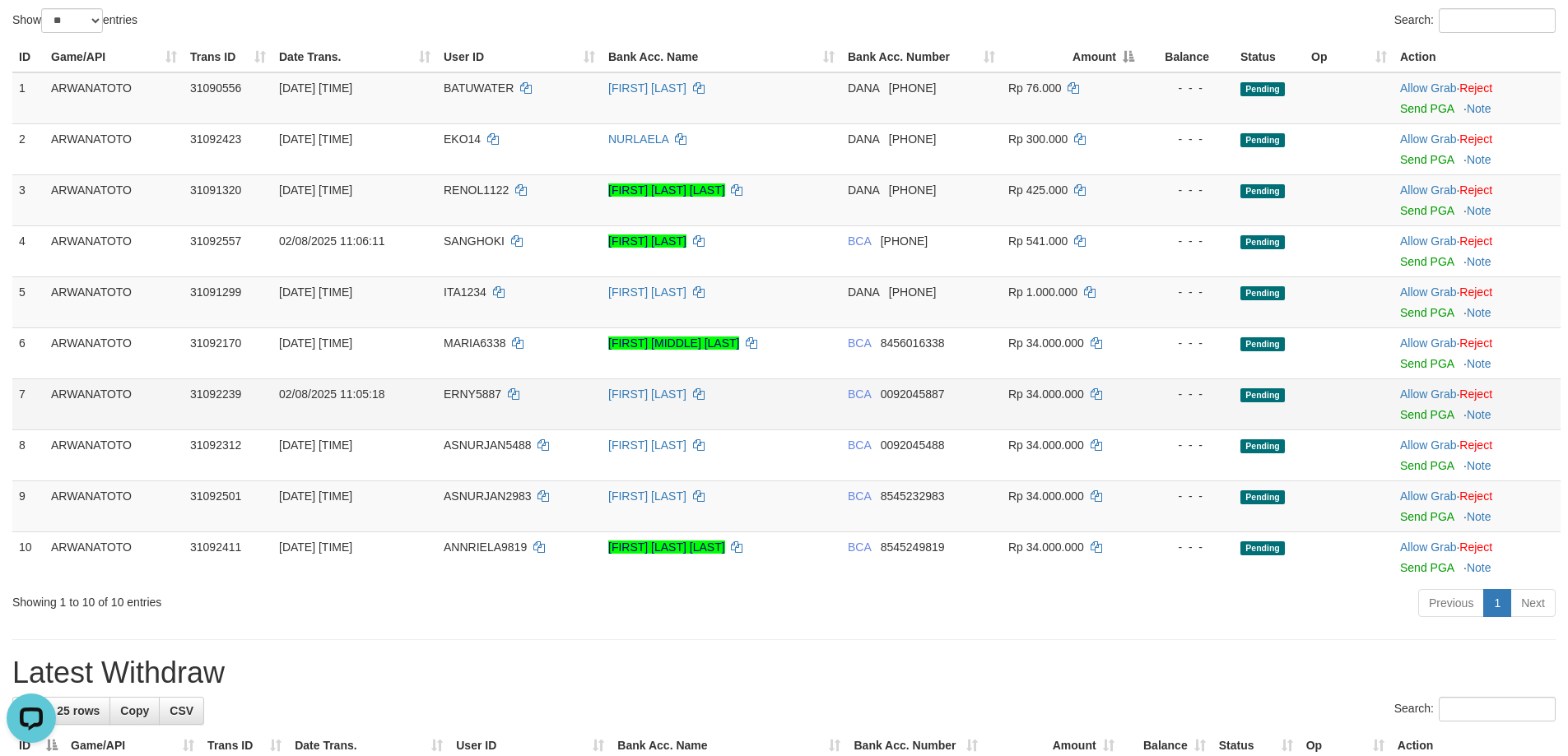 scroll, scrollTop: 215, scrollLeft: 0, axis: vertical 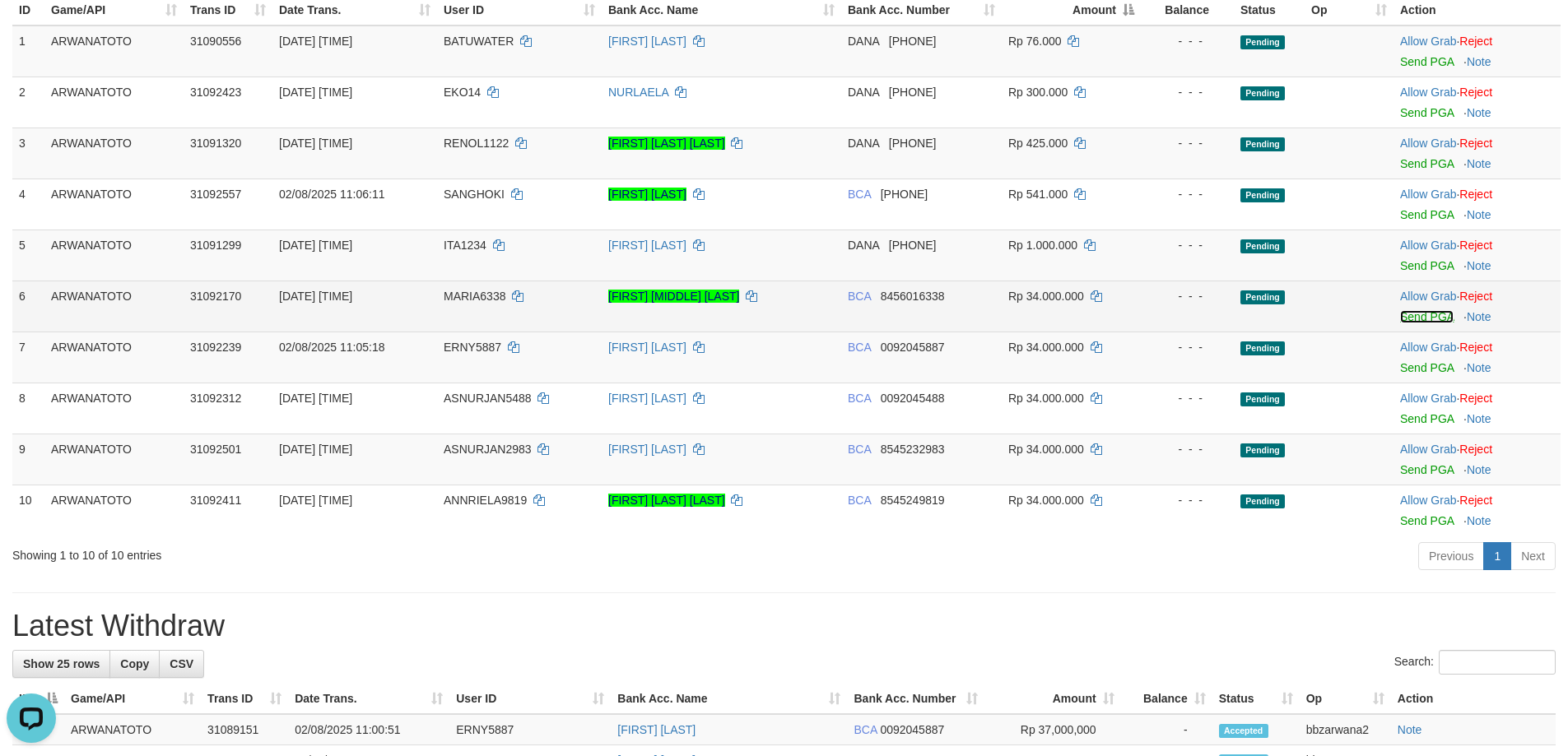 click on "Send PGA" at bounding box center (1426, 317) 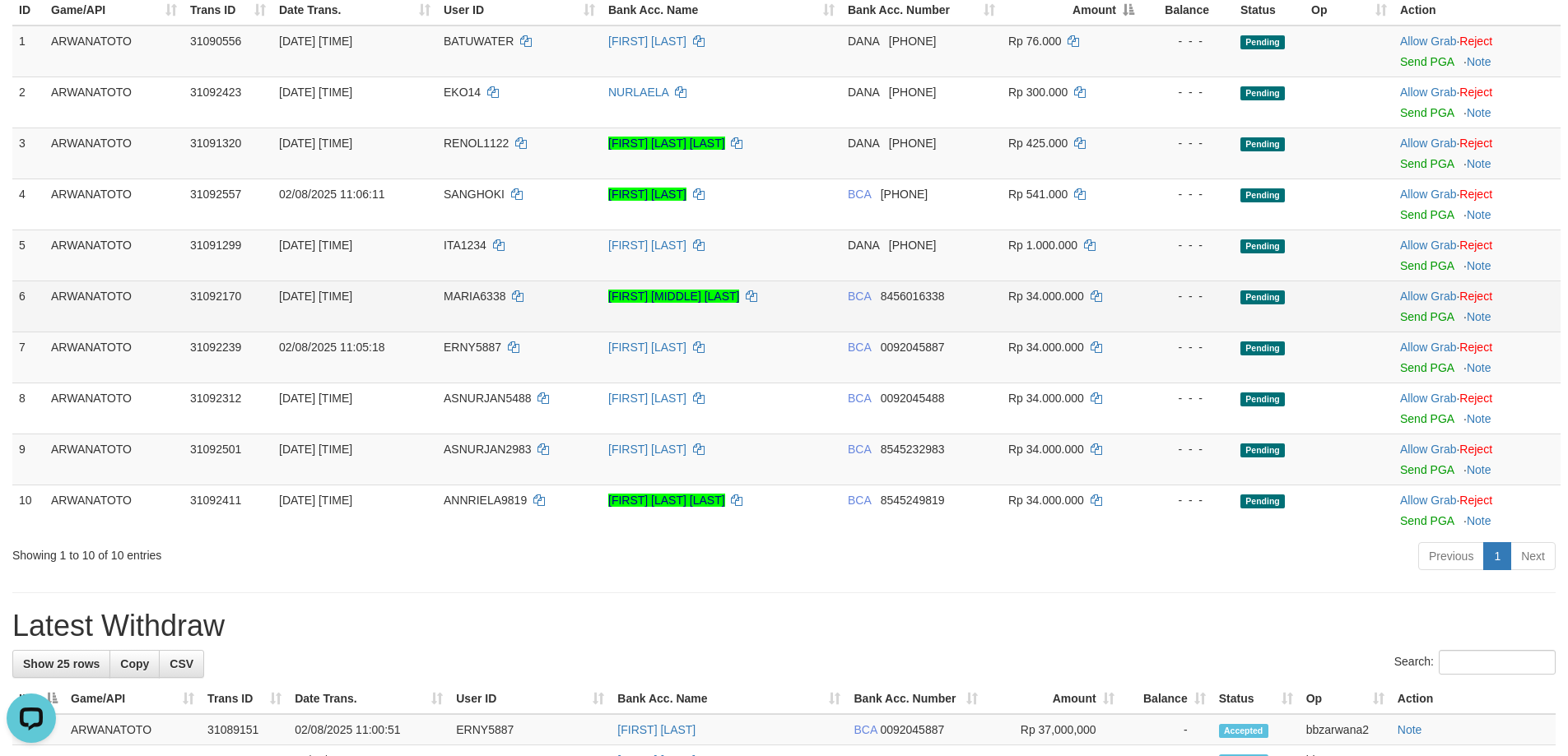 scroll, scrollTop: 211, scrollLeft: 0, axis: vertical 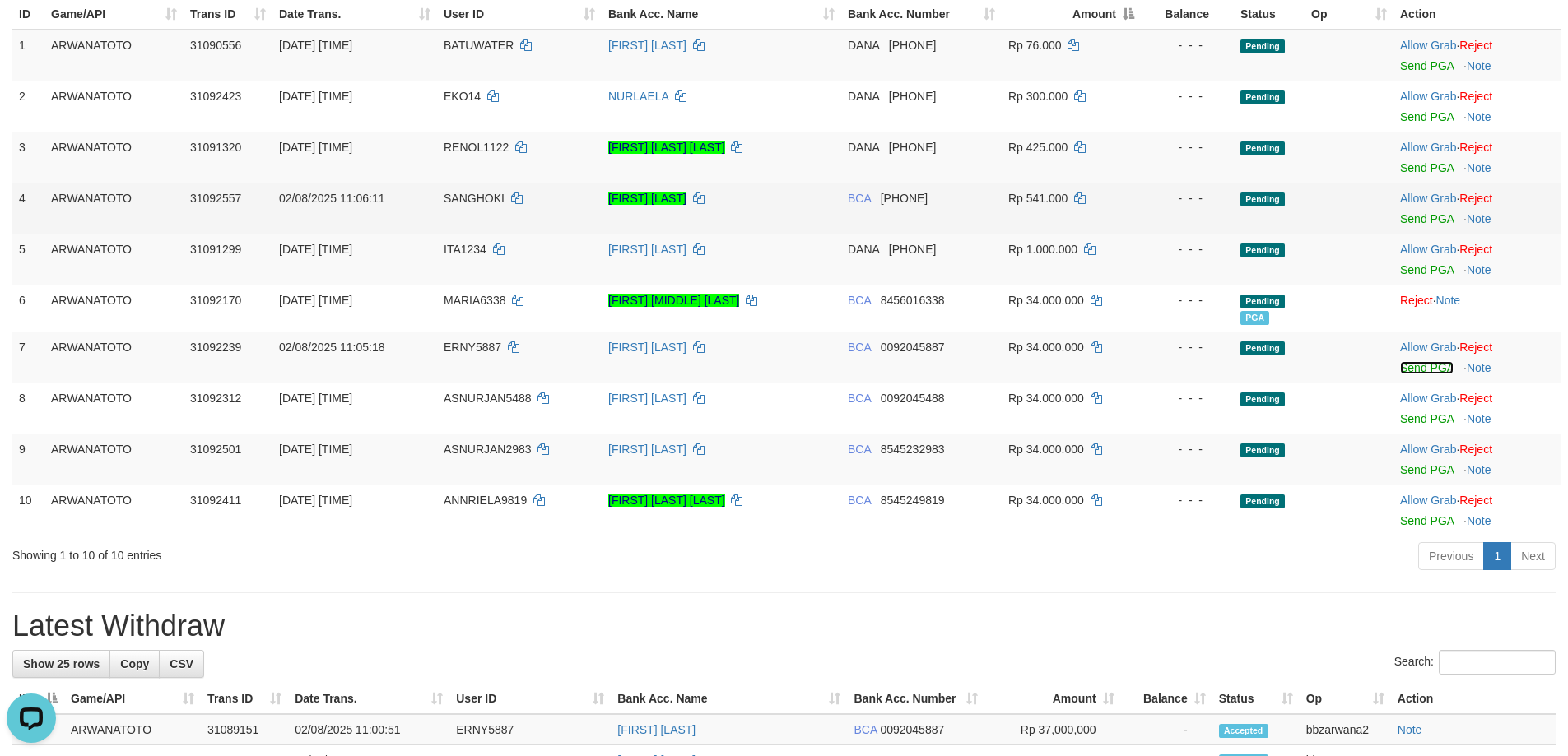 click on "Send PGA" at bounding box center (1426, 368) 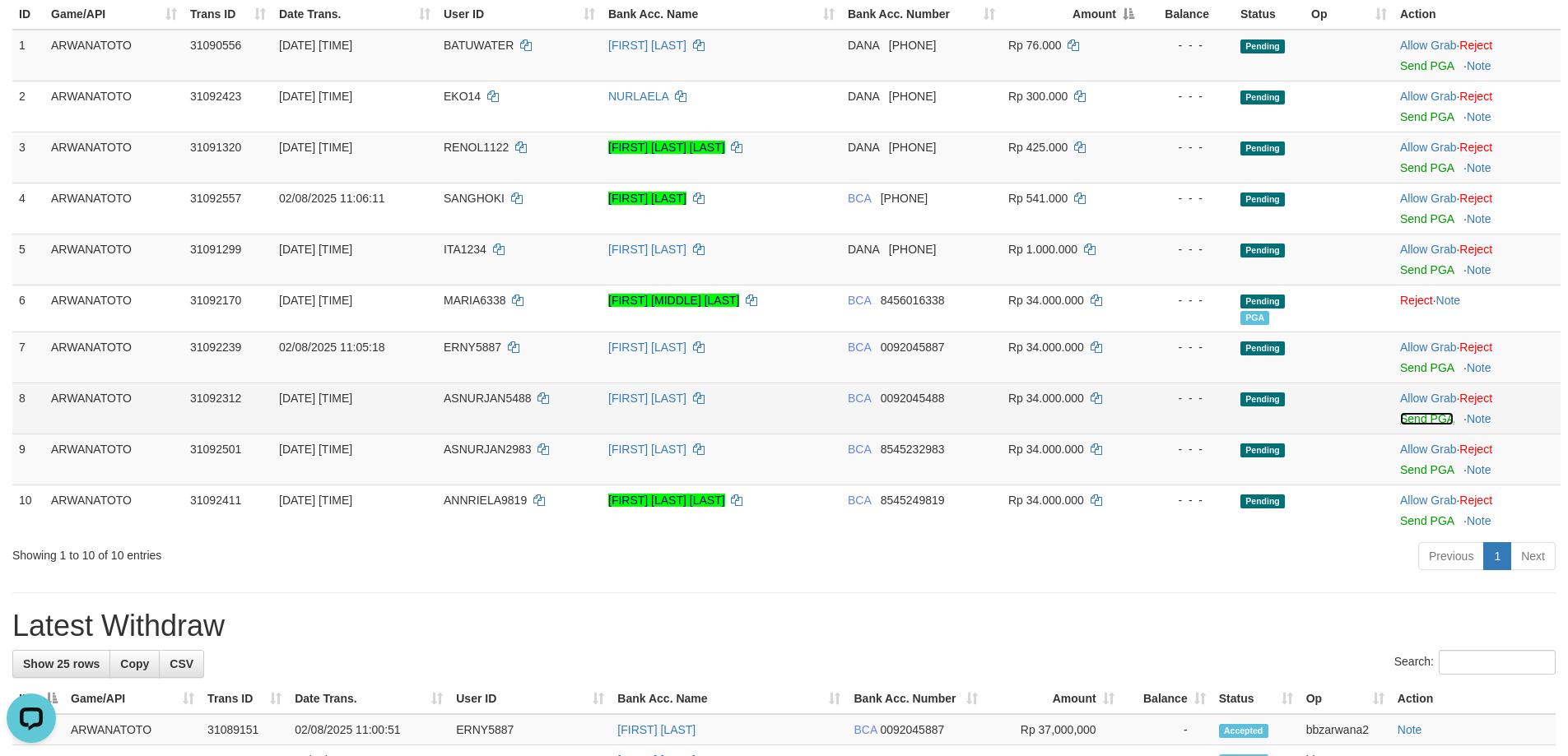 click on "Send PGA" at bounding box center [1426, 419] 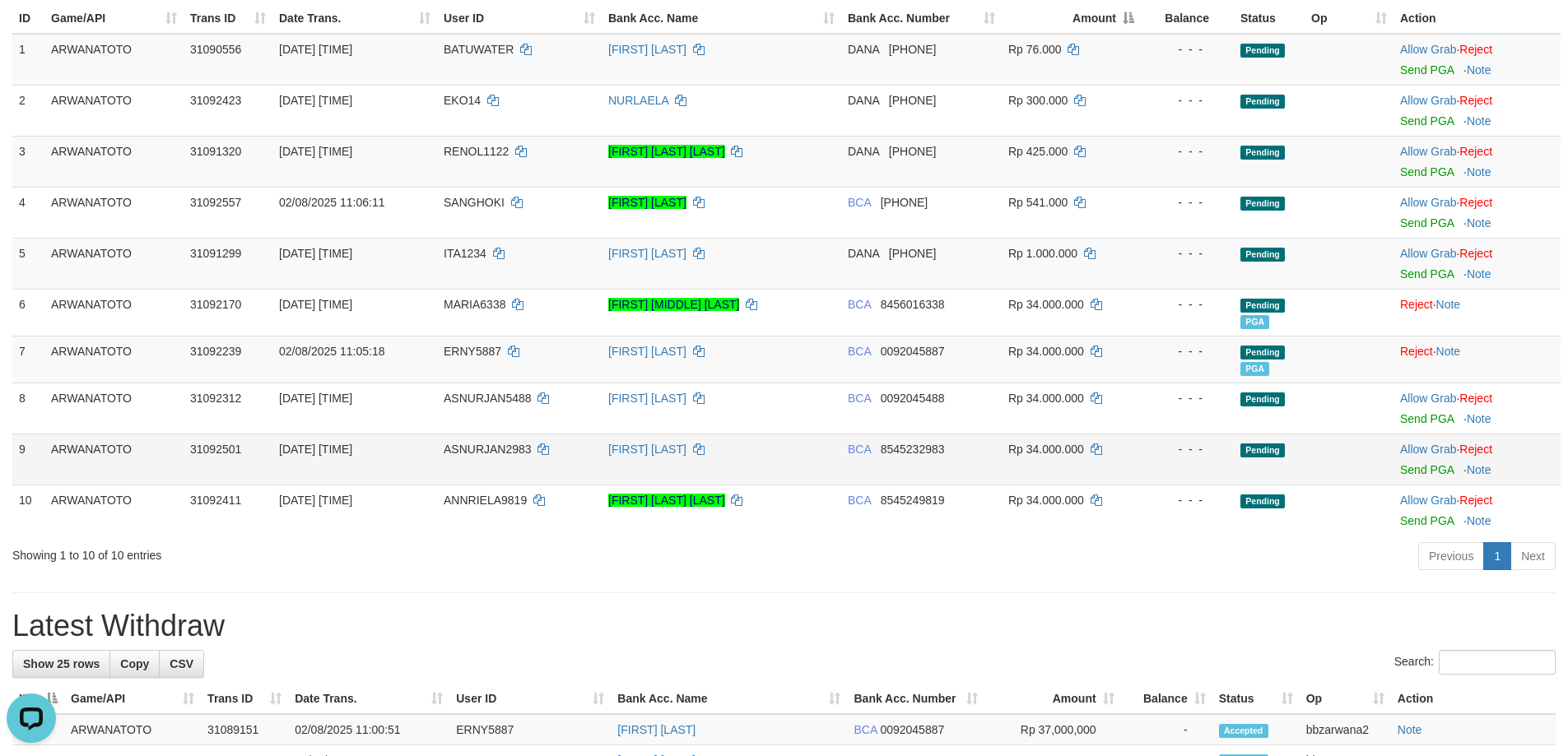 scroll, scrollTop: 202, scrollLeft: 0, axis: vertical 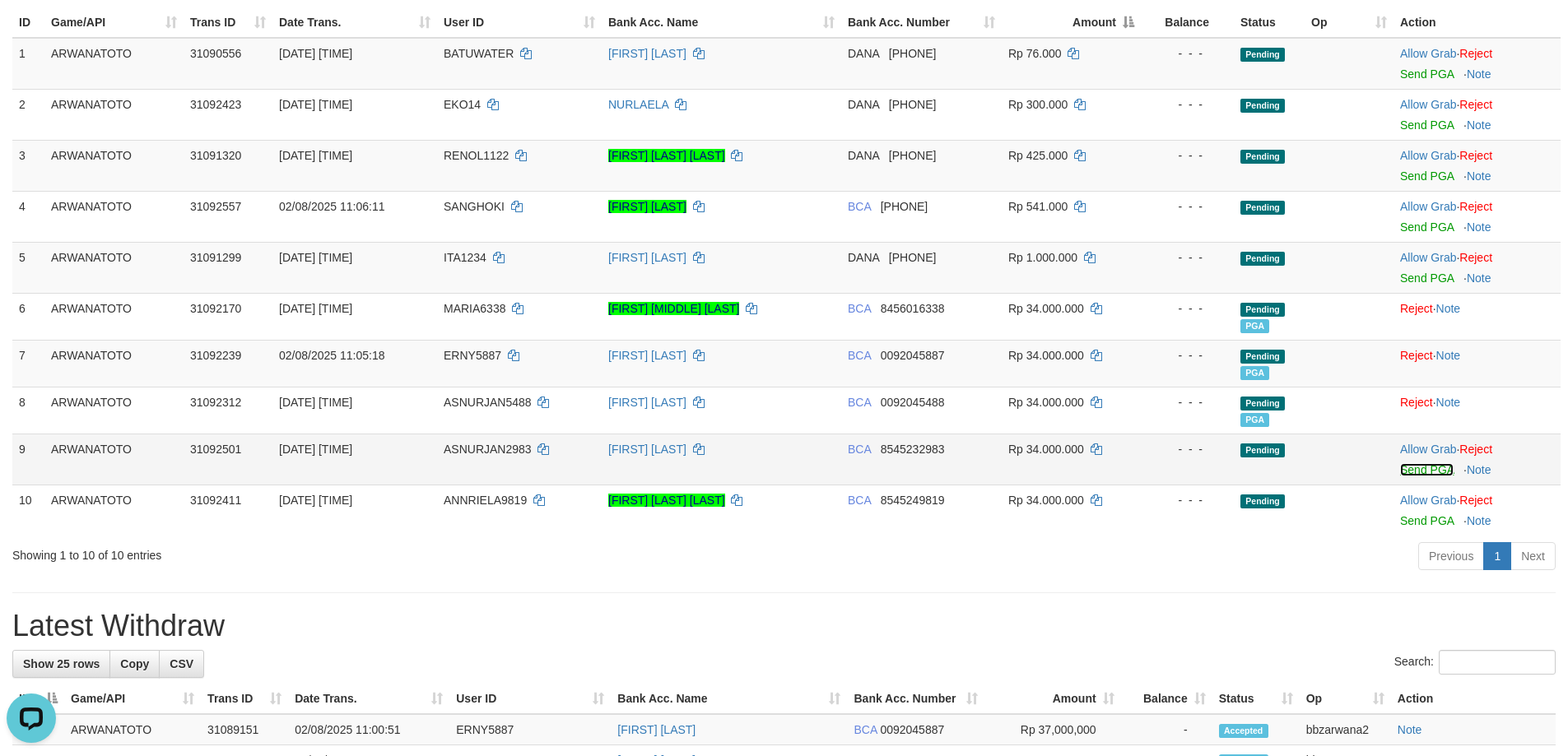 click on "Send PGA" at bounding box center [1426, 470] 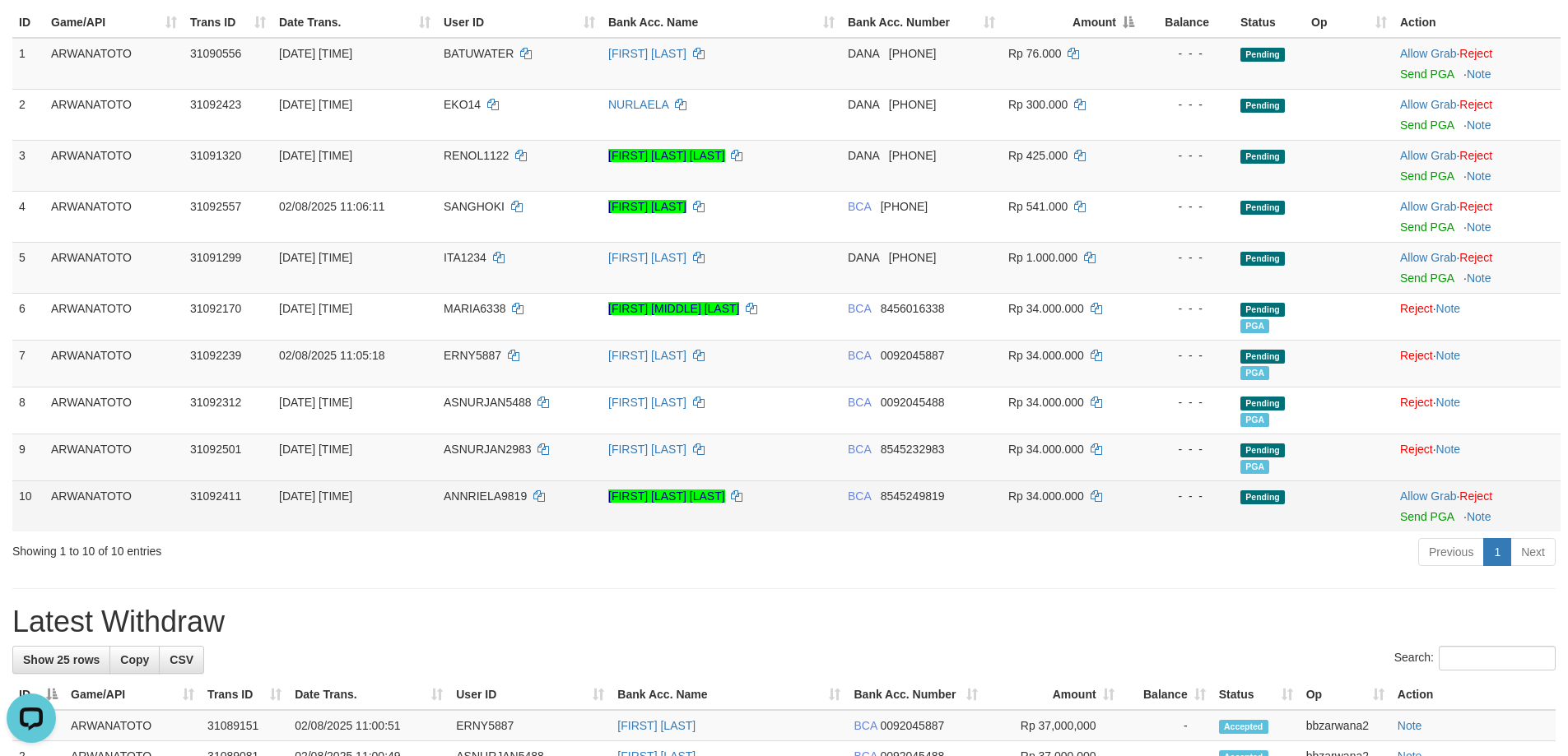 scroll, scrollTop: 198, scrollLeft: 0, axis: vertical 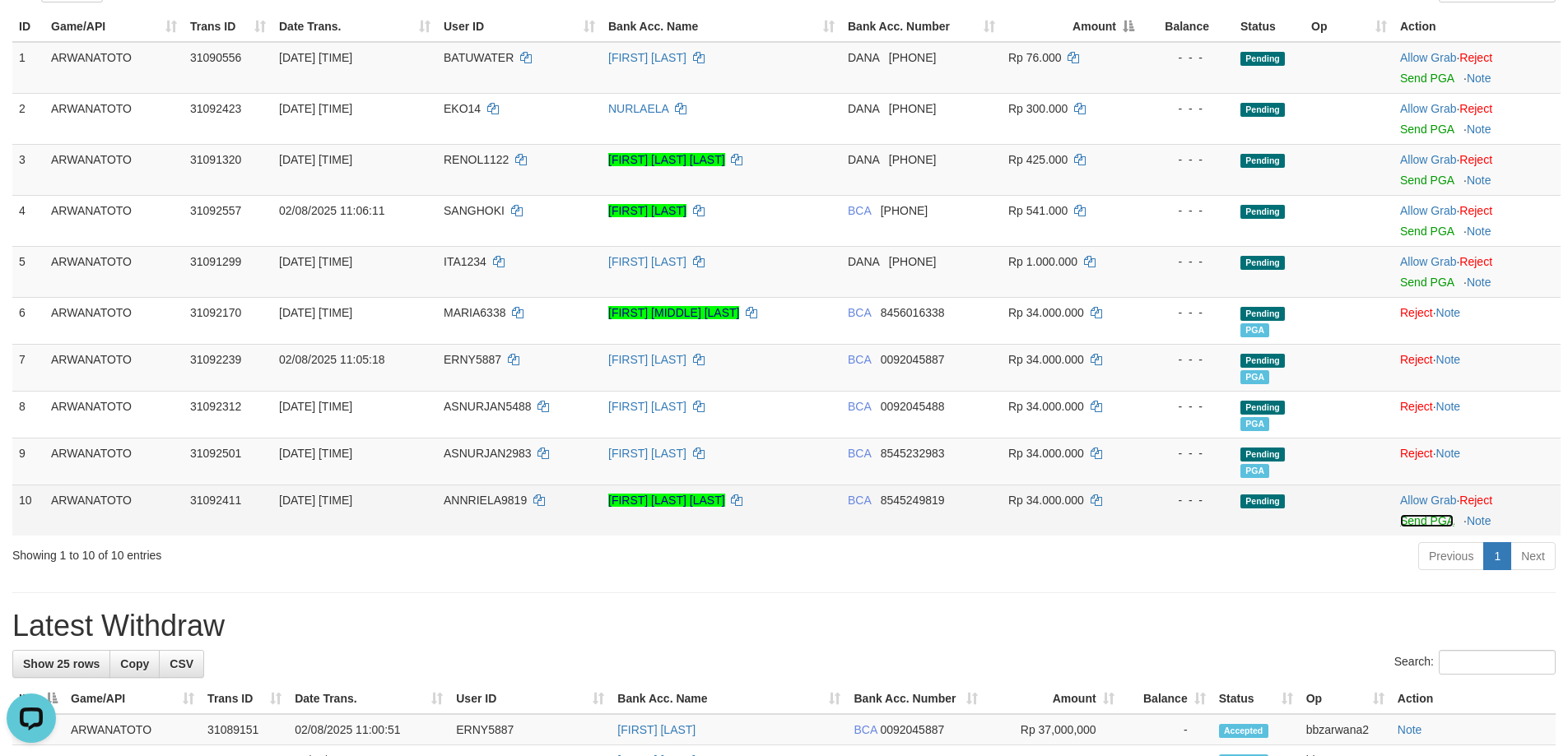 click on "Send PGA" at bounding box center [1426, 521] 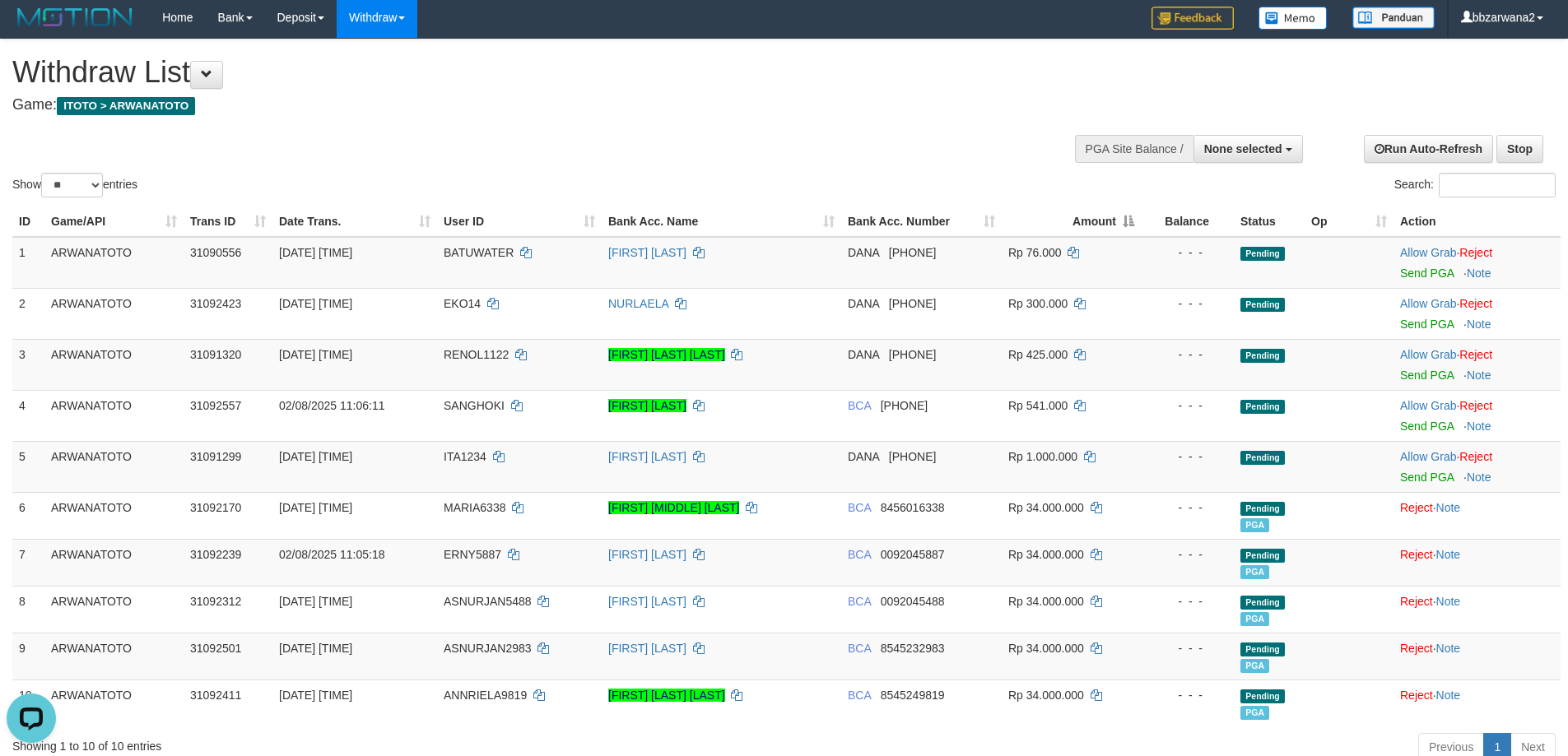 scroll, scrollTop: 0, scrollLeft: 0, axis: both 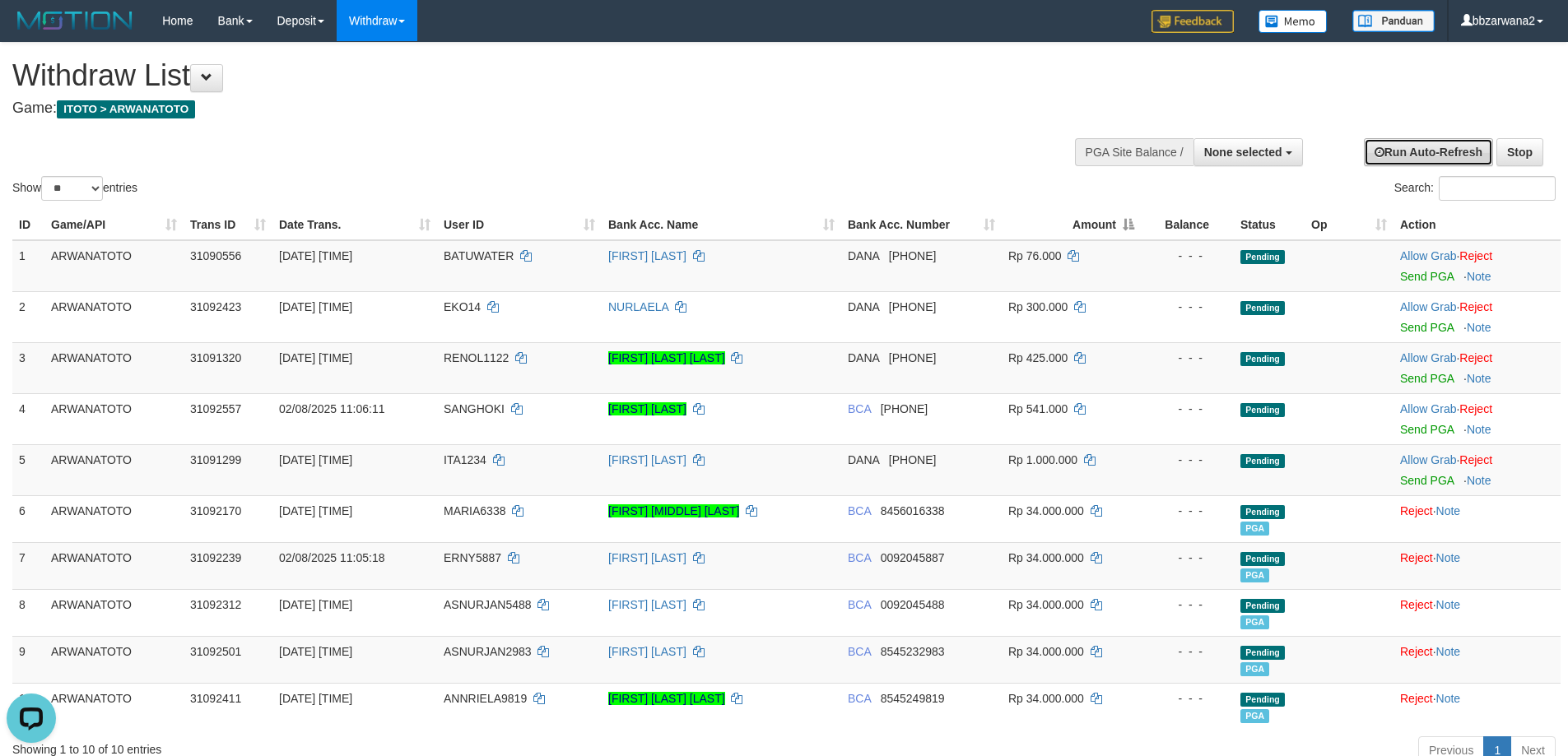 click on "Run Auto-Refresh" at bounding box center [1428, 152] 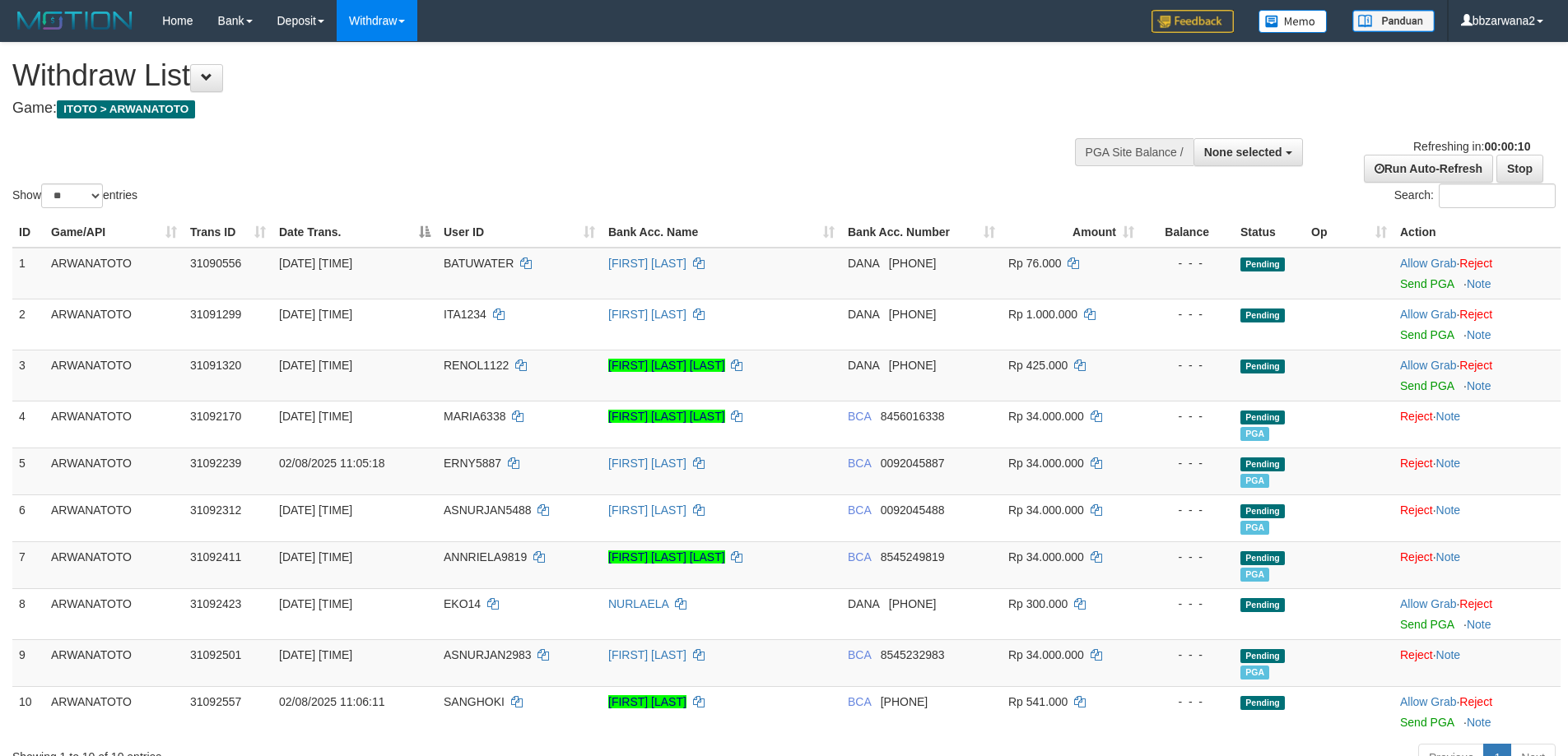select 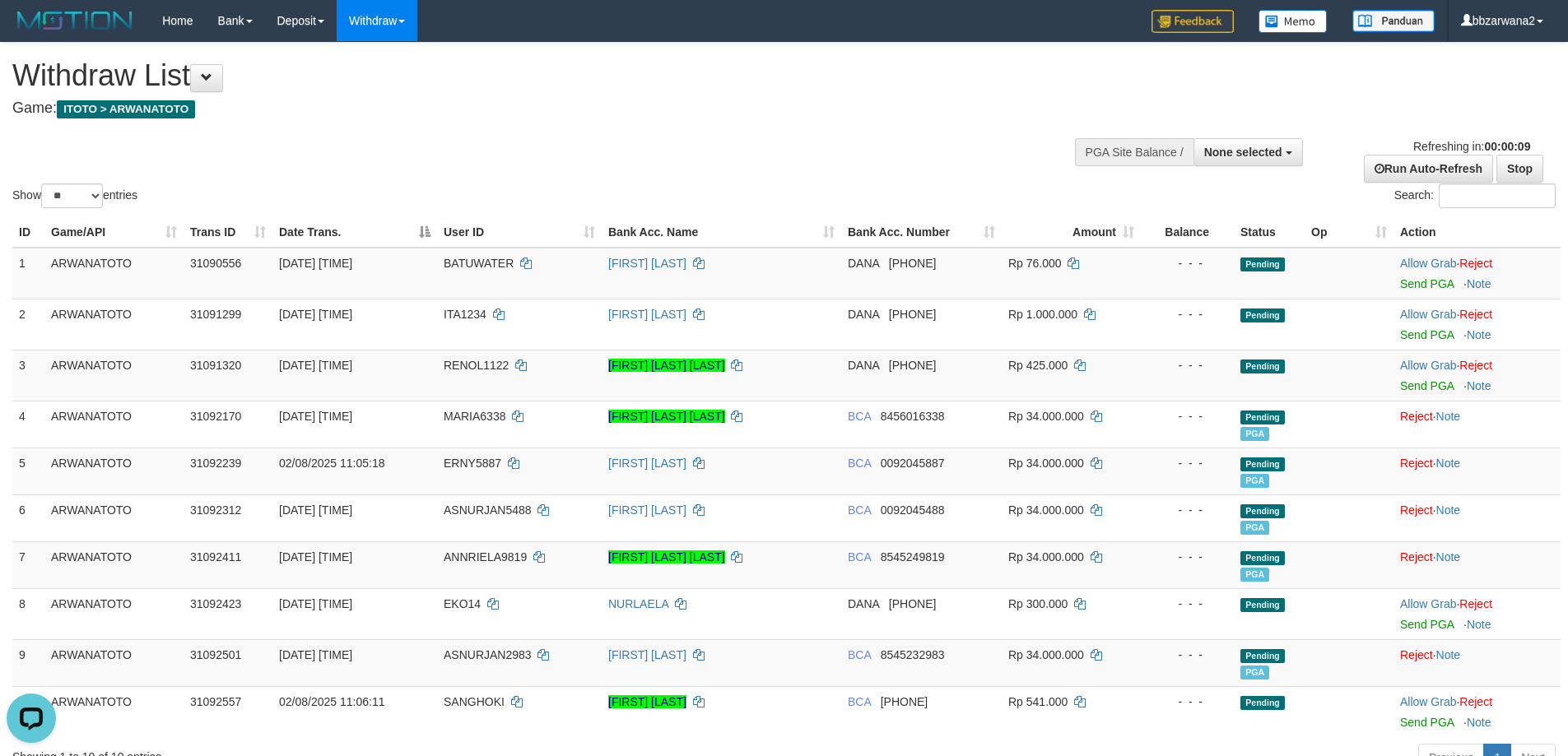 scroll, scrollTop: 0, scrollLeft: 0, axis: both 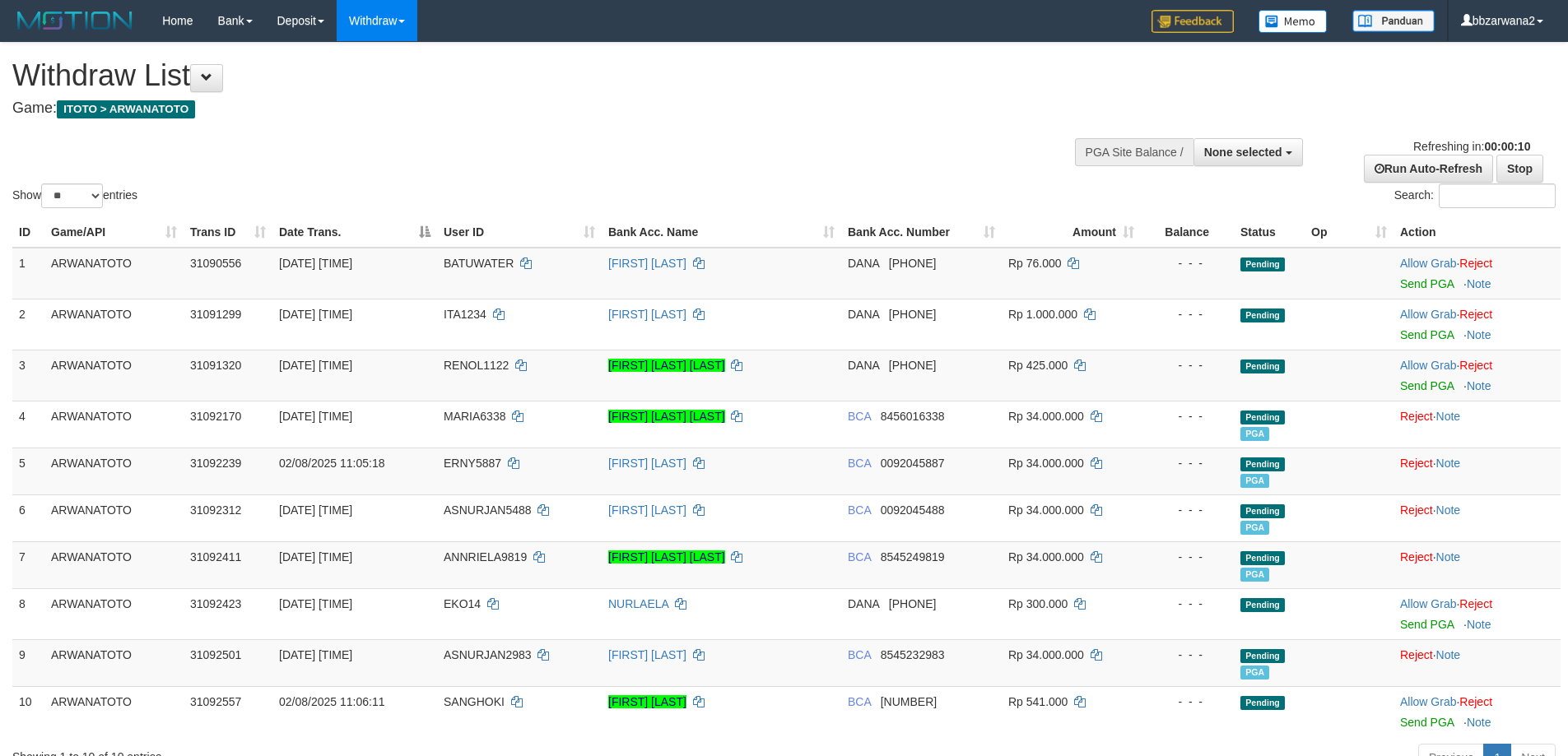 select 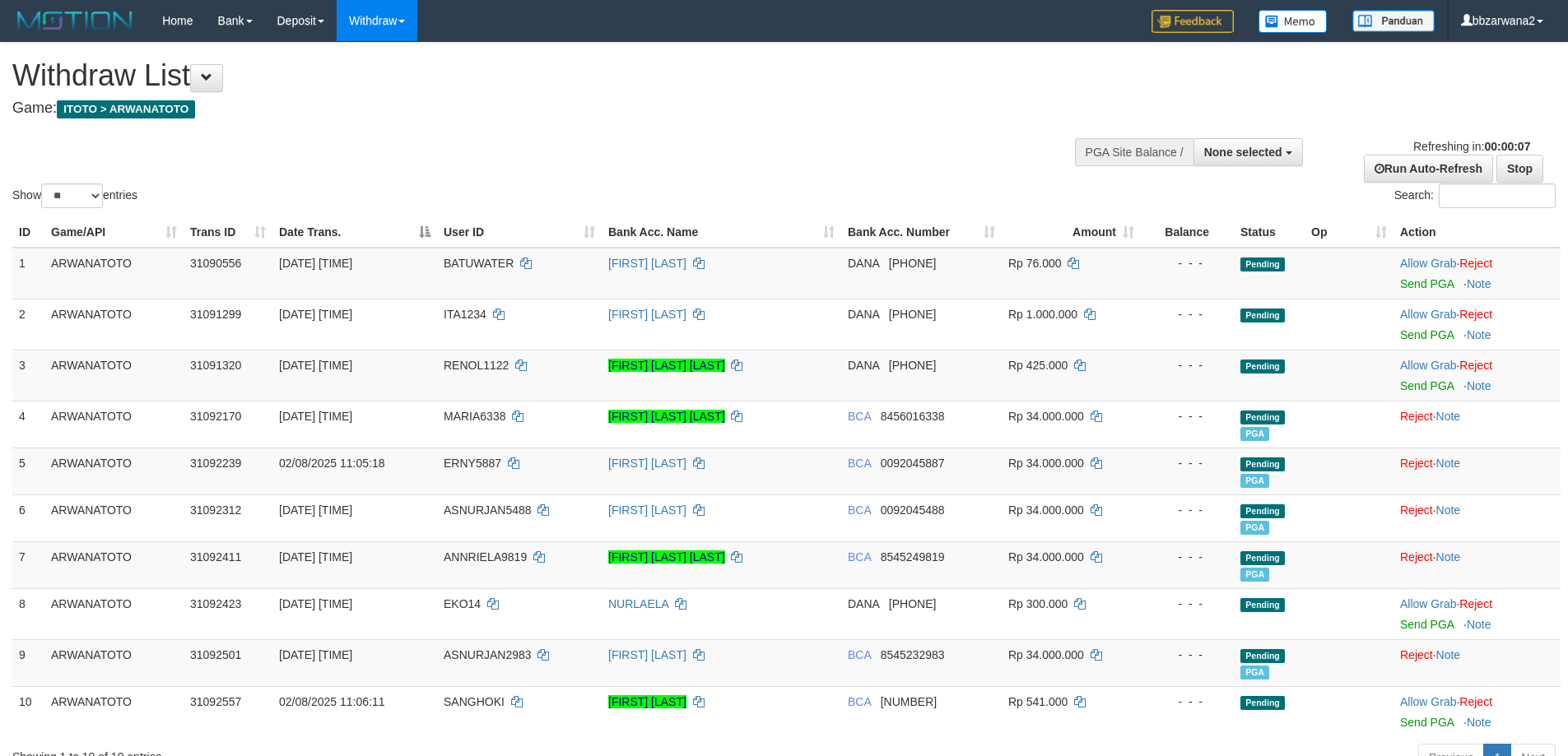 scroll, scrollTop: 0, scrollLeft: 0, axis: both 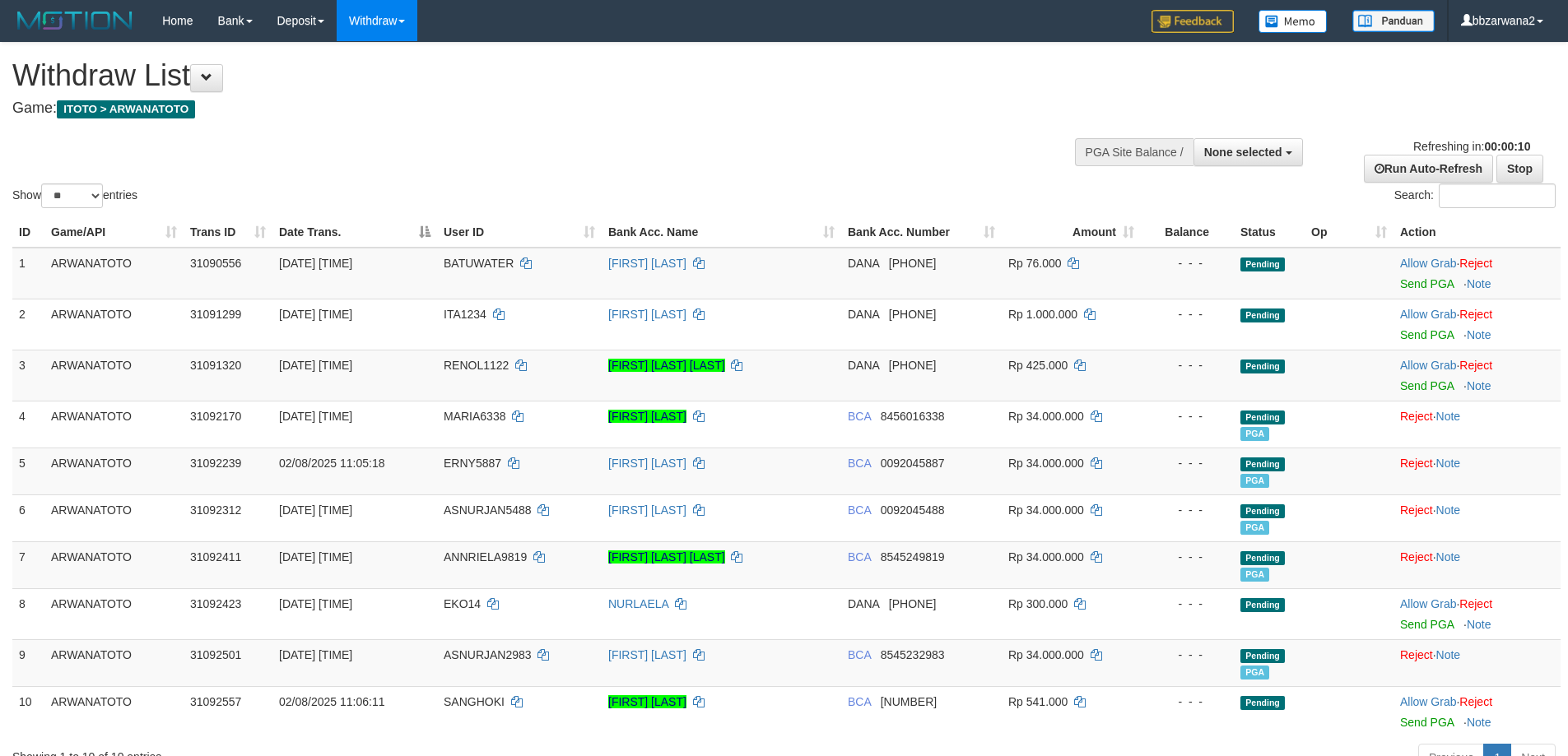 select 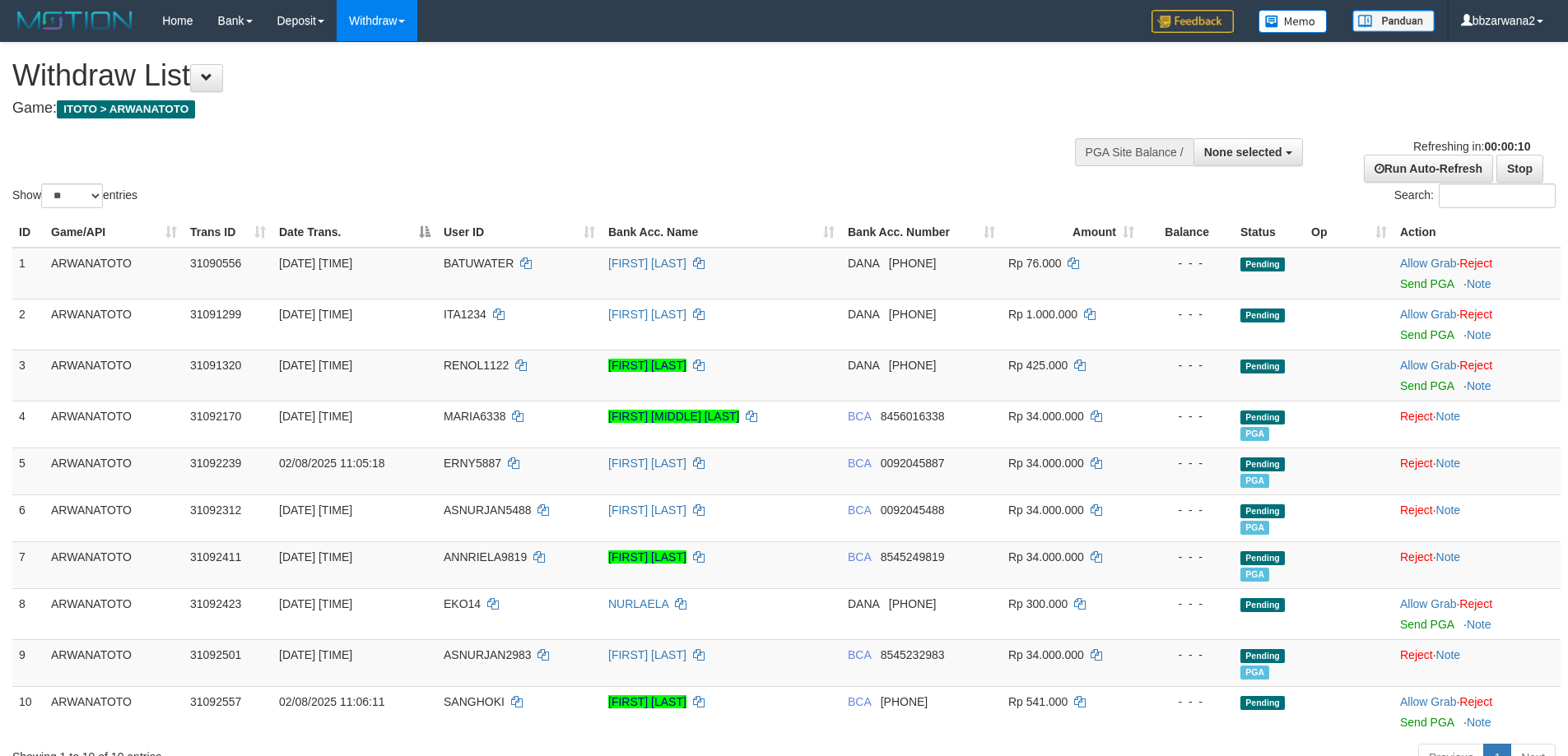 select 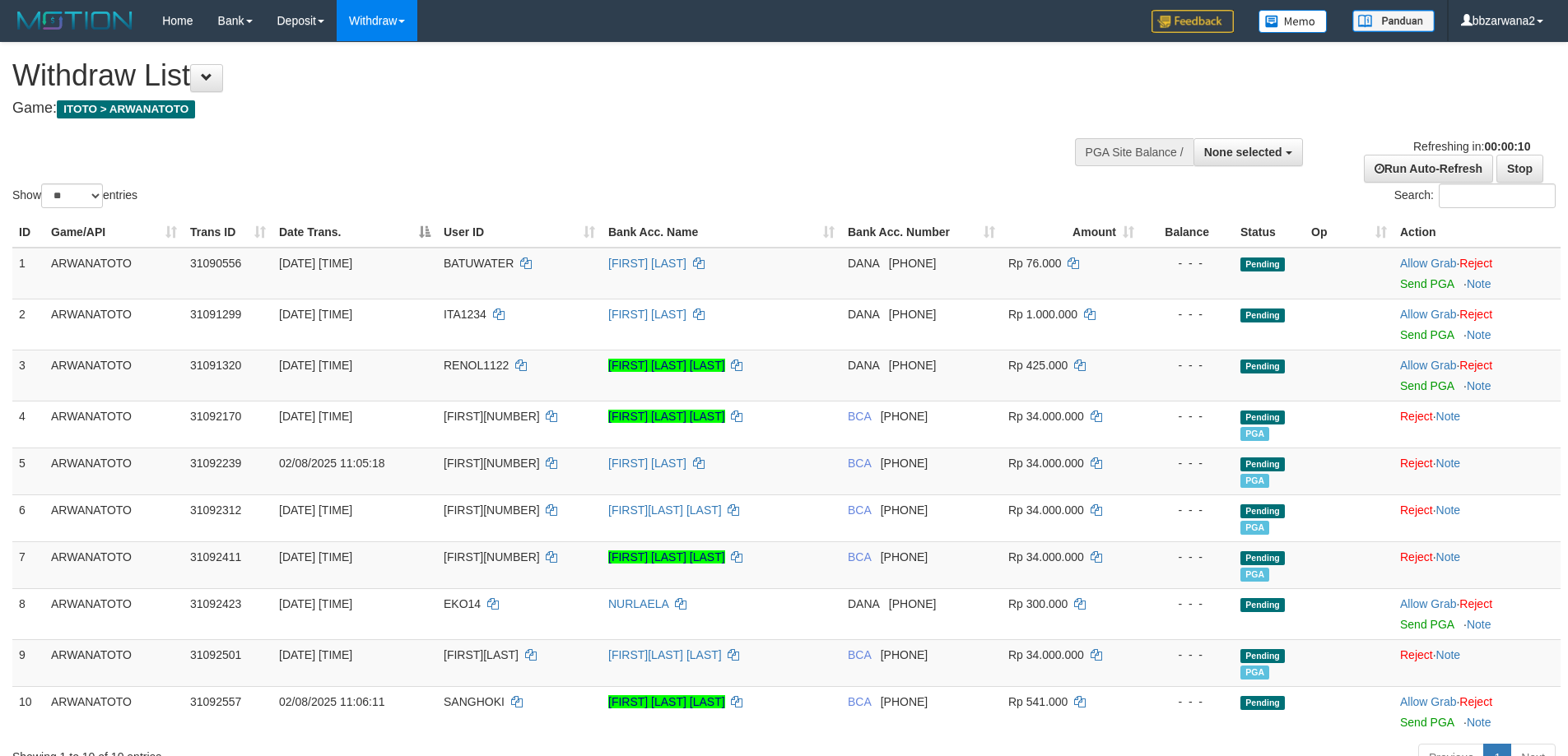 select 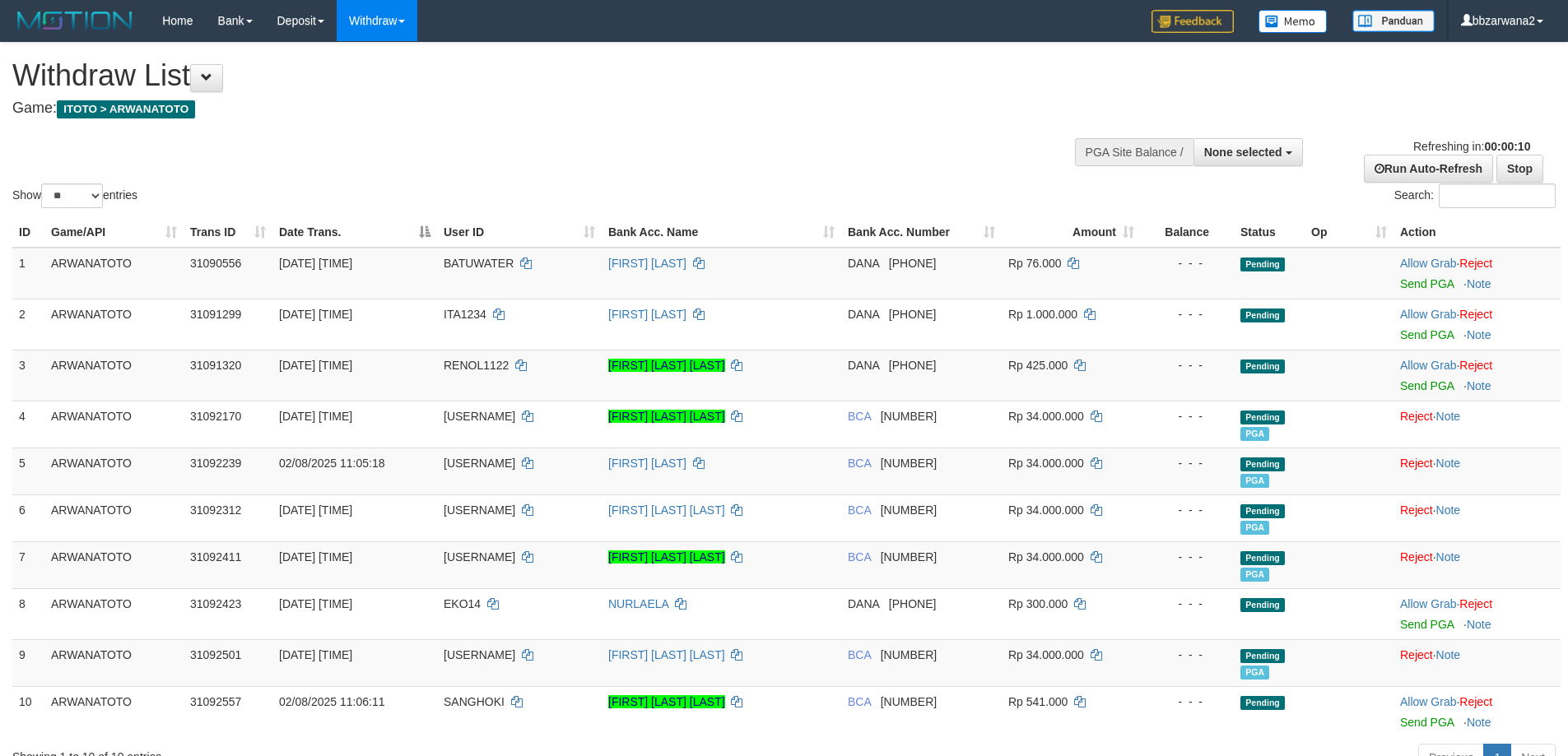 select 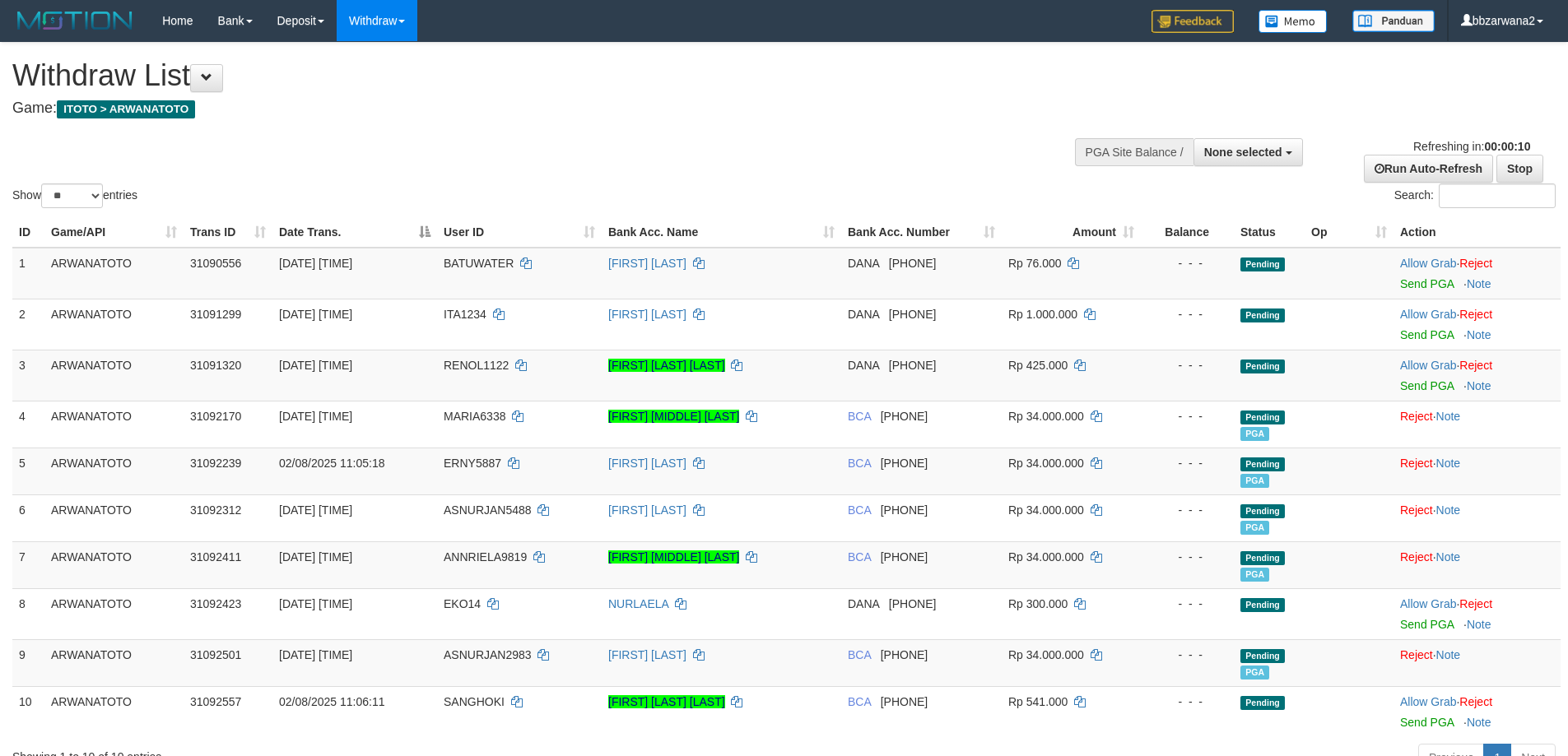 select 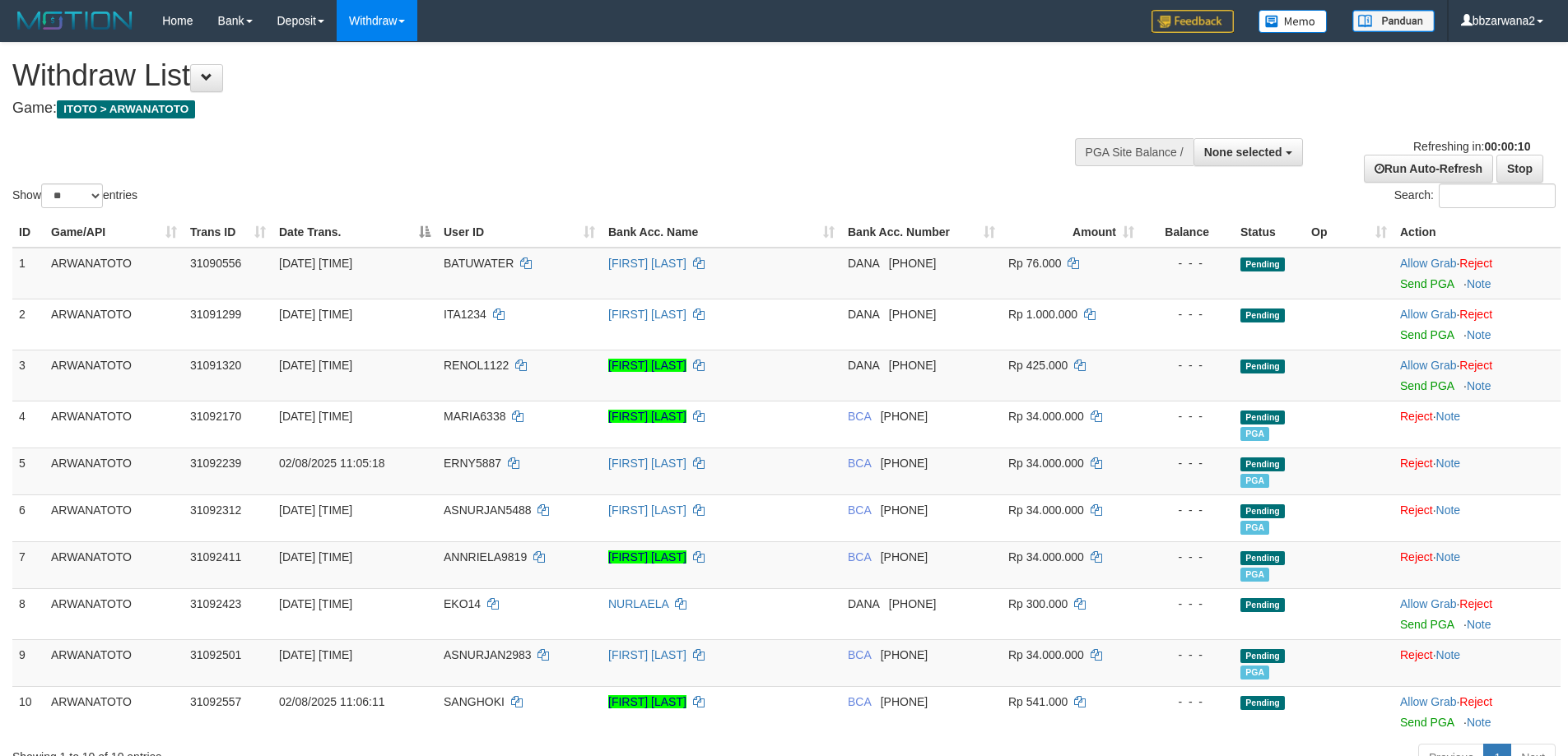 select 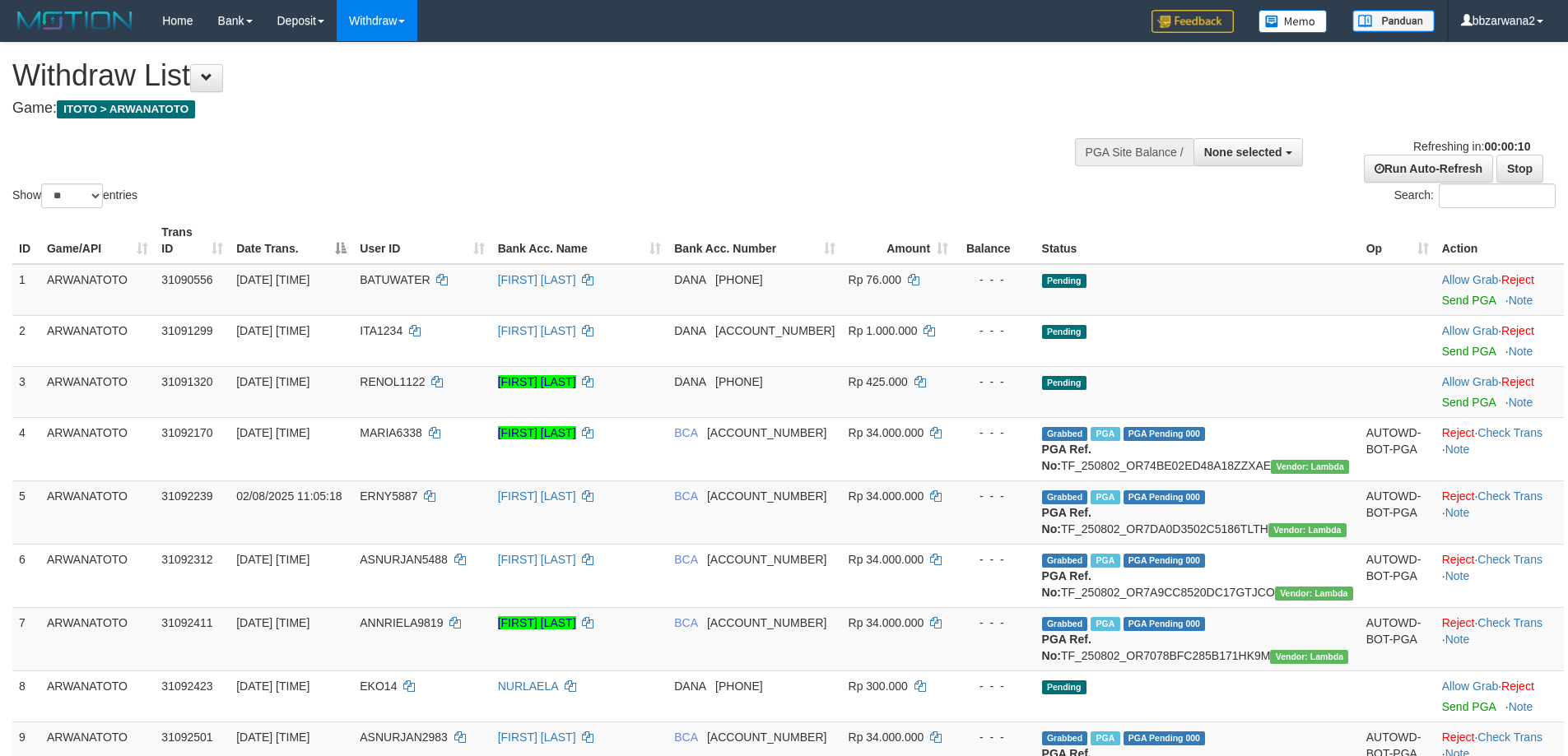 select 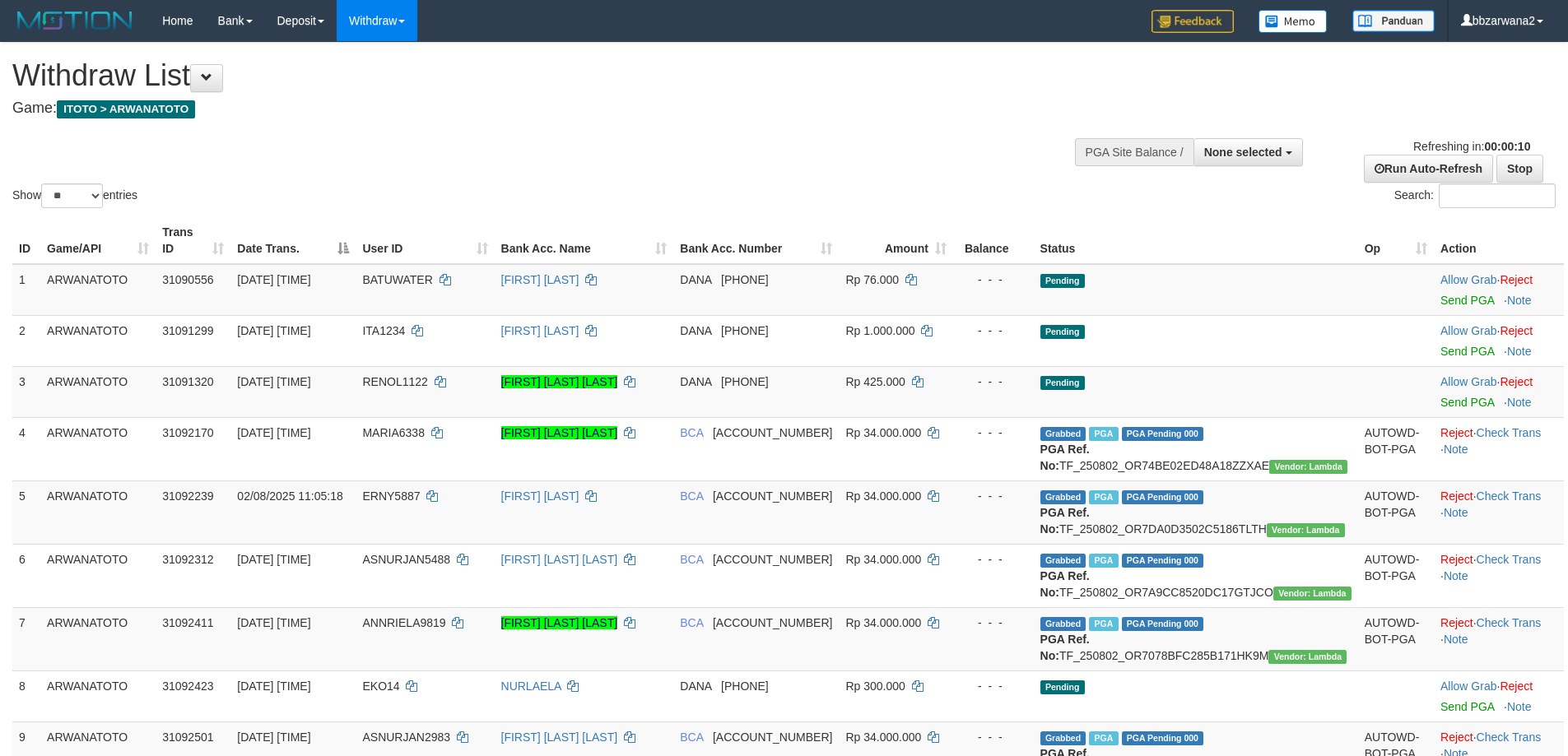 select 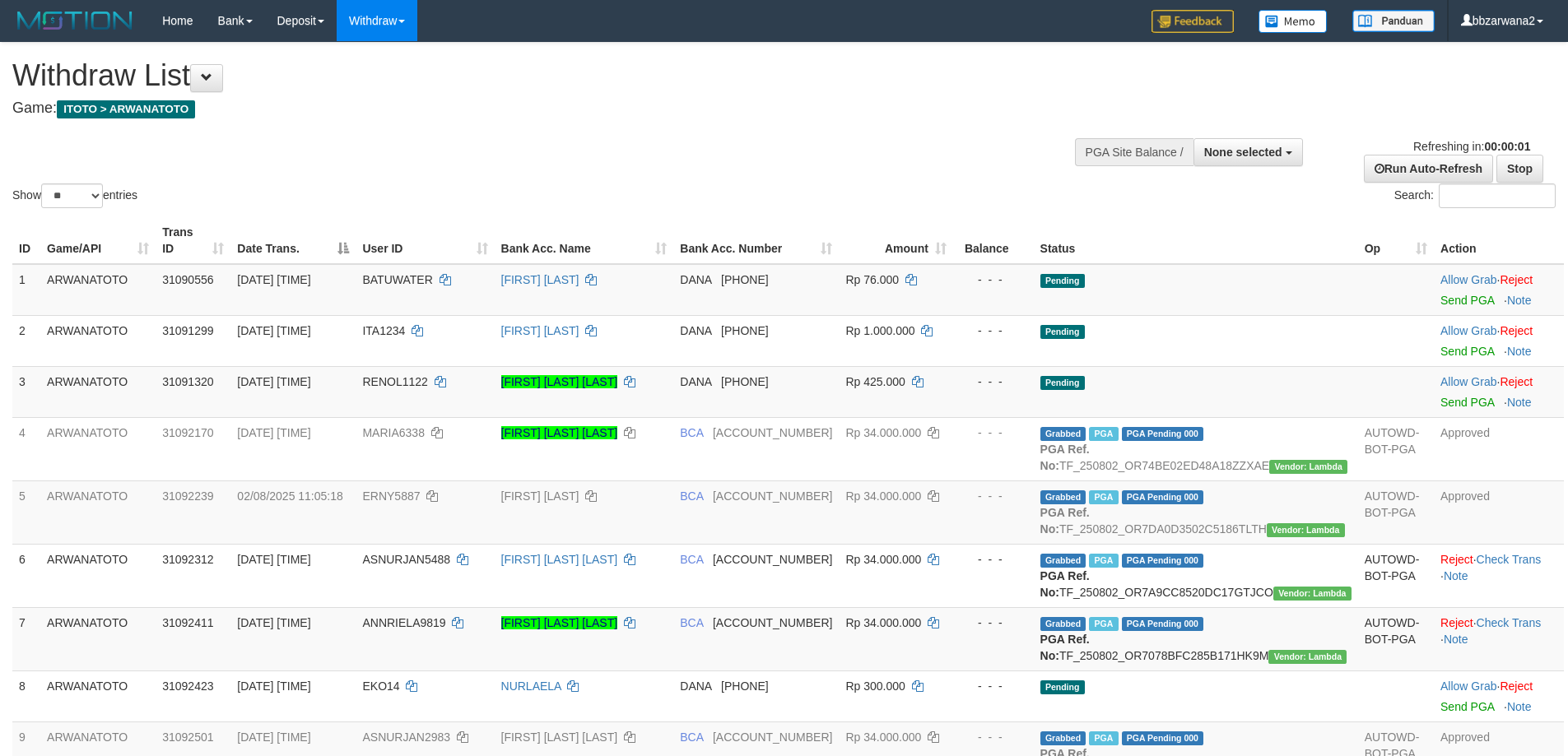 scroll, scrollTop: 0, scrollLeft: 0, axis: both 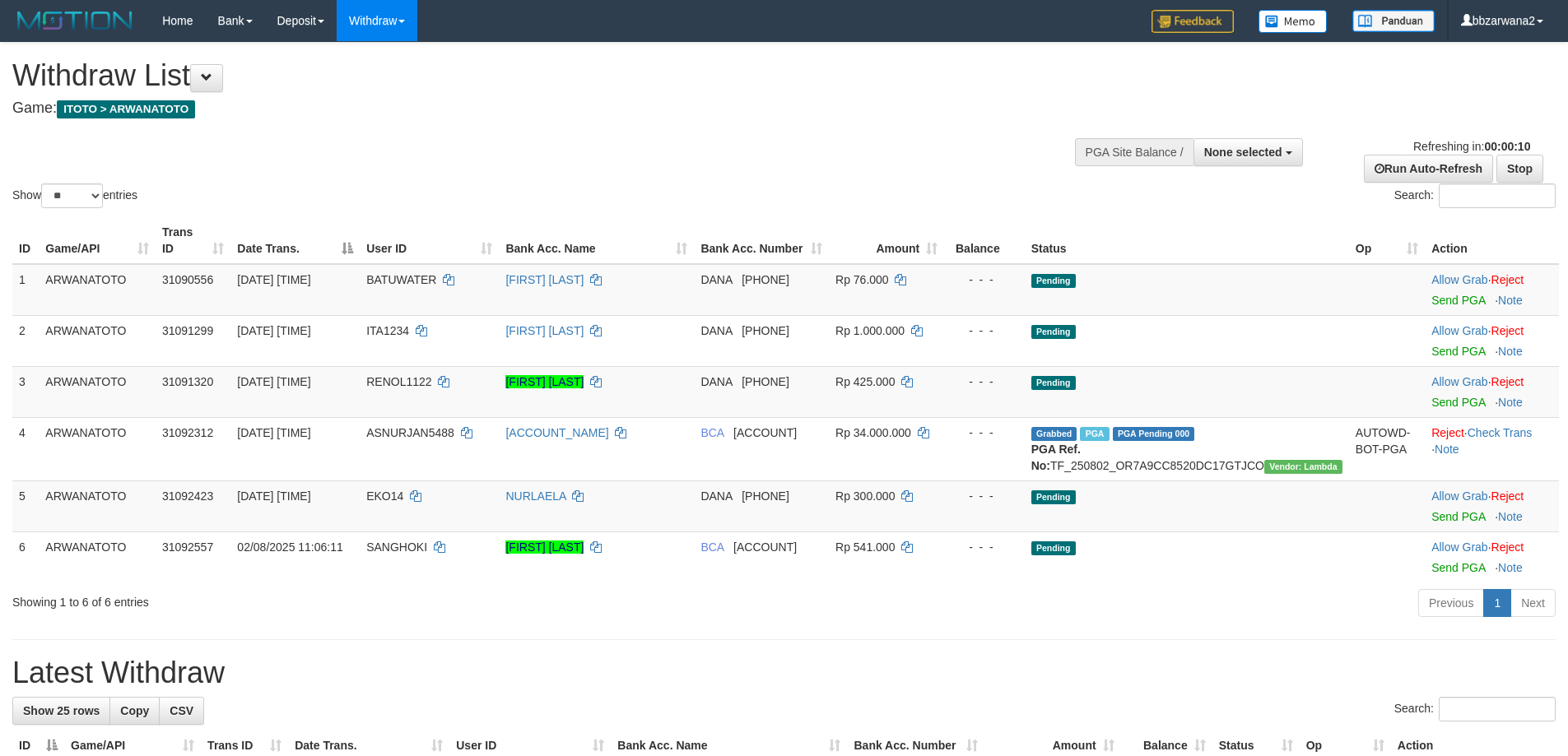 select 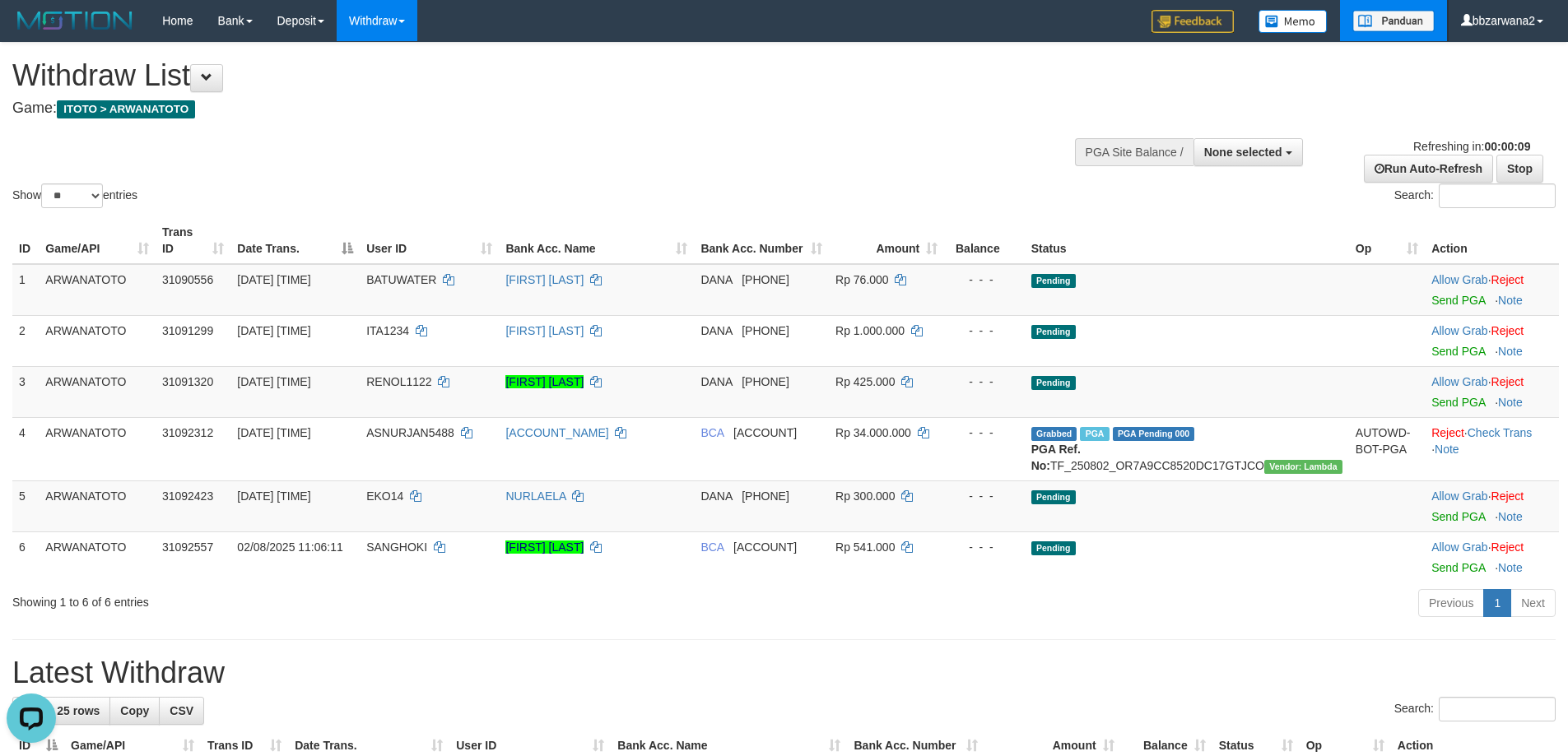 scroll, scrollTop: 0, scrollLeft: 0, axis: both 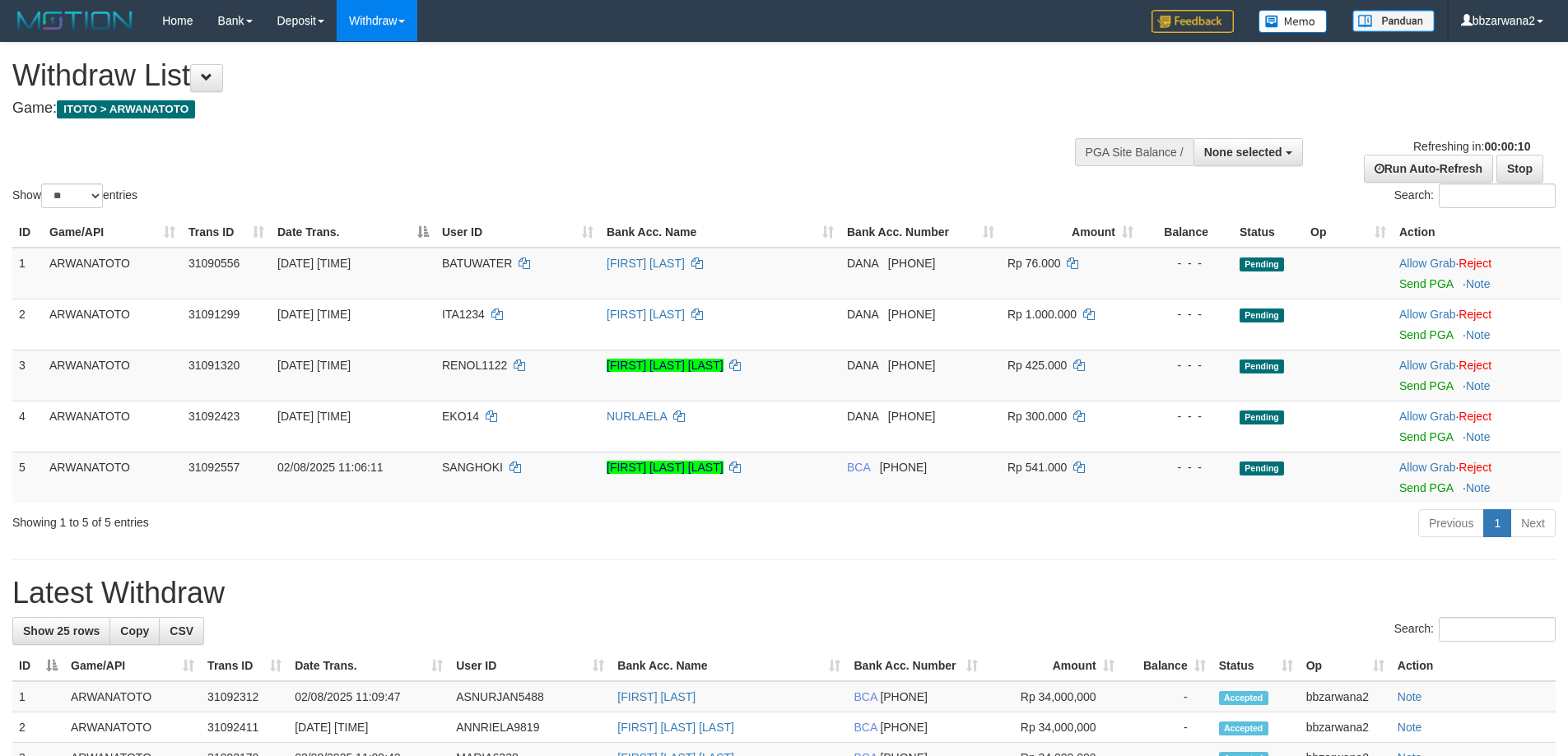 select 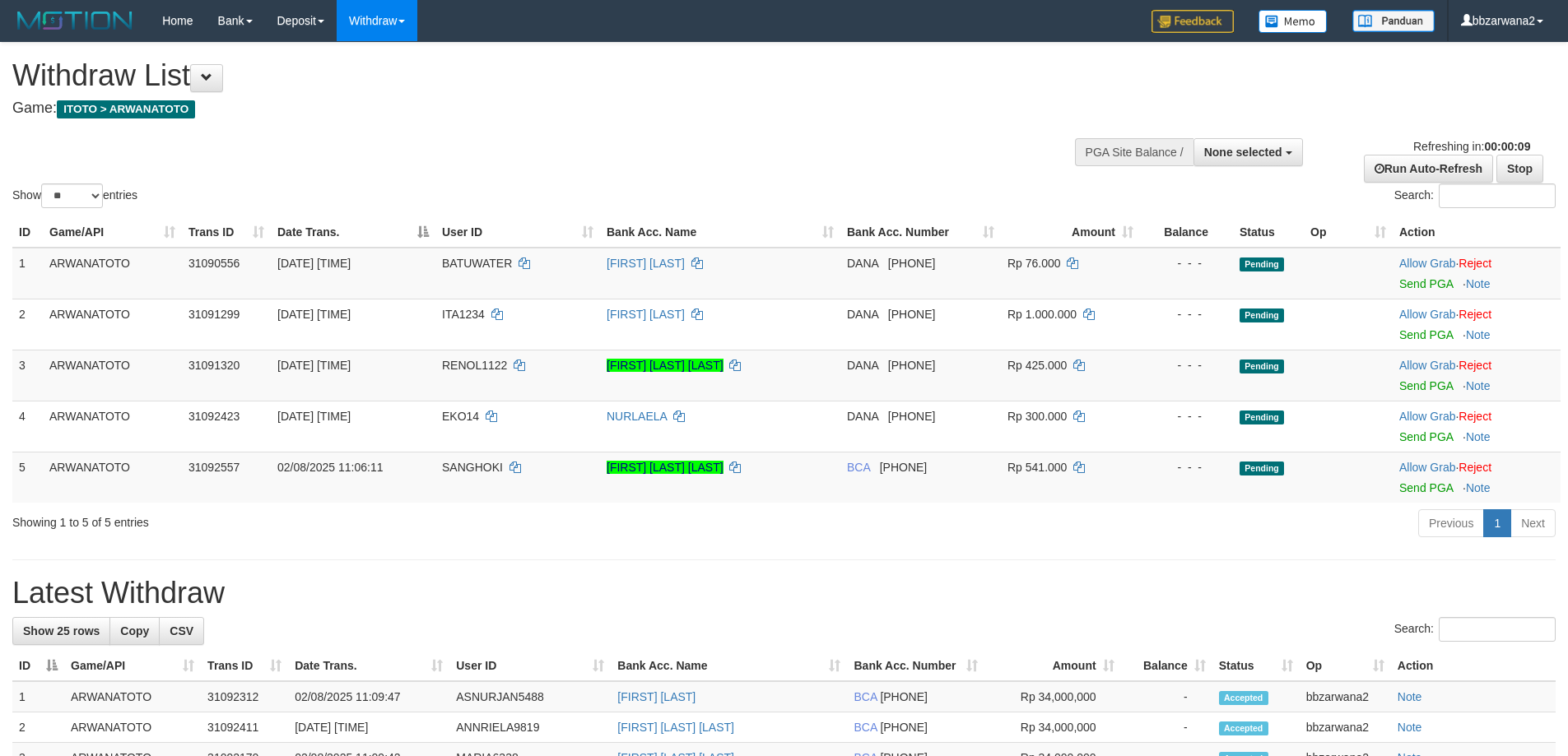 scroll, scrollTop: 0, scrollLeft: 0, axis: both 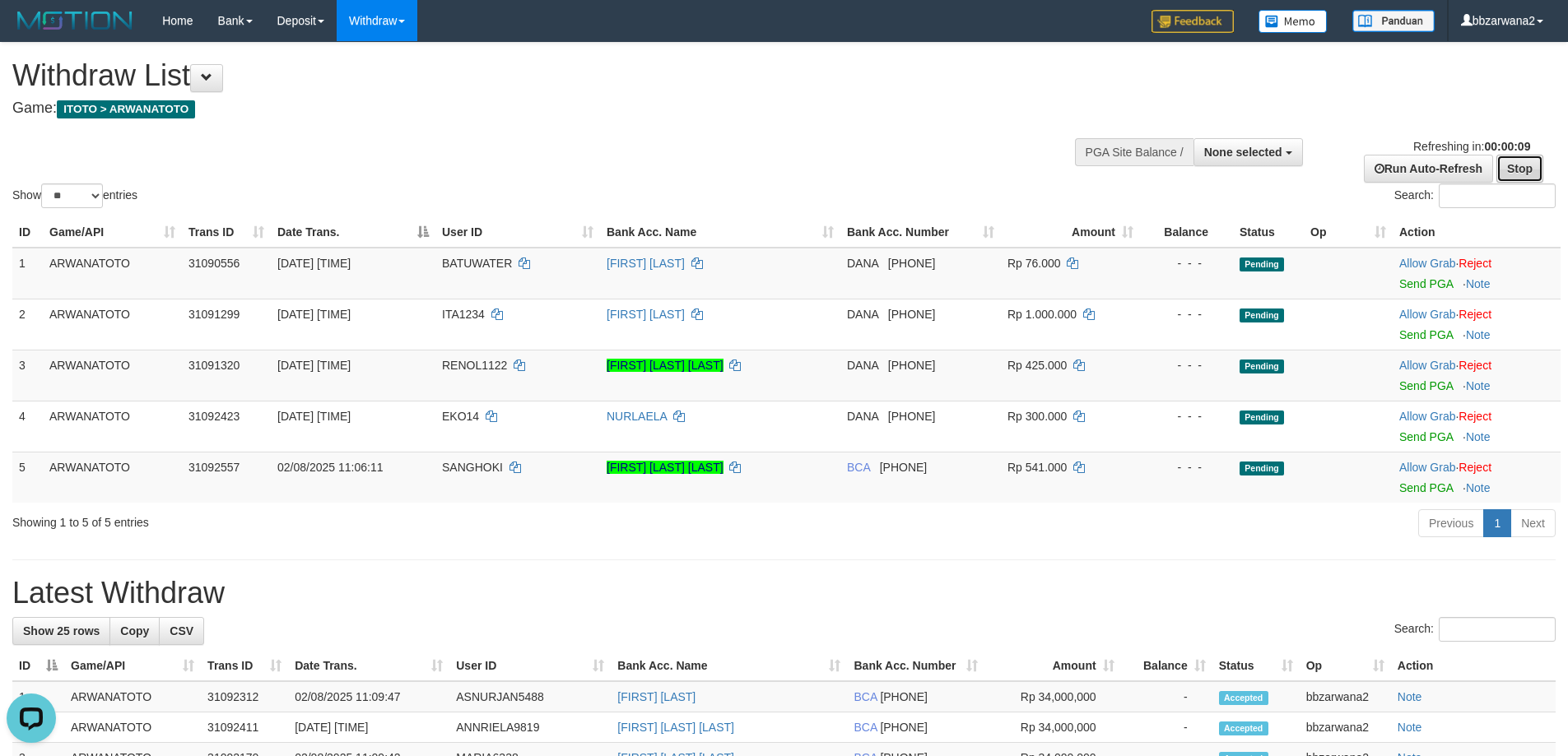 click on "Stop" at bounding box center (1519, 169) 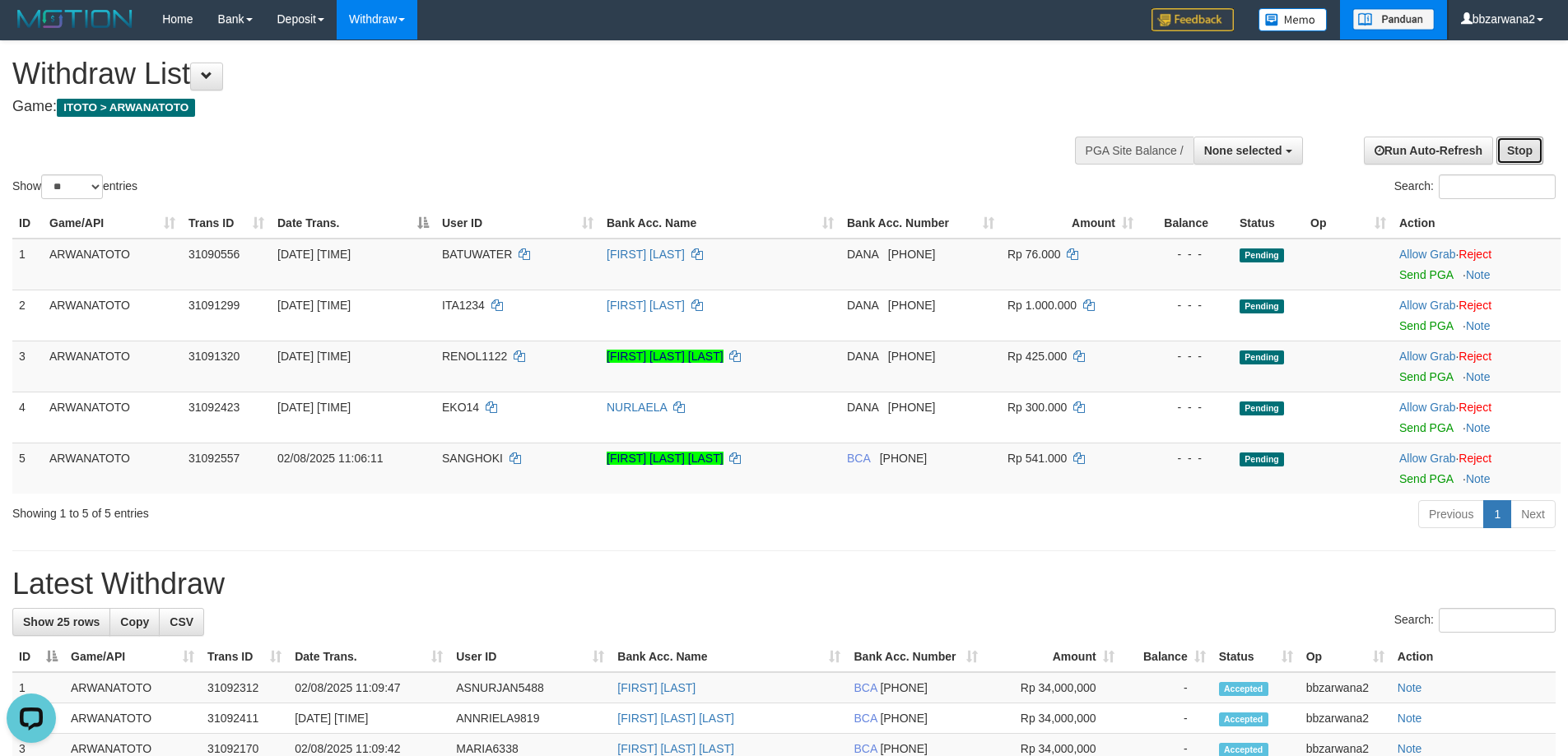 scroll, scrollTop: 0, scrollLeft: 0, axis: both 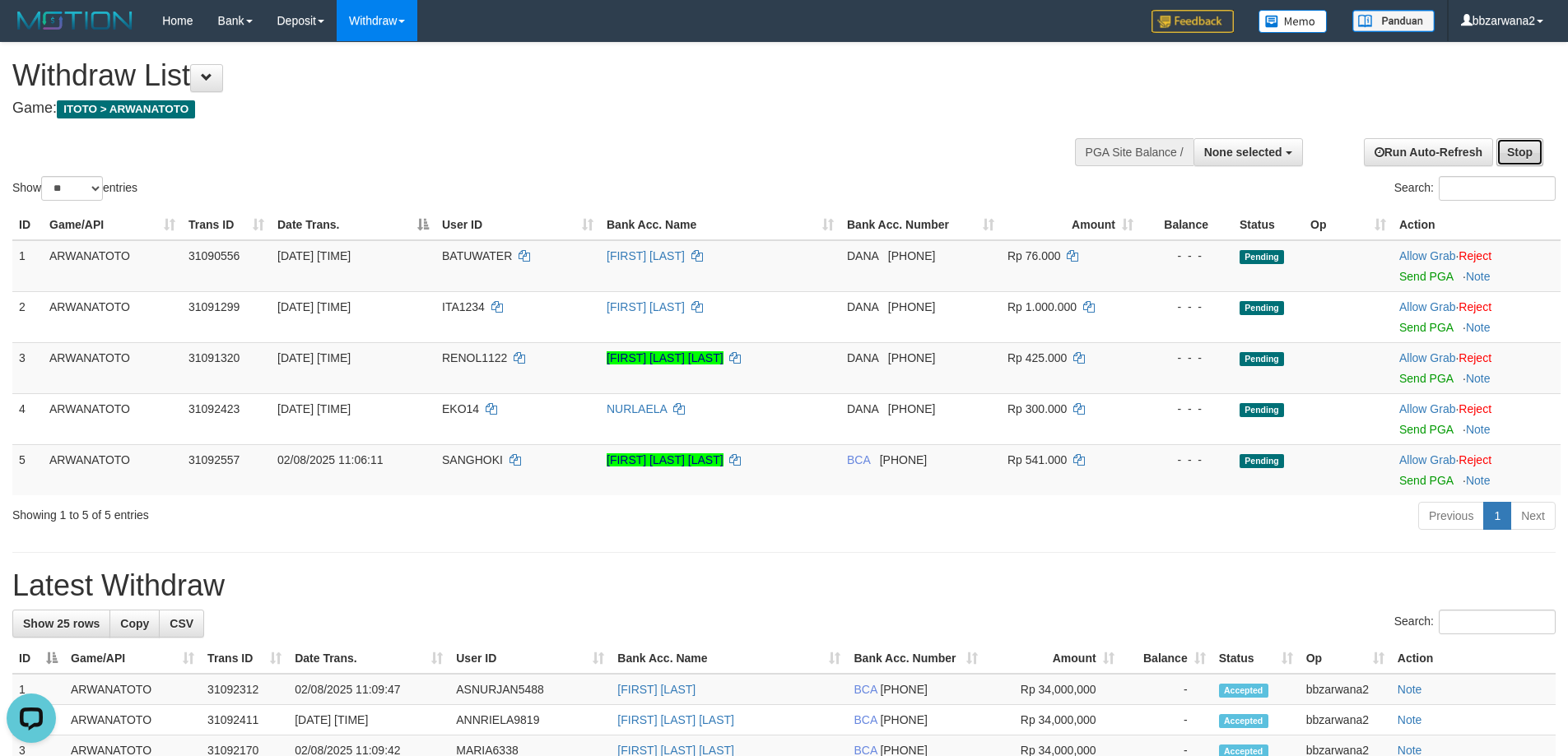 click on "Stop" at bounding box center [1519, 152] 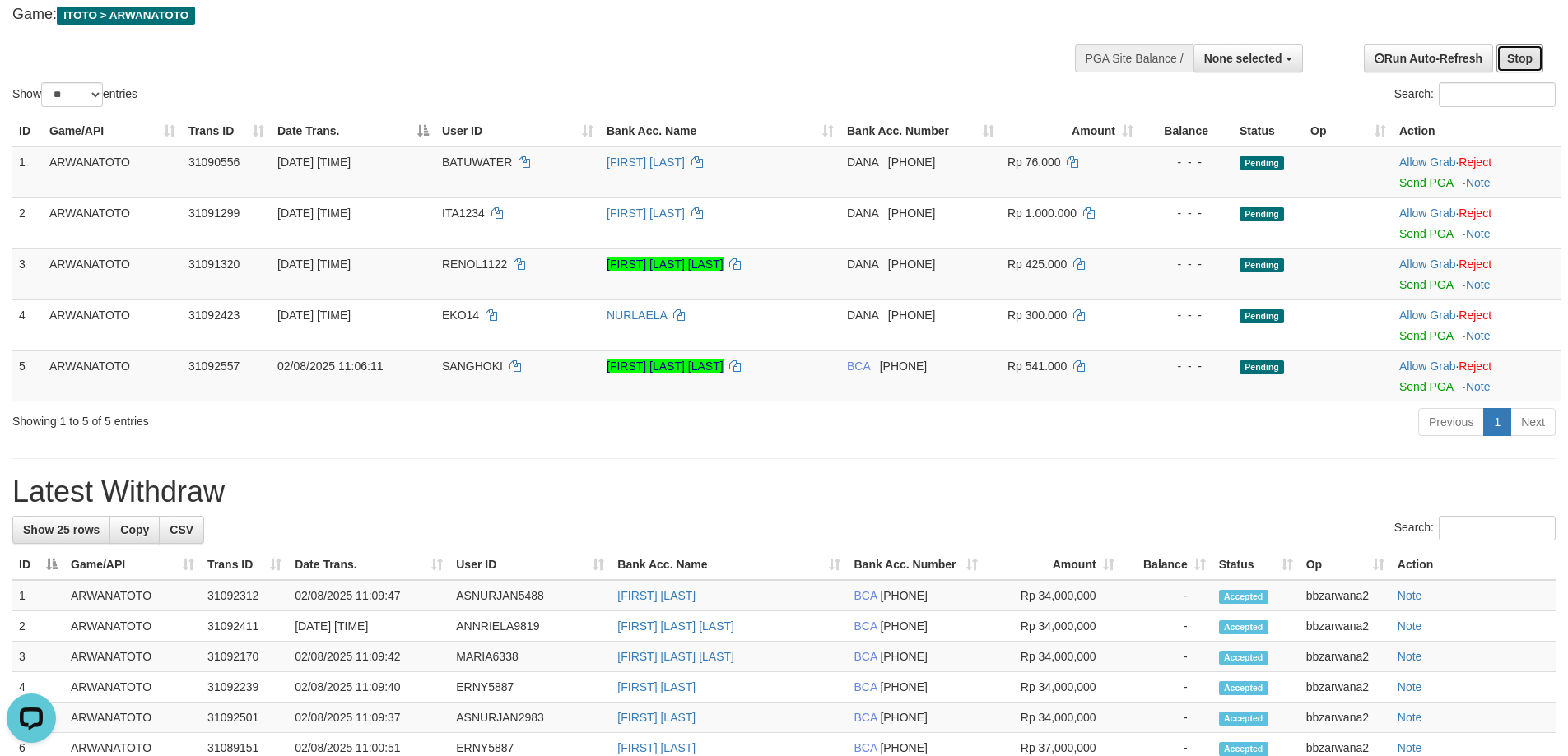 scroll, scrollTop: 0, scrollLeft: 0, axis: both 